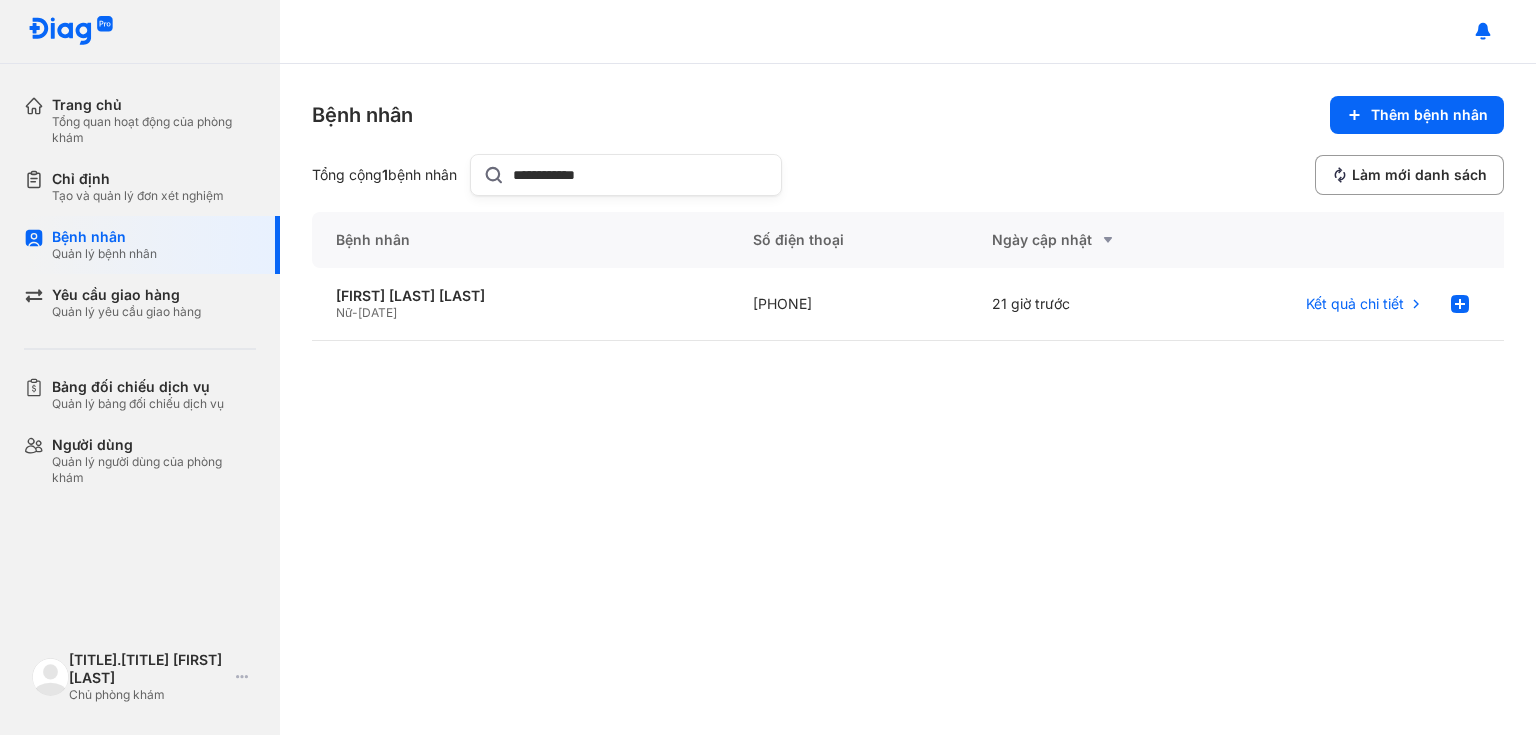 scroll, scrollTop: 0, scrollLeft: 0, axis: both 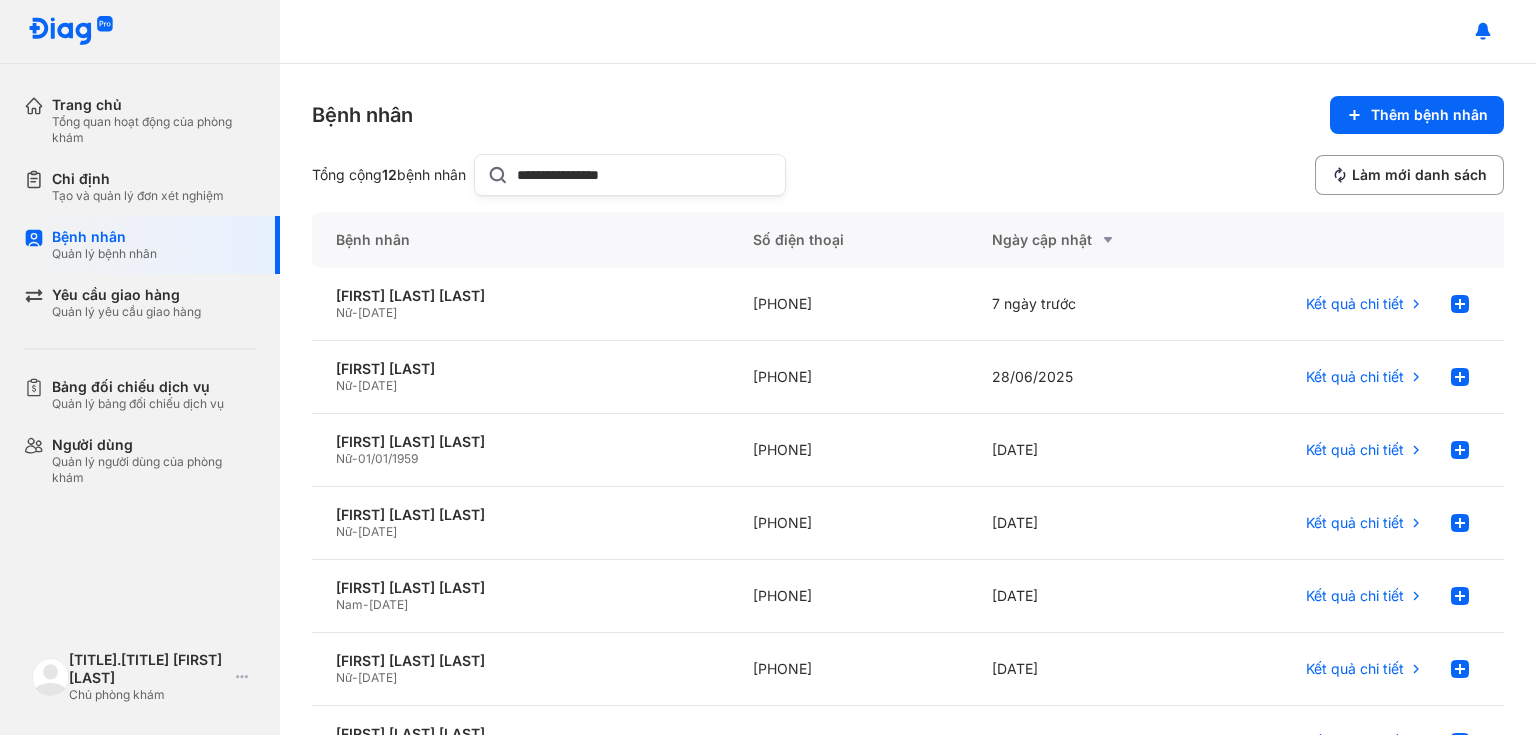 type on "**********" 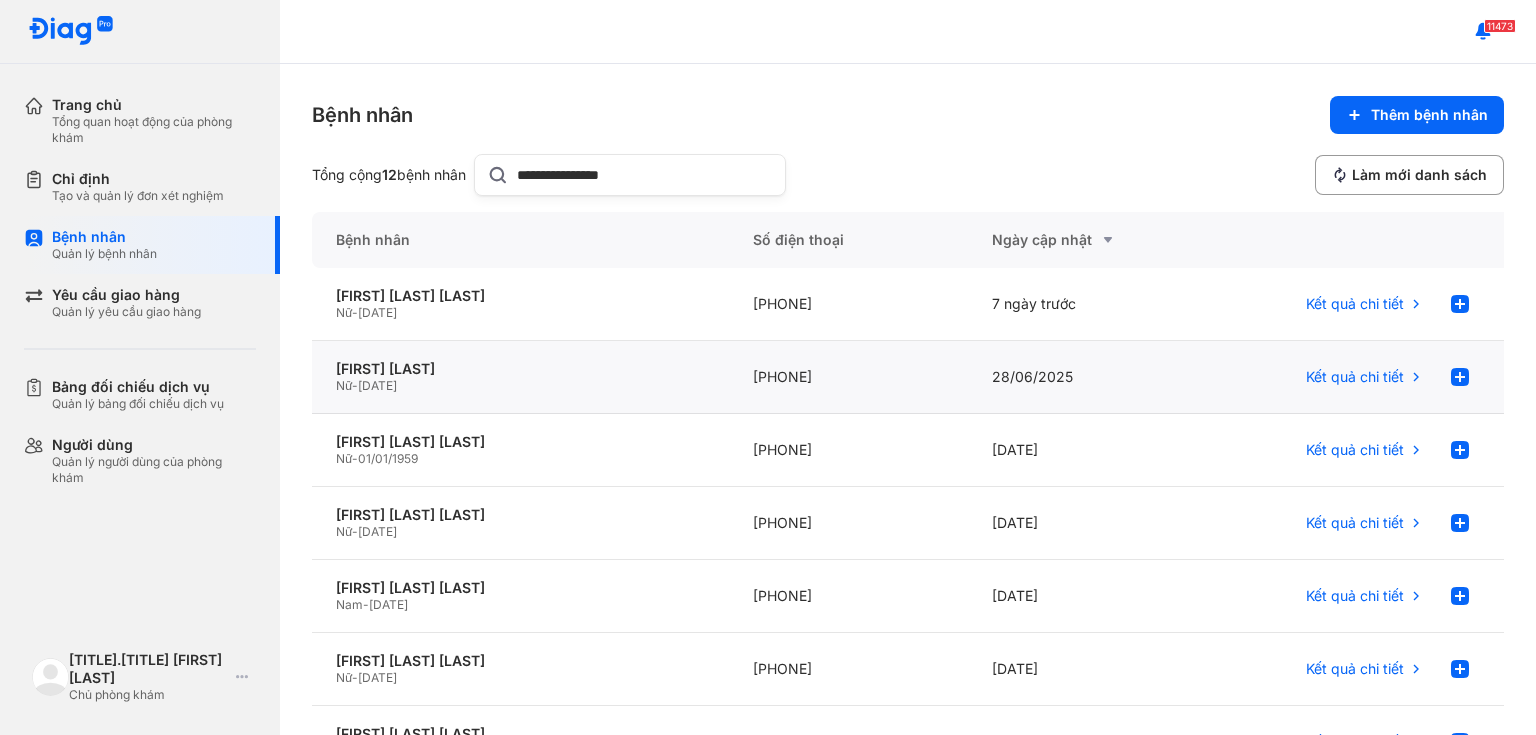 click on "Nữ  -  14/11/1988" 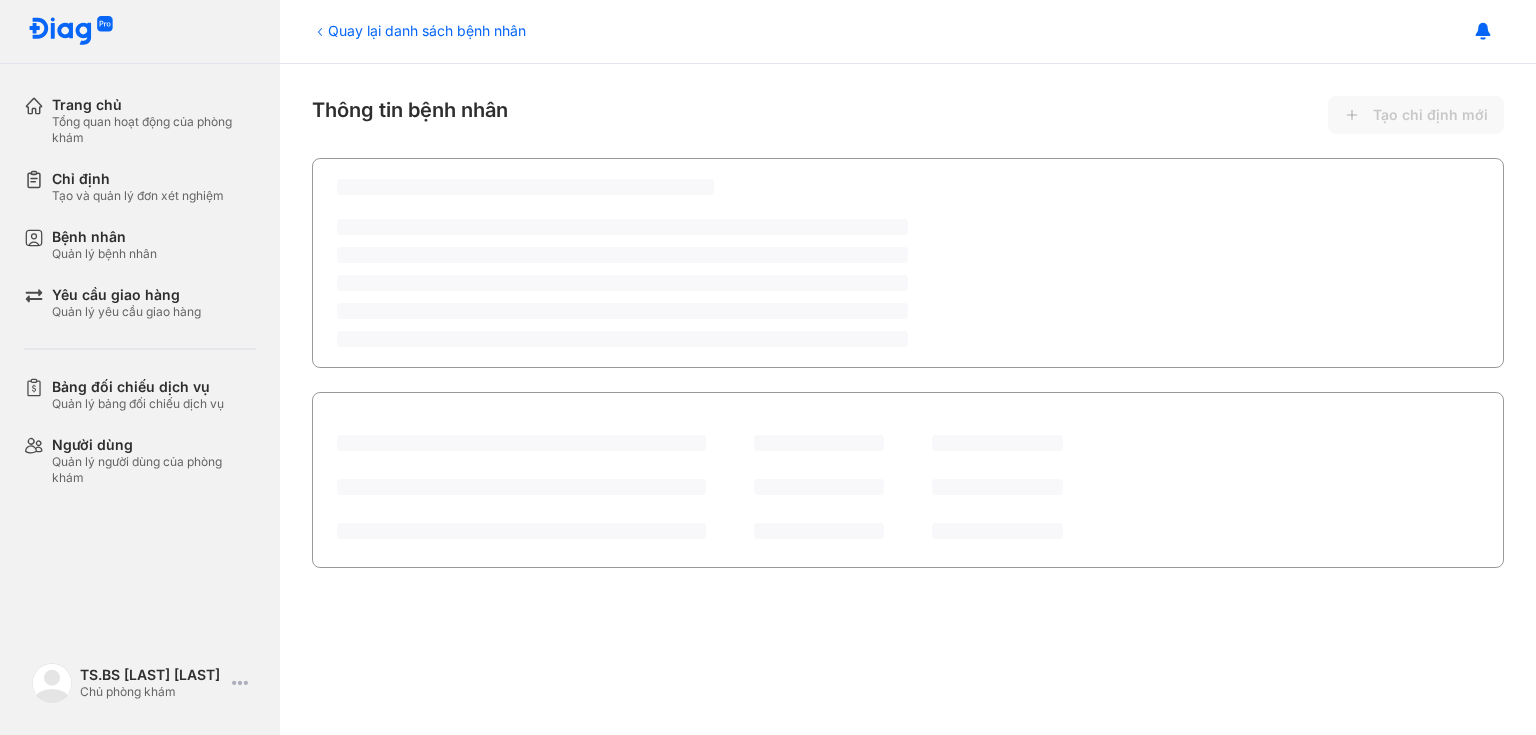 scroll, scrollTop: 0, scrollLeft: 0, axis: both 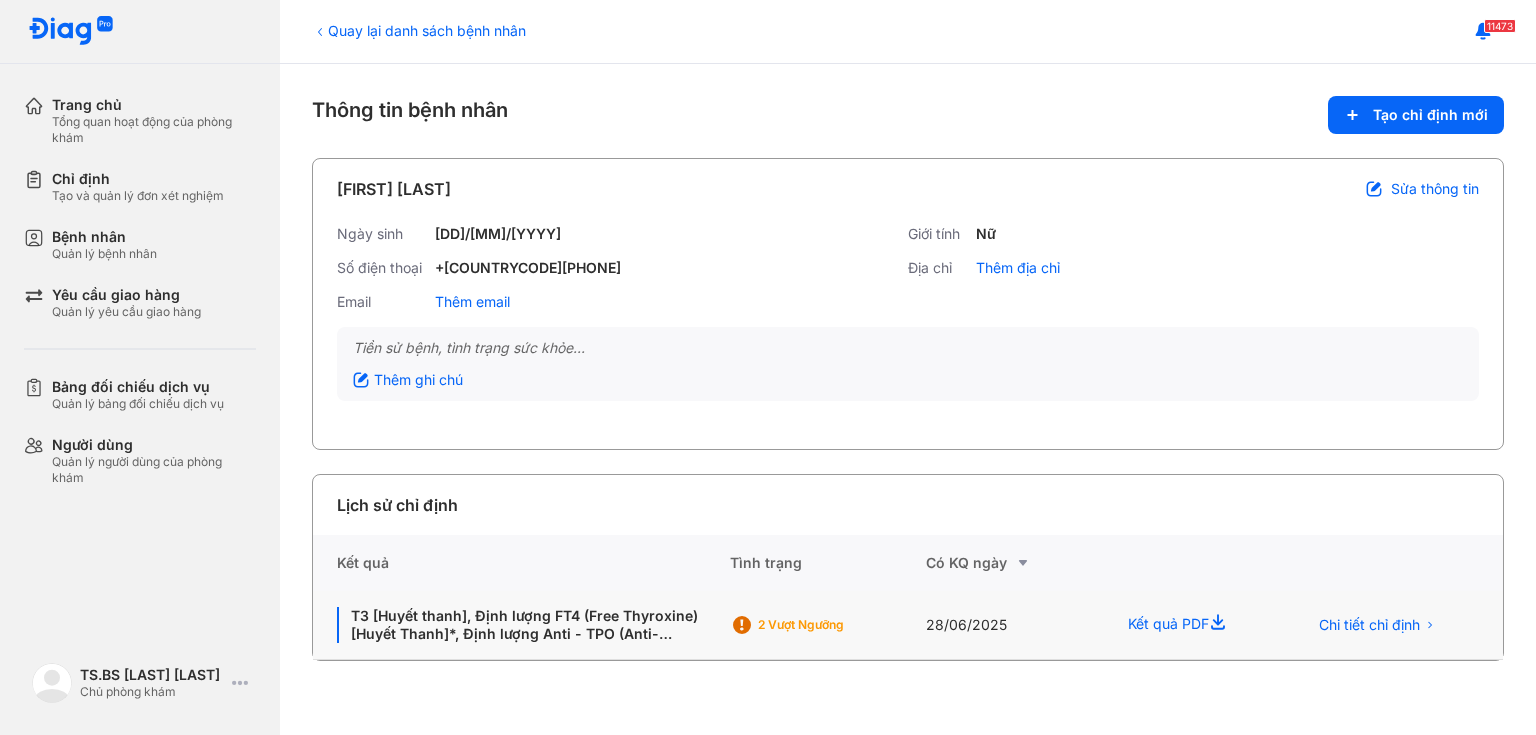 click on "T3 [Huyết thanh], Định lượng FT4 (Free Thyroxine) [Huyết Thanh]*, Định lượng Anti - TPO (Anti-thyroid Peroxidase antibodies) [Huyết Thanh], Hormone Kích Thích Tuyến Giáp (TSH) [Huyết Thanh]*" 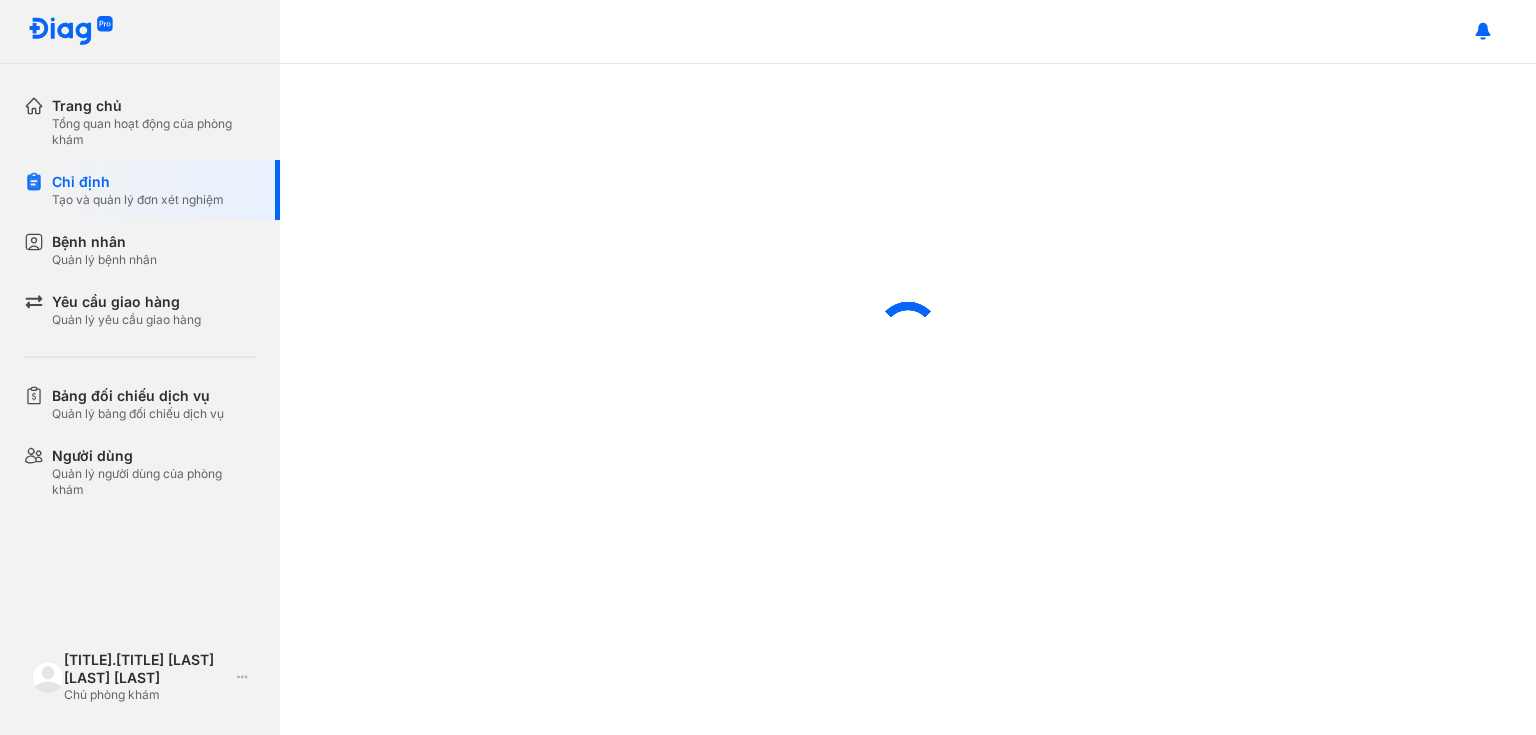 scroll, scrollTop: 0, scrollLeft: 0, axis: both 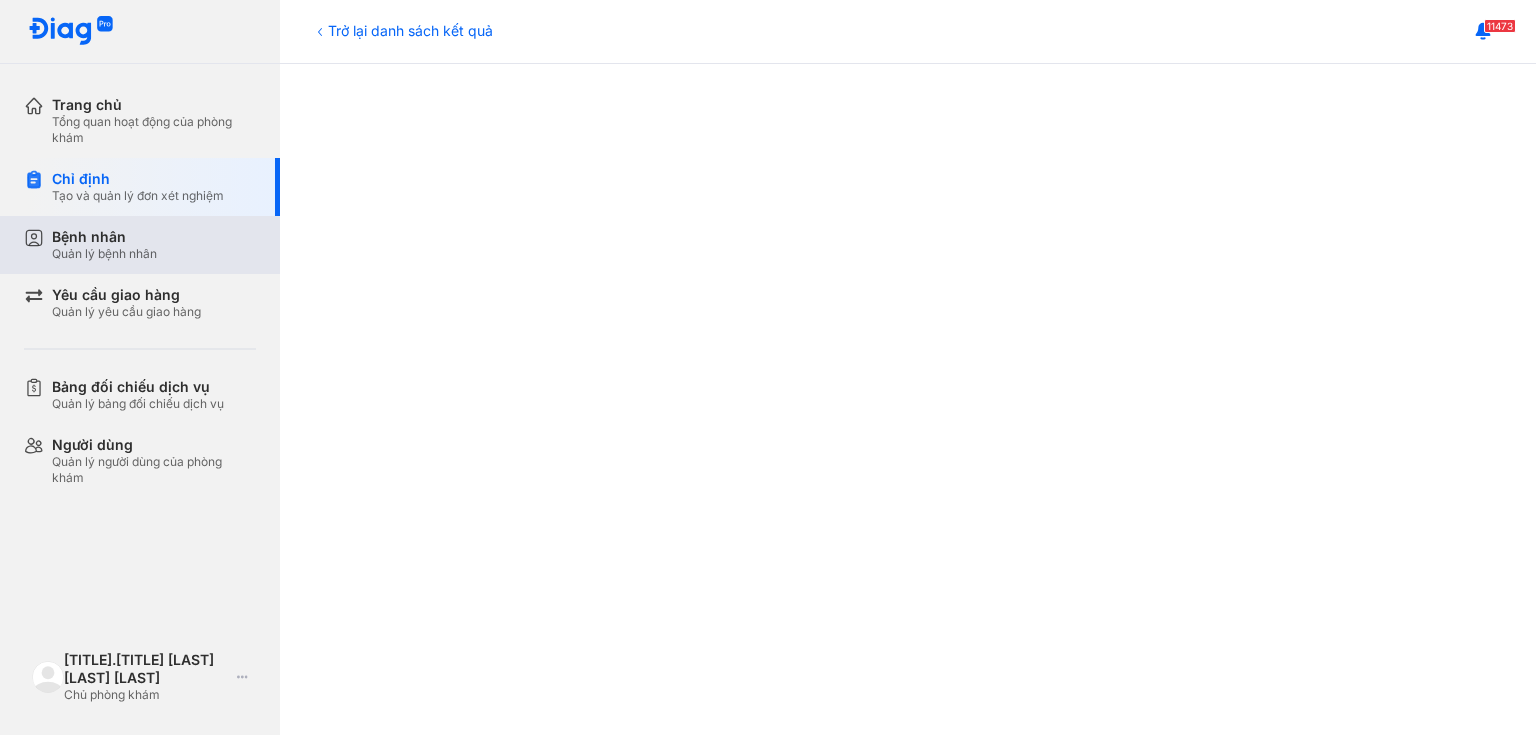 click on "Quản lý bệnh nhân" at bounding box center [104, 254] 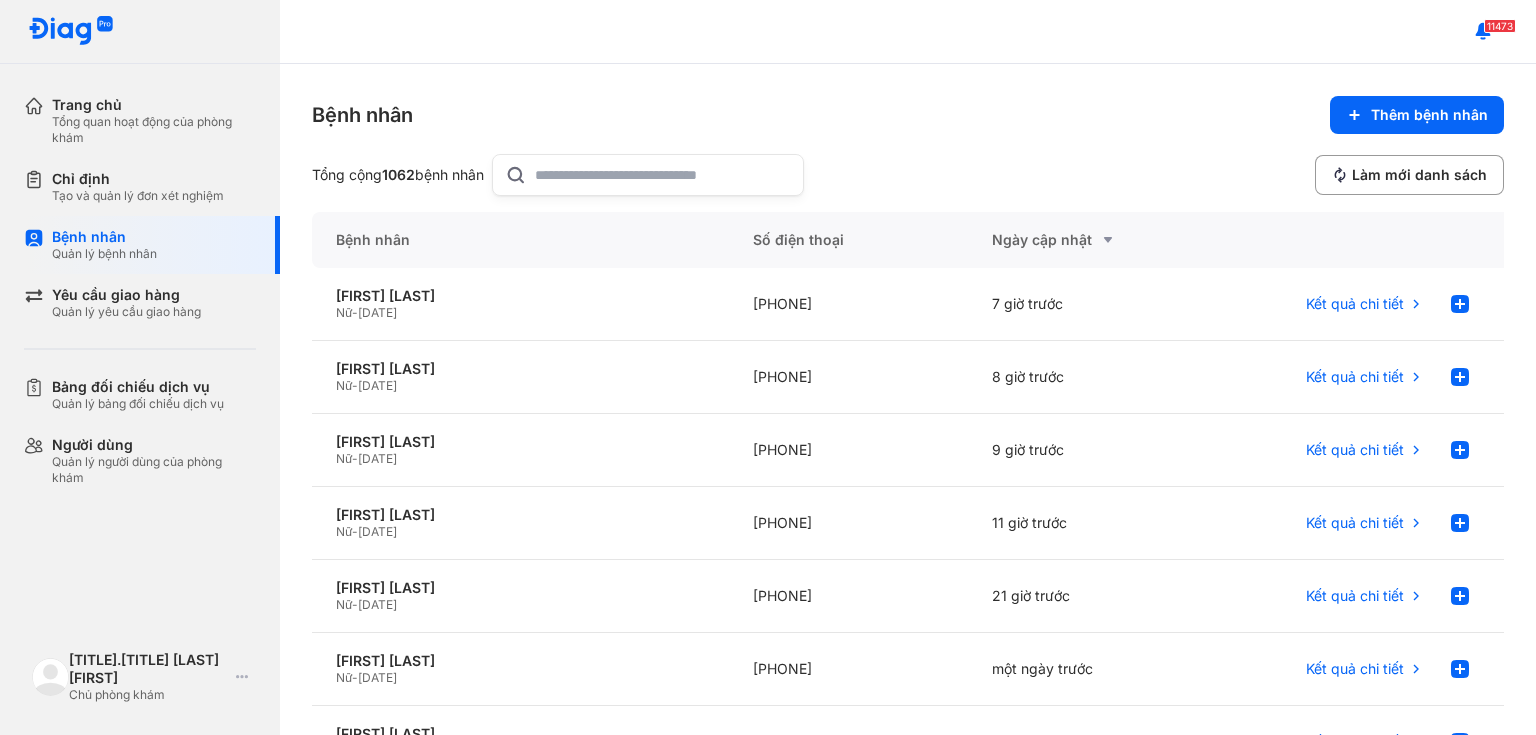 scroll, scrollTop: 0, scrollLeft: 0, axis: both 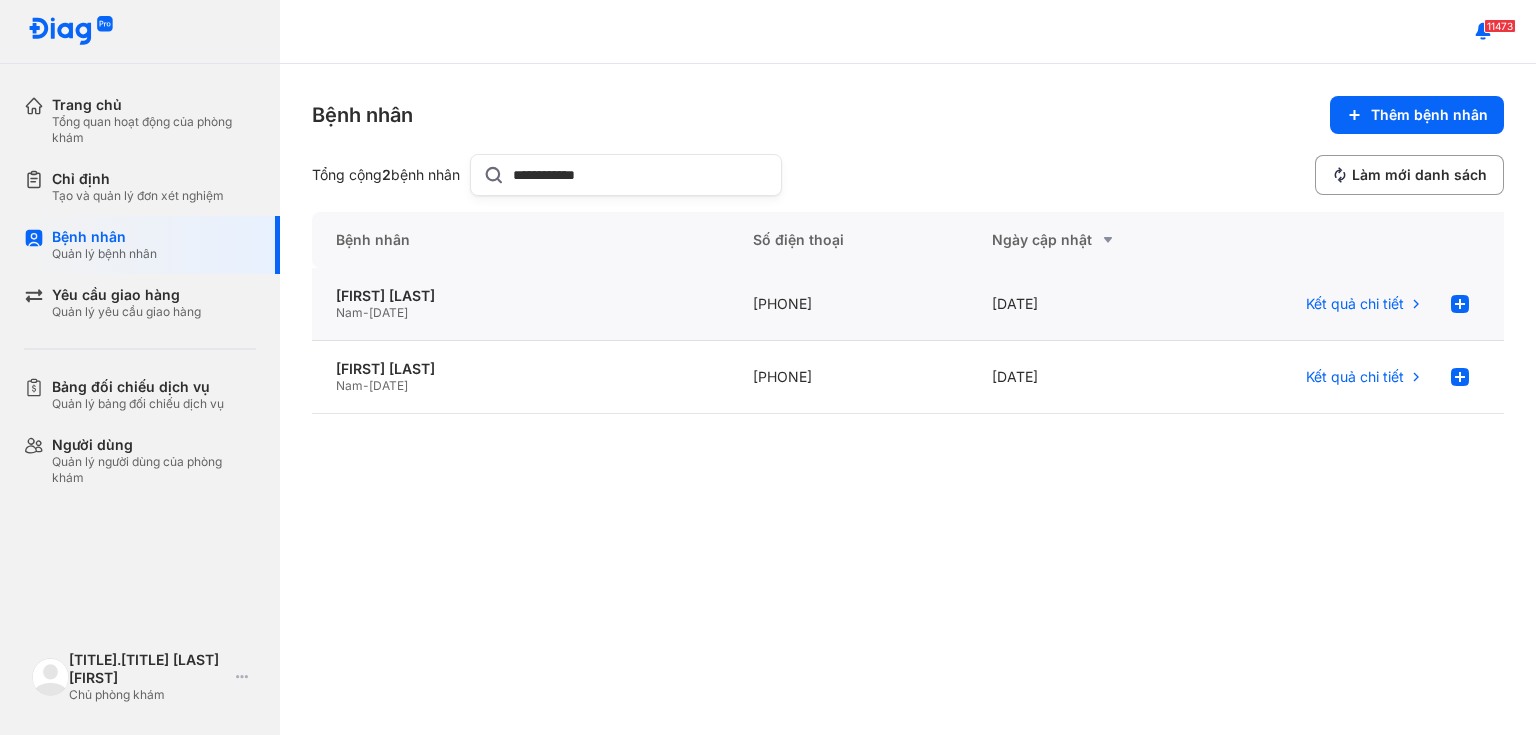 type on "**********" 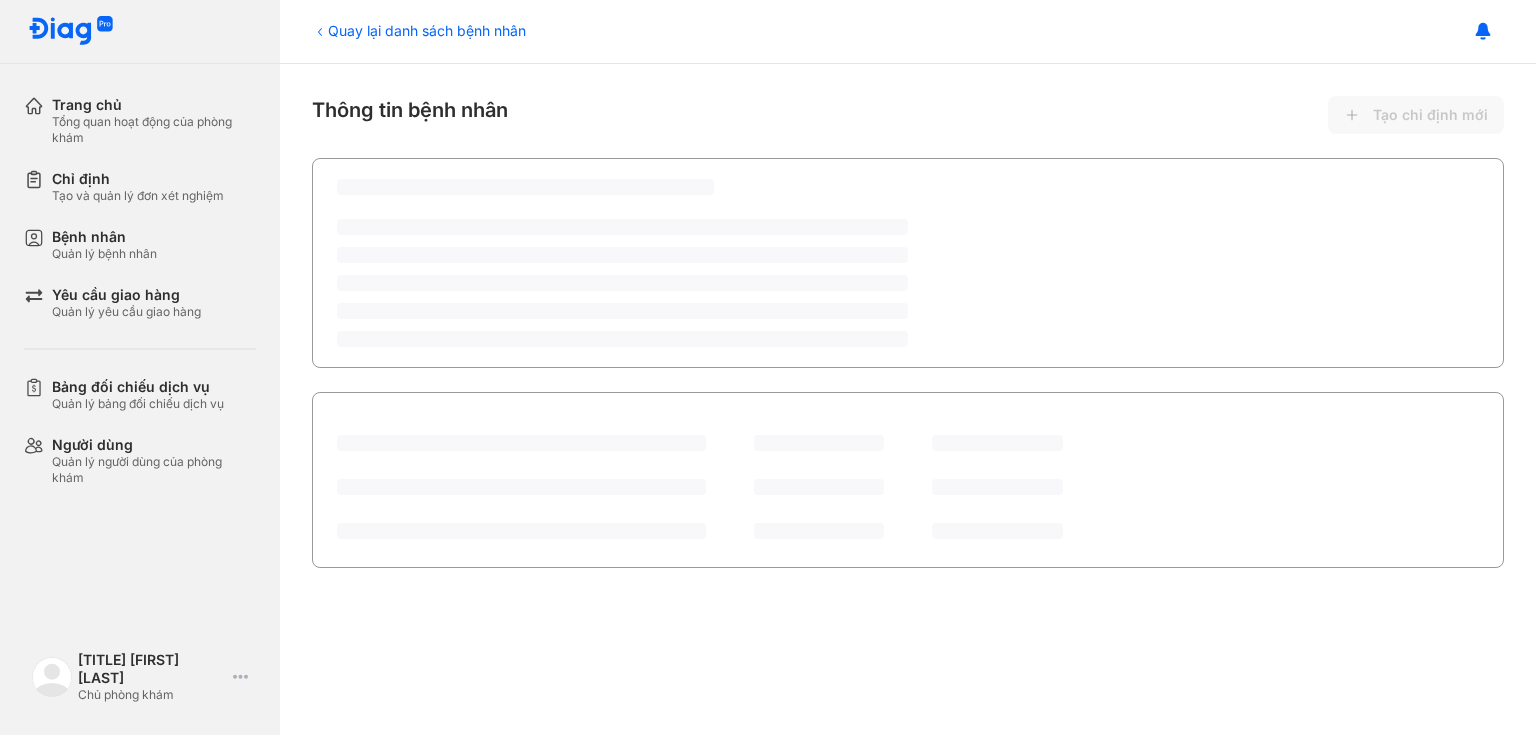 scroll, scrollTop: 0, scrollLeft: 0, axis: both 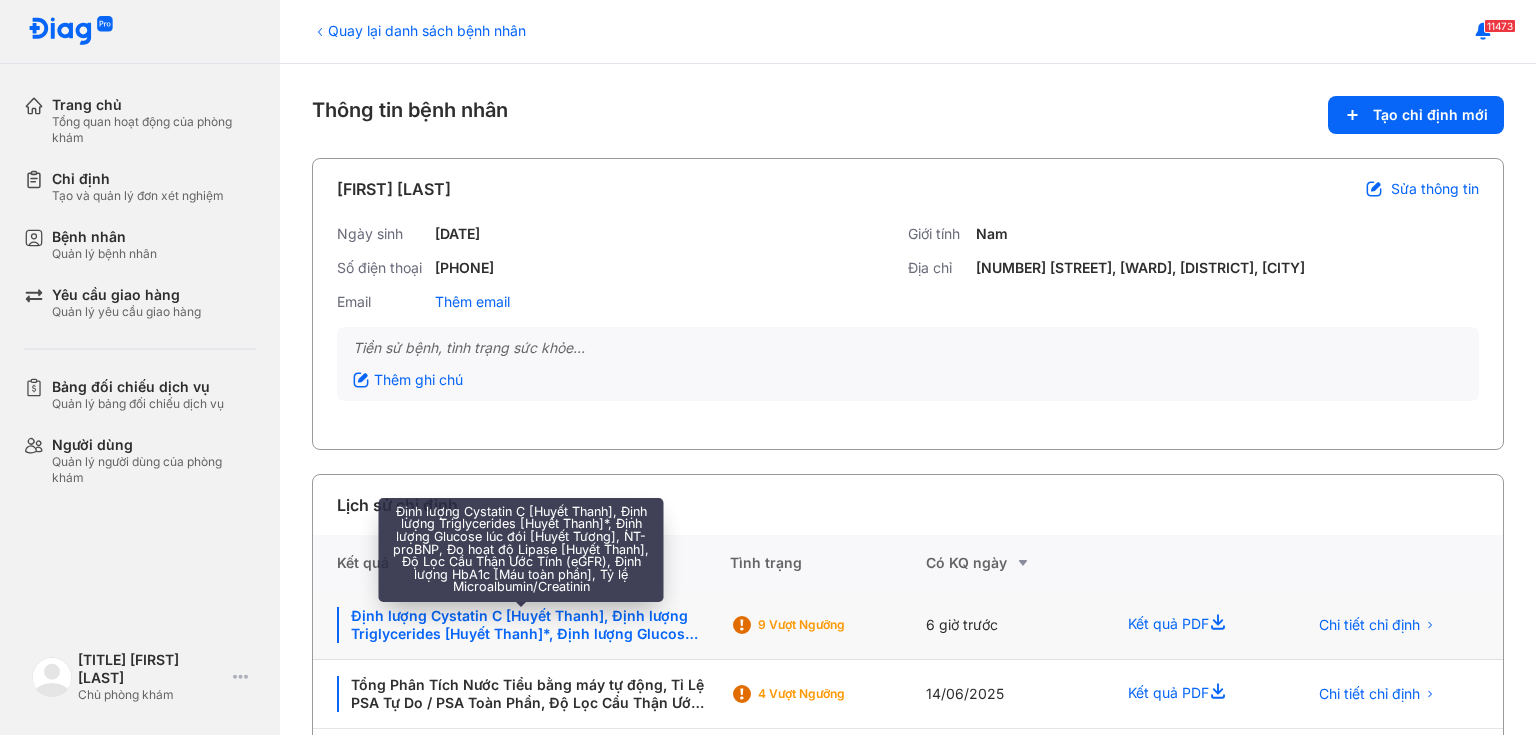 click on "Định lượng Cystatin C [Huyết Thanh], Định lượng Triglycerides [Huyết Thanh]*, Định lượng Glucose lúc đói [Huyết Tương], NT-proBNP, Đo hoạt độ Lipase [Huyết Thanh], Độ Lọc Cầu Thận Ước Tính (eGFR), Định lượng HbA1c [Máu toàn phần], Tỷ lệ Microalbumin/Creatinin" 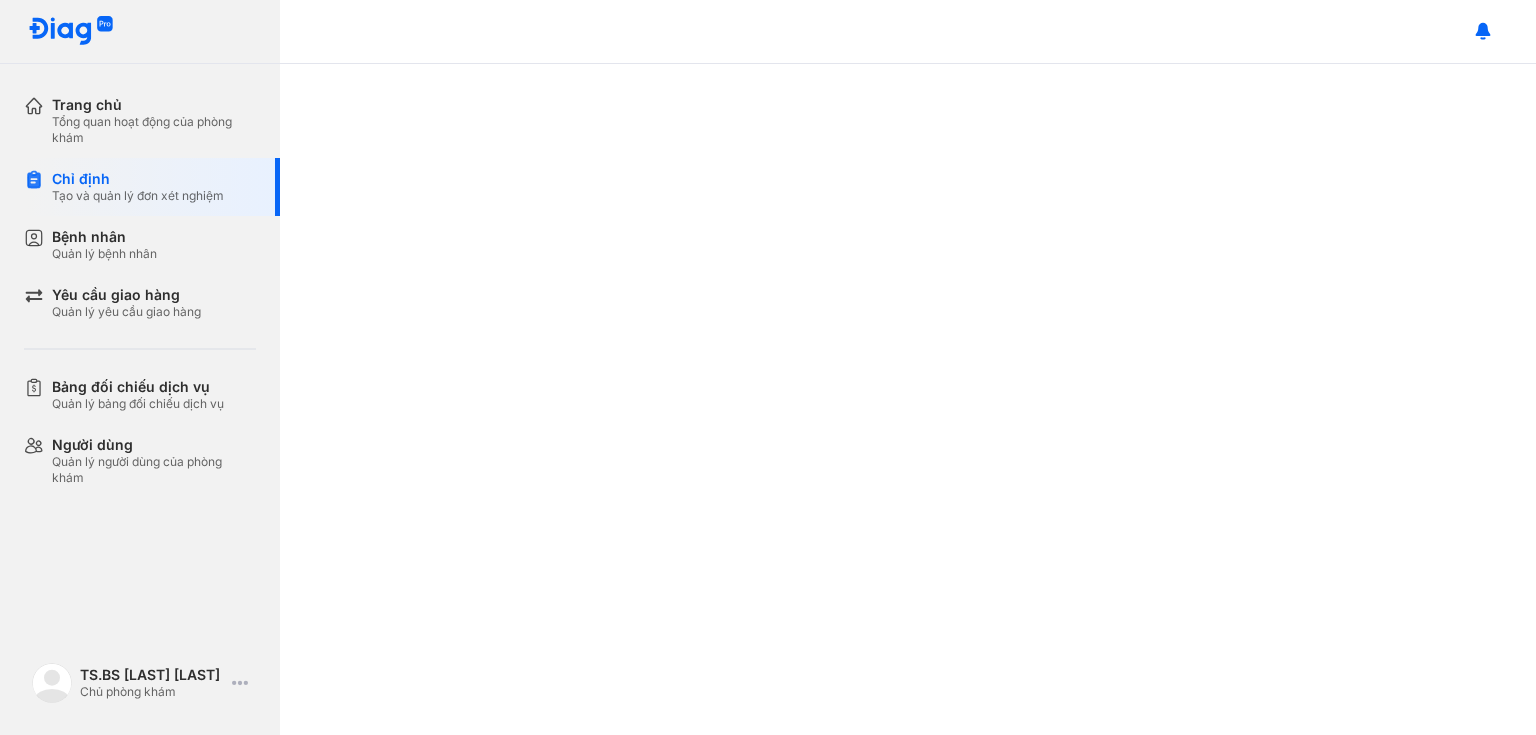 scroll, scrollTop: 0, scrollLeft: 0, axis: both 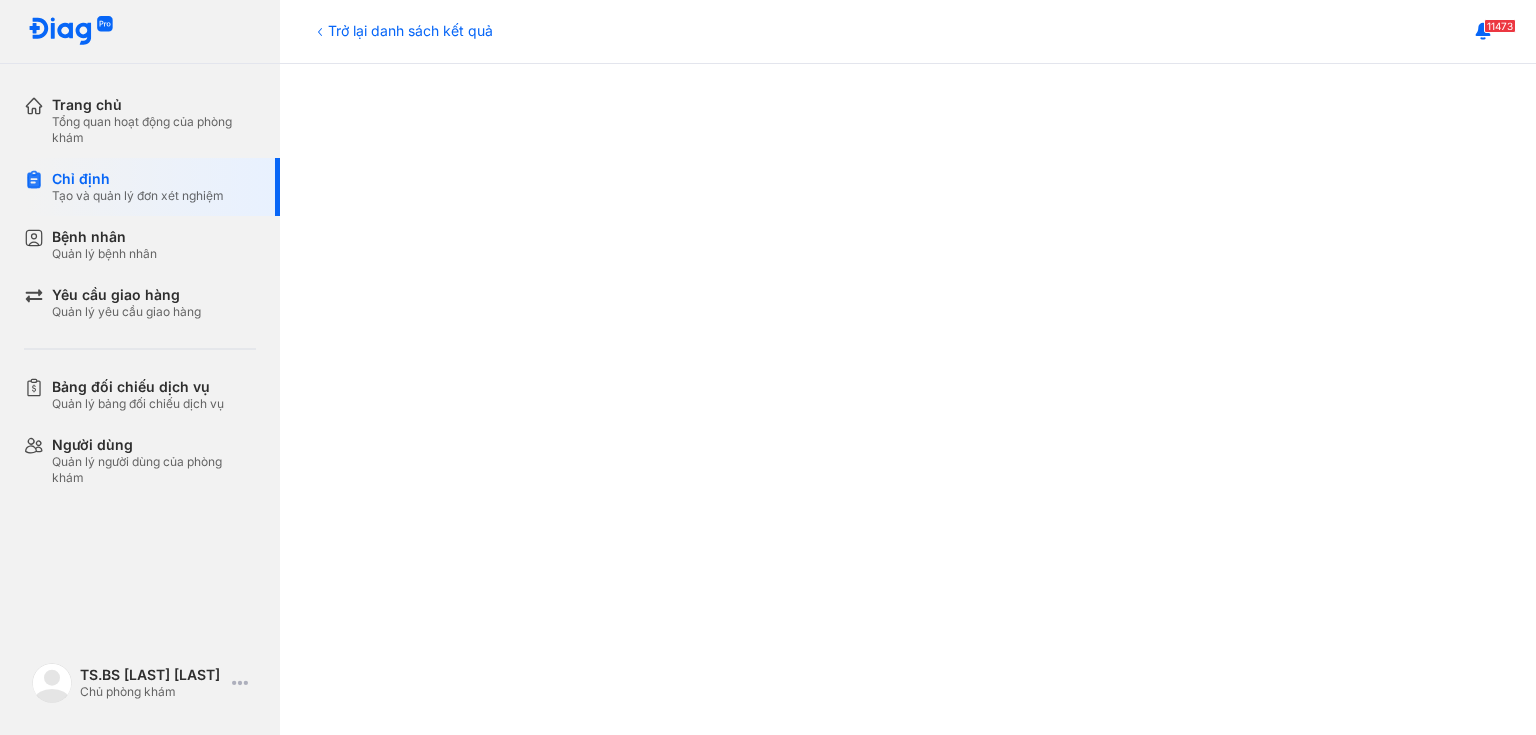 click at bounding box center [908, 450] 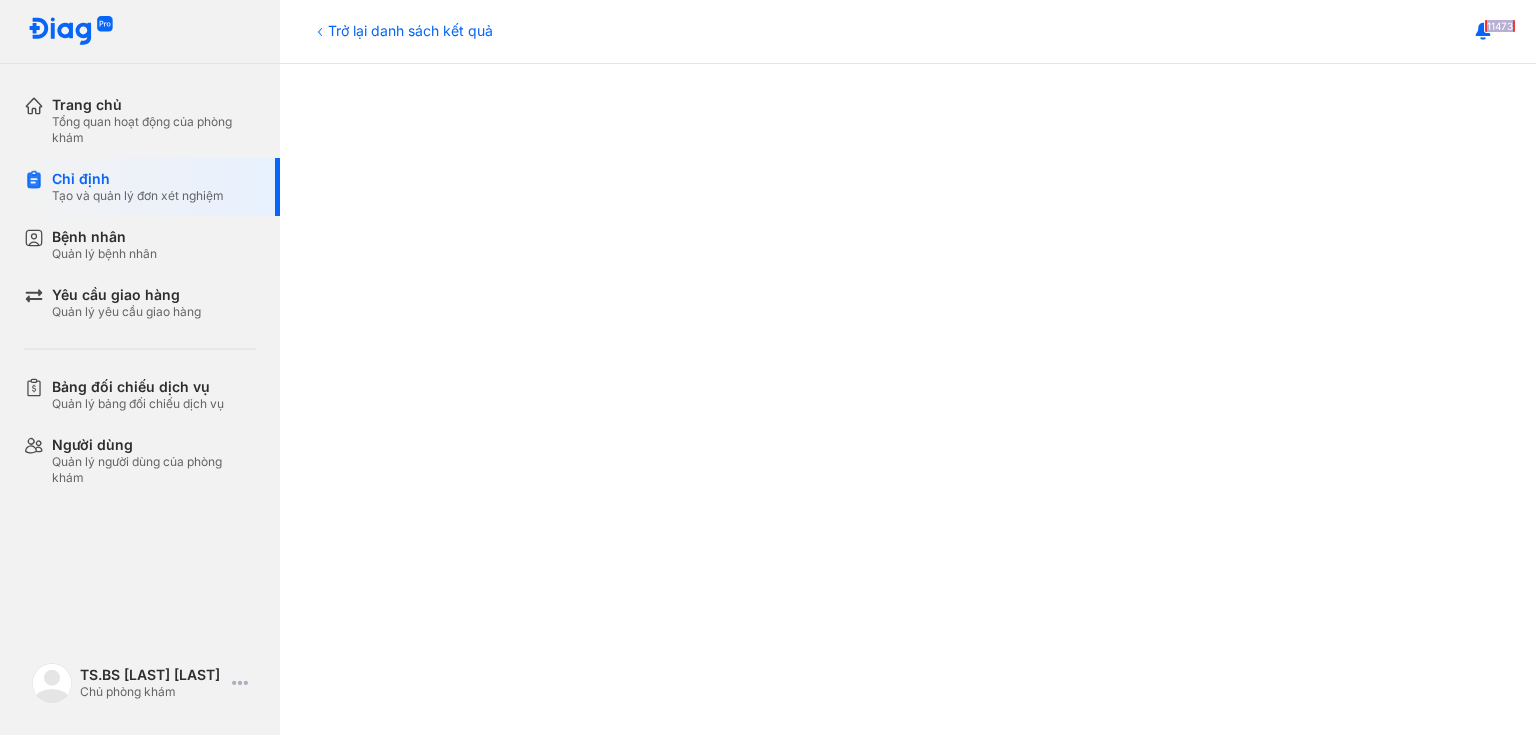 click on "11473 Trở lại danh sách kết quả Kết quả chỉ định Tải về kết quả [FIRST] [LAST] [DD]/[MM]/[YYYY] - Nam Số điện thoại +84[PHONE] Mã hồ sơ [NUMBER] Ngày lấy mẫu: [DD]/[MM]/[YYYY] Ngày nhận mẫu: [DD]/[MM]/[YYYY] Ngày trả kết quả: [DD]/[MM]/[YYYY] Doctor report (VI)" at bounding box center [908, 367] 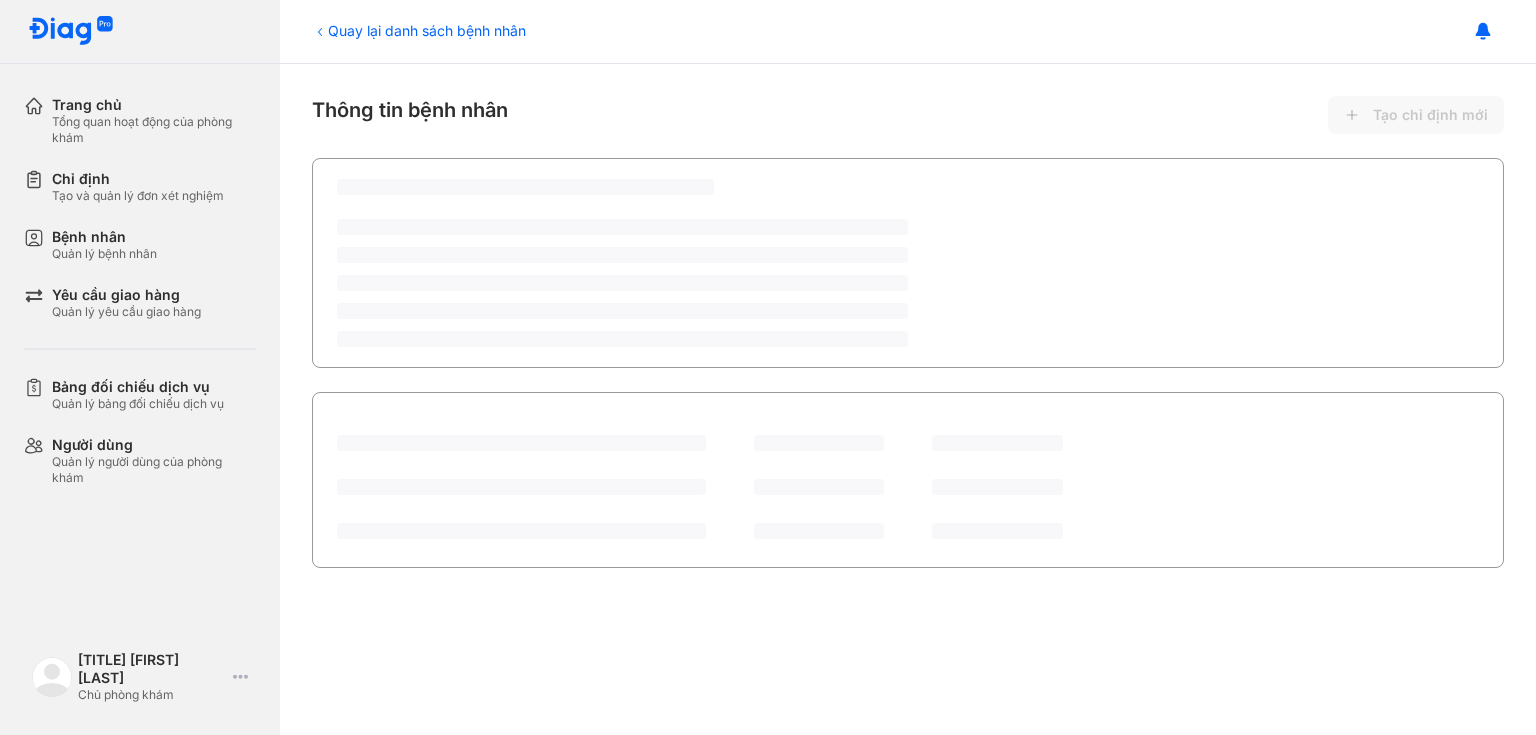 scroll, scrollTop: 0, scrollLeft: 0, axis: both 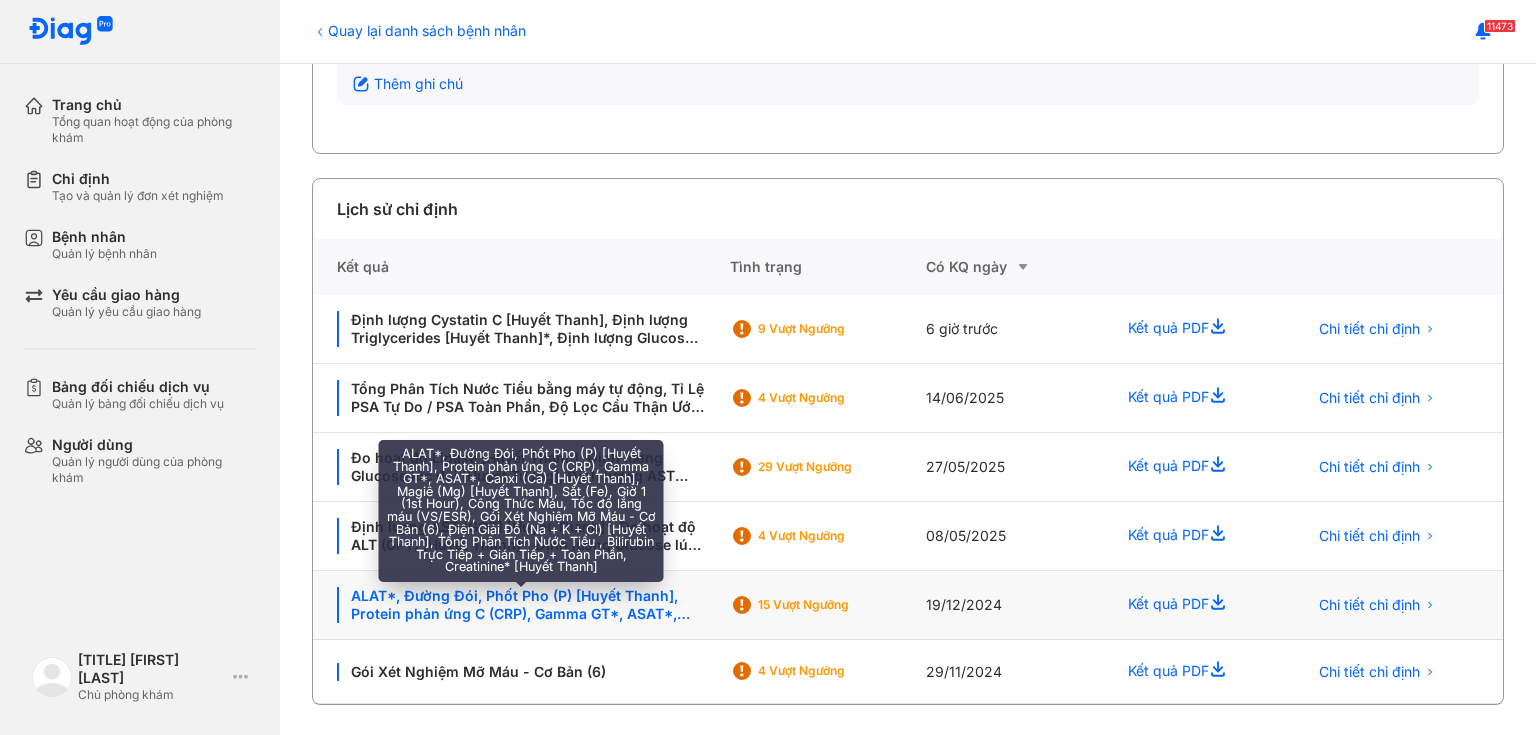 click on "ALAT*, Đường Đói, Phốt Pho (P) [Huyết Thanh], Protein phản ứng C (CRP), Gamma GT*, ASAT*, Canxi (Ca) [Huyết Thanh], Magiê (Mg) [Huyết Thanh], Sắt (Fe), Giờ 1 (1st Hour), Công Thức Máu, Tốc độ lắng máu (VS/ESR), Gói Xét Nghiệm Mỡ Máu - Cơ Bản (6), Điện Giải Đồ (Na + K + Cl) [Huyết Thanh], Tổng Phân Tích Nước Tiểu , Bilirubin Trực Tiếp + Gián Tiếp + Toàn Phần, Creatinine* [Huyết Thanh]" 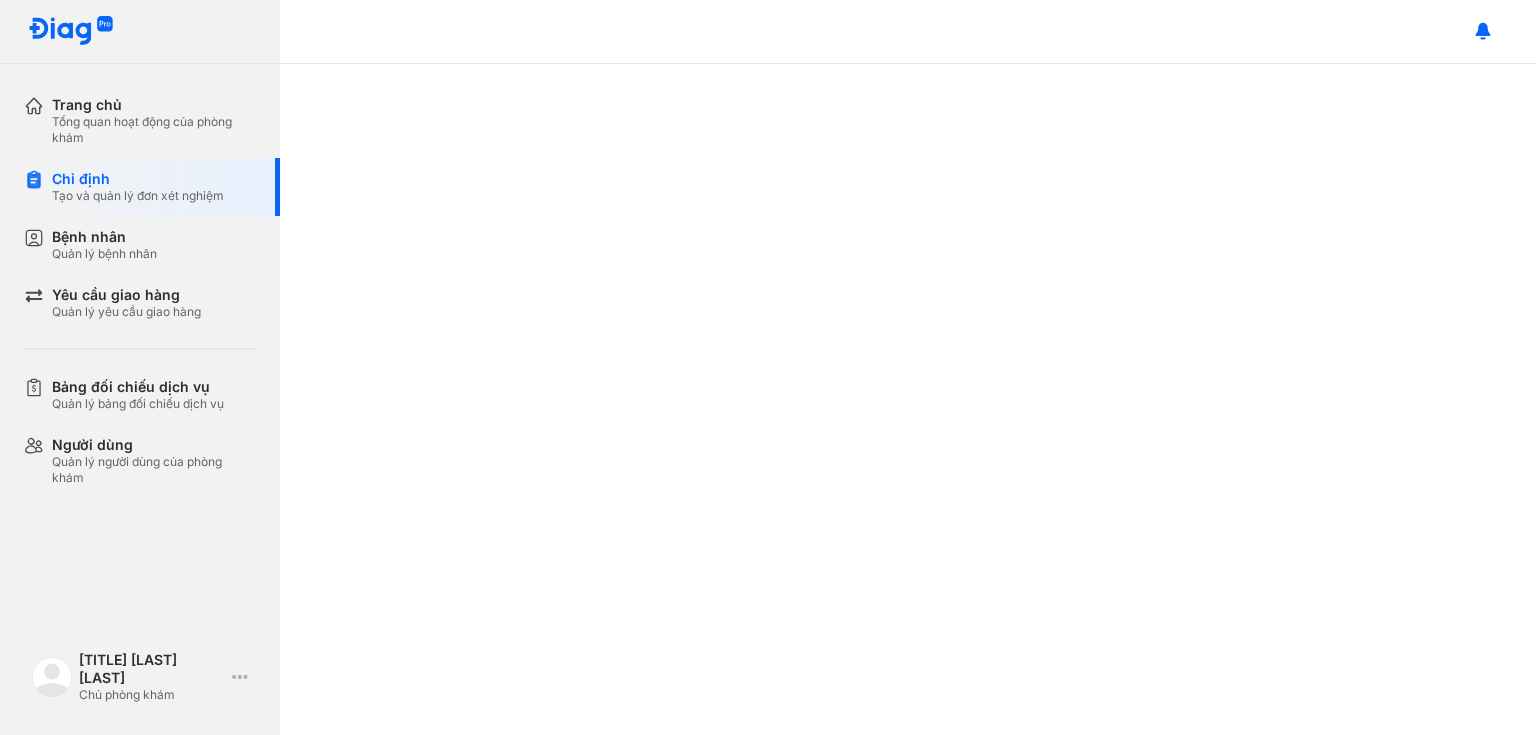 scroll, scrollTop: 0, scrollLeft: 0, axis: both 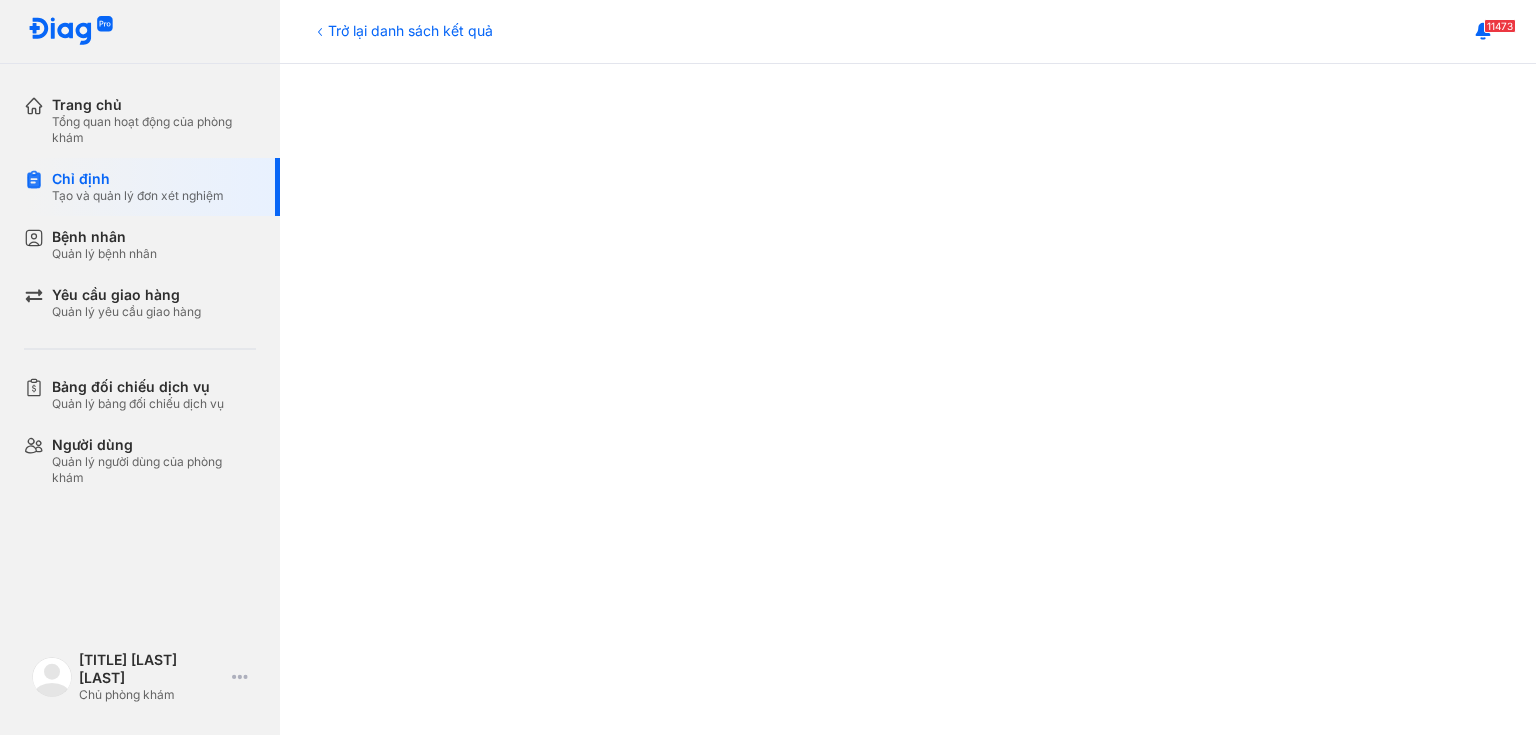 click at bounding box center [908, 690] 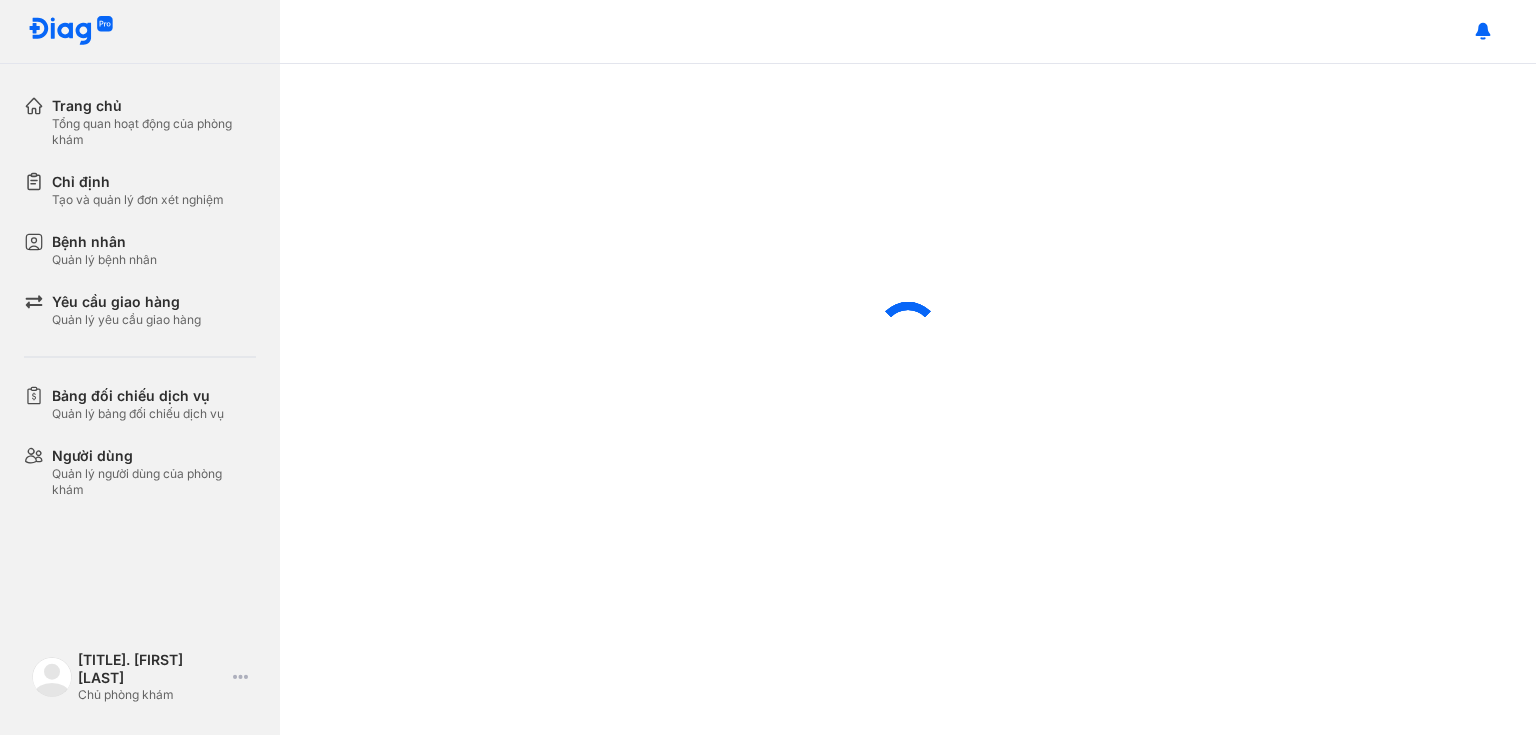 scroll, scrollTop: 0, scrollLeft: 0, axis: both 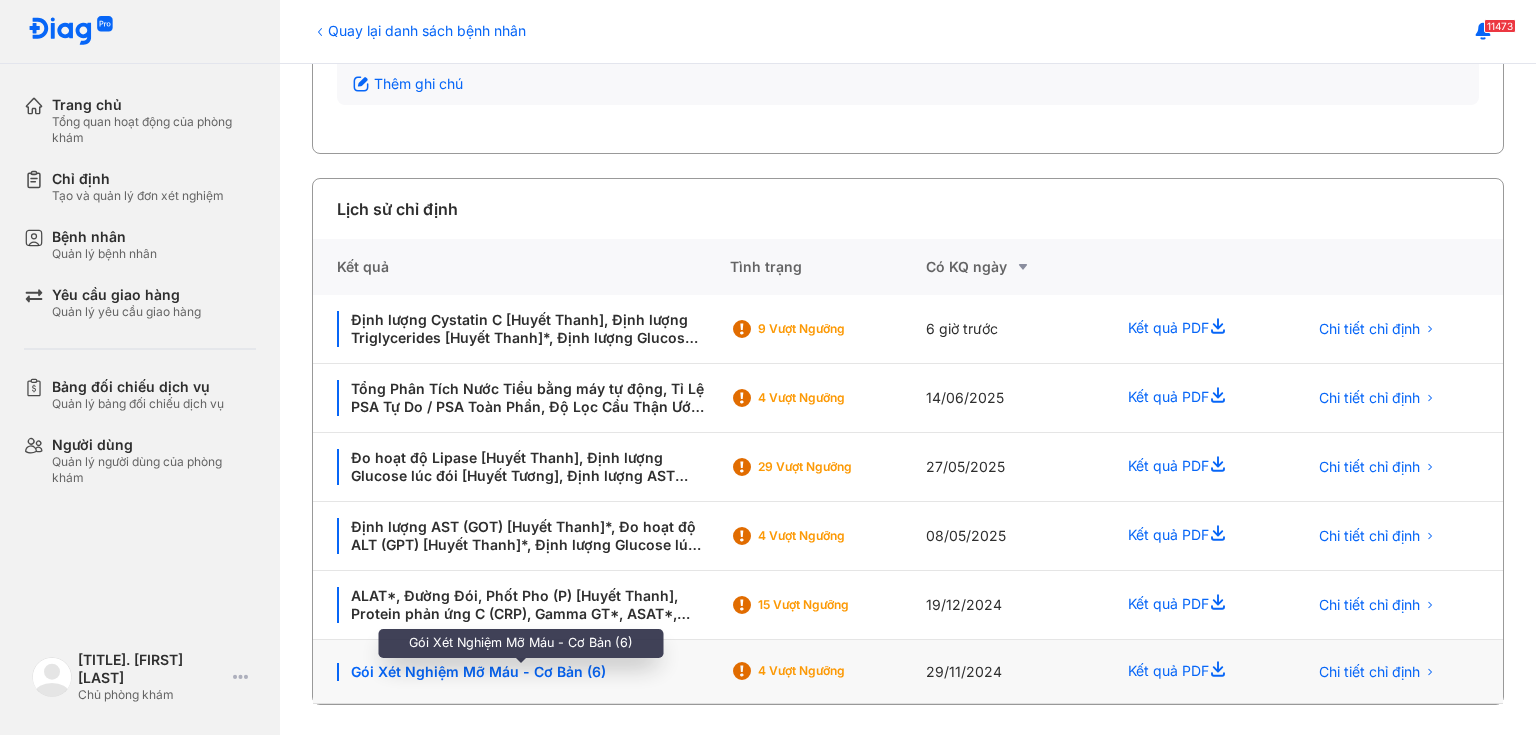 click on "Gói Xét Nghiệm Mỡ Máu - Cơ Bản (6)" 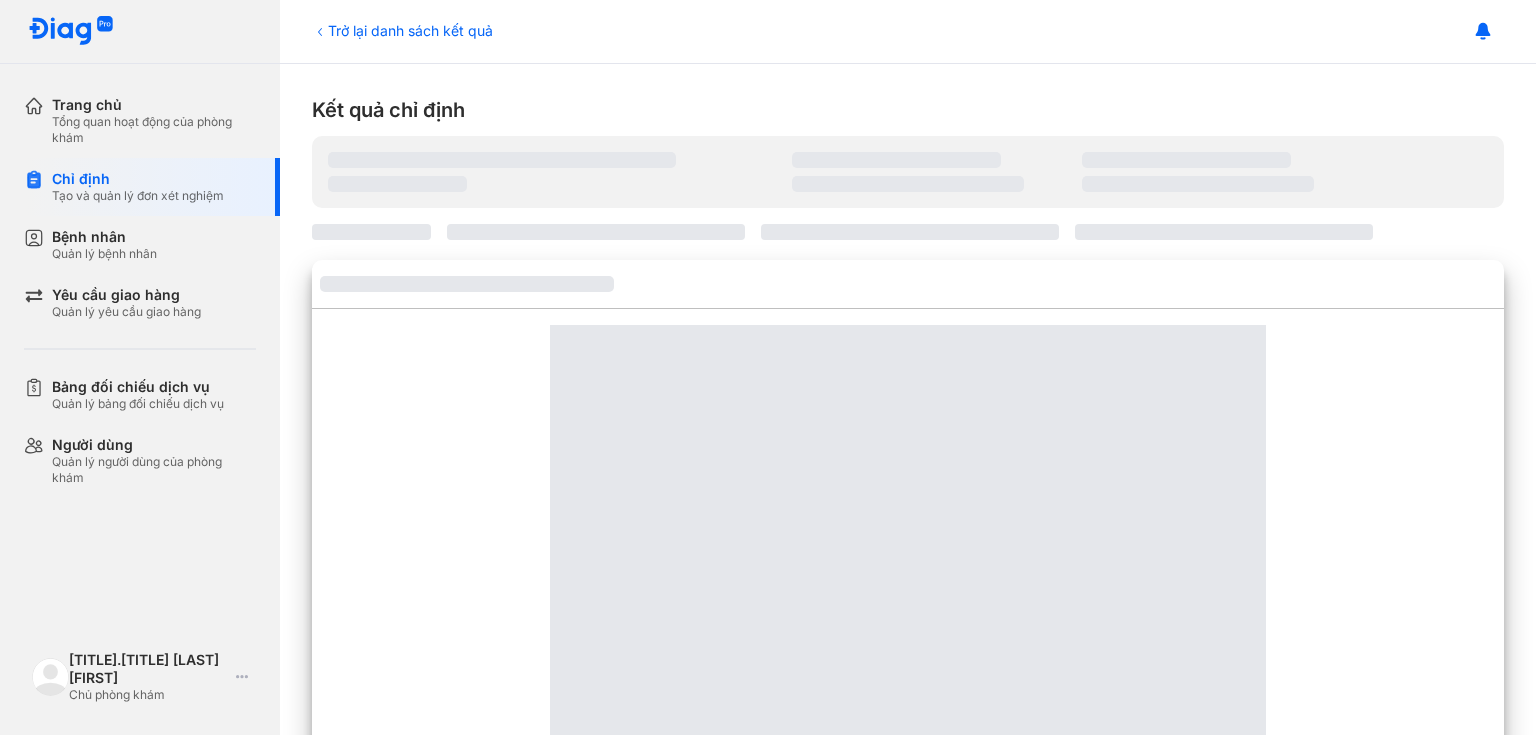 scroll, scrollTop: 0, scrollLeft: 0, axis: both 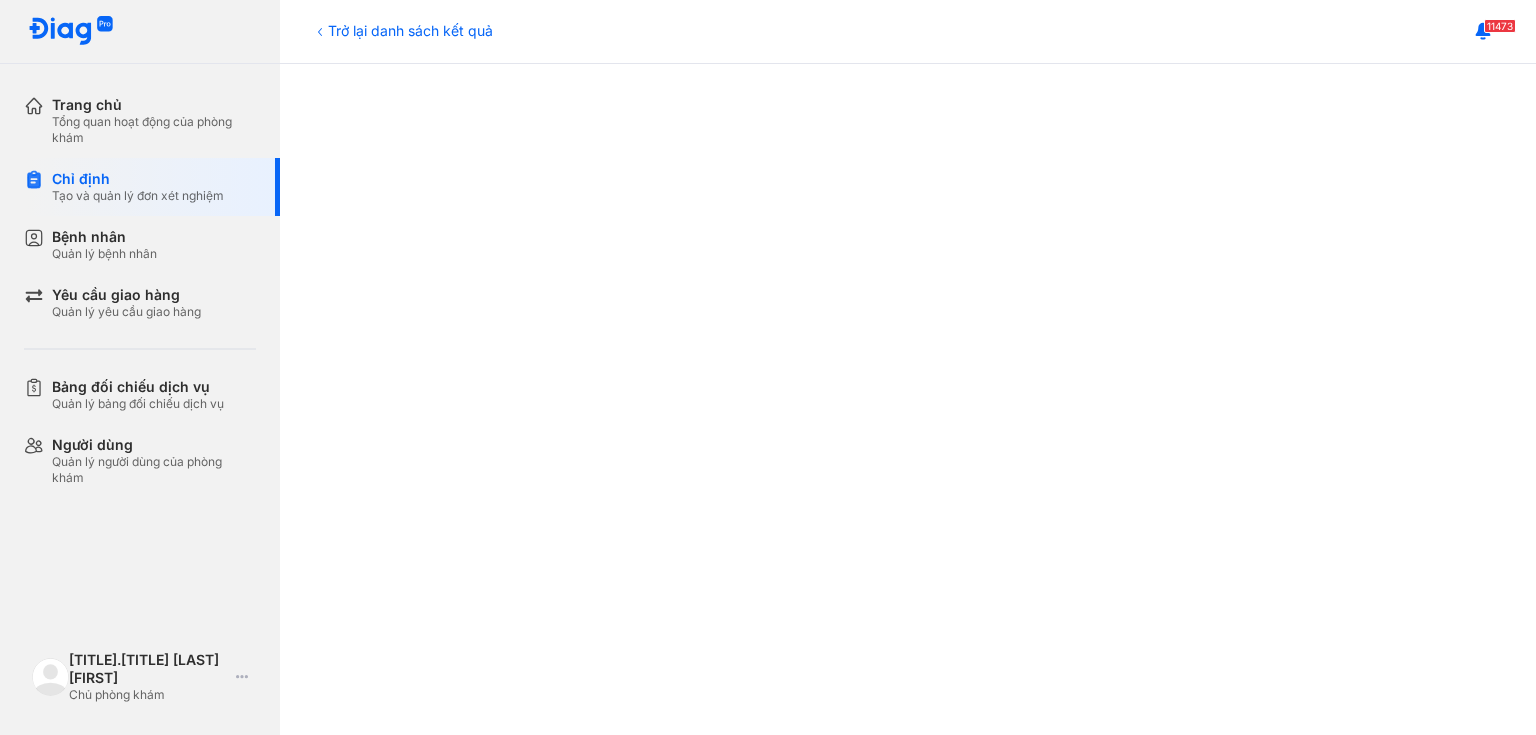 click 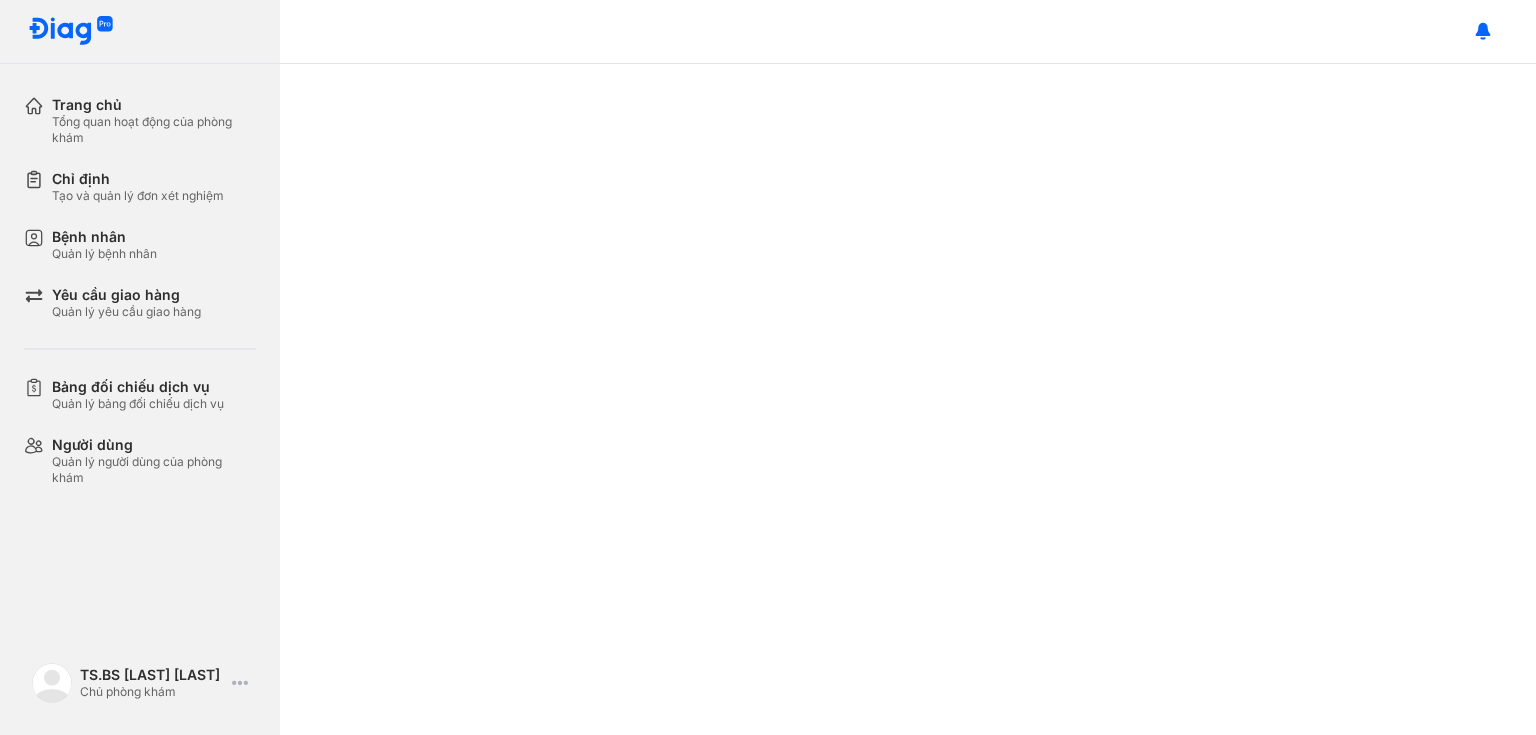scroll, scrollTop: 0, scrollLeft: 0, axis: both 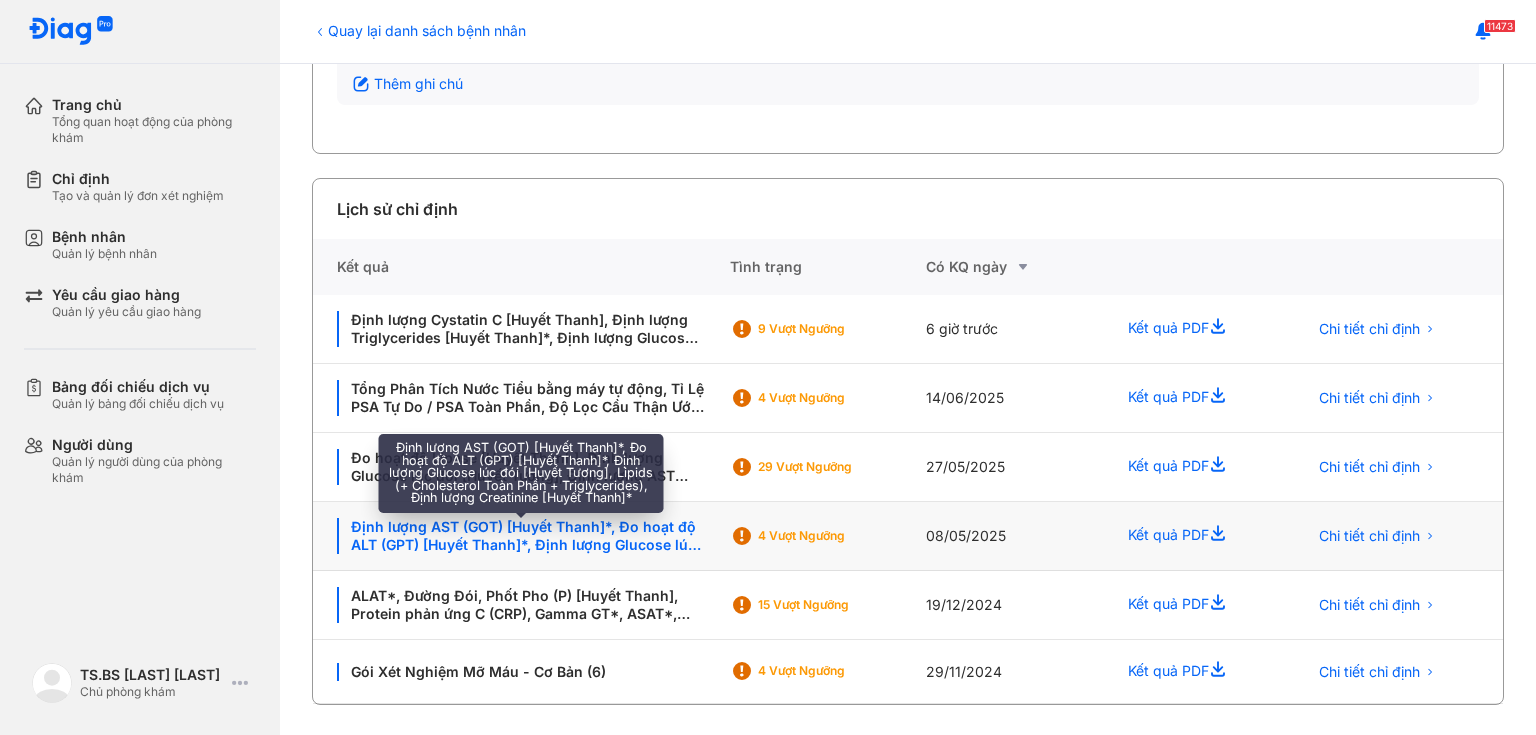 click on "Định lượng AST (GOT) [Huyết Thanh]*, Đo hoạt độ ALT (GPT) [Huyết Thanh]*, Định lượng Glucose lúc đói [Huyết Tương], Lipids (+ Cholesterol Toàn Phần + Triglycerides), Định lượng Creatinine [Huyết Thanh]*" 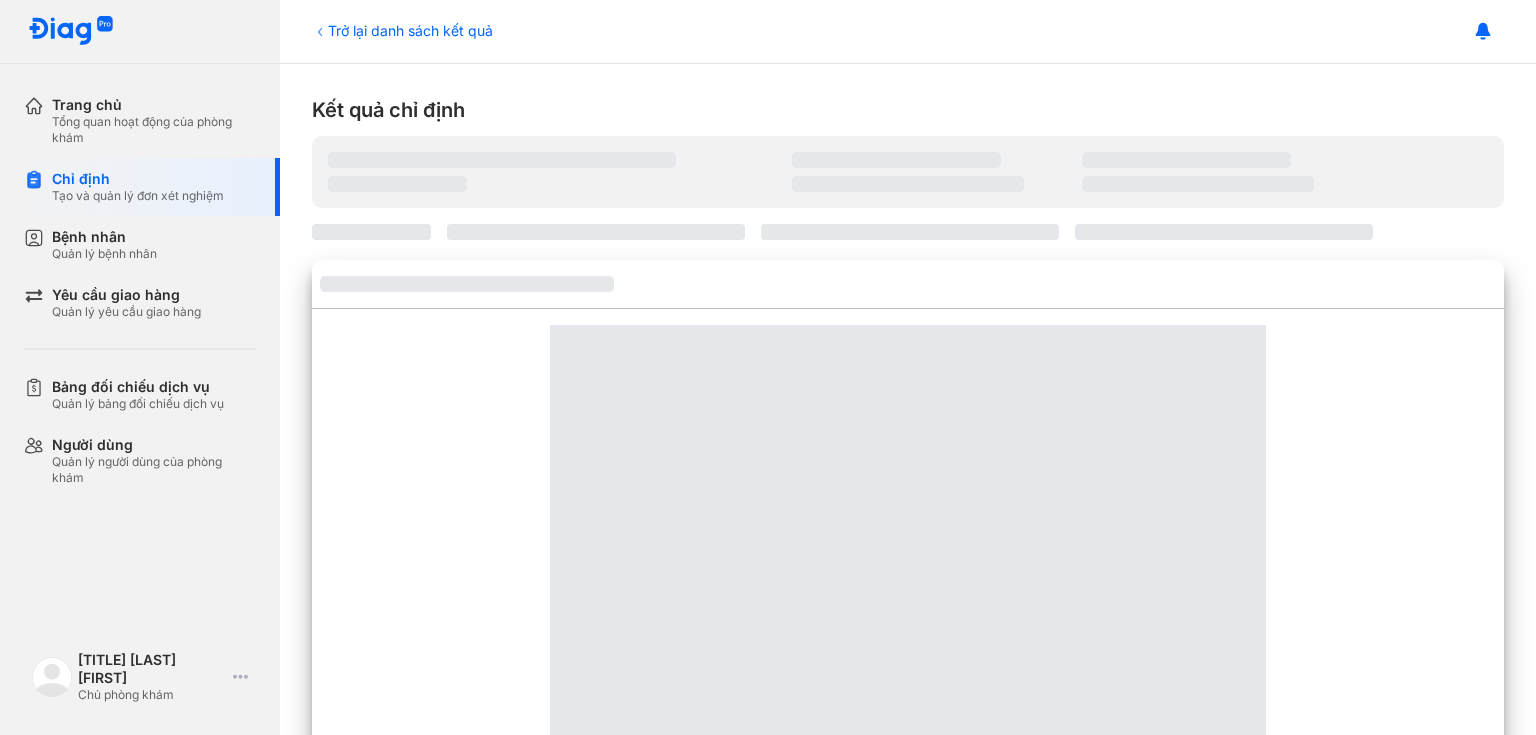 scroll, scrollTop: 0, scrollLeft: 0, axis: both 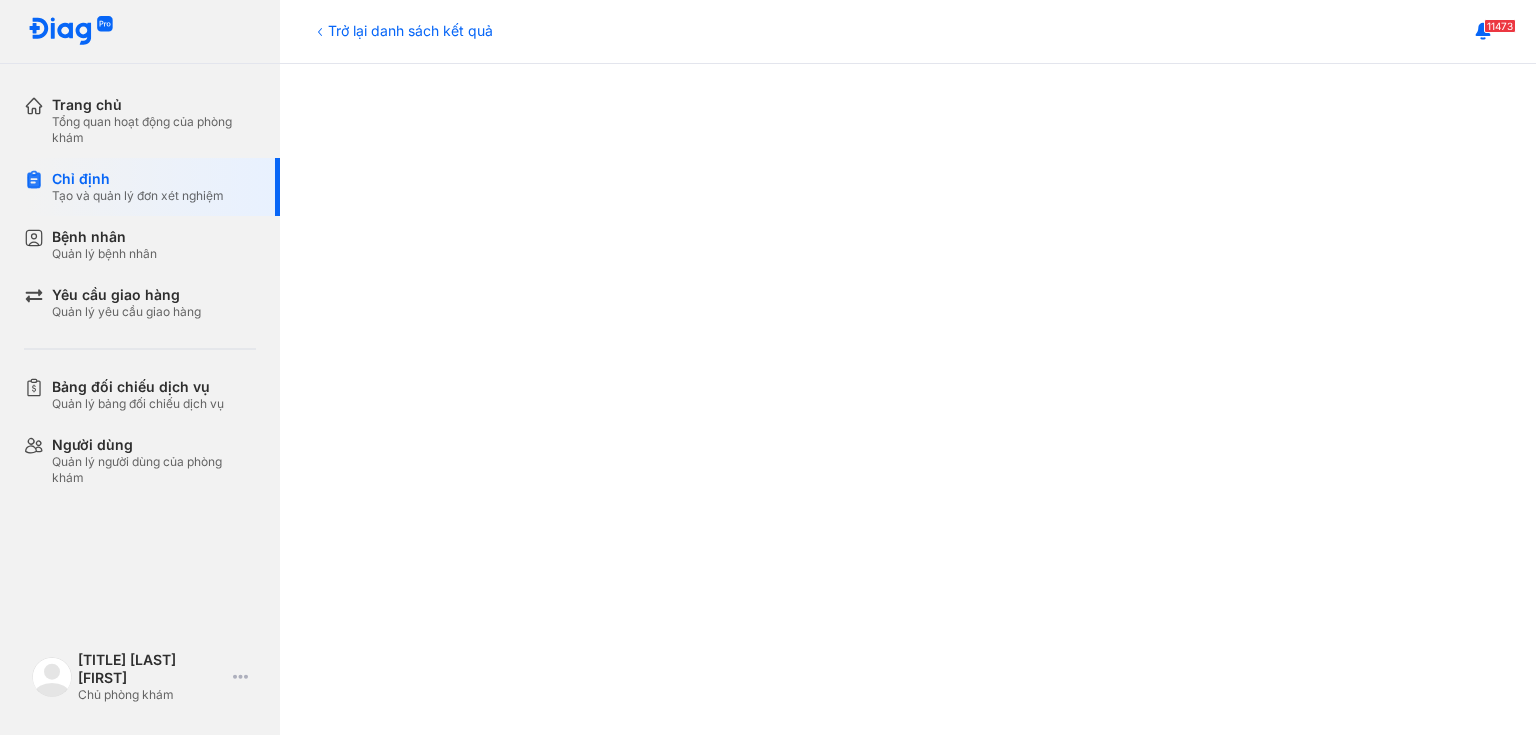 click on "Trở lại danh sách kết quả" at bounding box center [402, 30] 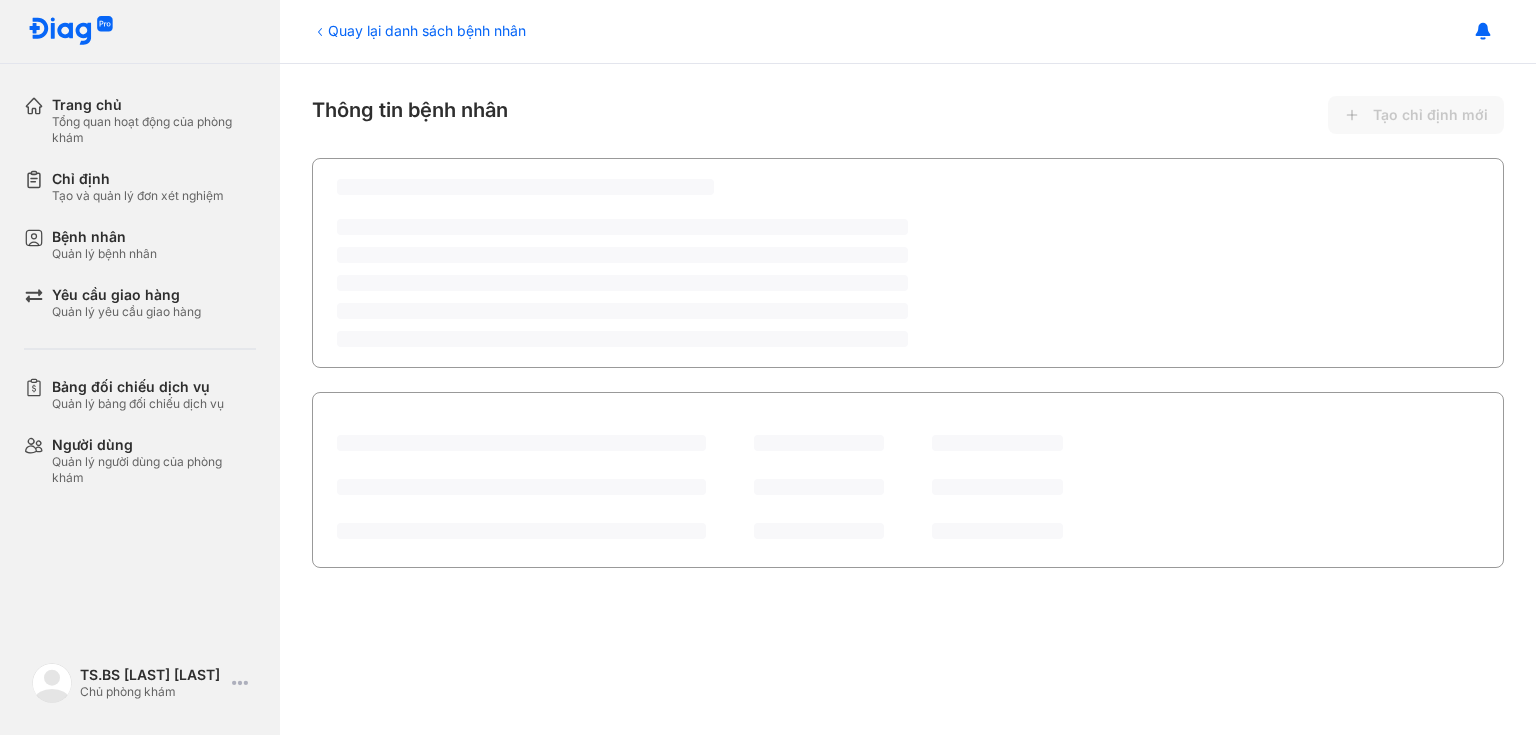 scroll, scrollTop: 0, scrollLeft: 0, axis: both 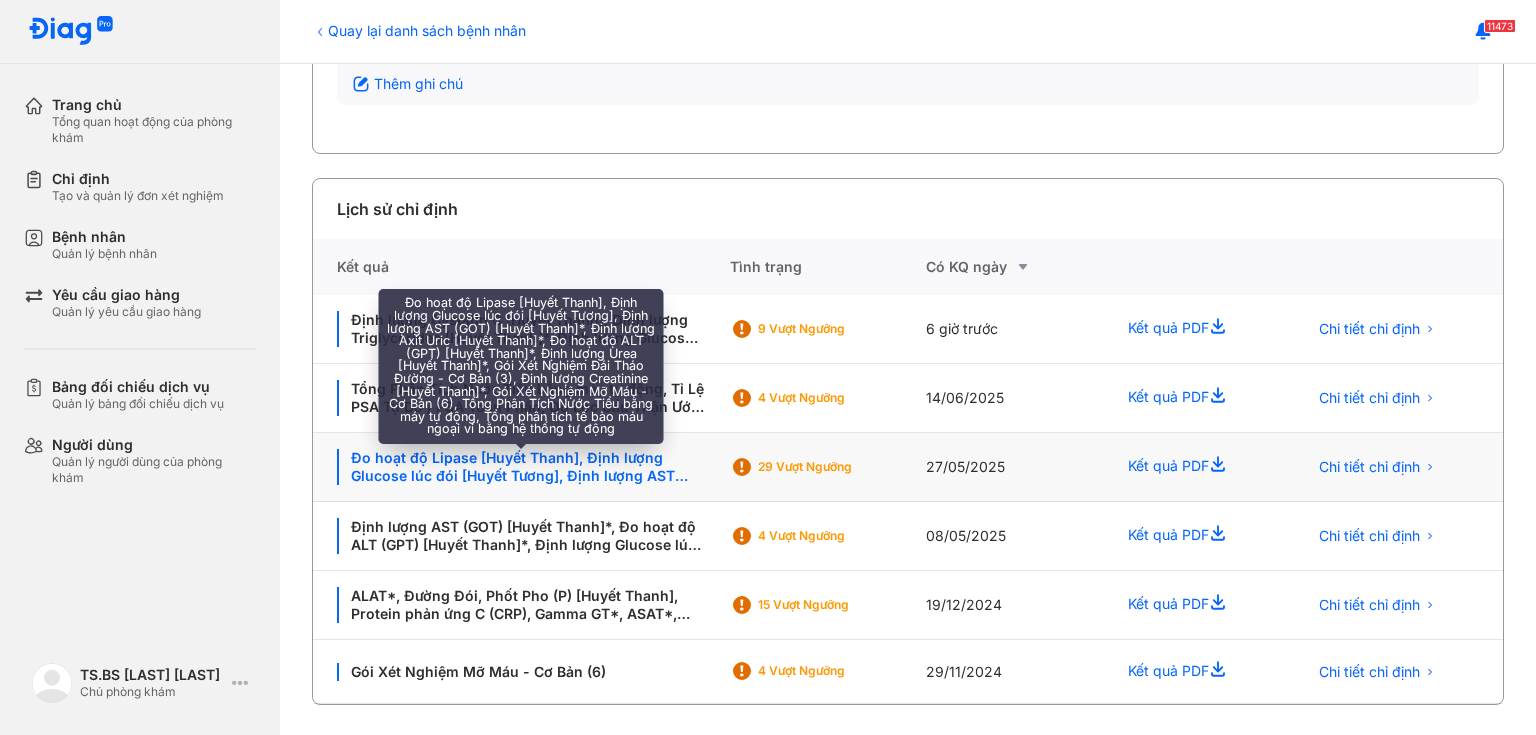 click on "Đo hoạt độ Lipase [Huyết Thanh], Định lượng Glucose lúc đói [Huyết Tương], Định lượng AST (GOT) [Huyết Thanh]*, Định lượng Axit Uric [Huyết Thanh]*, Đo hoạt độ ALT (GPT) [Huyết Thanh]*, Định lượng Urea [Huyết Thanh]*, Gói Xét Nghiệm Đái Tháo Đường - Cơ Bản (3), Định lượng Creatinine [Huyết Thanh]*, Gói Xét Nghiệm Mỡ Máu - Cơ Bản (6), Tổng Phân Tích Nước Tiểu bằng máy tự động, Tổng phân tích tế bào máu ngoại vi bằng hệ thống tự động" 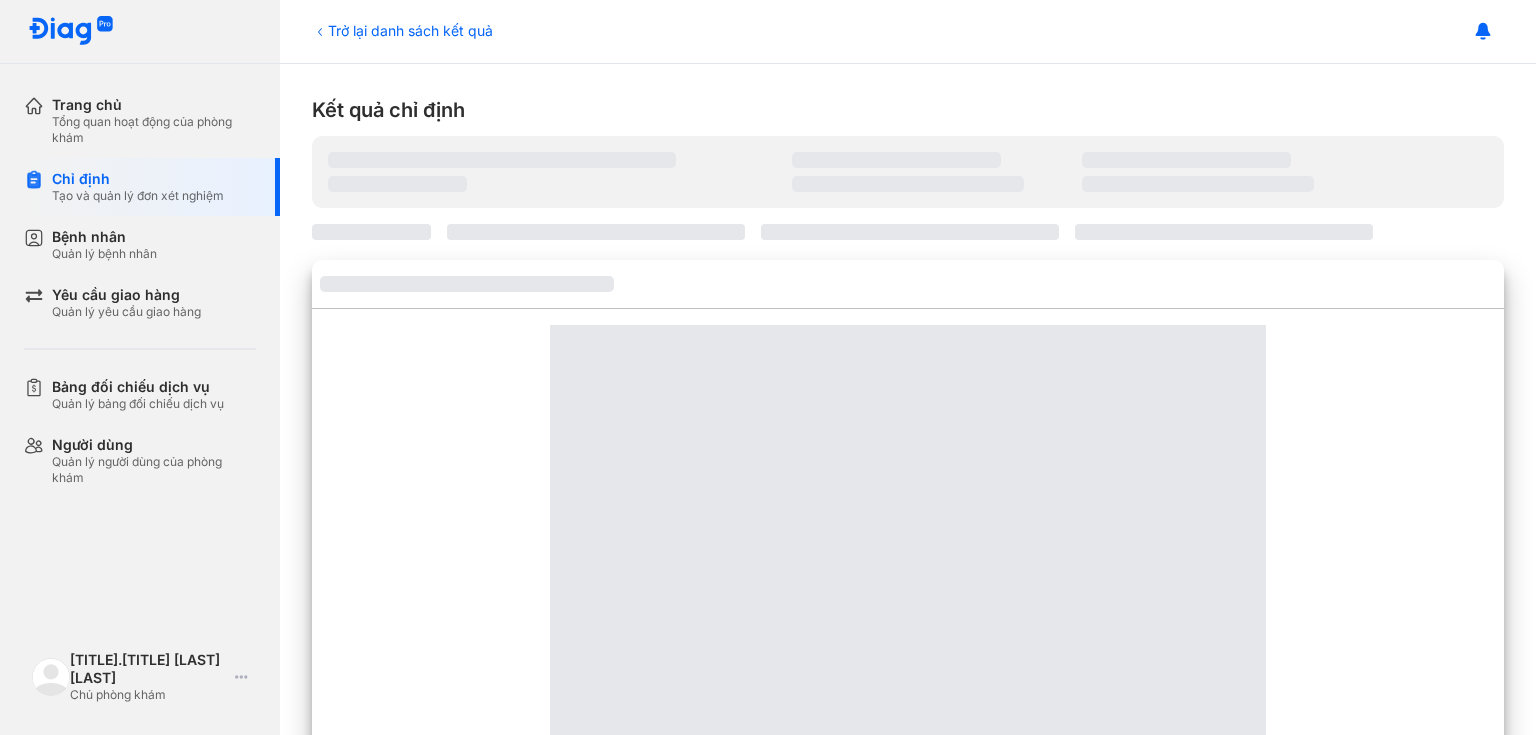 scroll, scrollTop: 0, scrollLeft: 0, axis: both 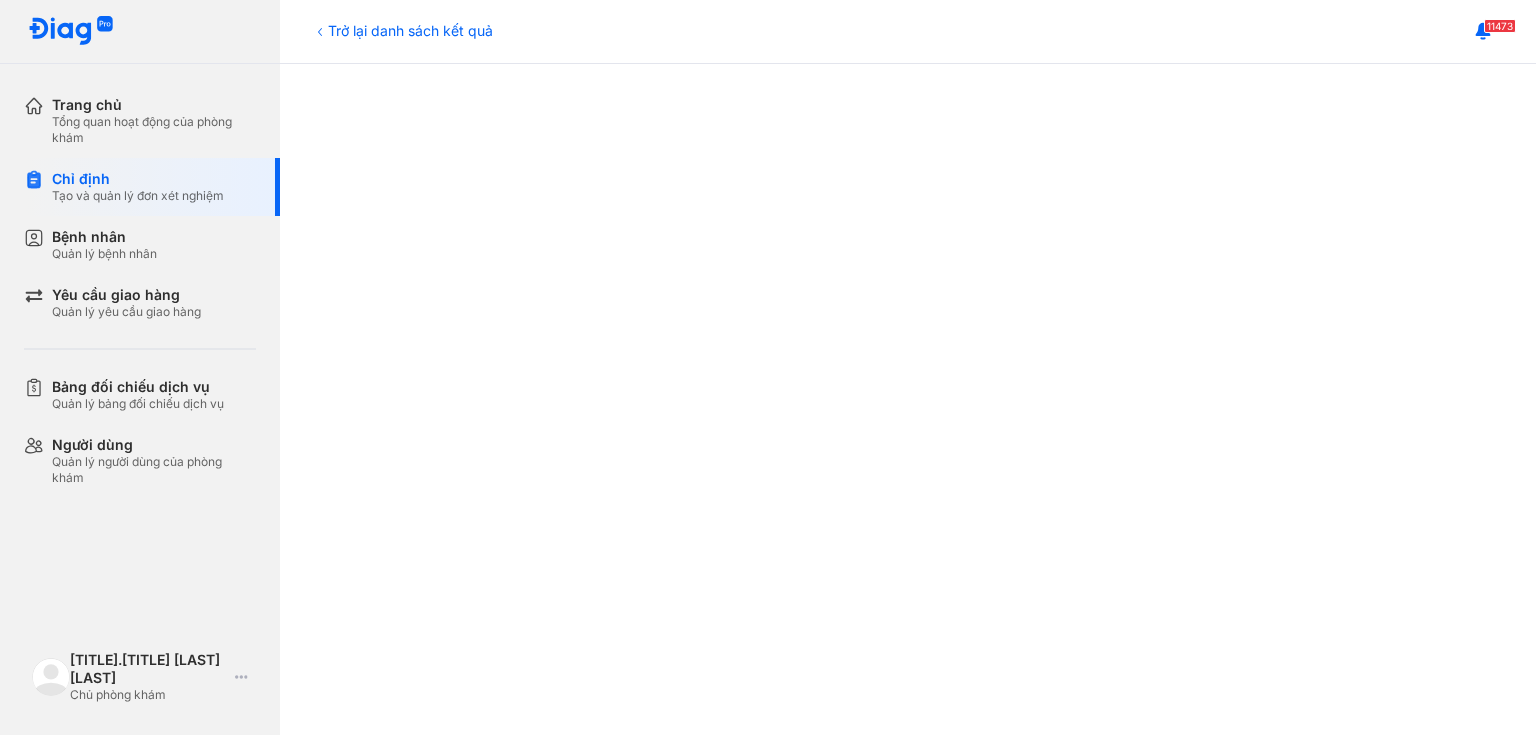 click on "Trở lại danh sách kết quả" at bounding box center (402, 30) 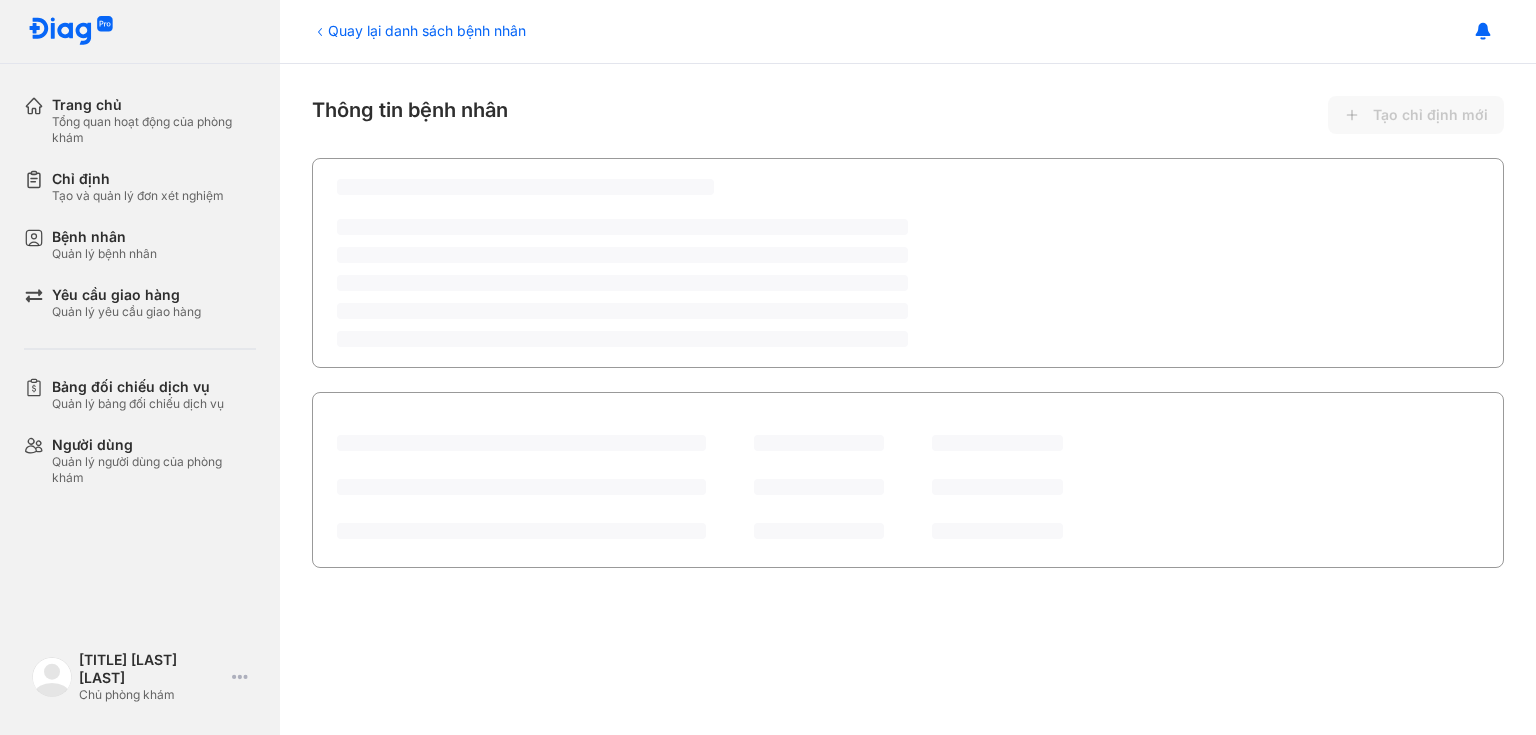 scroll, scrollTop: 0, scrollLeft: 0, axis: both 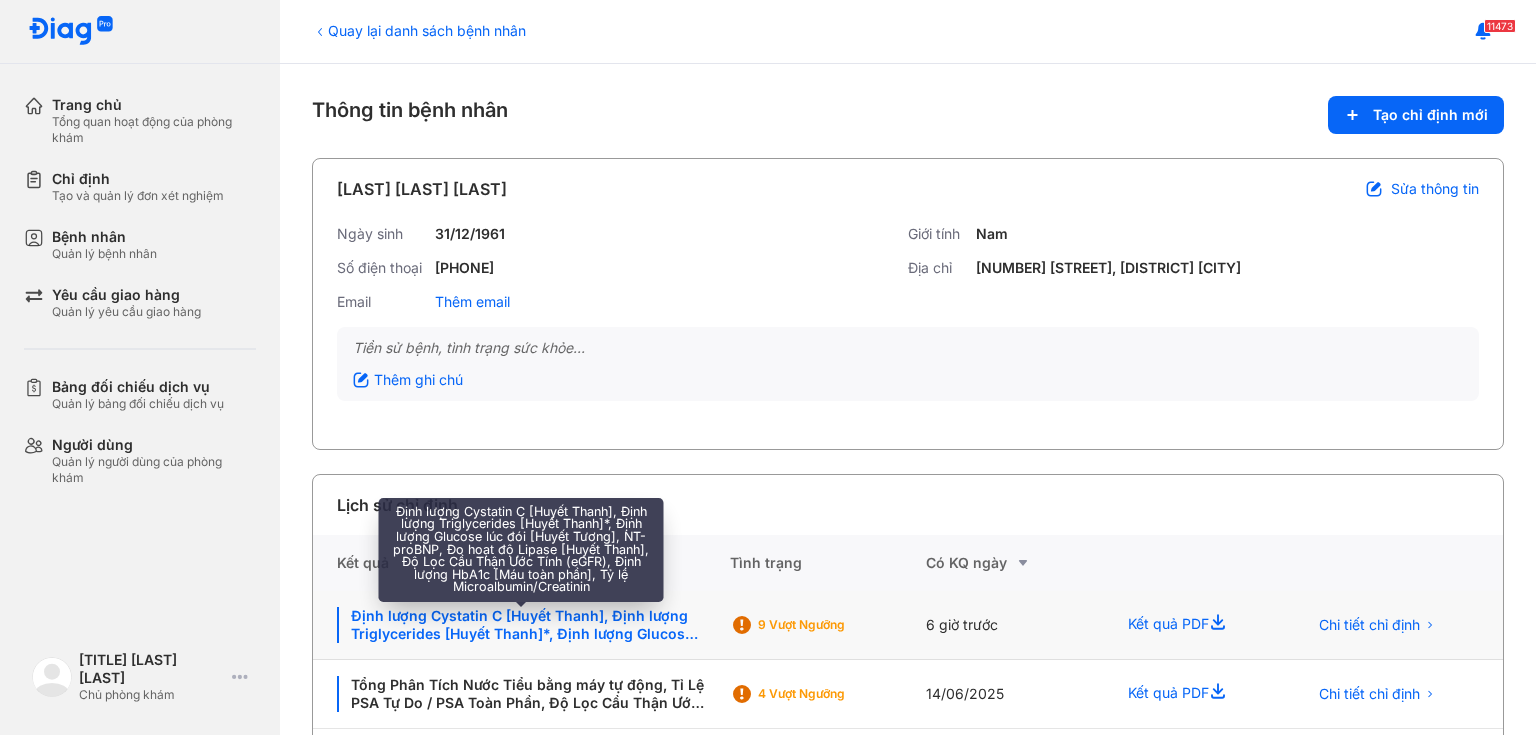 click on "Định lượng Cystatin C [Huyết Thanh], Định lượng Triglycerides [Huyết Thanh]*, Định lượng Glucose lúc đói [Huyết Tương], NT-proBNP, Đo hoạt độ Lipase [Huyết Thanh], Độ Lọc Cầu Thận Ước Tính (eGFR), Định lượng HbA1c [Máu toàn phần], Tỷ lệ Microalbumin/Creatinin" 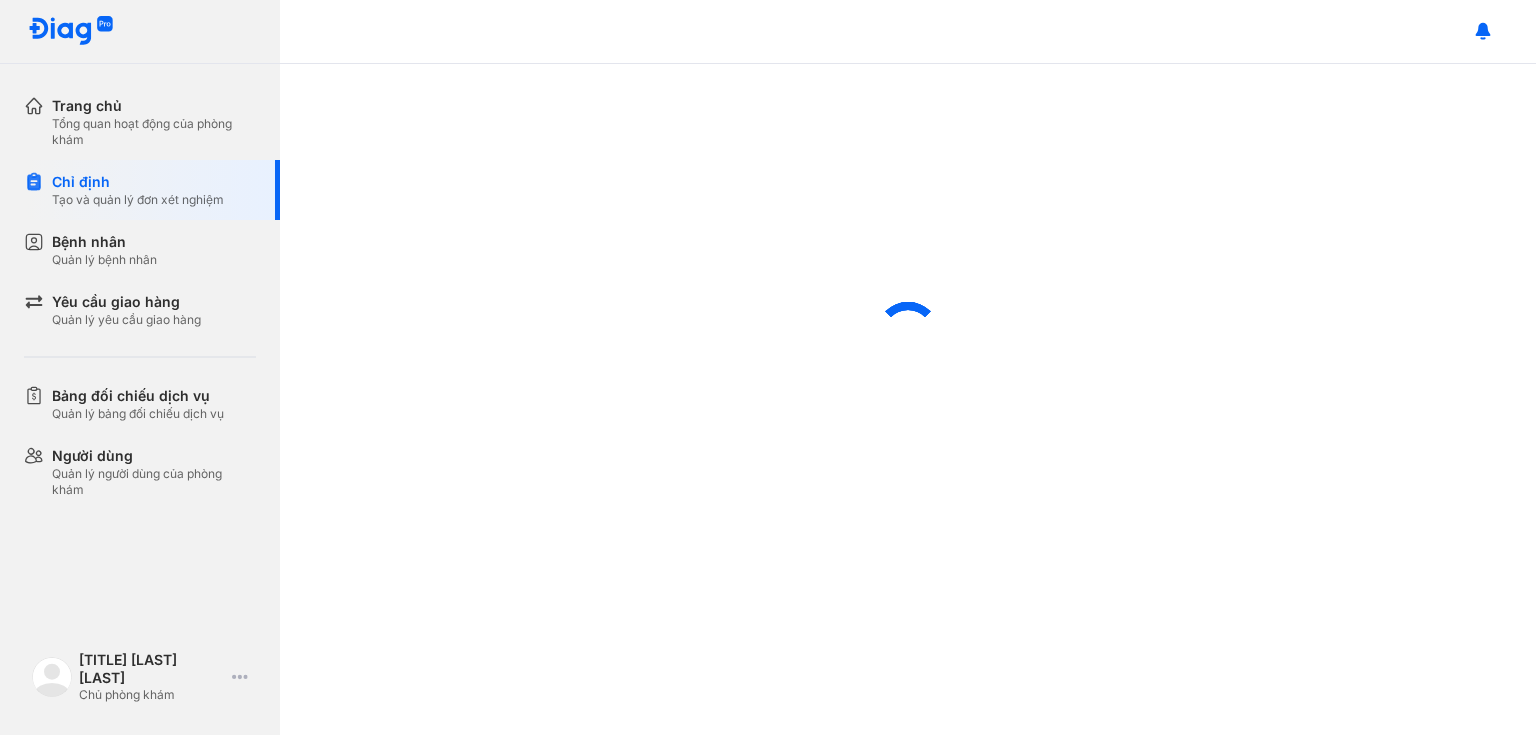 scroll, scrollTop: 0, scrollLeft: 0, axis: both 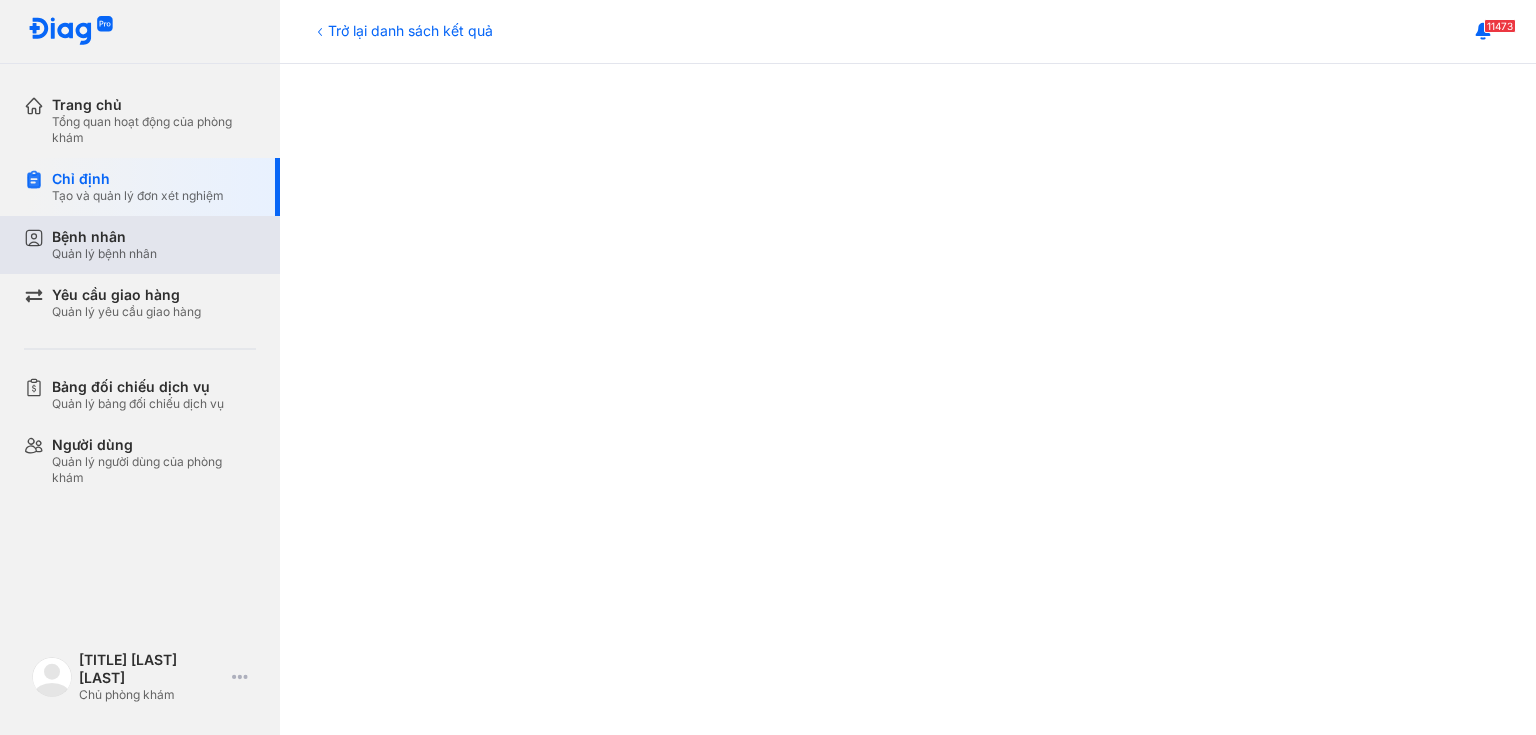 click on "Bệnh nhân Quản lý bệnh nhân" at bounding box center (154, 245) 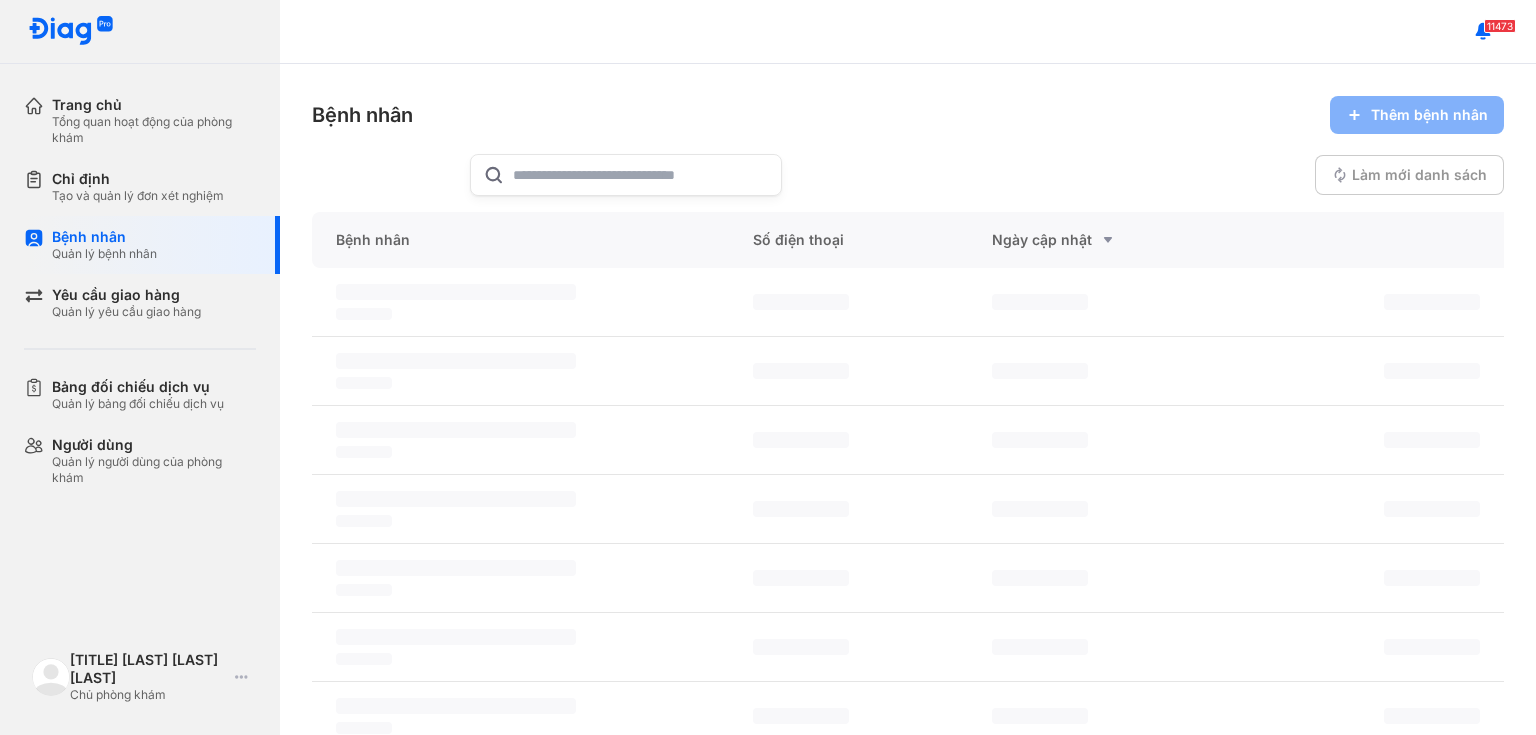 scroll, scrollTop: 0, scrollLeft: 0, axis: both 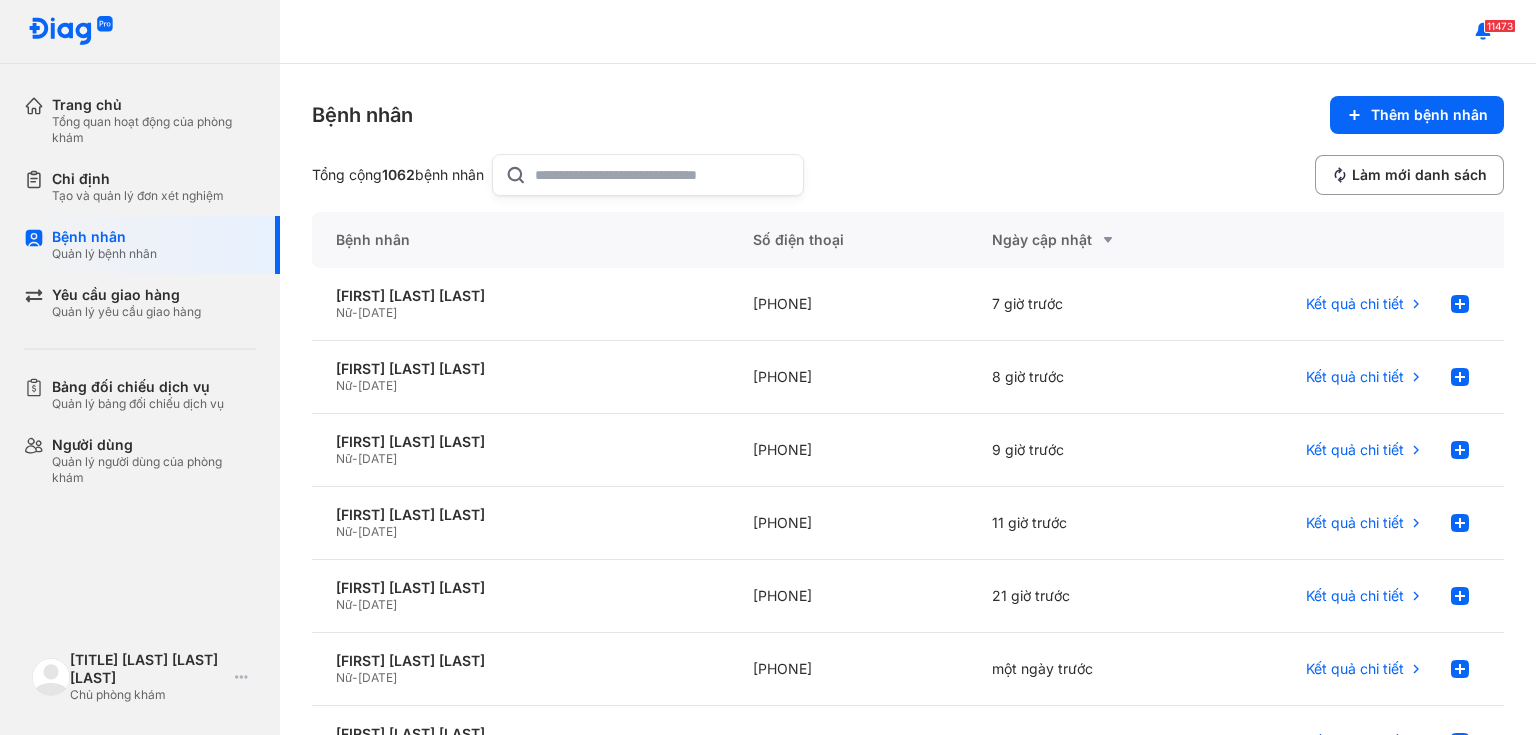 click 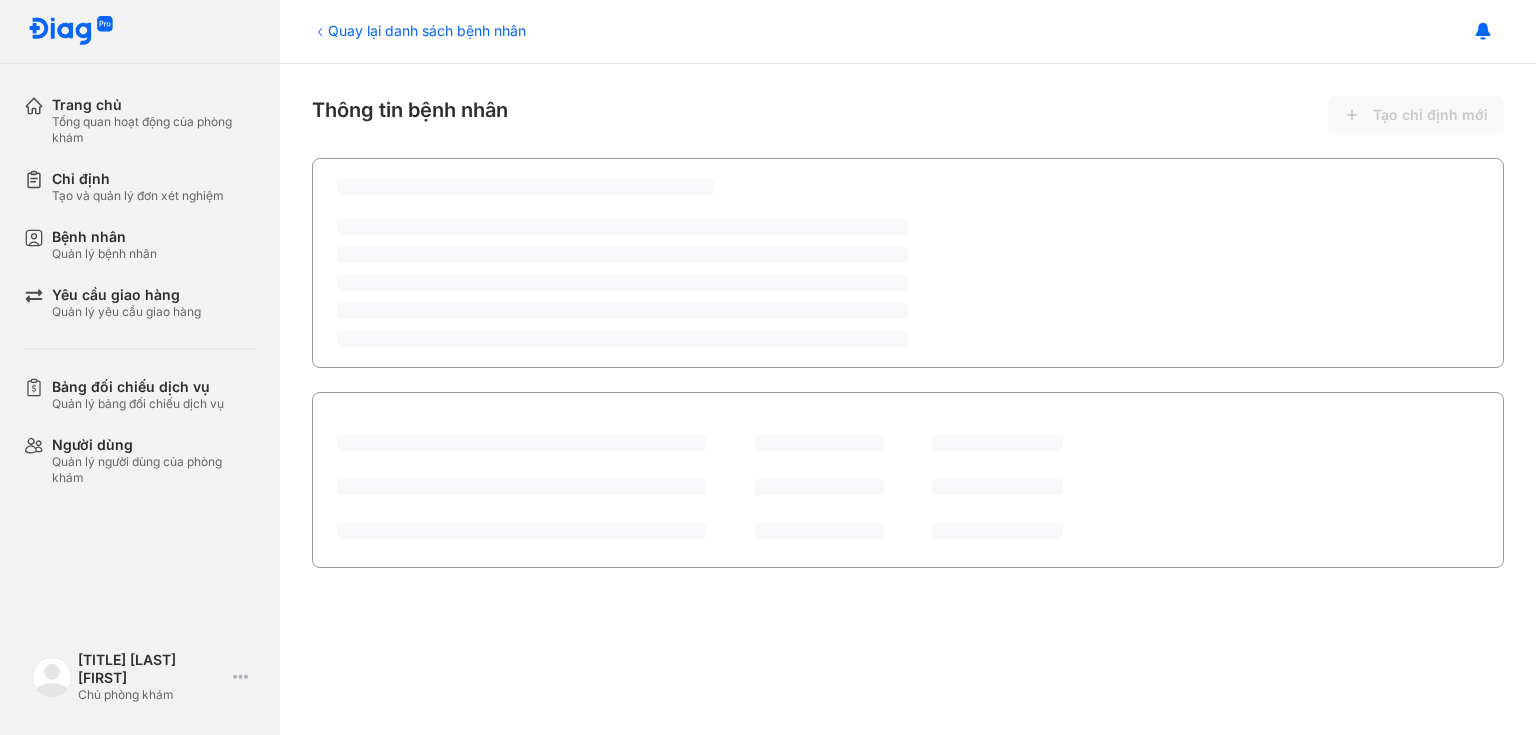 scroll, scrollTop: 0, scrollLeft: 0, axis: both 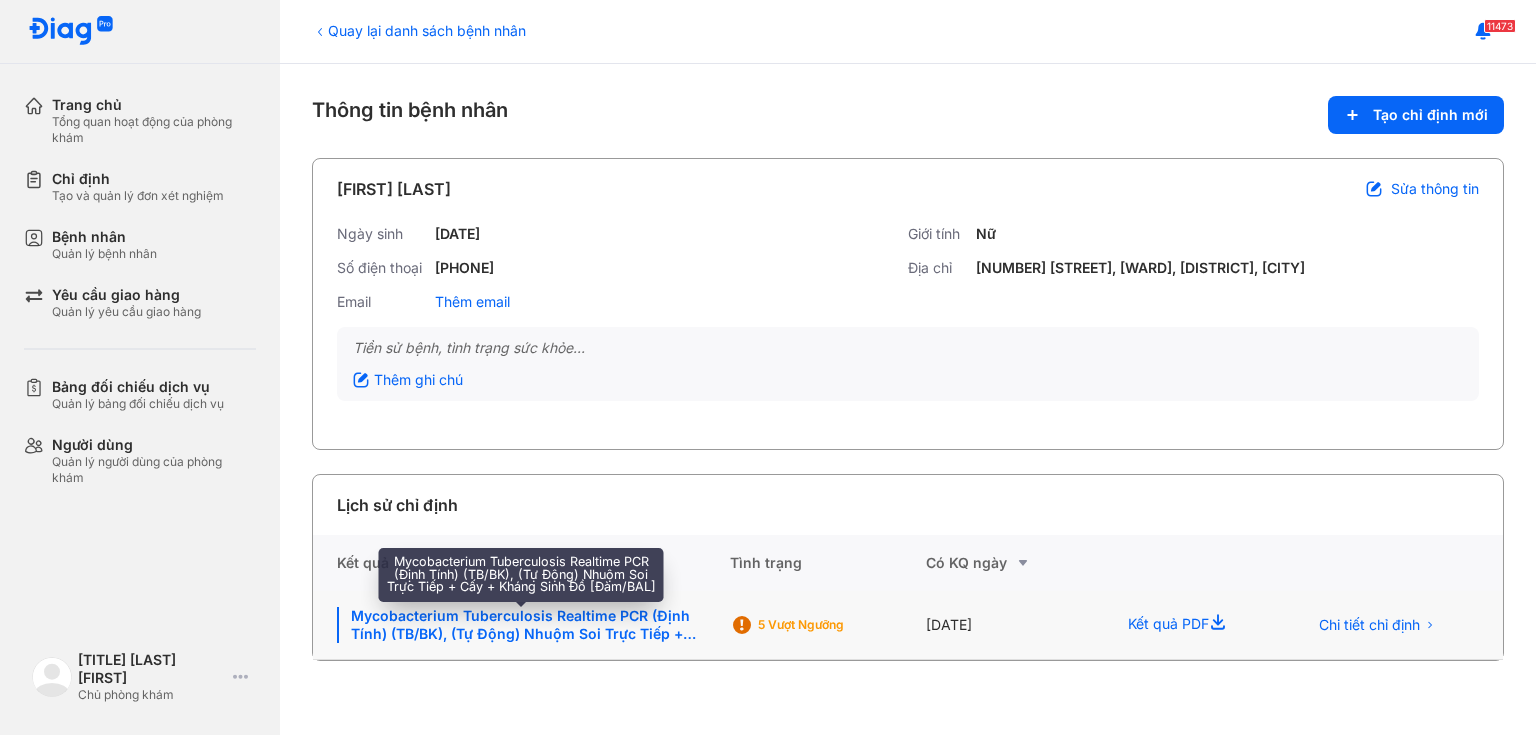 click on "Mycobacterium Tuberculosis Realtime PCR (Định Tính) (TB/BK), (Tự Động) Nhuộm Soi Trực Tiếp + Cấy + Kháng Sinh Đồ [Đàm/BAL]" 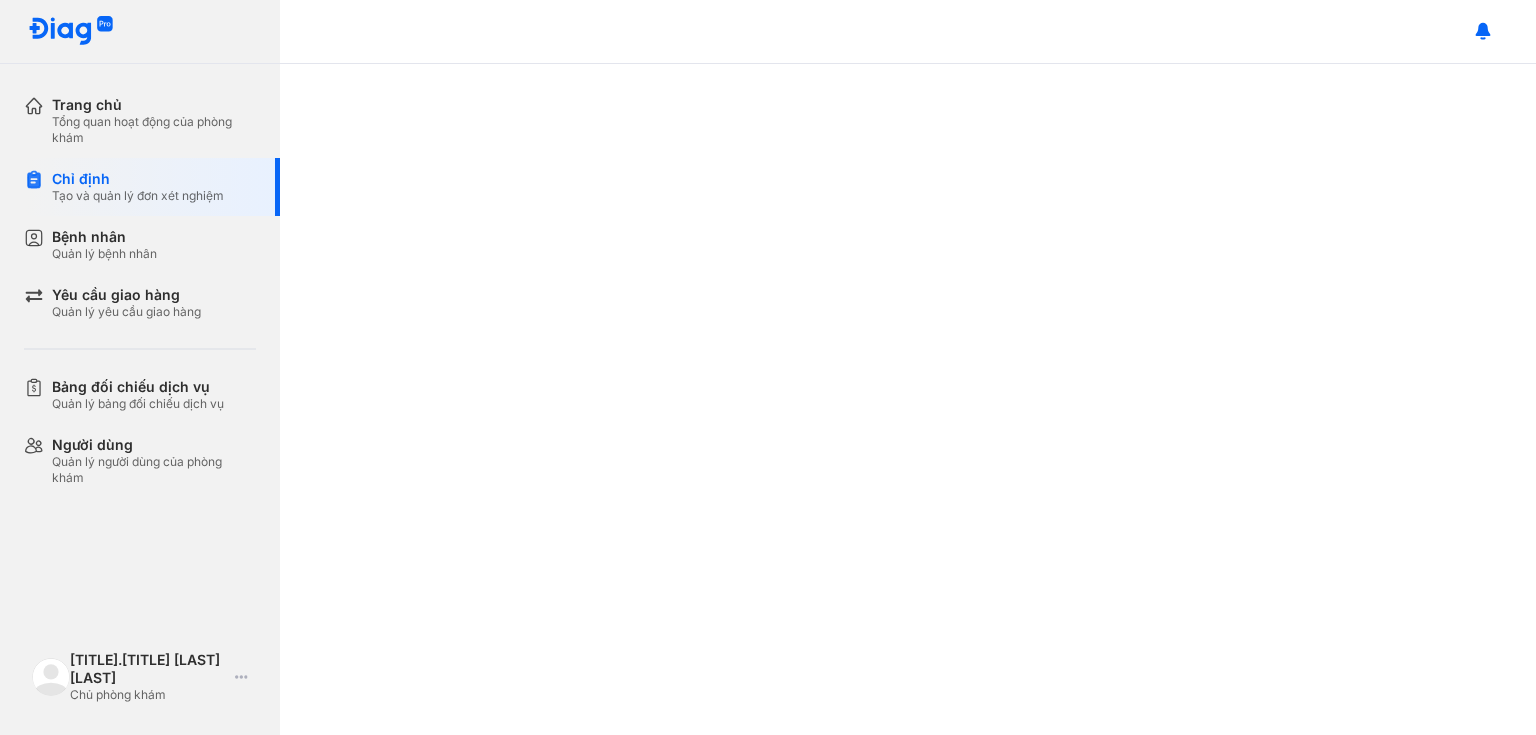 scroll, scrollTop: 0, scrollLeft: 0, axis: both 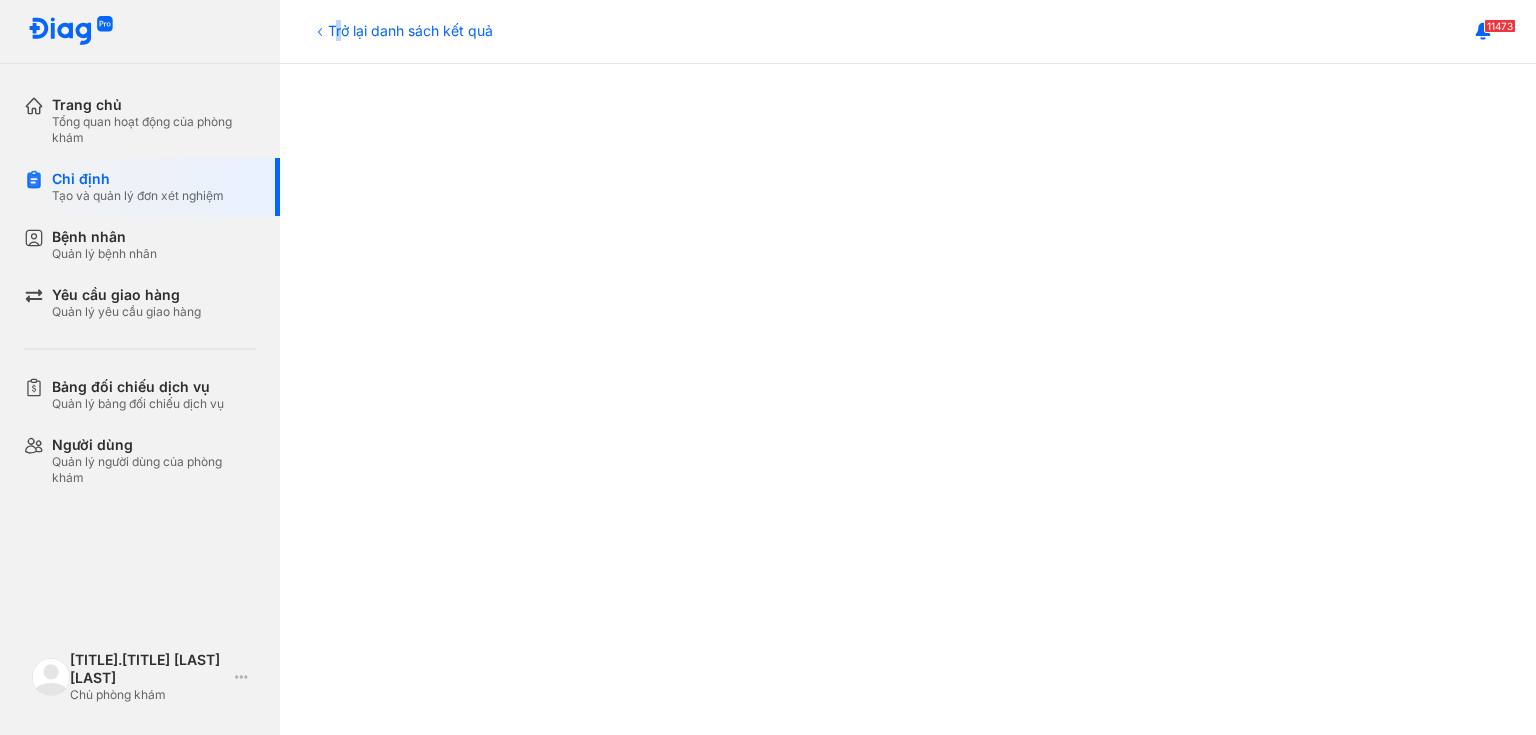 click on "Trở lại danh sách kết quả" at bounding box center [402, 30] 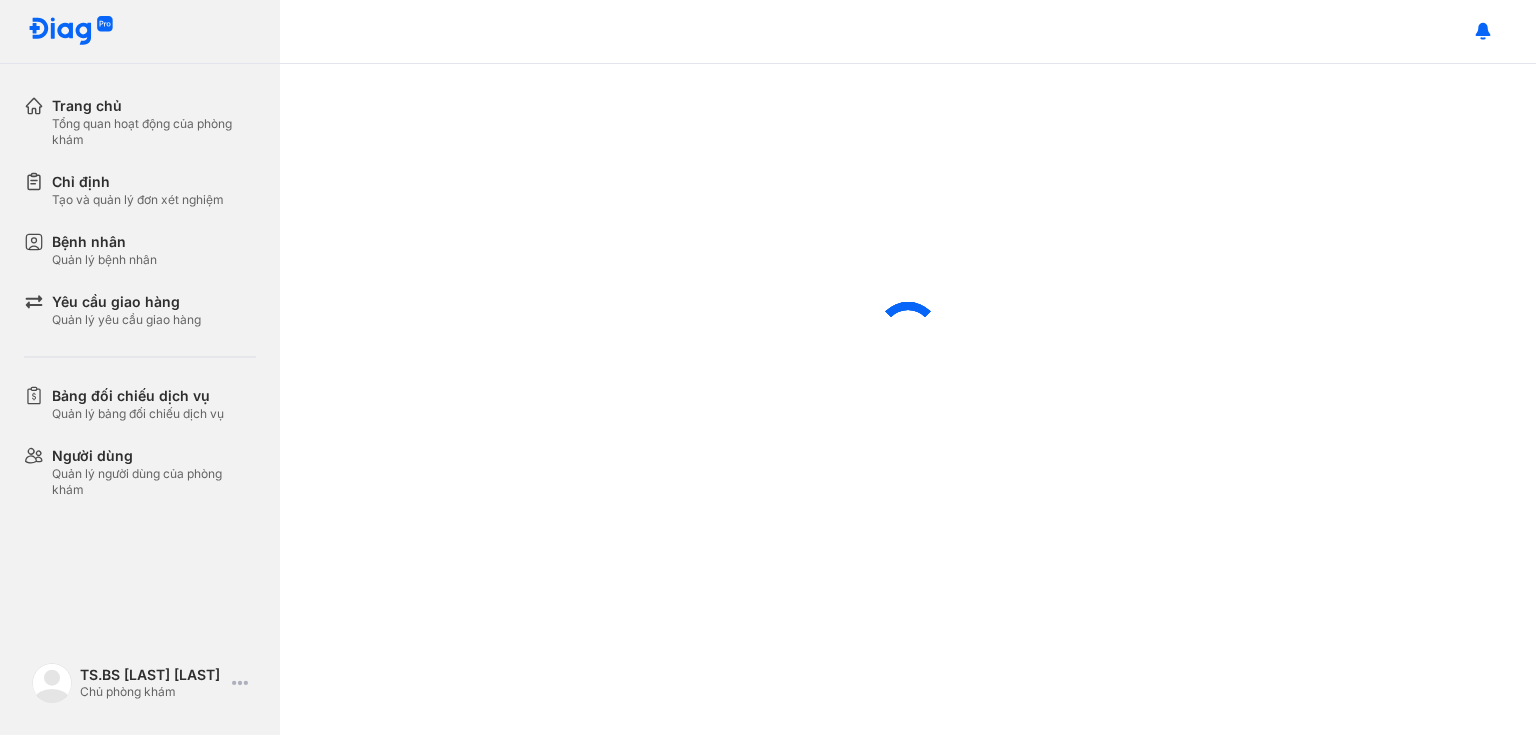 scroll, scrollTop: 0, scrollLeft: 0, axis: both 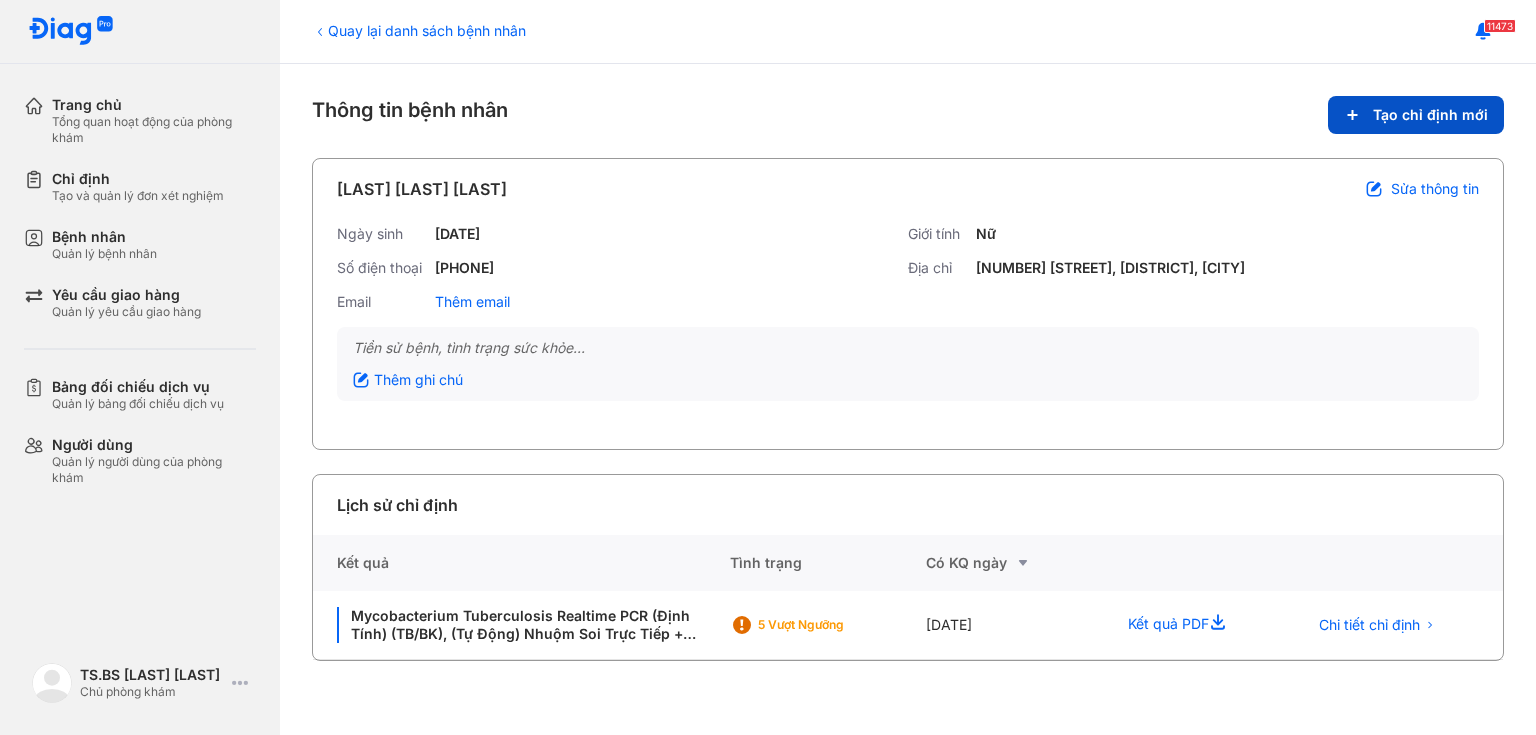 click on "Tạo chỉ định mới" 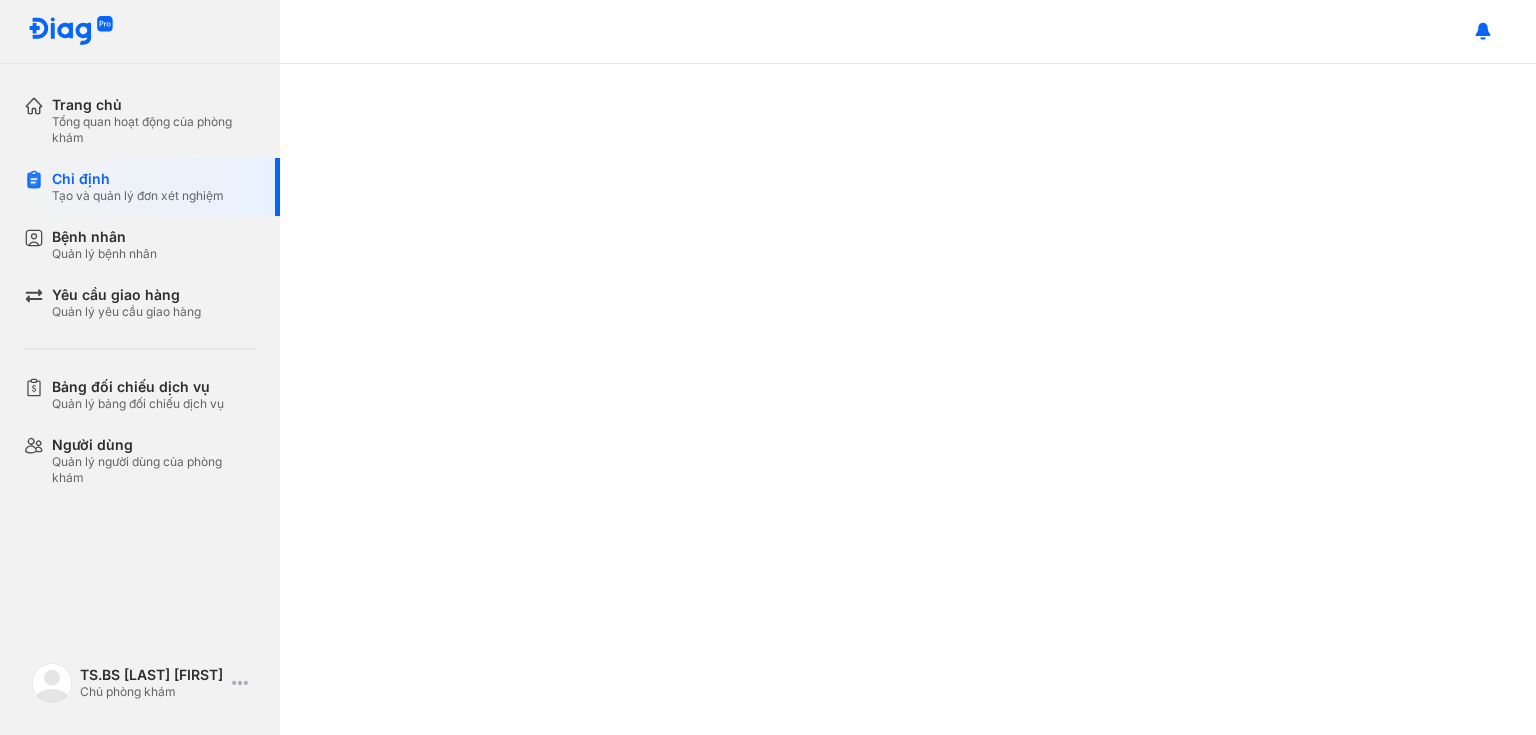 scroll, scrollTop: 0, scrollLeft: 0, axis: both 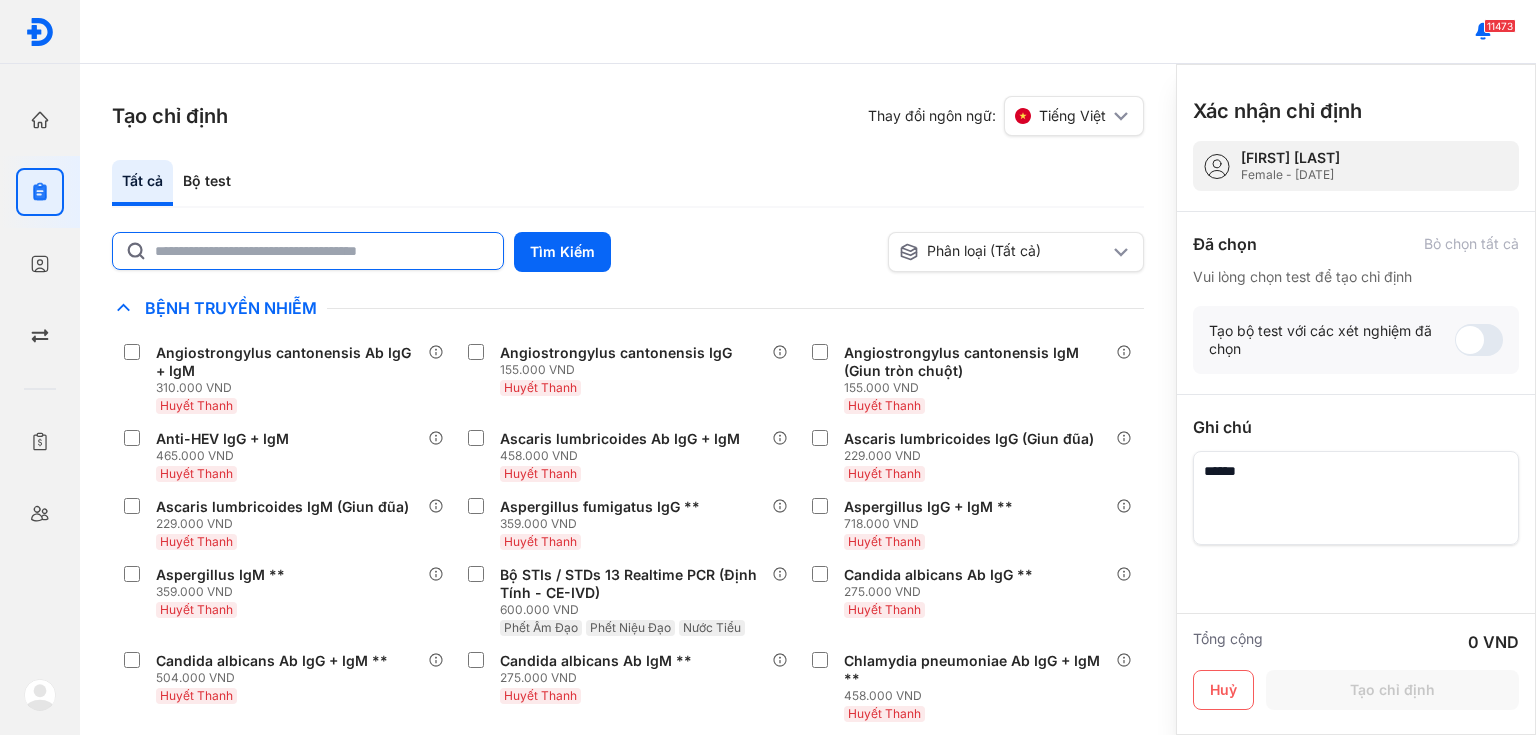 click 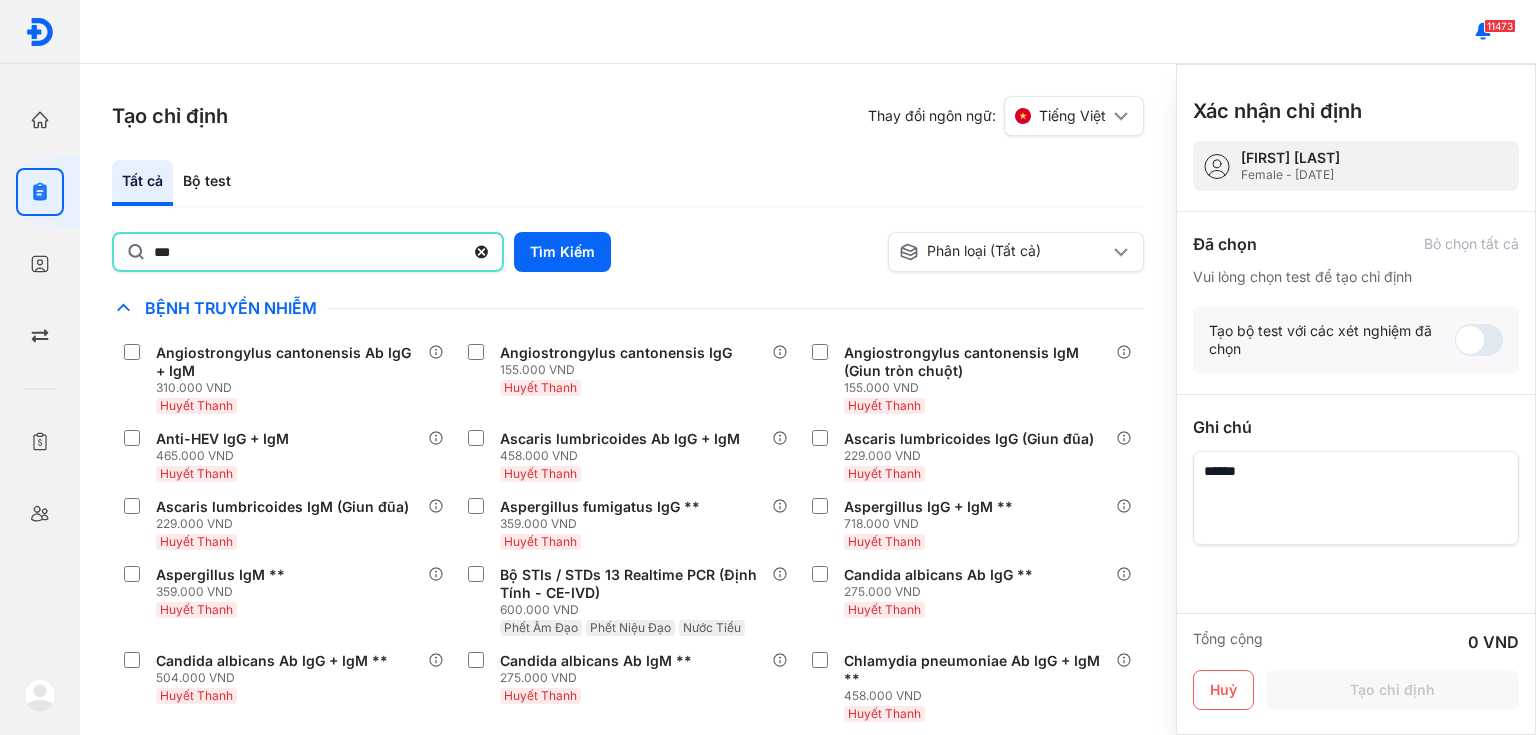 type on "***" 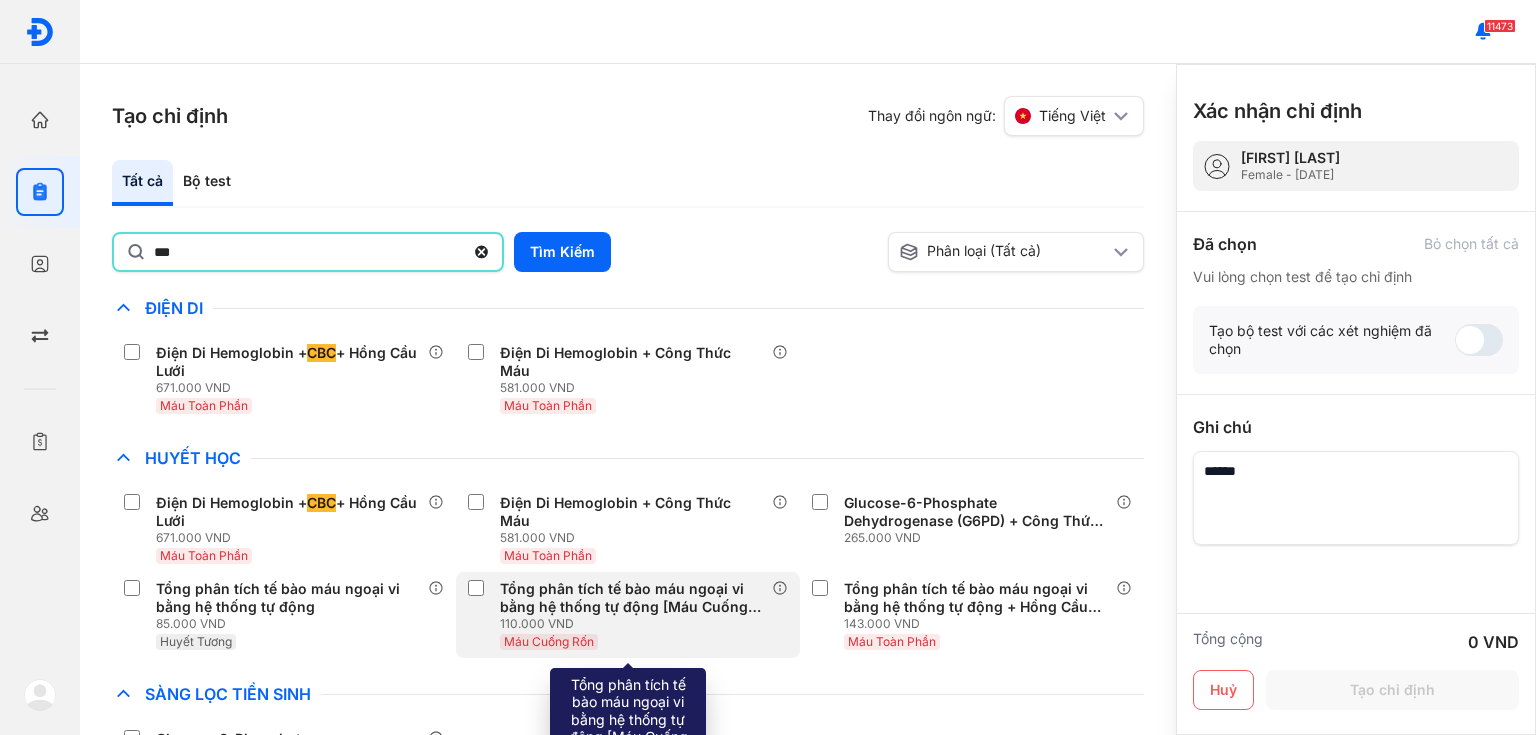 scroll, scrollTop: 79, scrollLeft: 0, axis: vertical 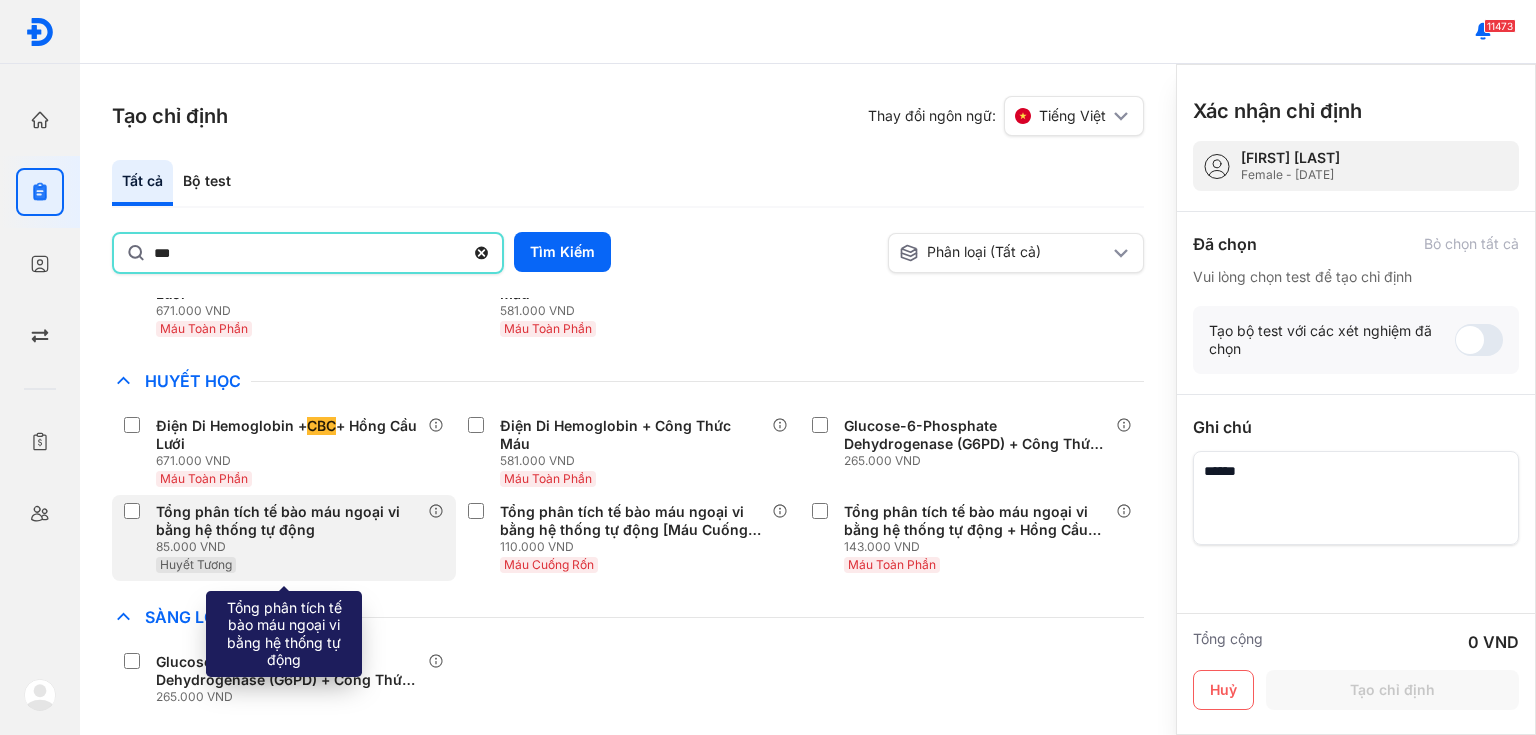 click on "Tổng phân tích tế bào máu ngoại vi bằng hệ thống tự động" at bounding box center (288, 521) 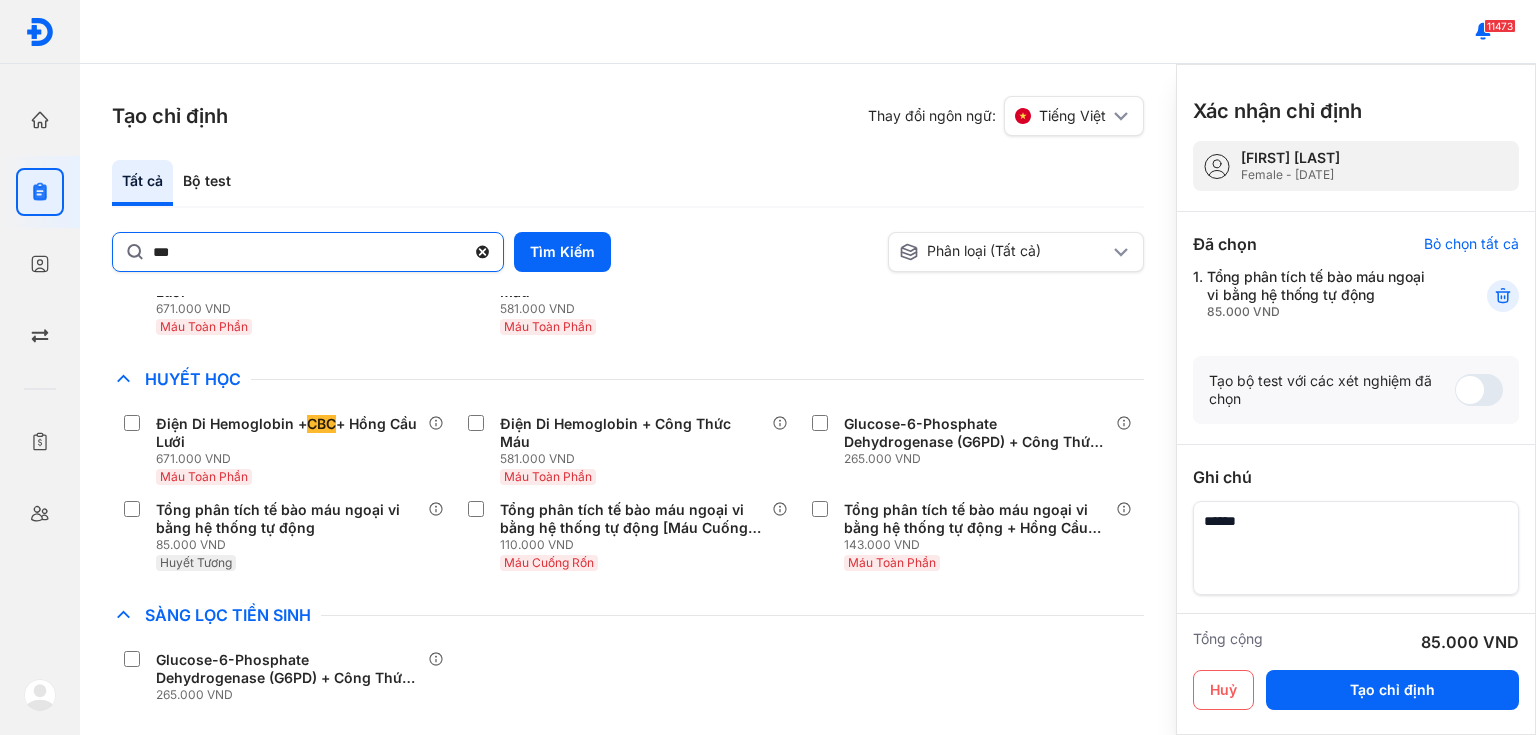 click on "***" at bounding box center [308, 252] 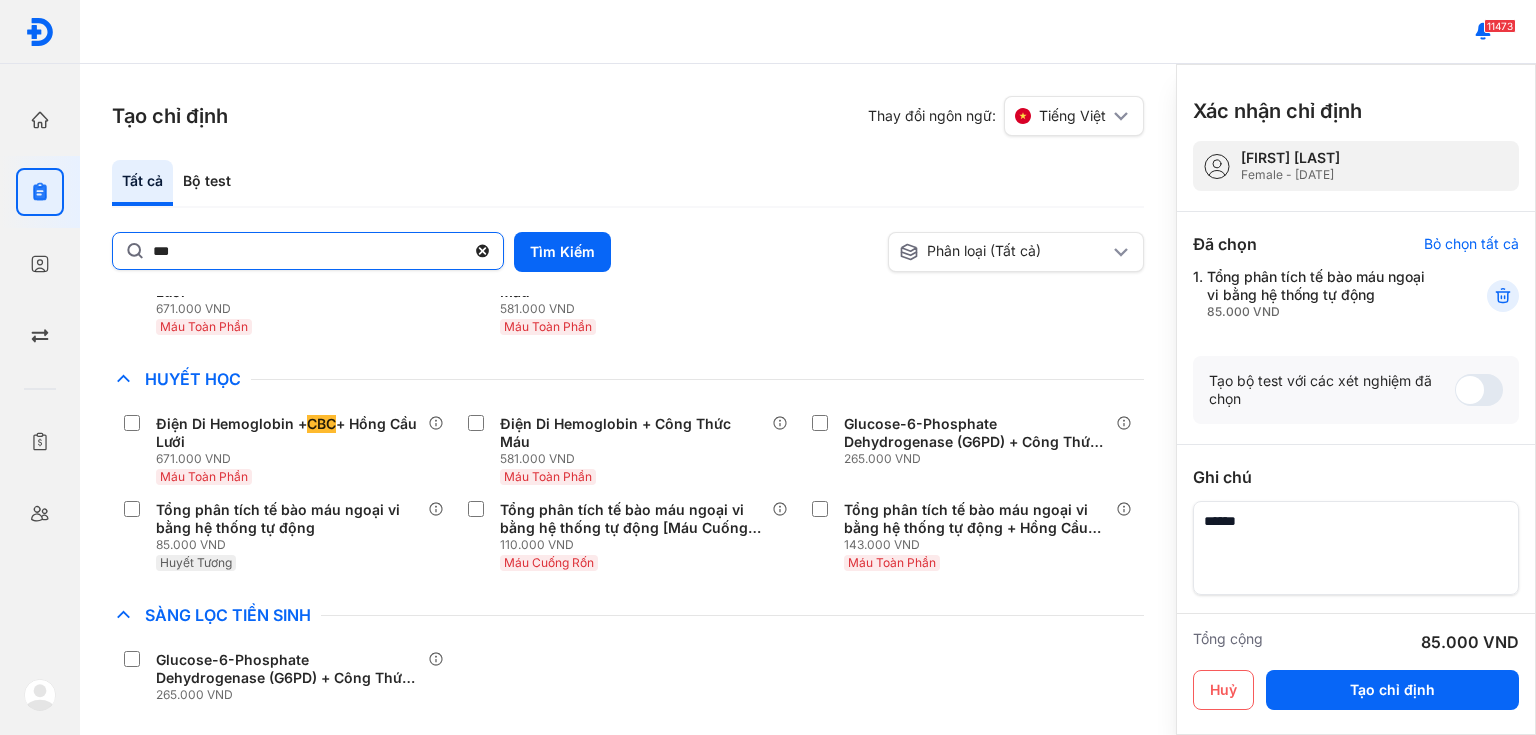 click on "***" 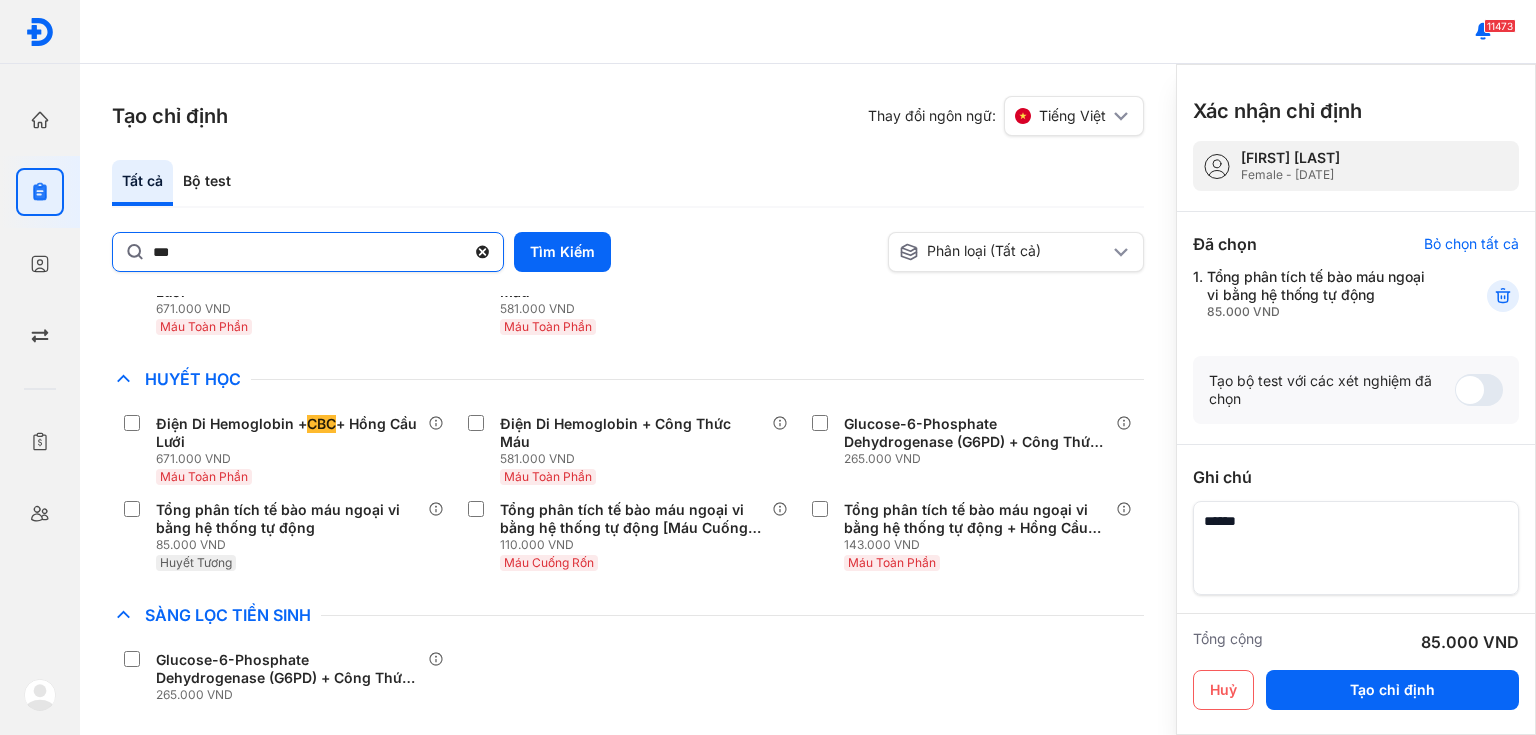click 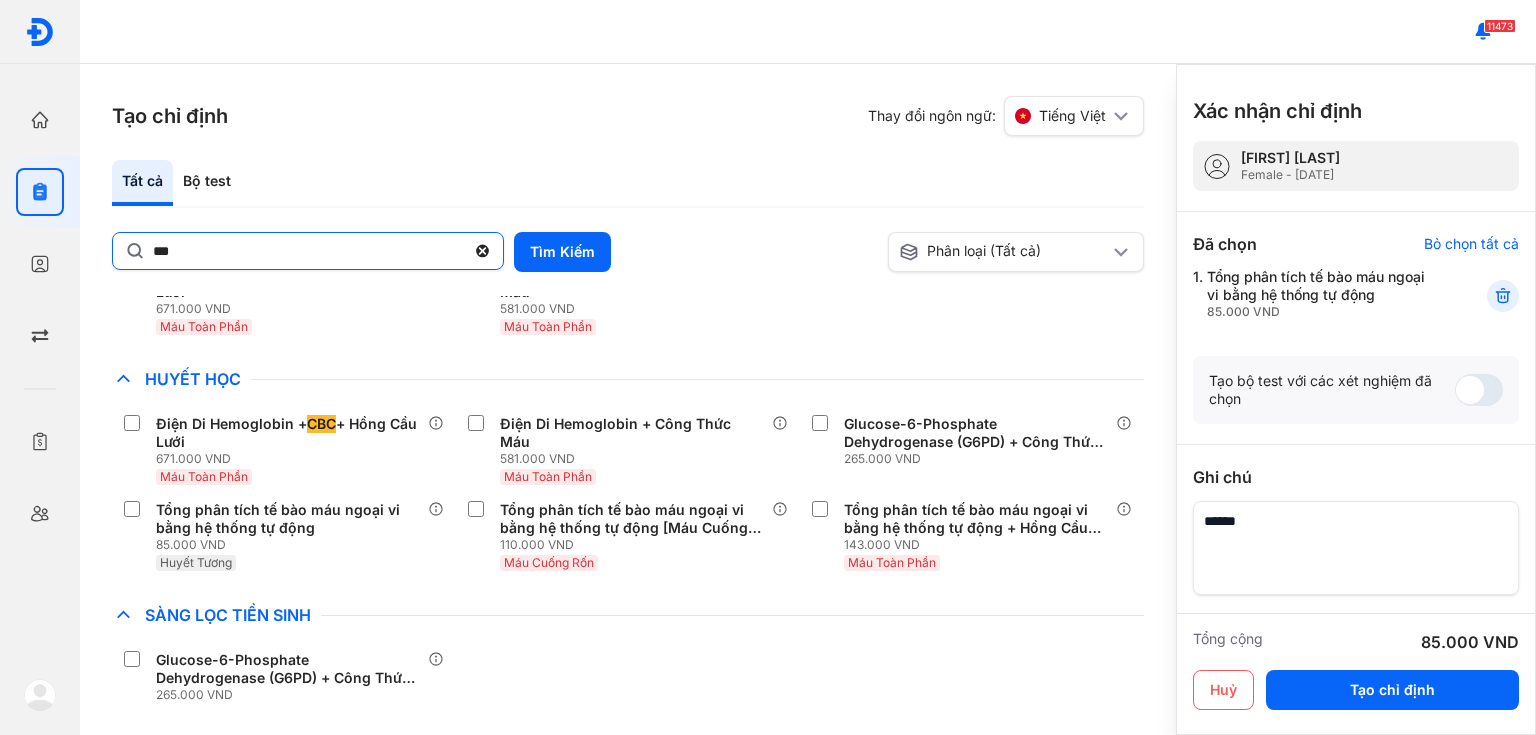 click on "***" 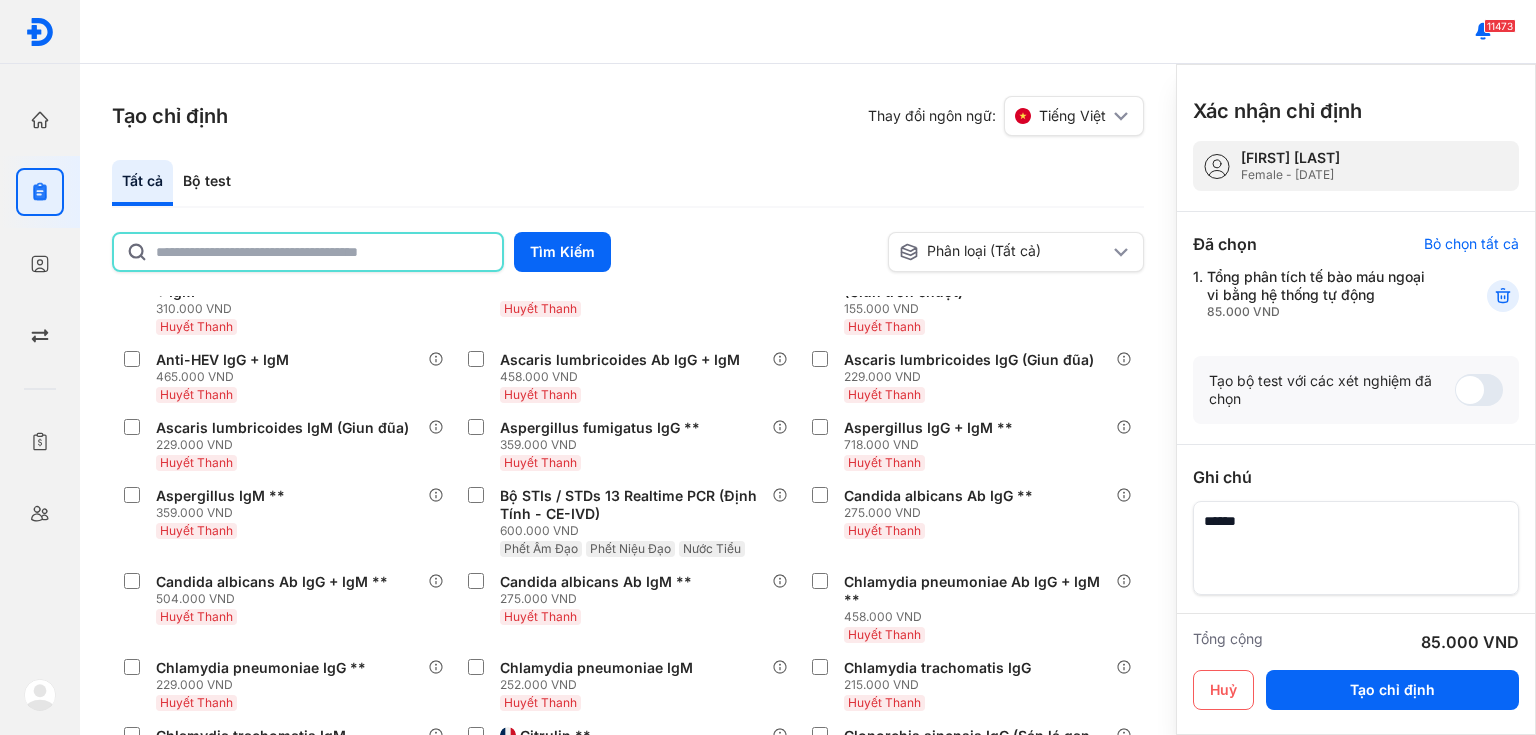 scroll, scrollTop: 8156, scrollLeft: 0, axis: vertical 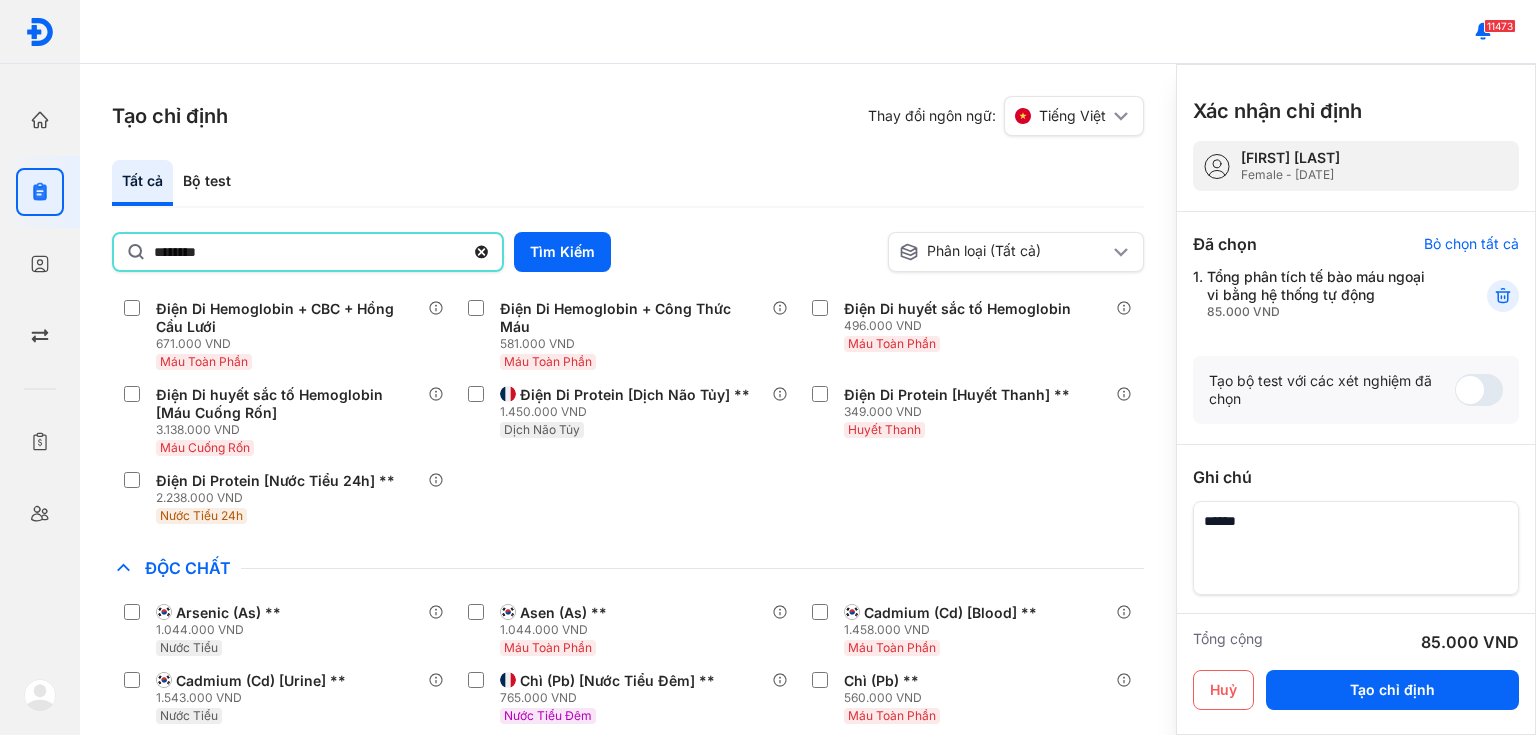type on "********" 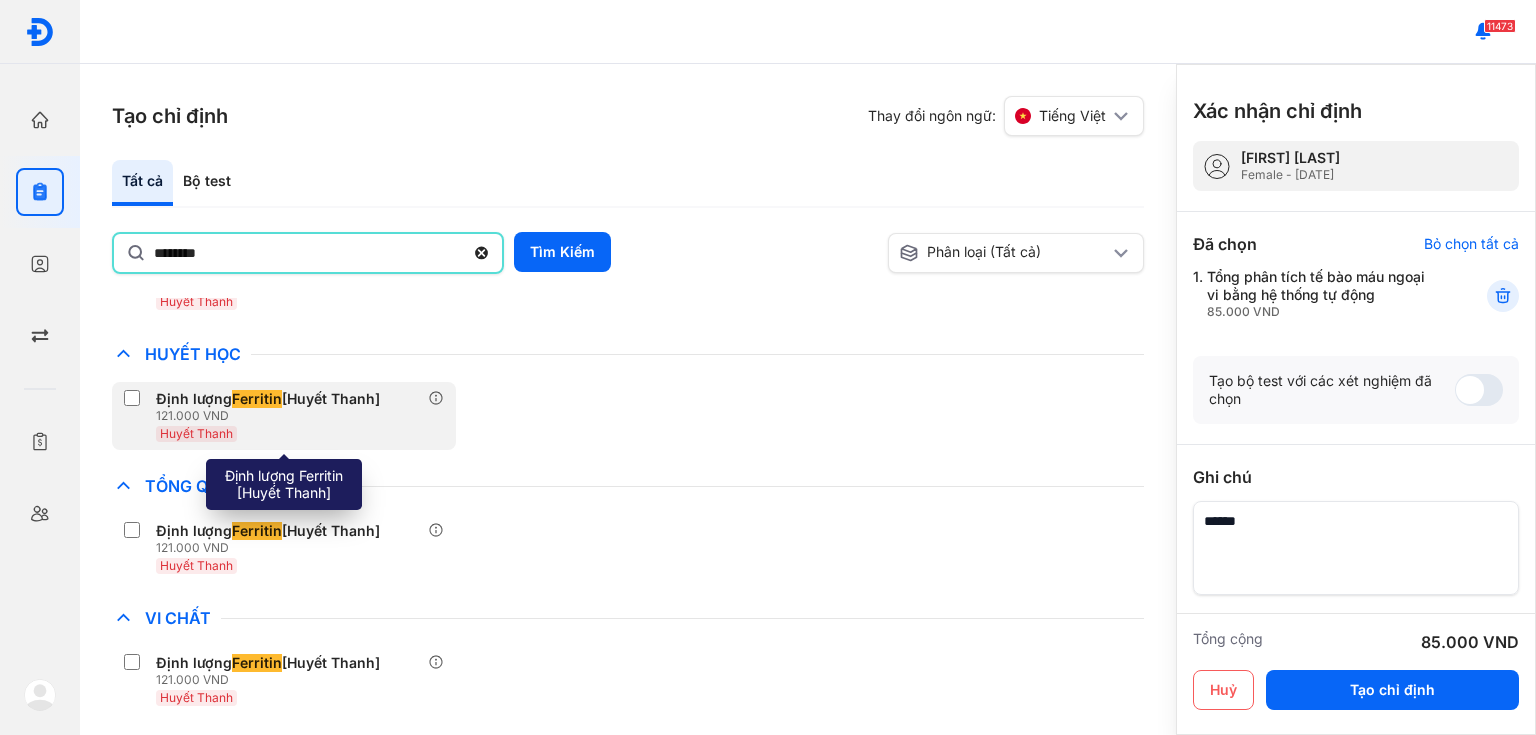 click on "Huyết Thanh" at bounding box center (272, 433) 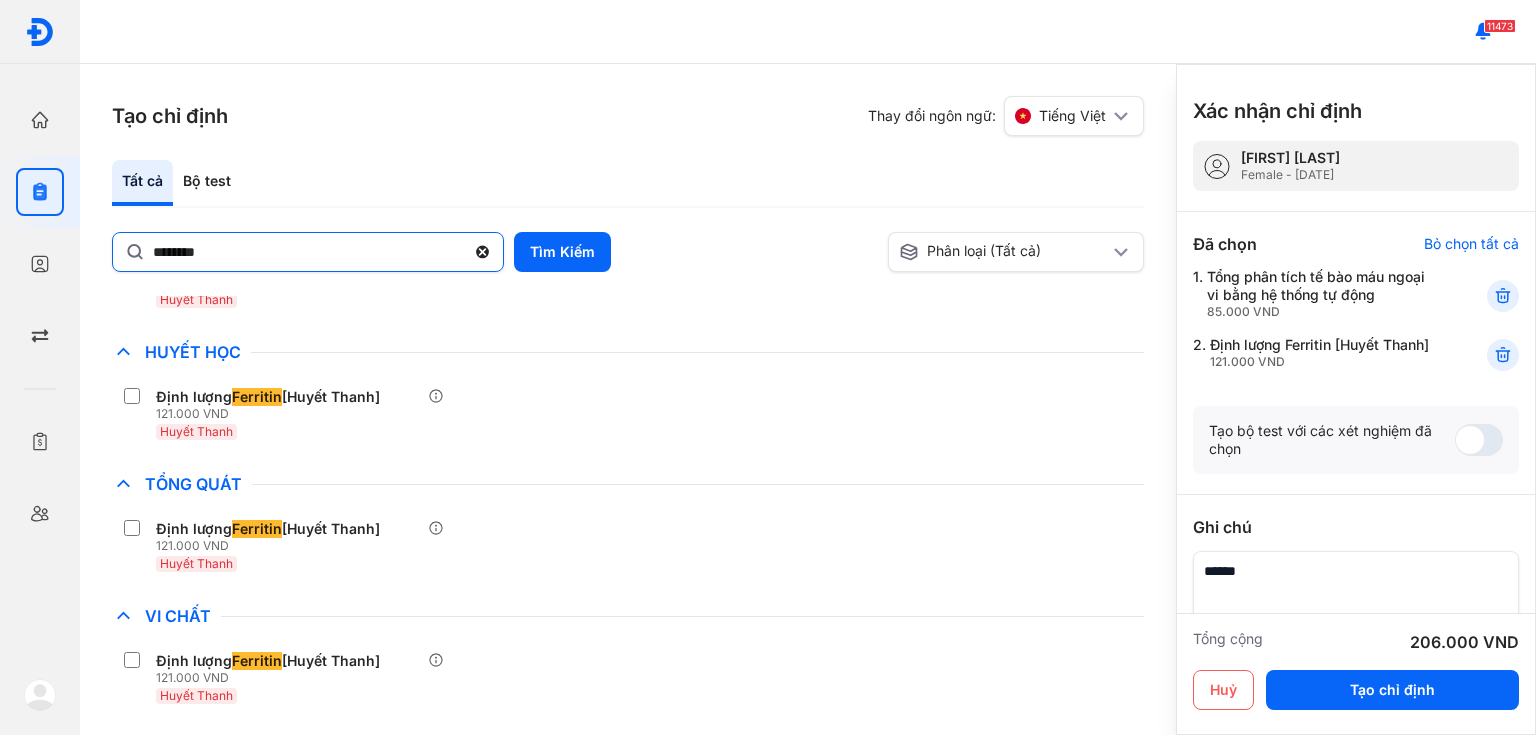 click 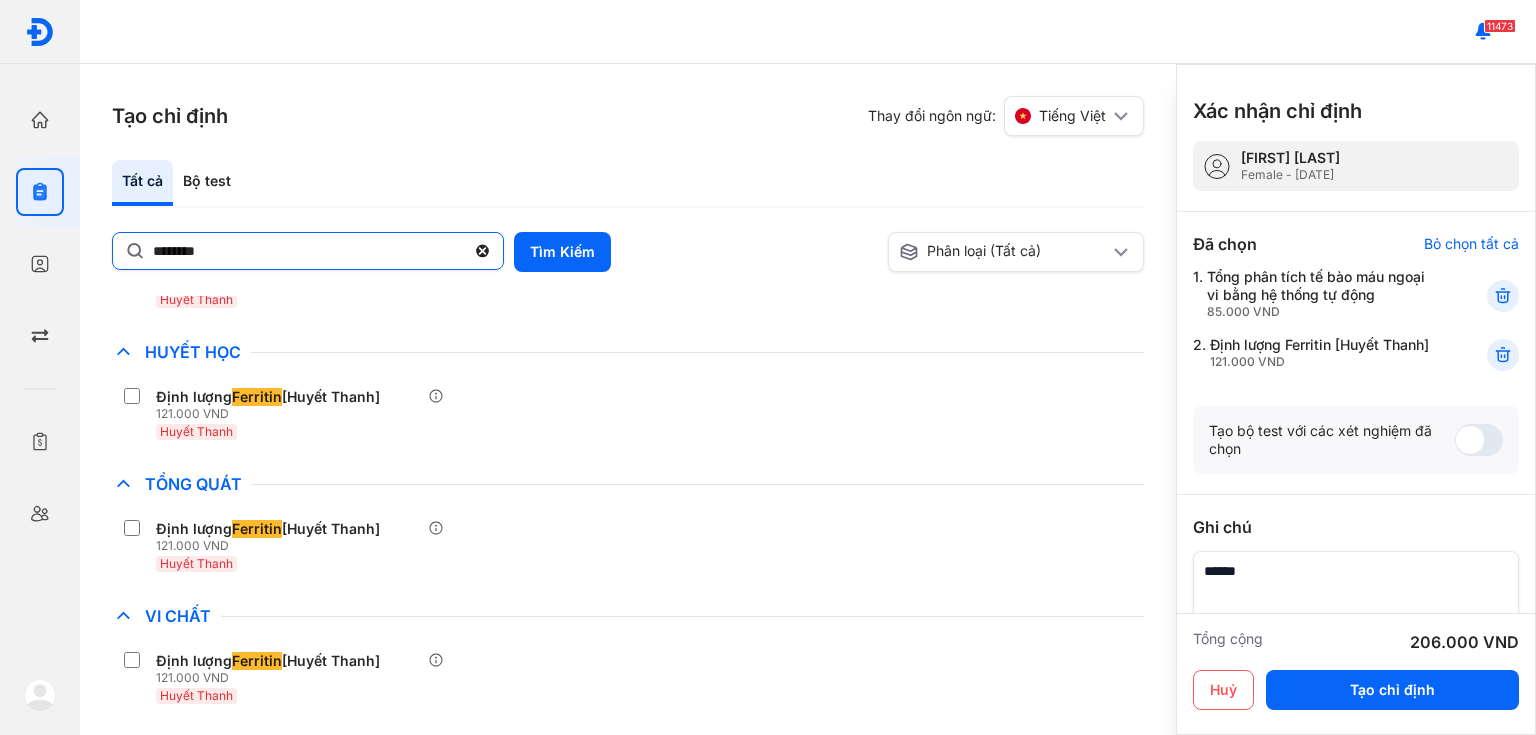 click on "********" 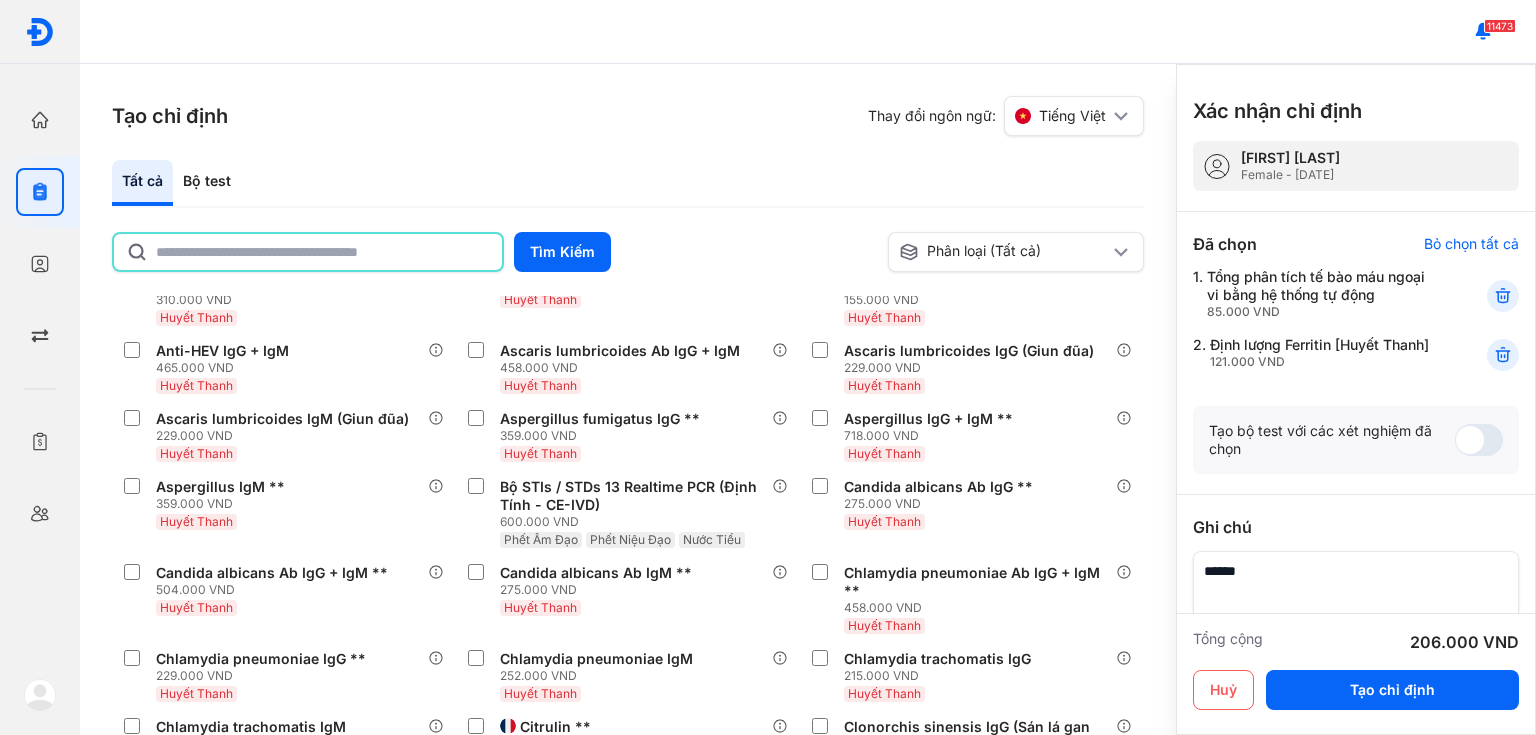 scroll, scrollTop: 8156, scrollLeft: 0, axis: vertical 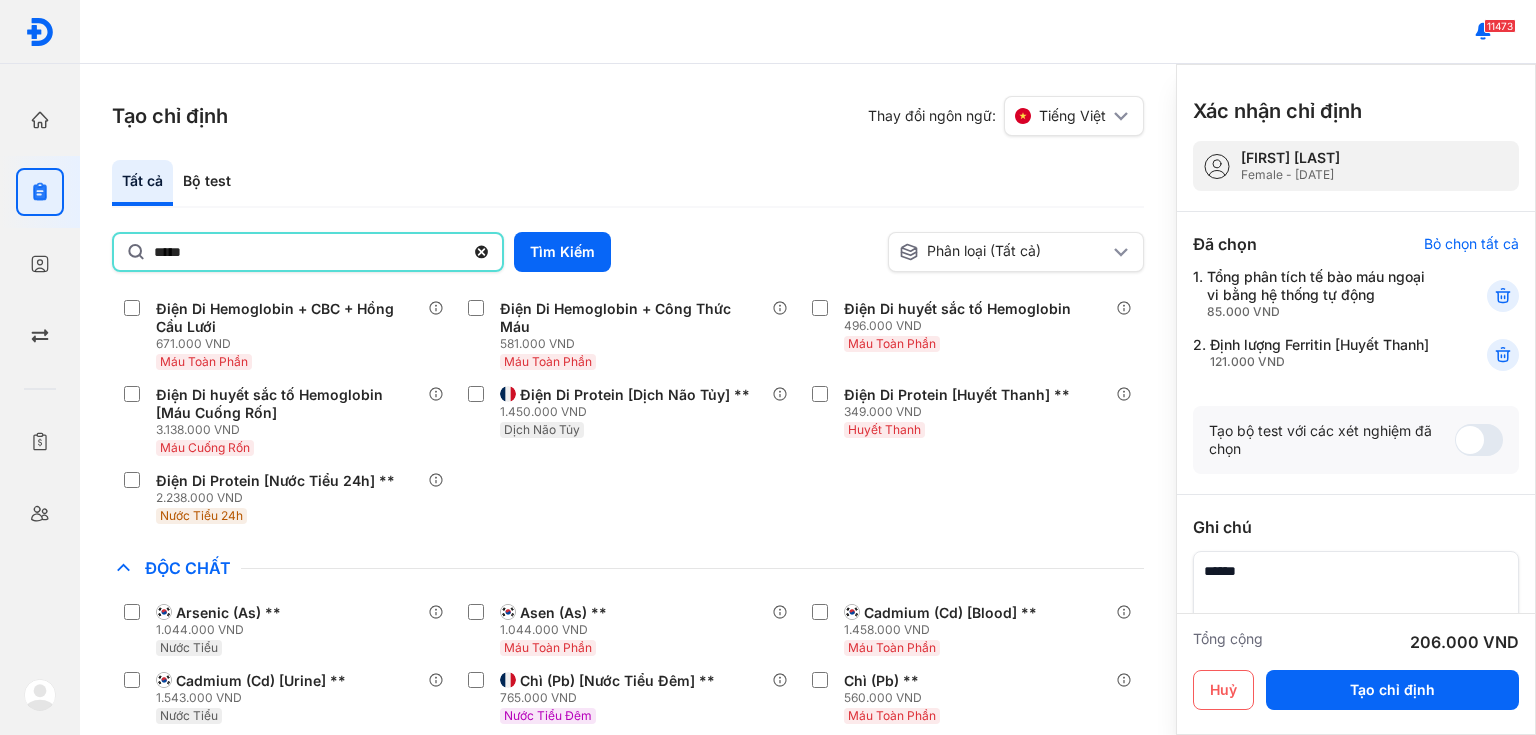 type on "*****" 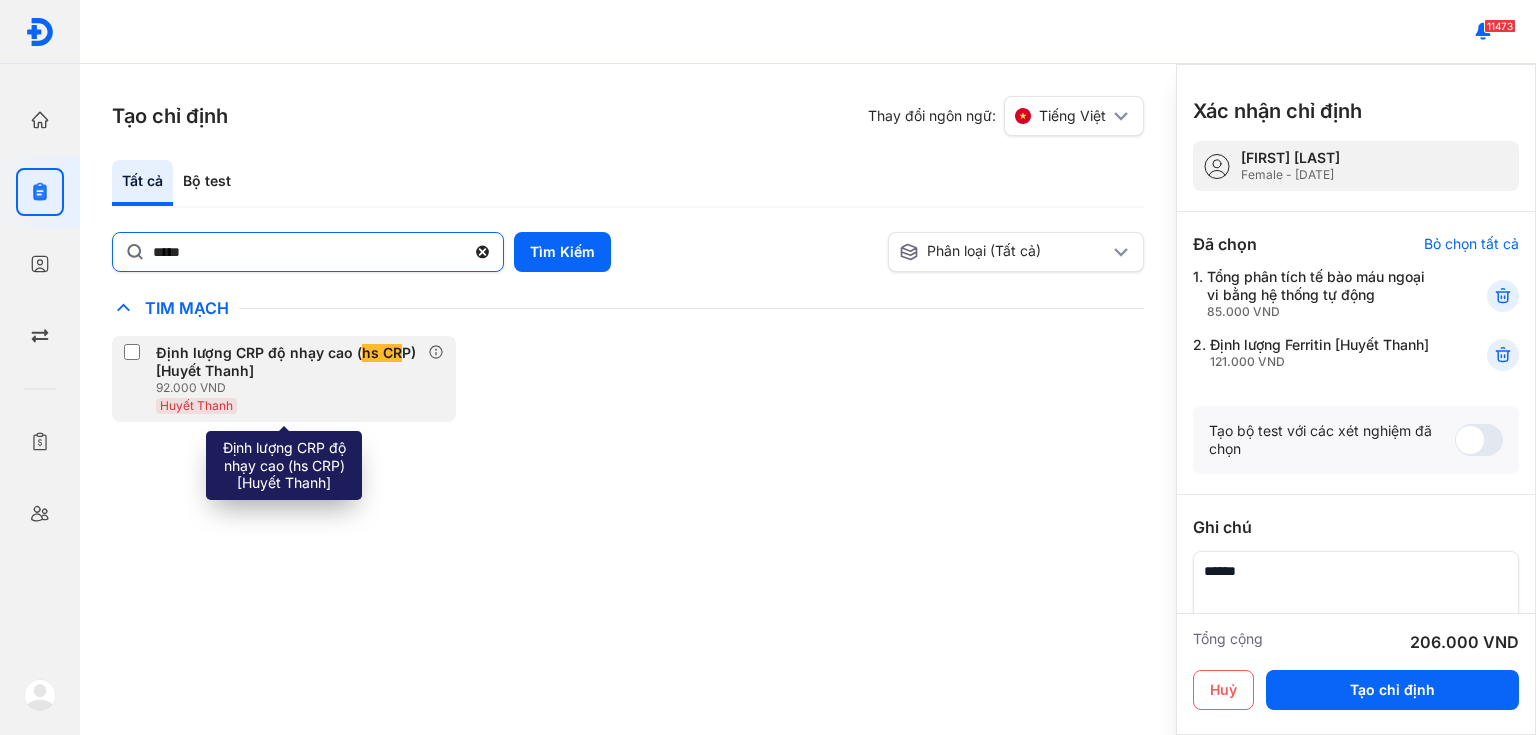 click on "Định lượng CRP độ nhạy cao ( hs CR P) [Huyết Thanh]" at bounding box center (288, 362) 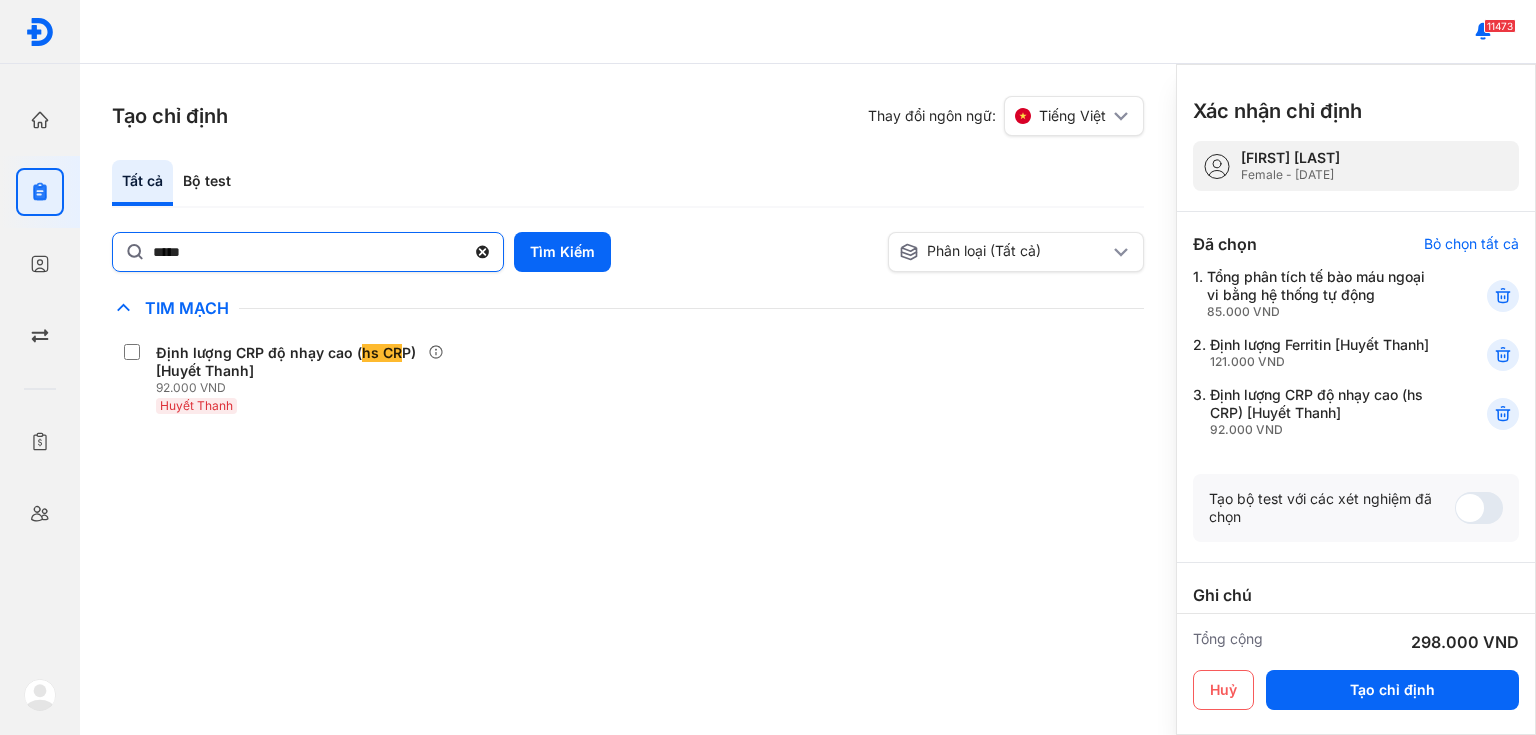 click 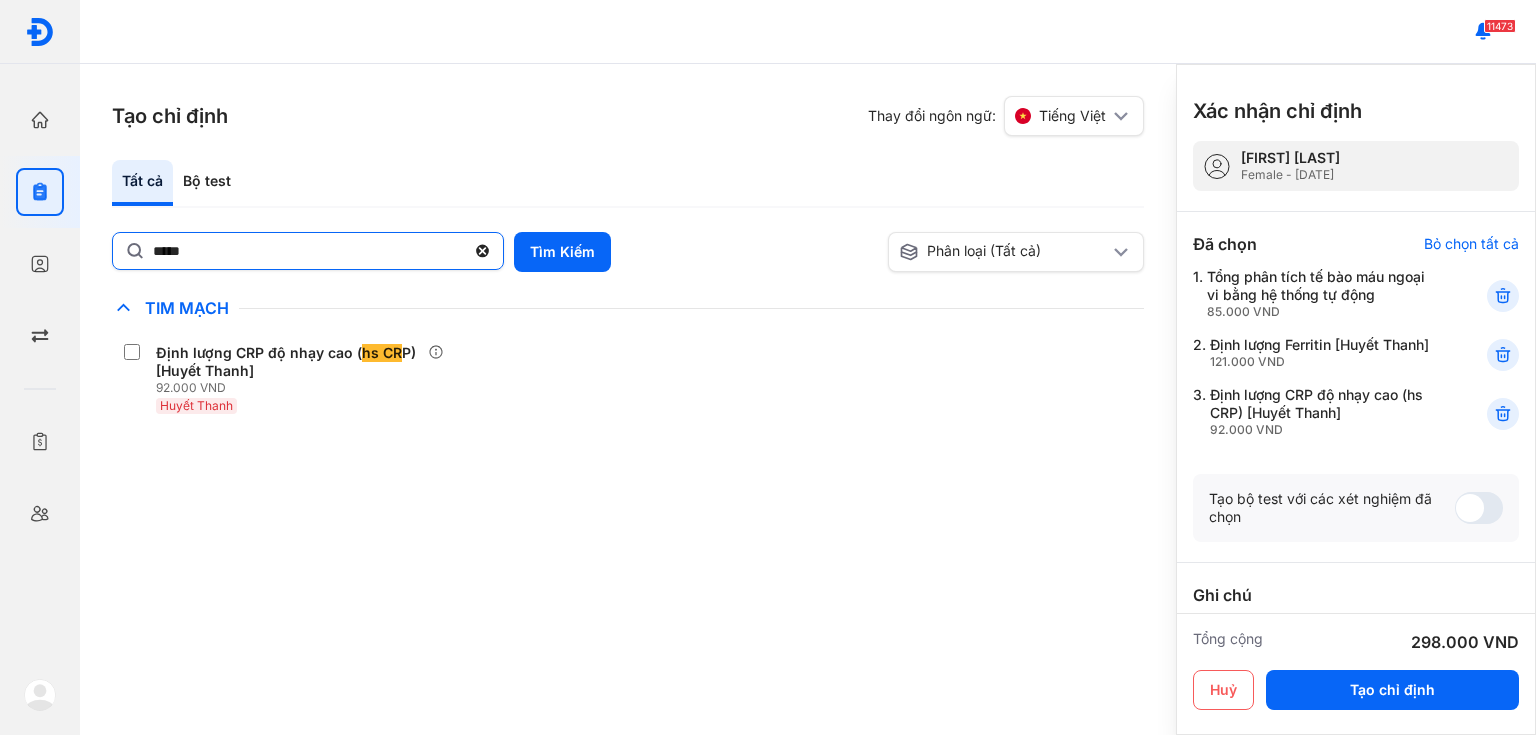 click on "*****" 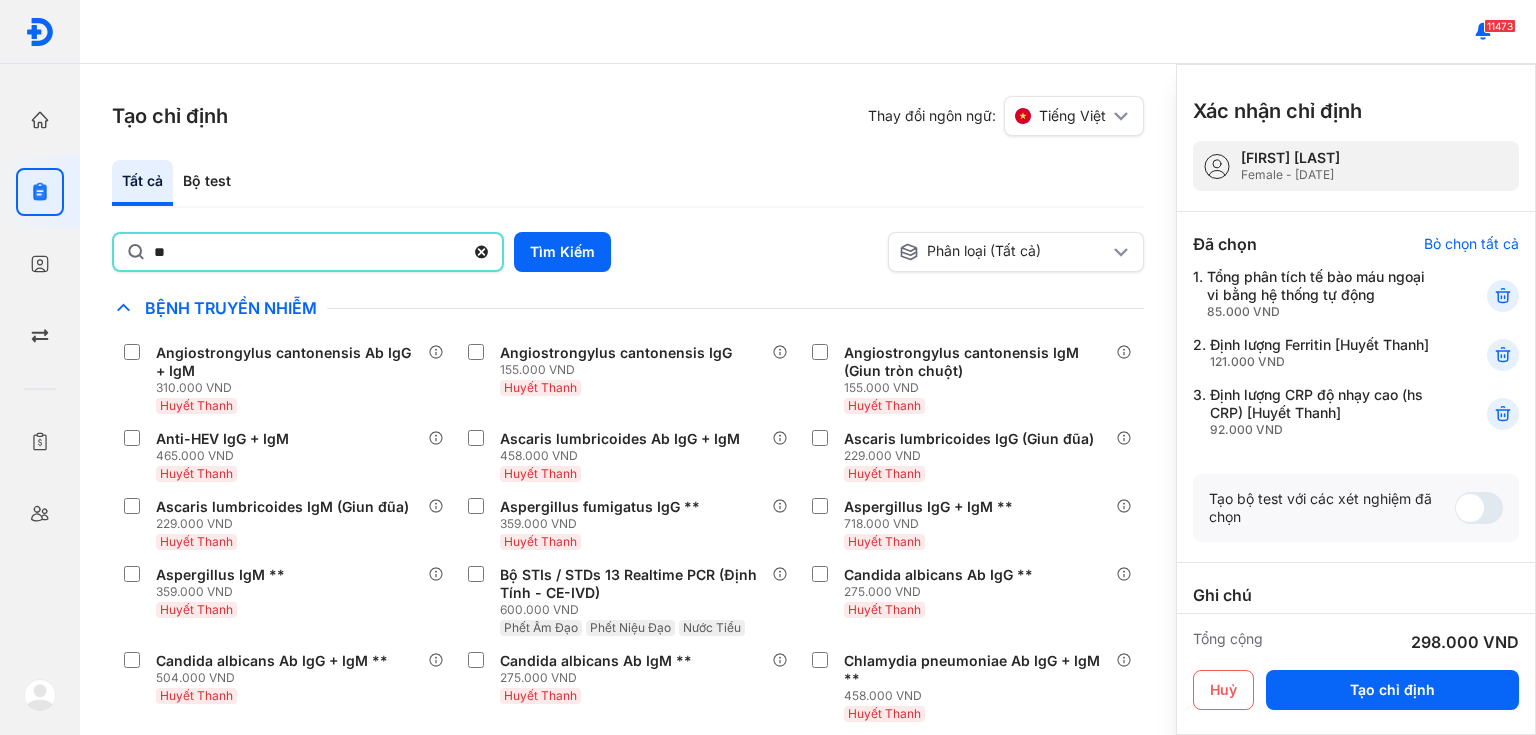 type on "*" 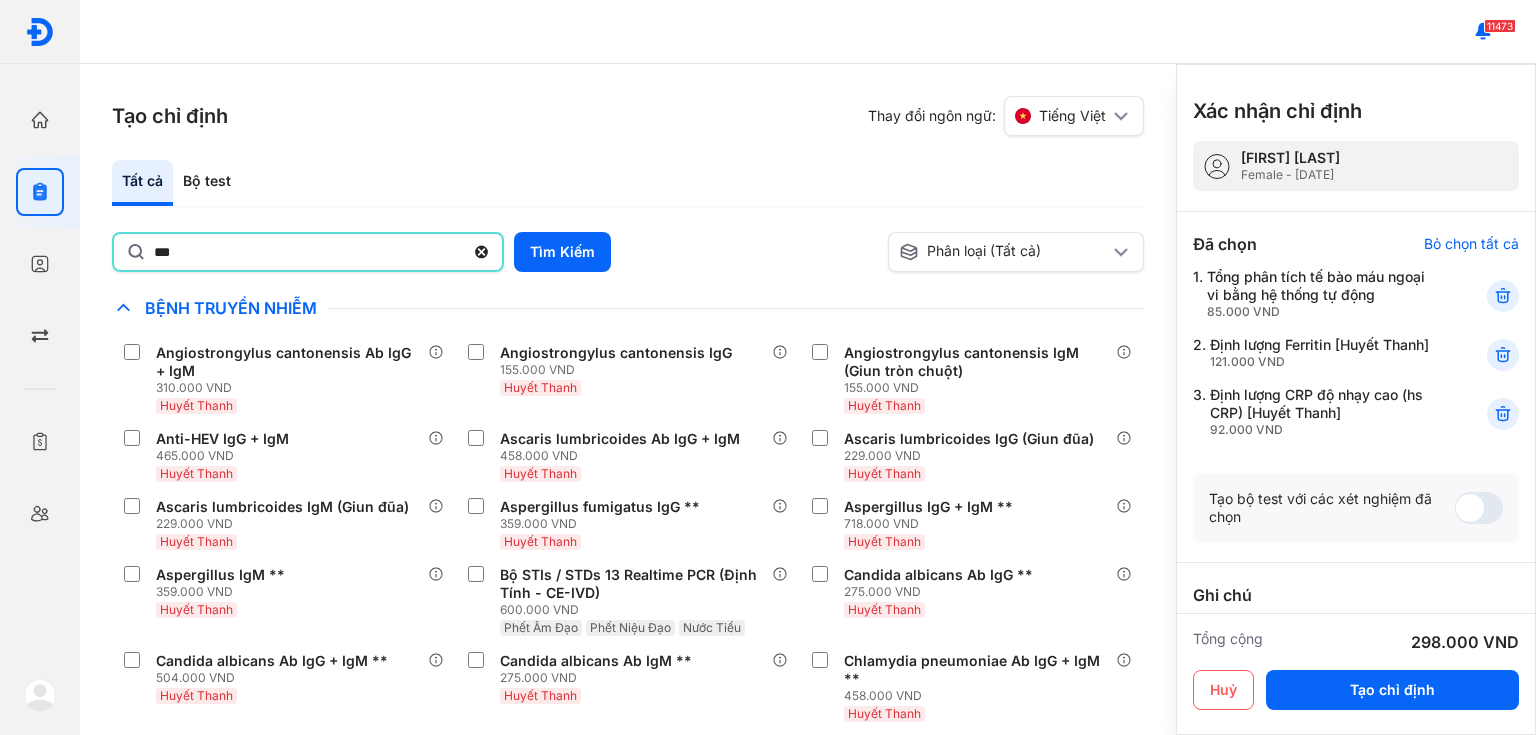 type on "*******" 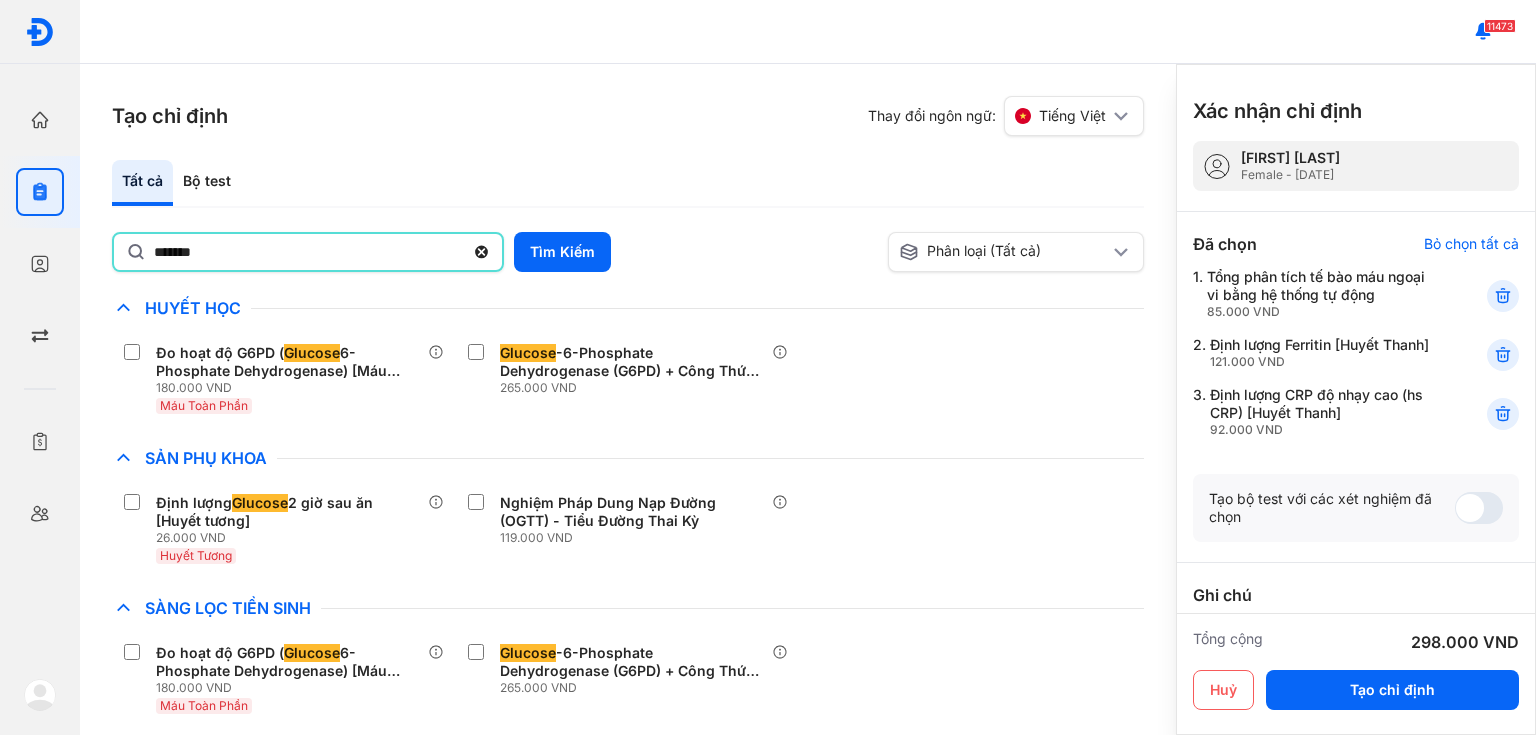 scroll, scrollTop: 240, scrollLeft: 0, axis: vertical 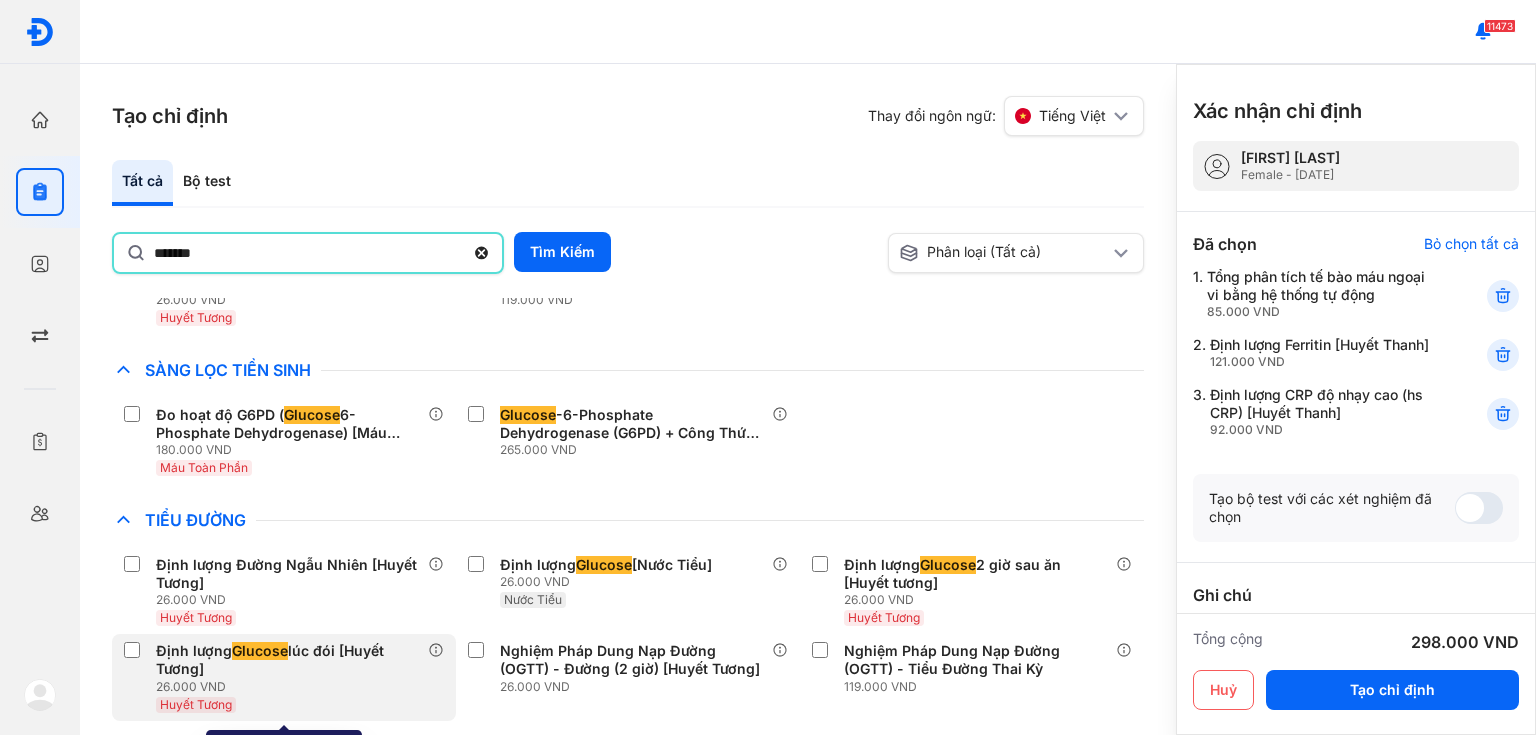 click on "Định lượng  Glucose  lúc đói [Huyết Tương]" at bounding box center [288, 660] 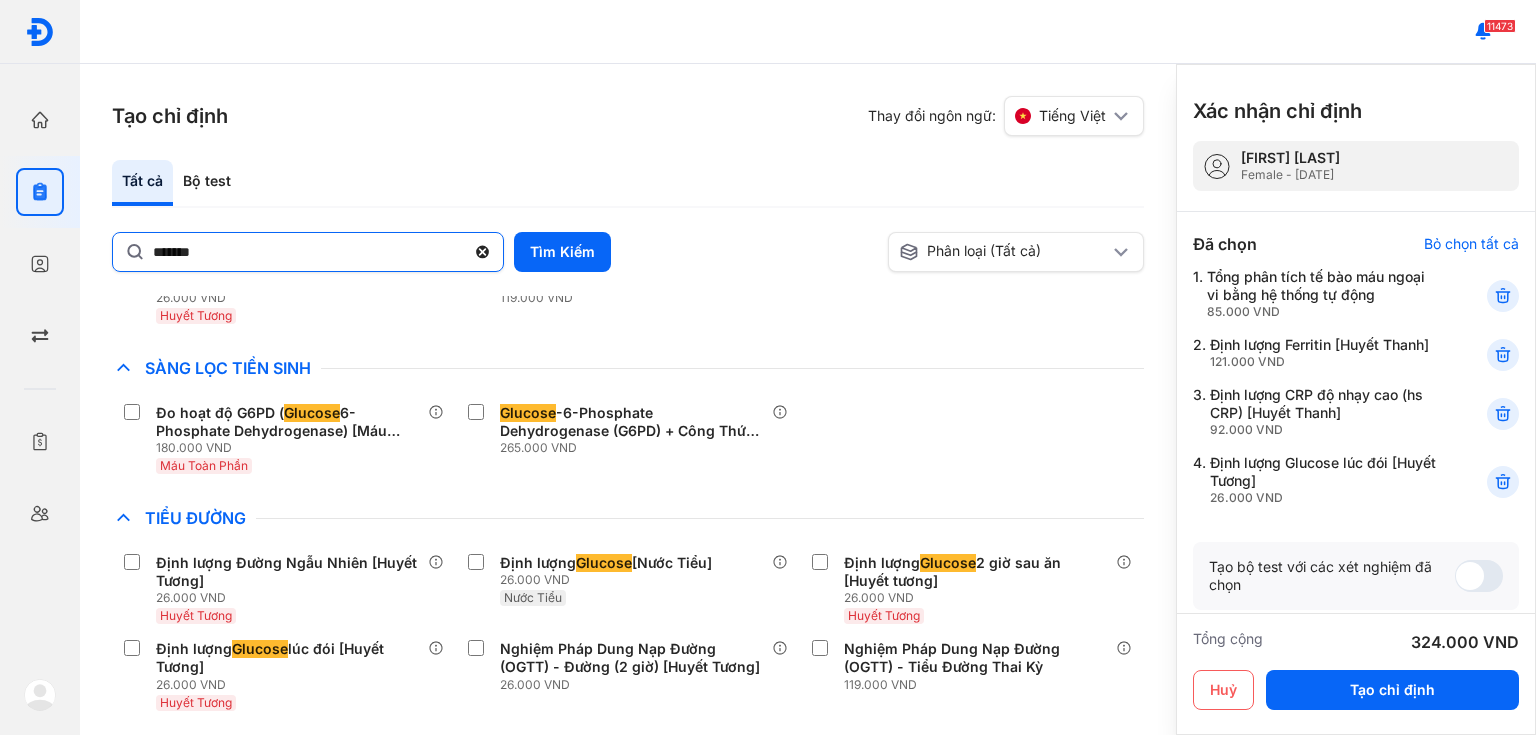 click 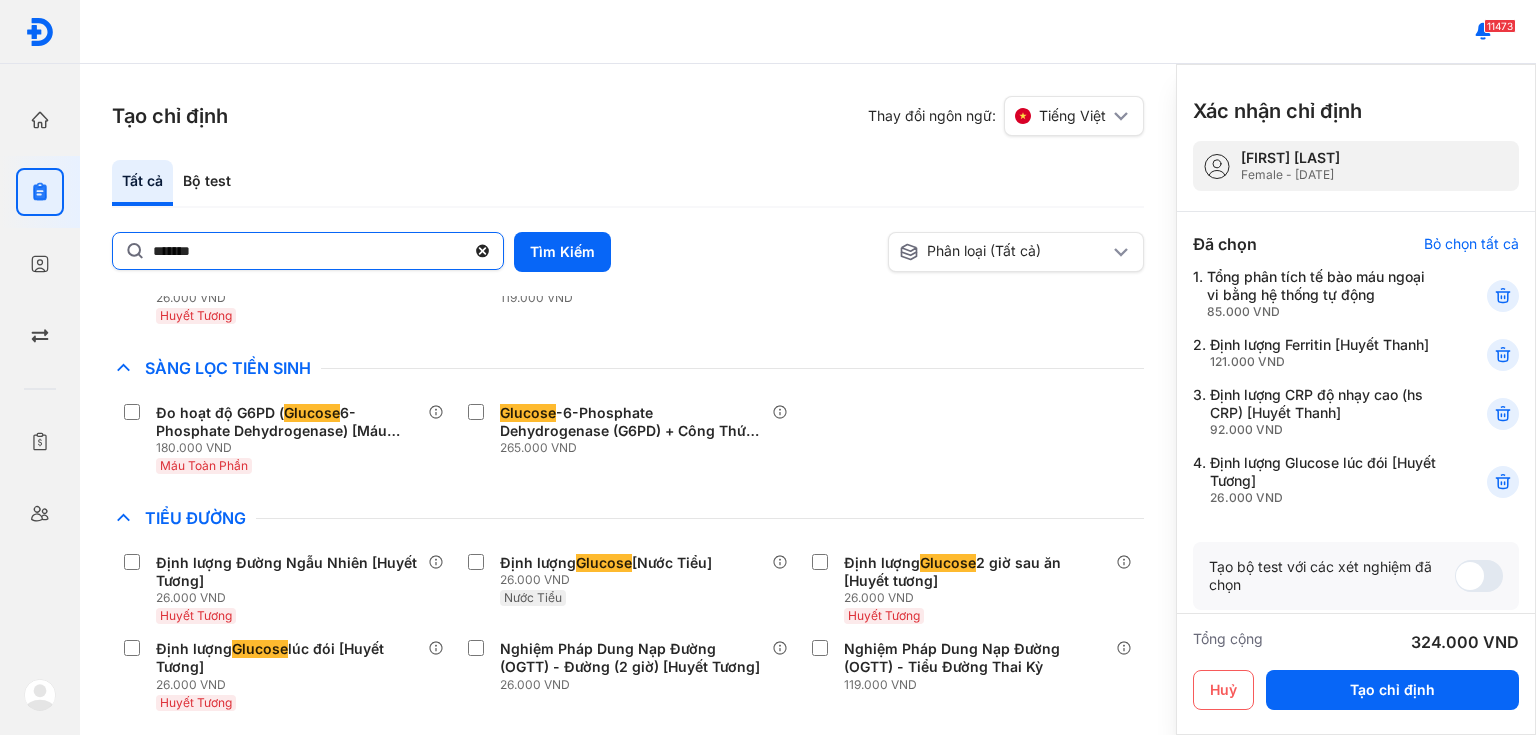 click on "*******" 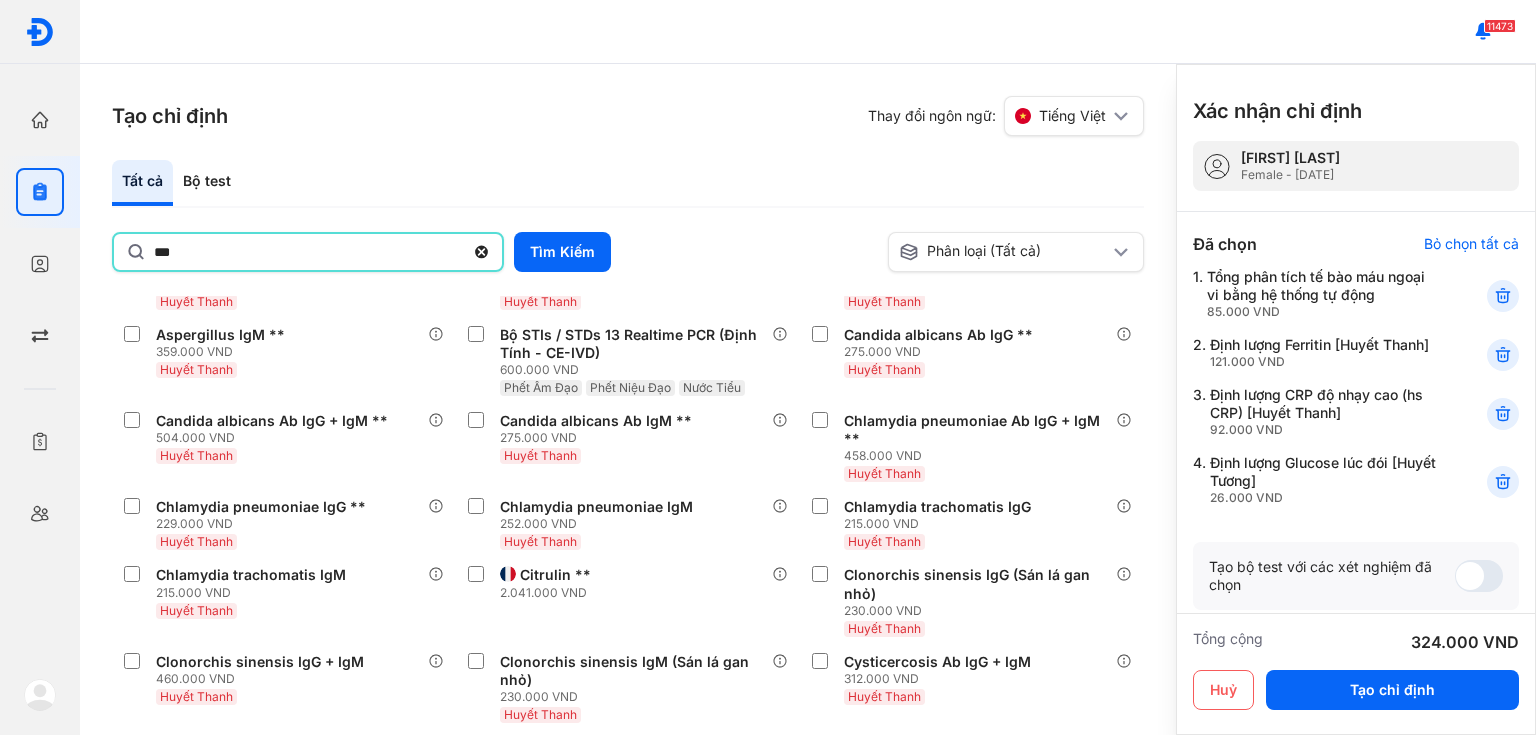 type on "***" 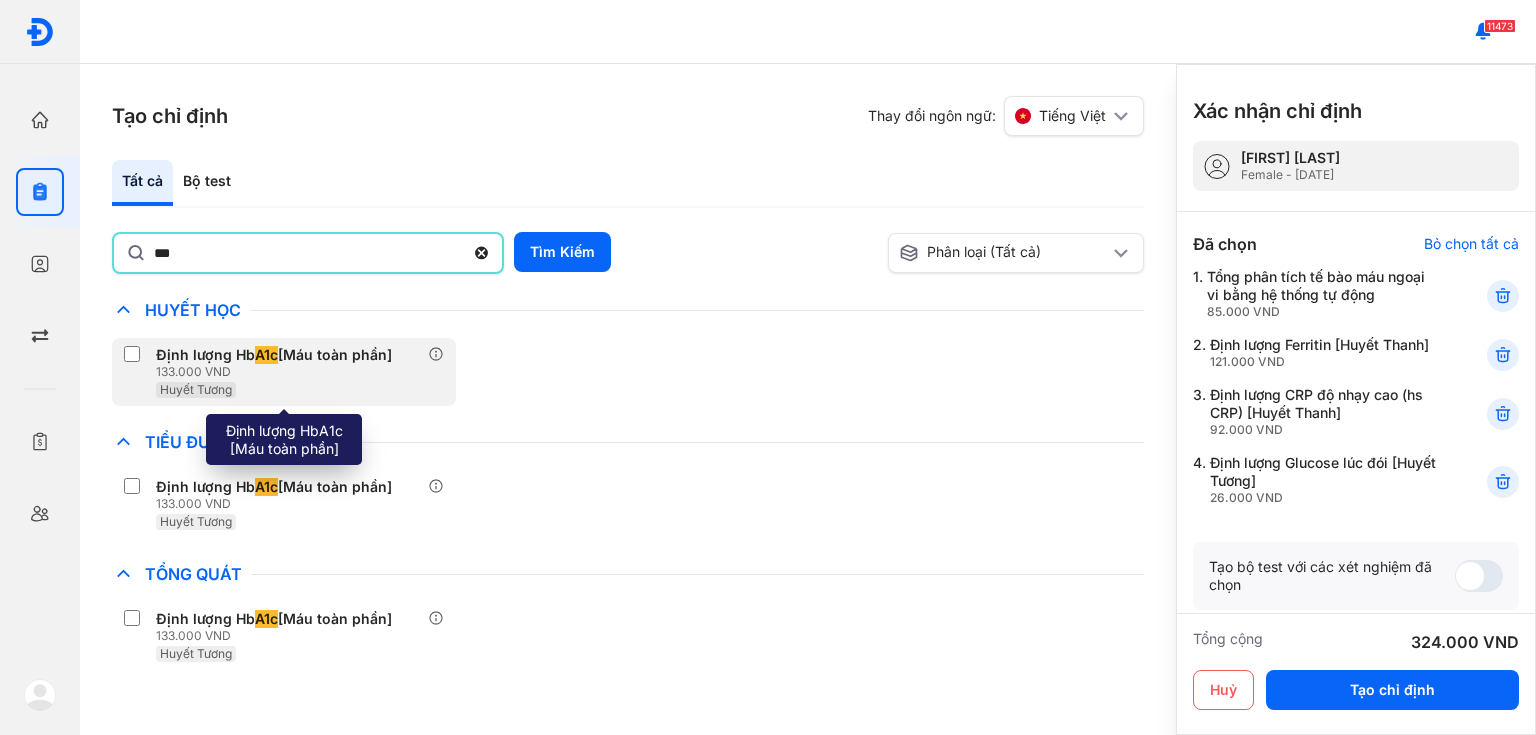 click on "133.000 VND" at bounding box center (278, 372) 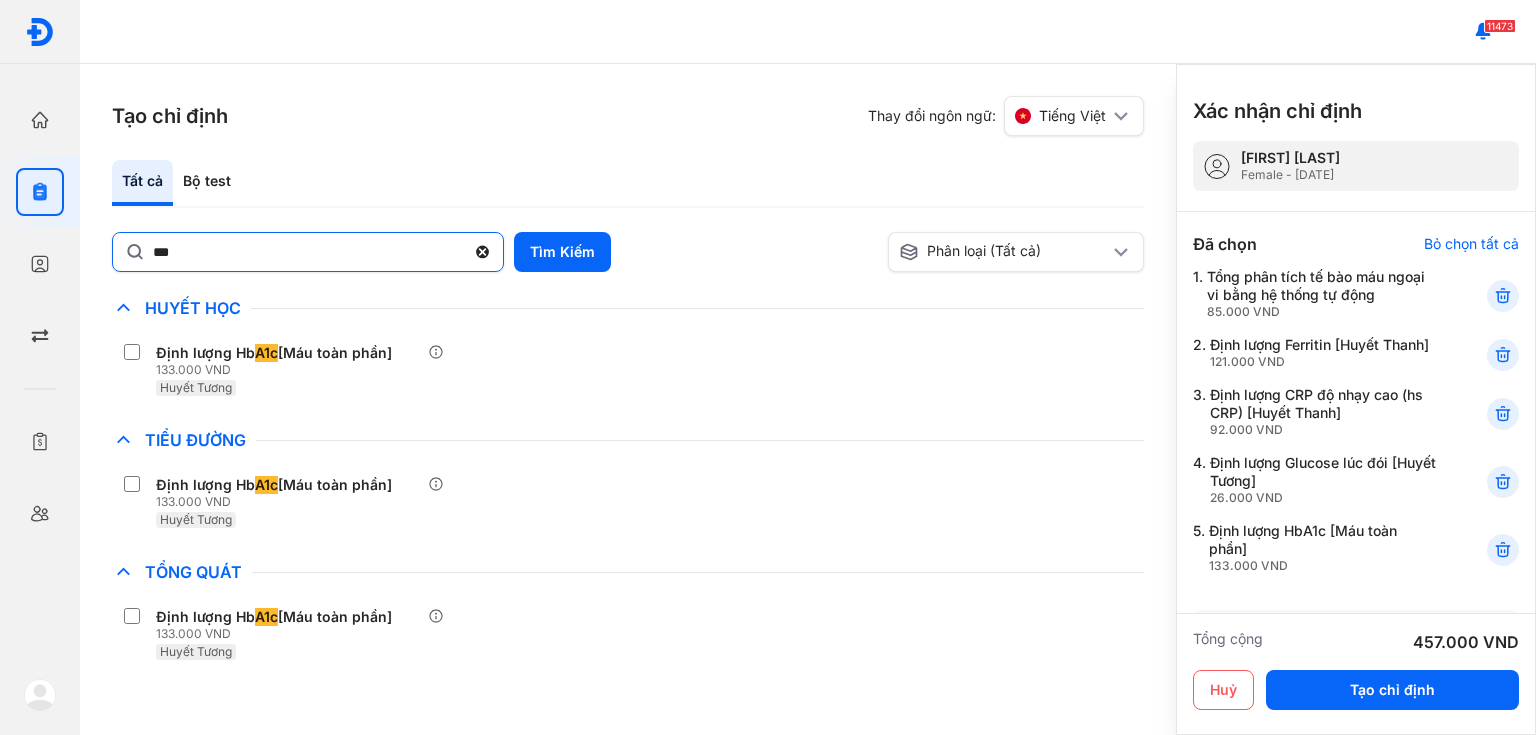 click 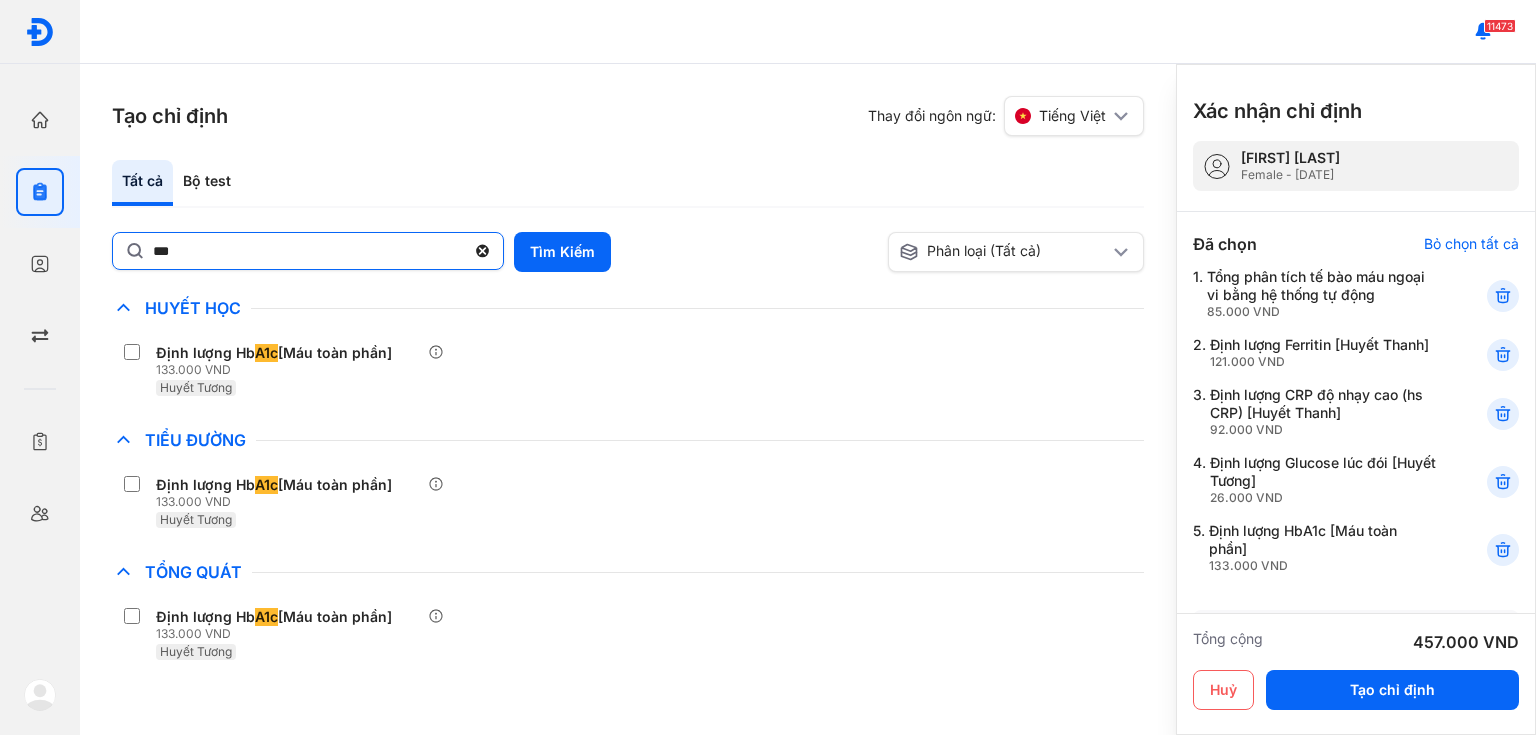 click on "***" 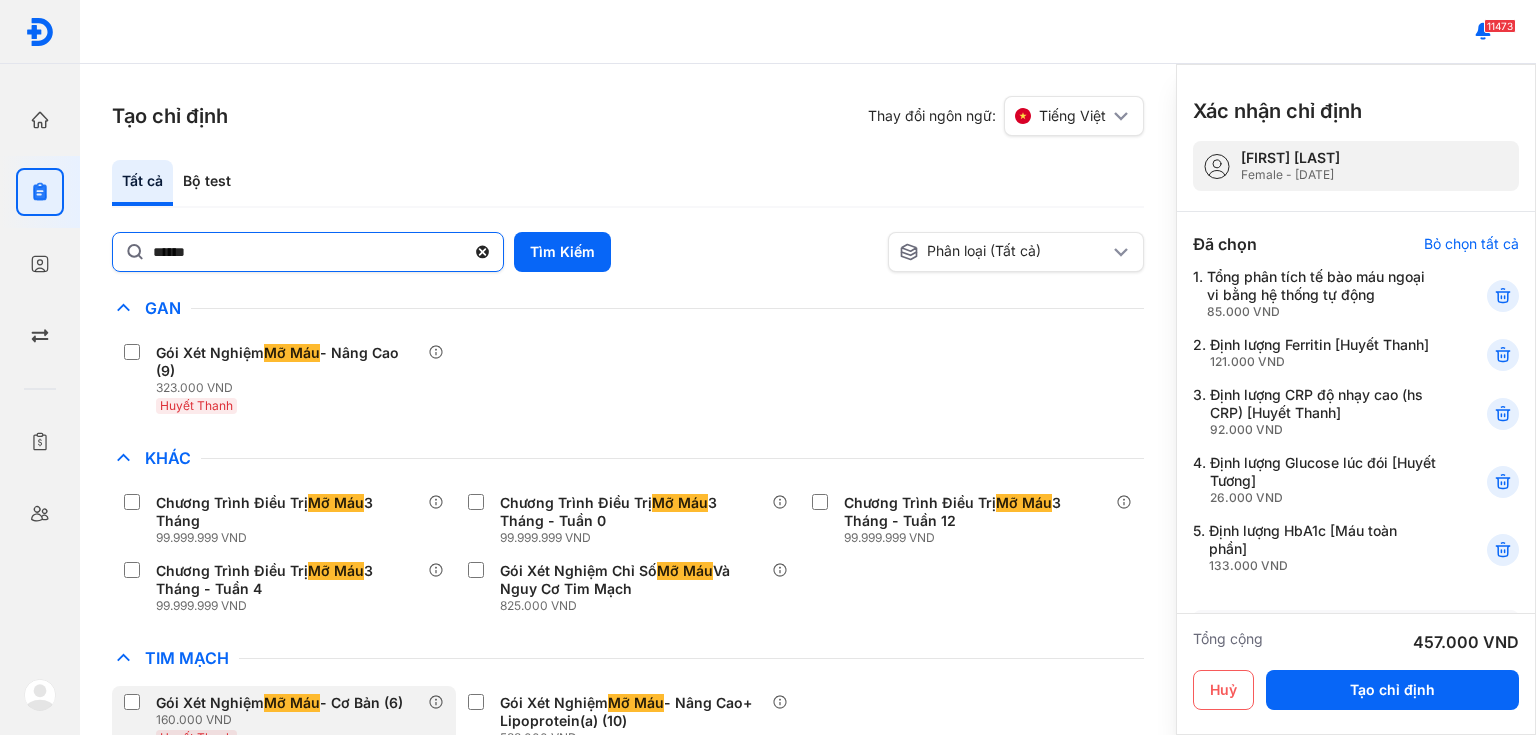 click on "Mỡ Máu" at bounding box center [292, 703] 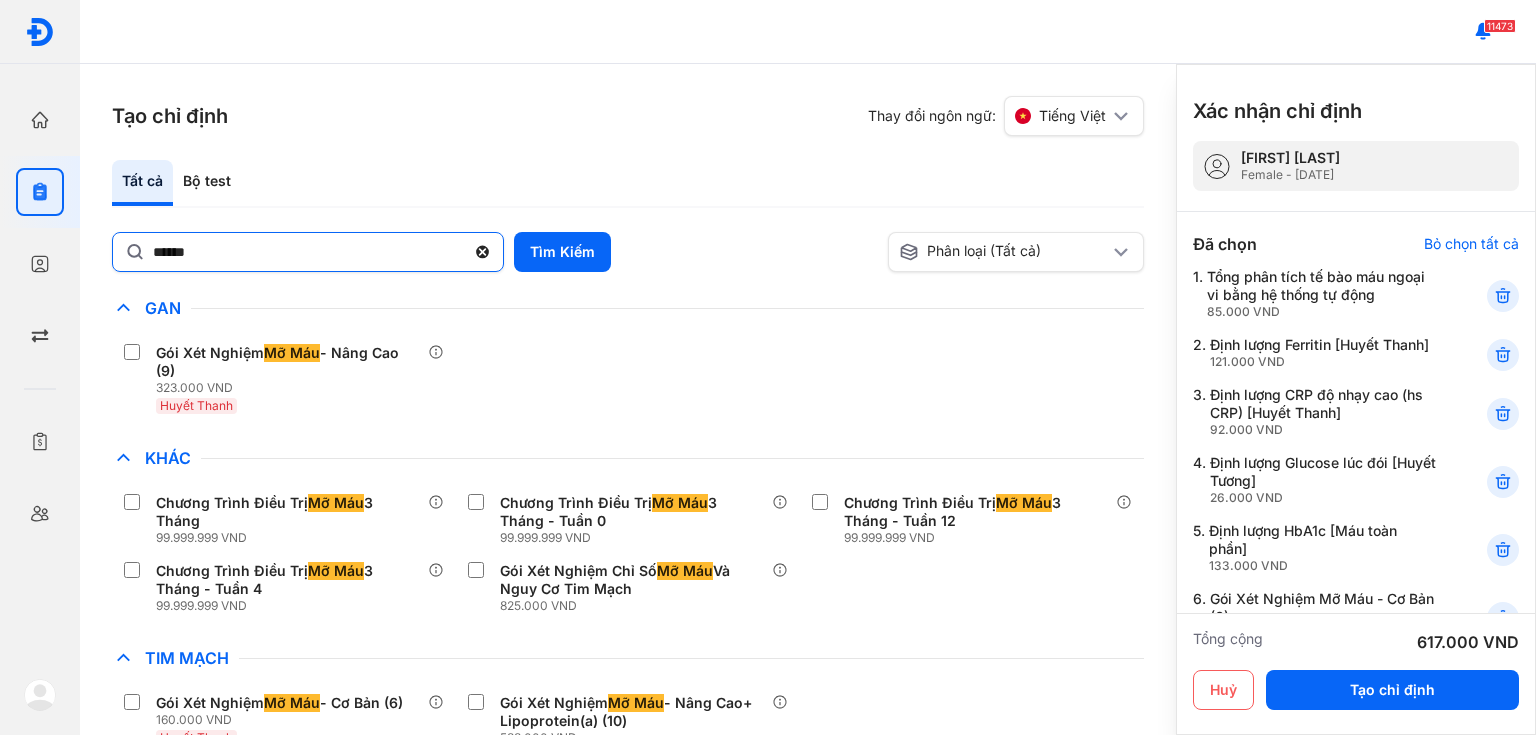 scroll, scrollTop: 80, scrollLeft: 0, axis: vertical 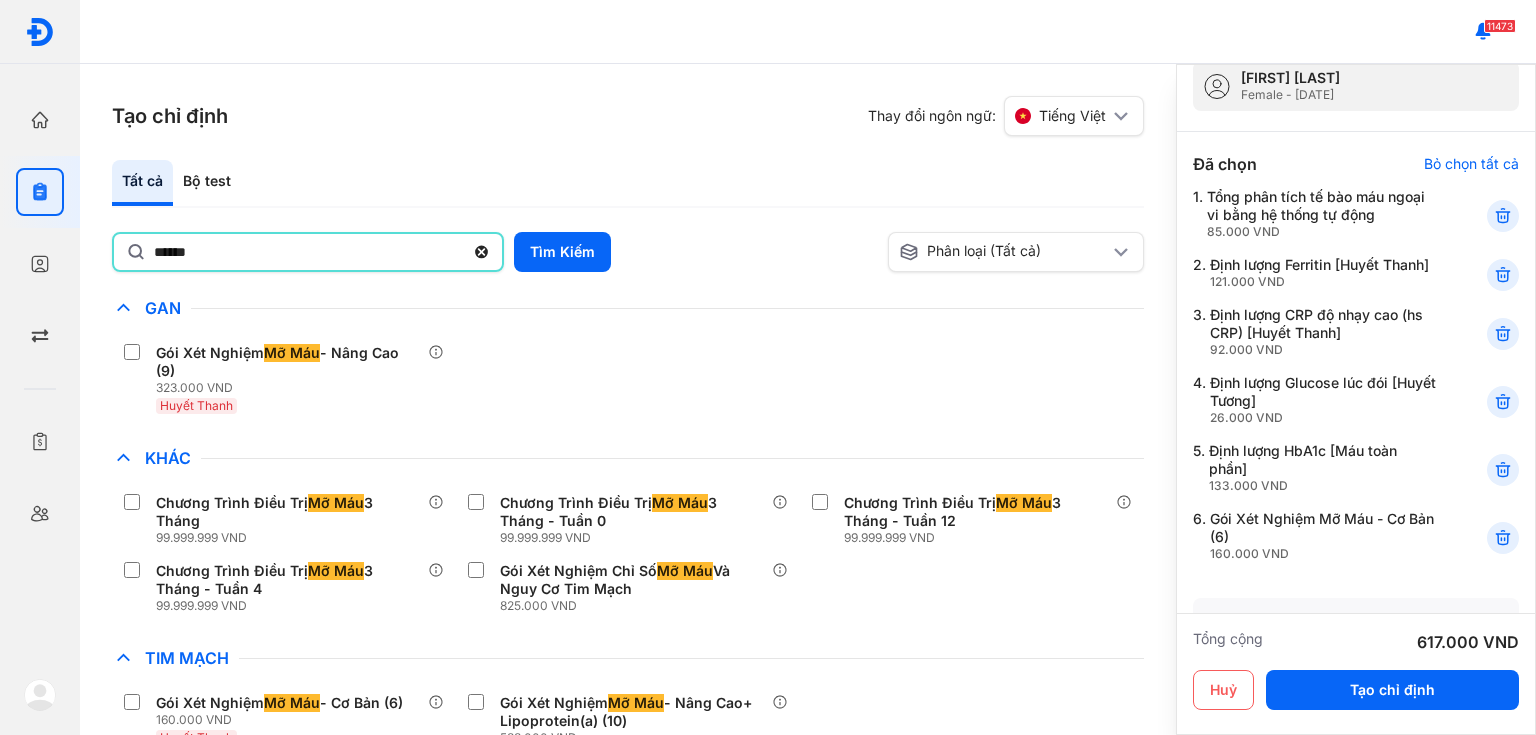 drag, startPoint x: 244, startPoint y: 256, endPoint x: 83, endPoint y: 256, distance: 161 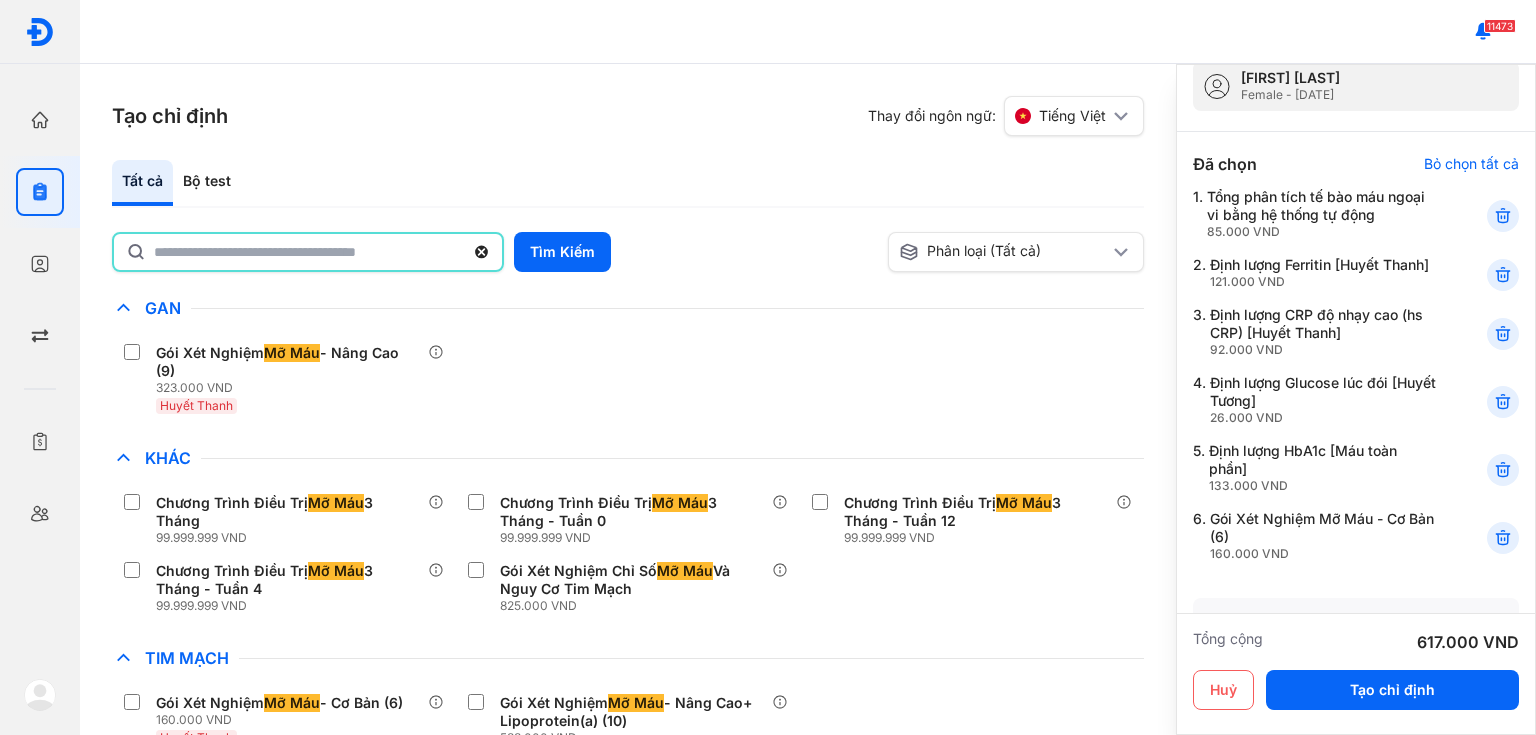 type on "*" 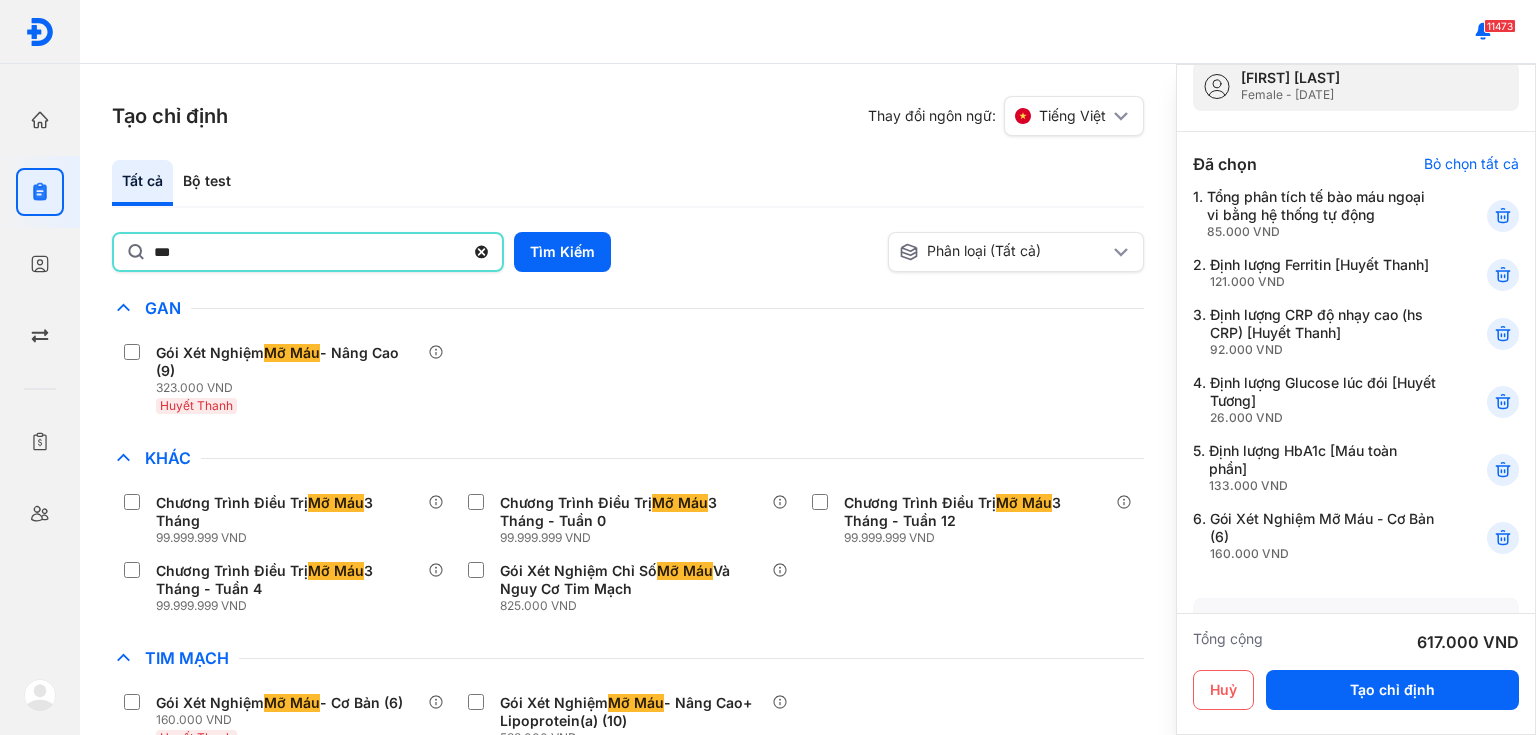 type on "***" 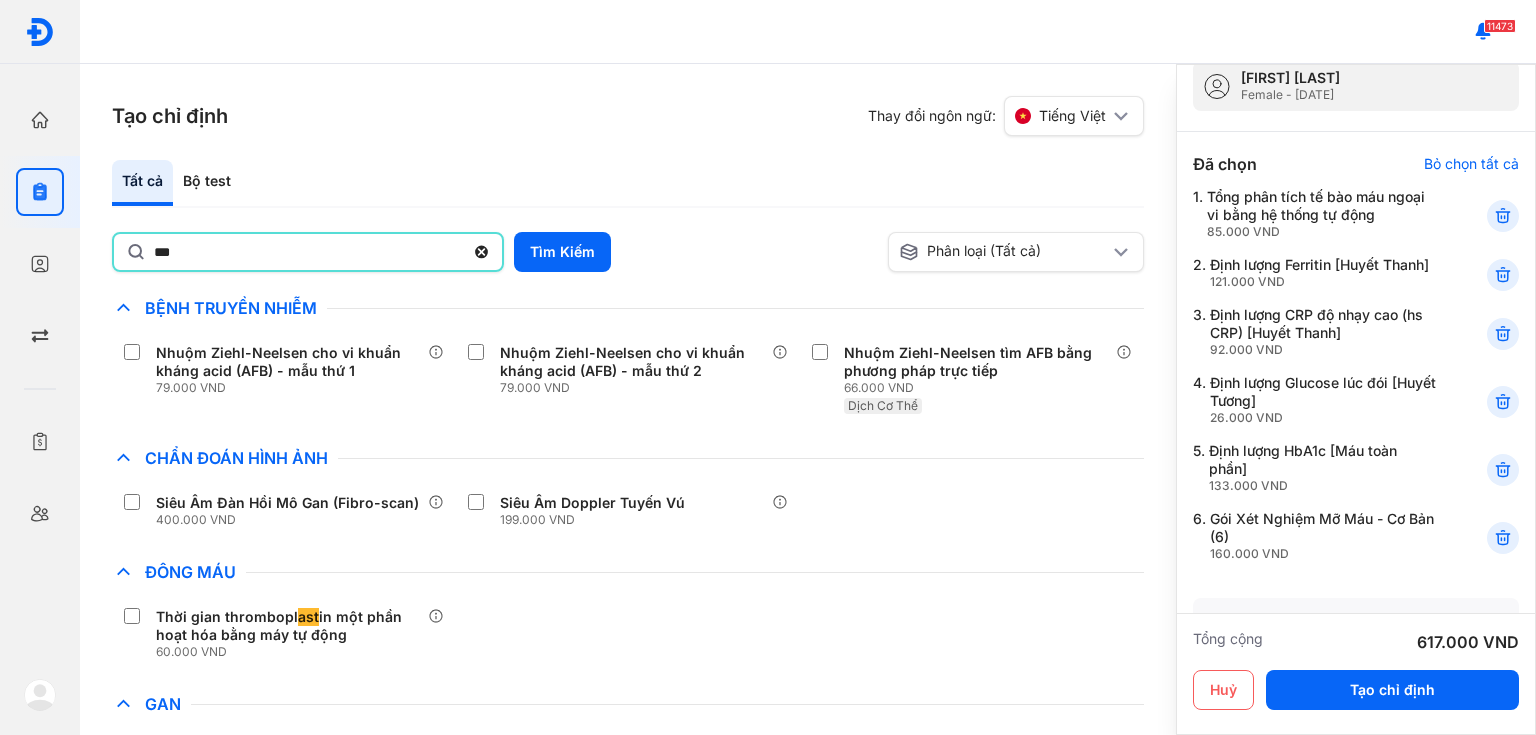 scroll, scrollTop: 320, scrollLeft: 0, axis: vertical 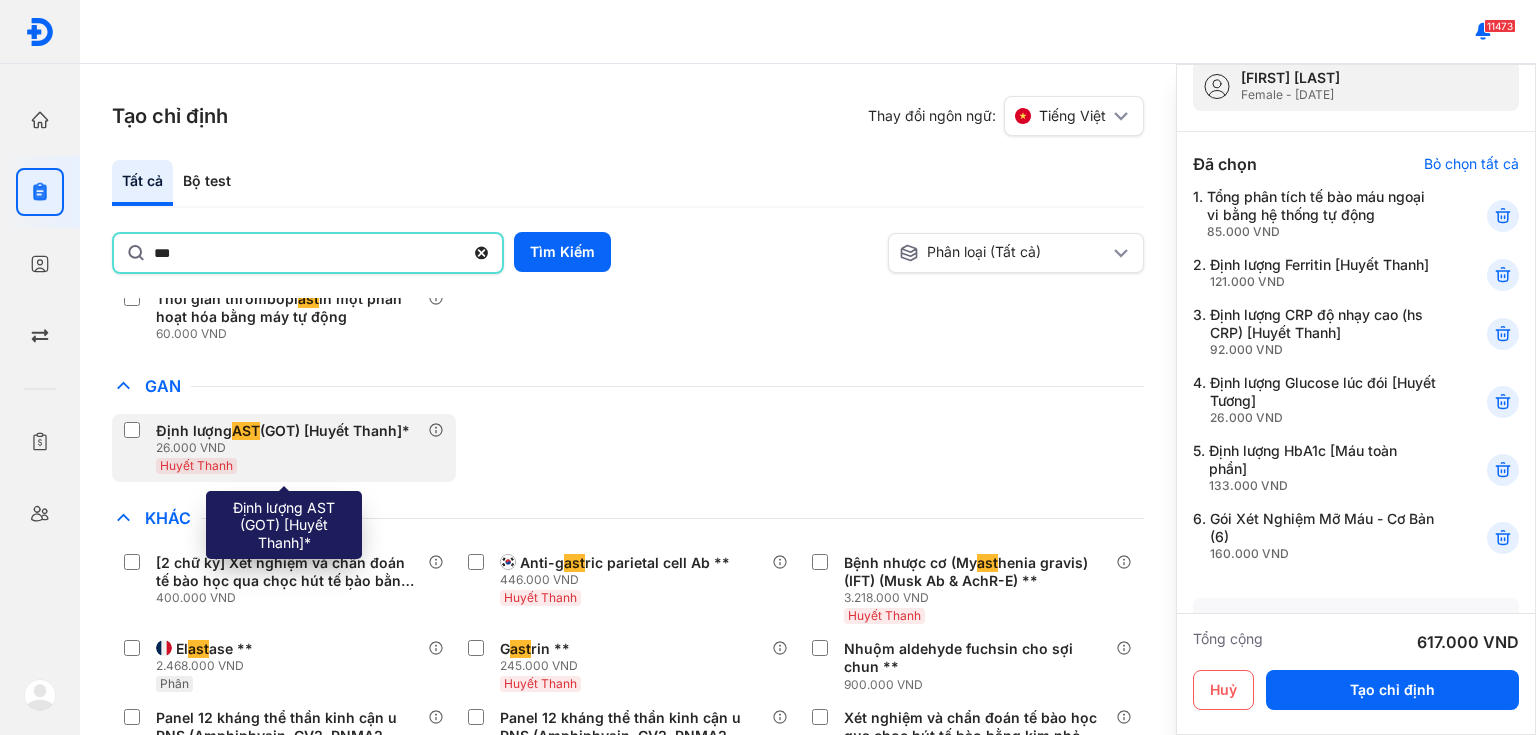 click on "26.000 VND" at bounding box center [287, 448] 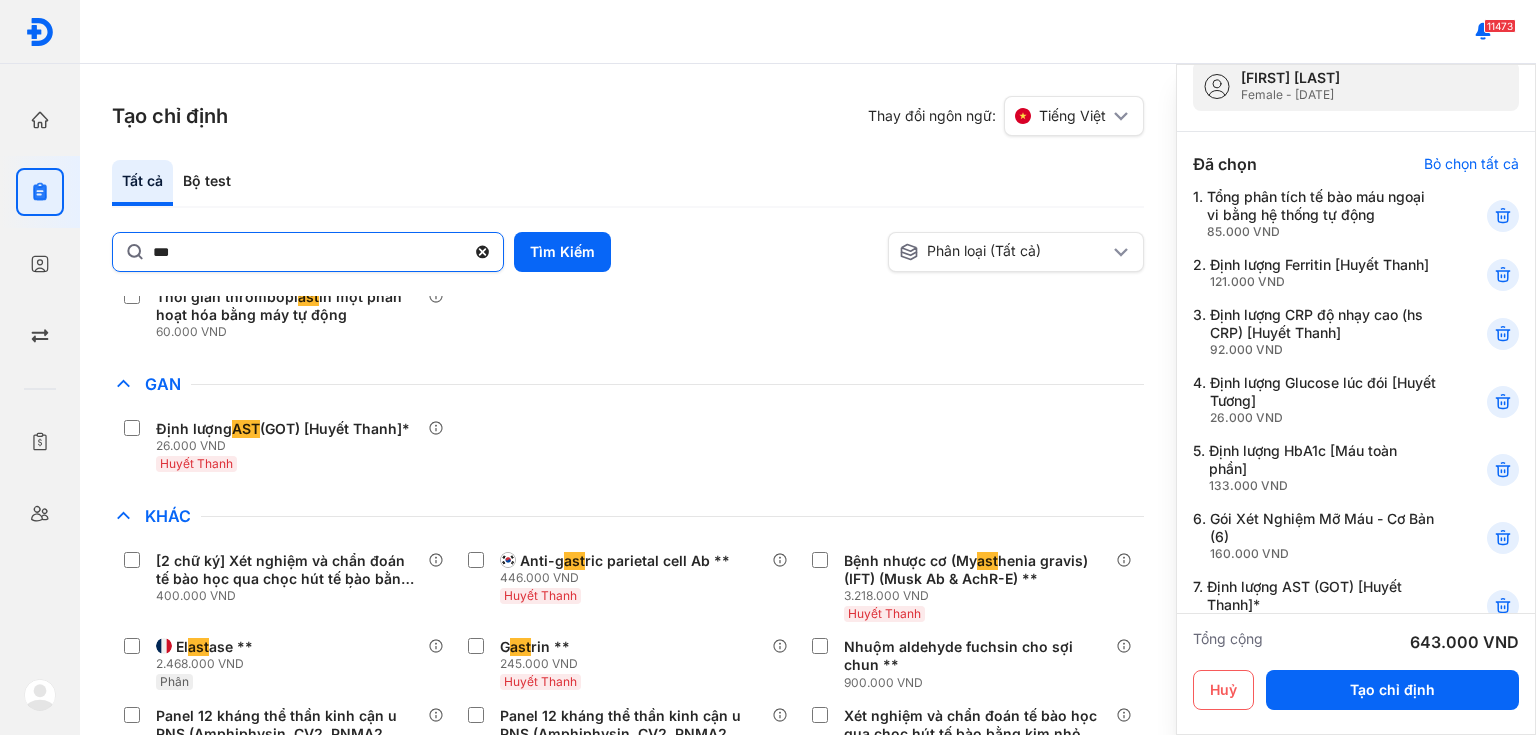 click 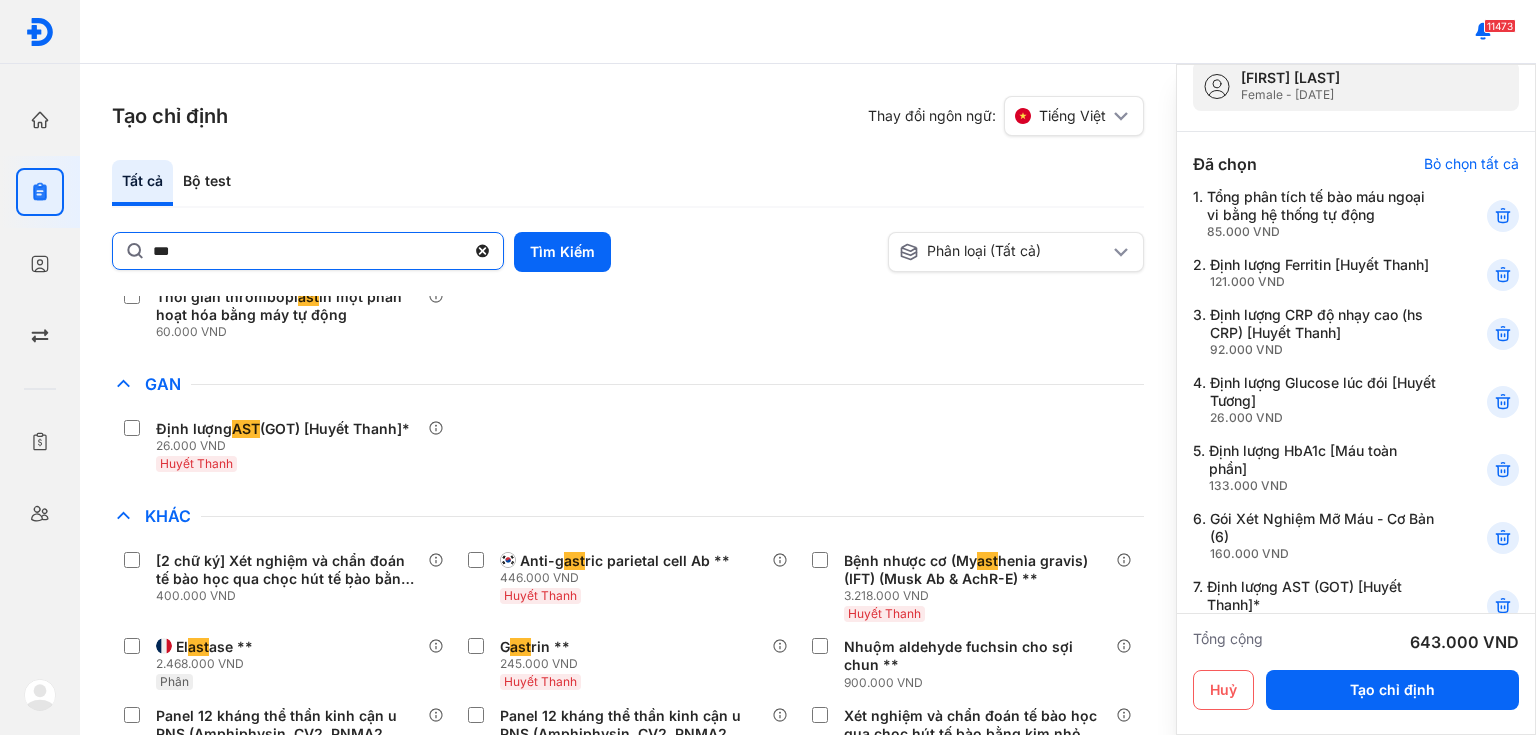 click on "***" 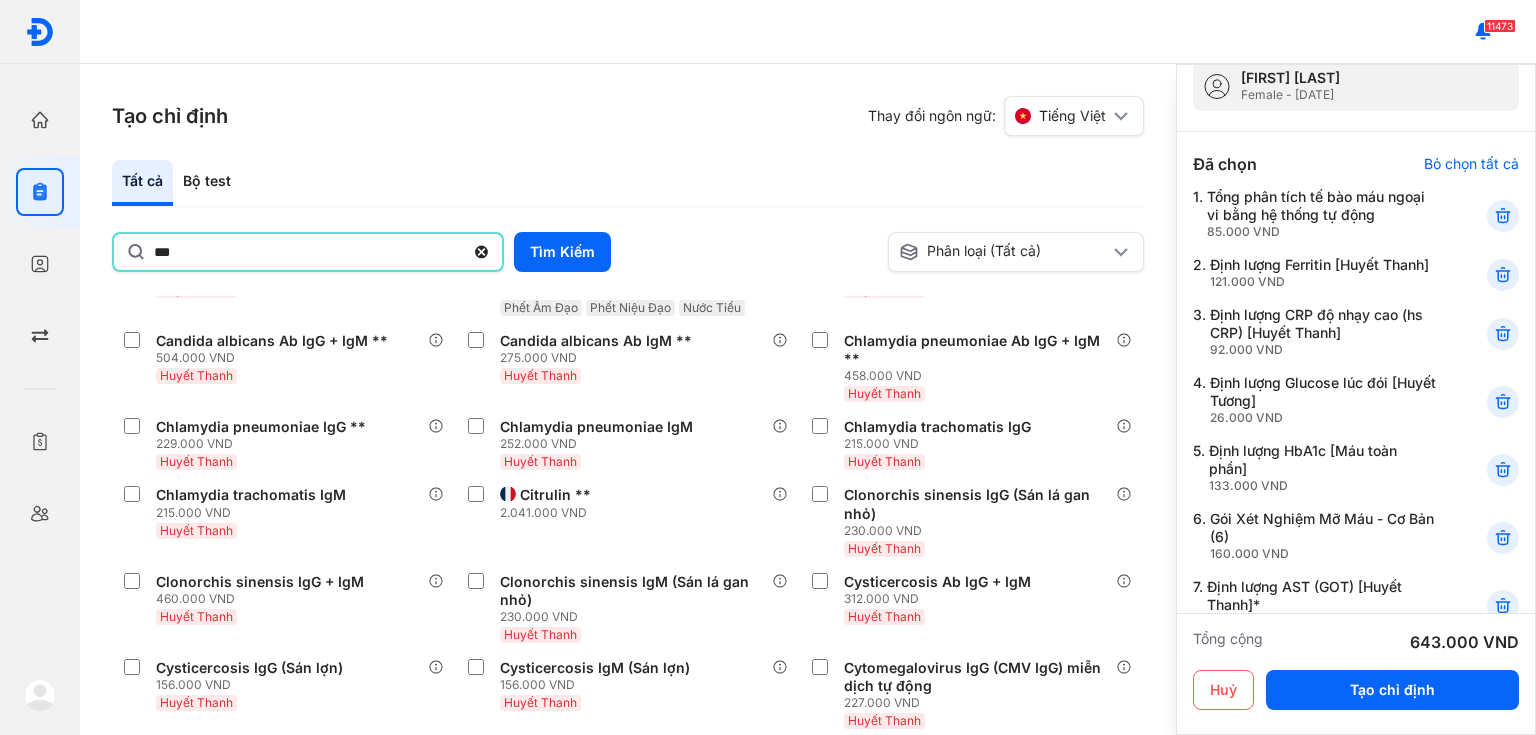 type on "***" 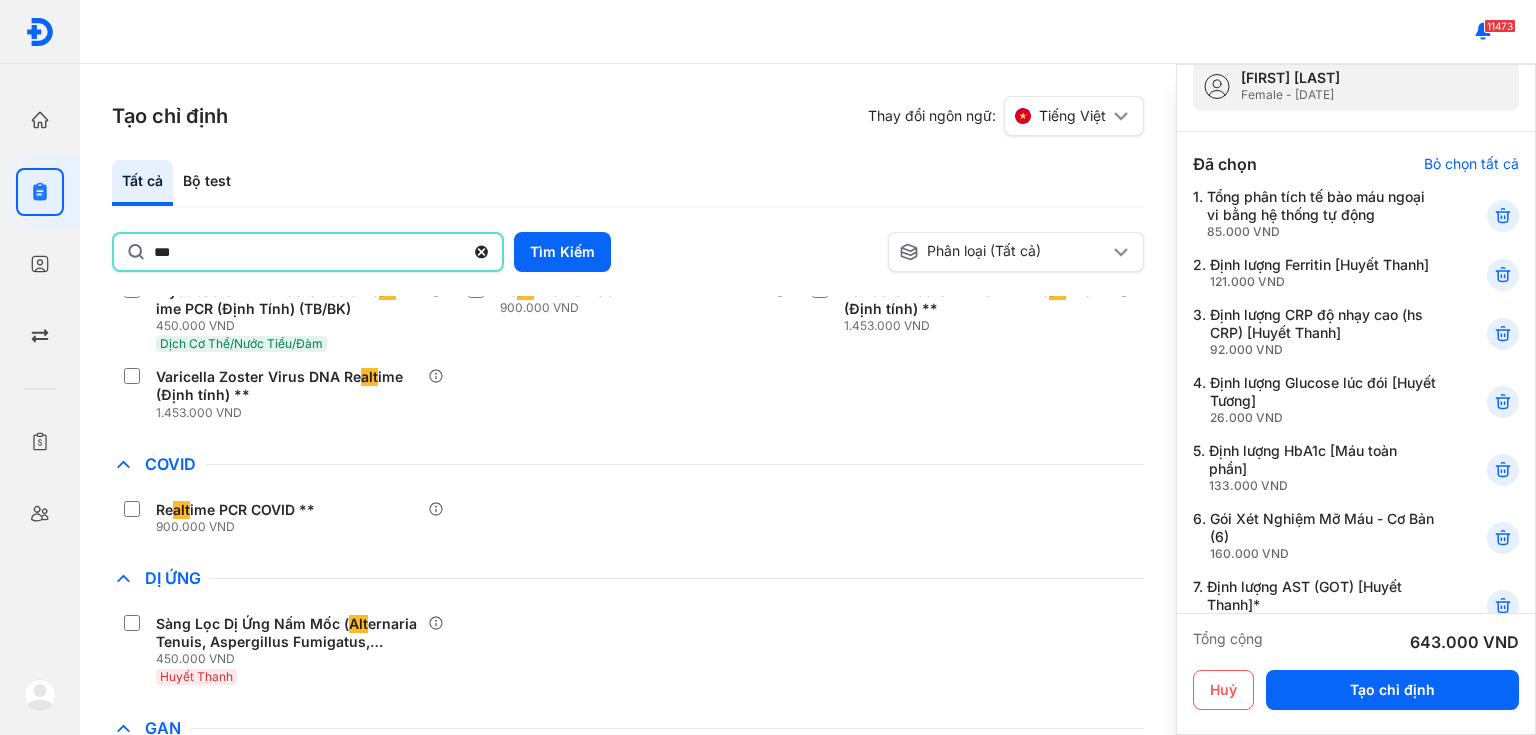 scroll, scrollTop: 640, scrollLeft: 0, axis: vertical 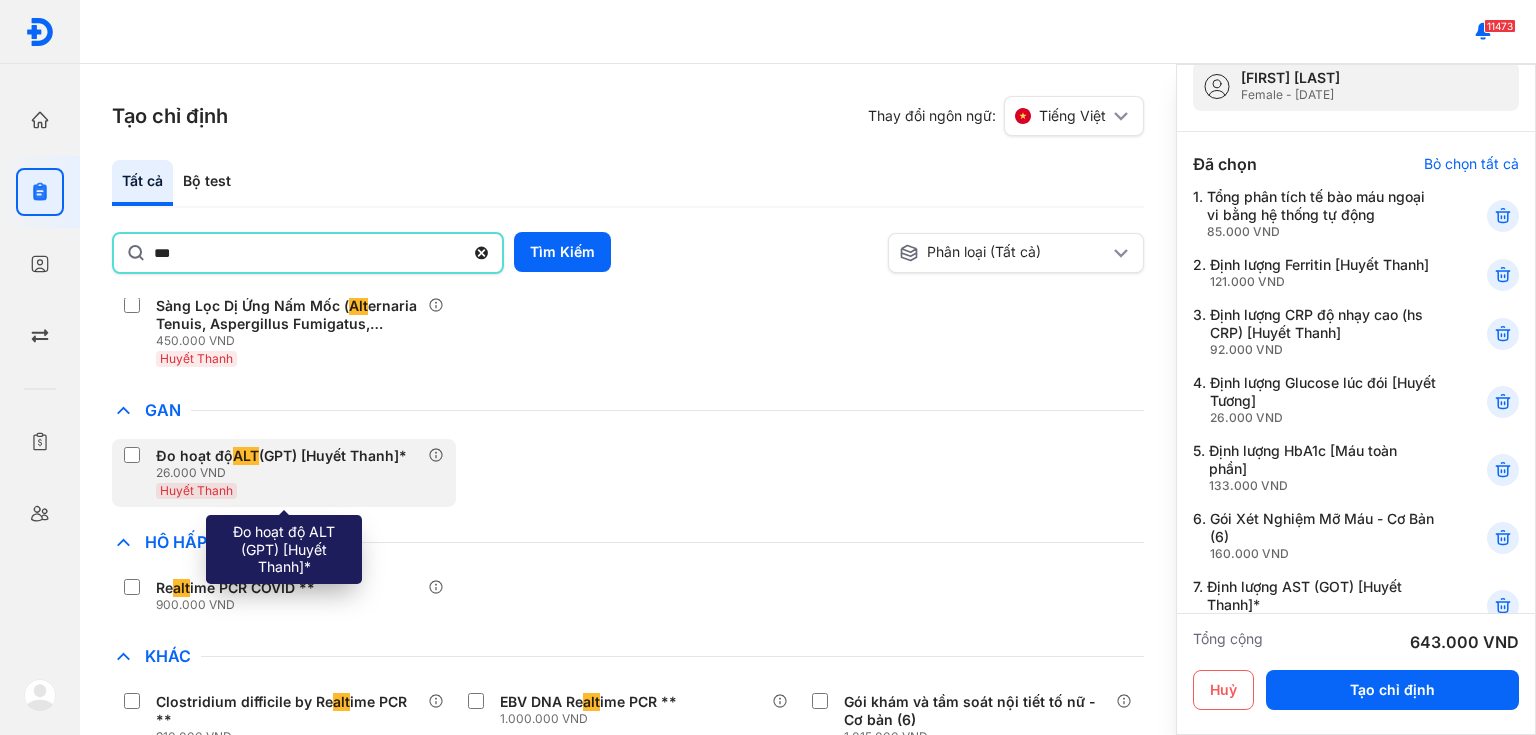 click on "26.000 VND" at bounding box center [285, 473] 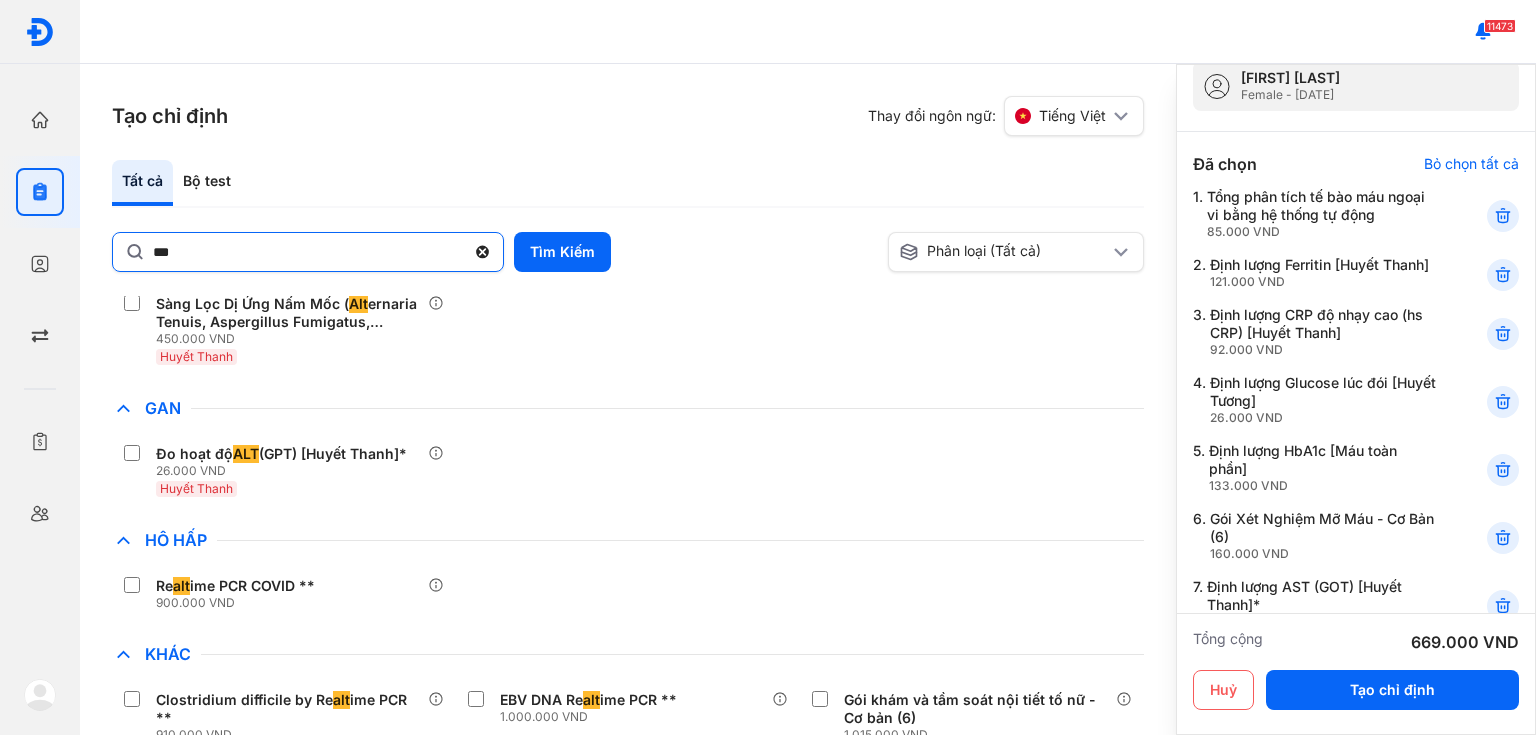 click 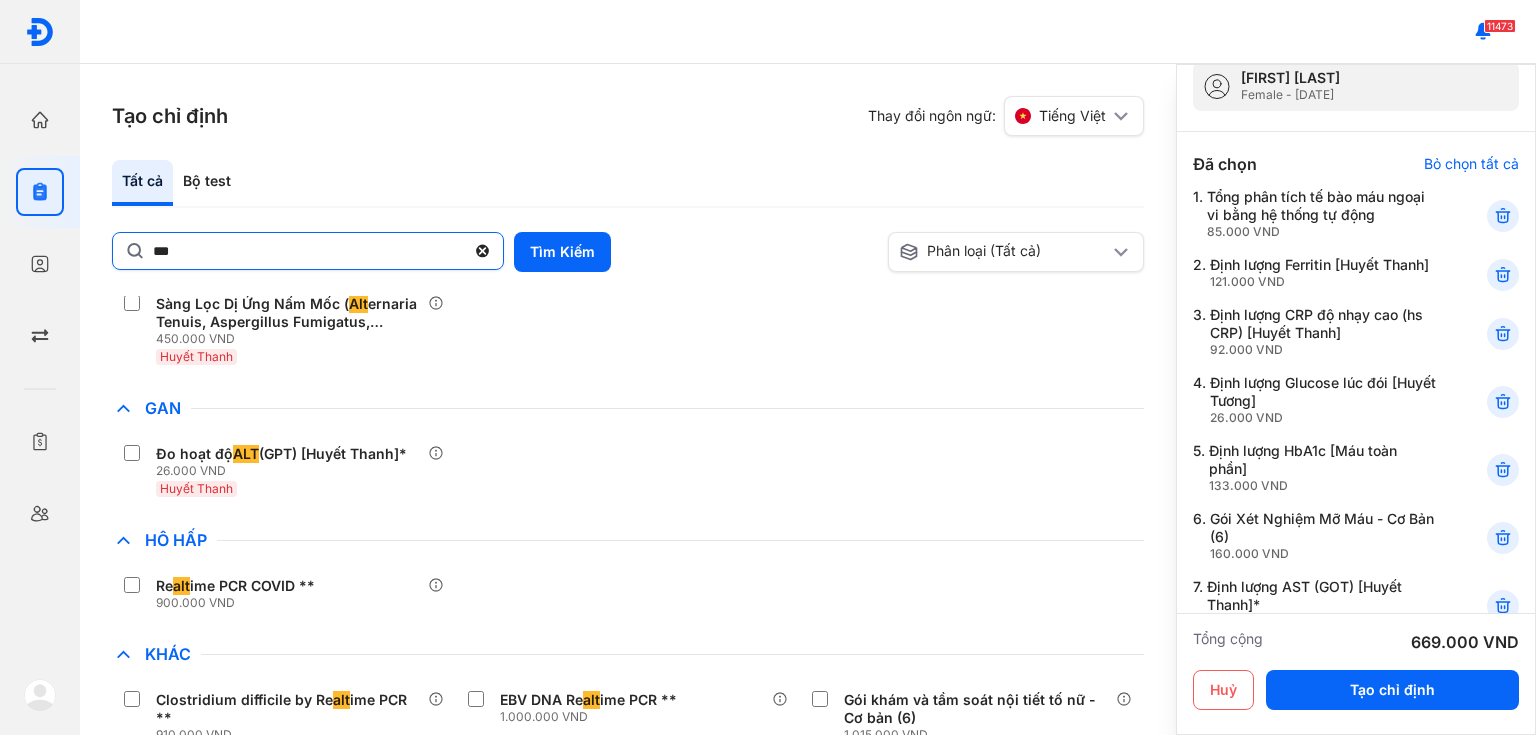 click on "***" 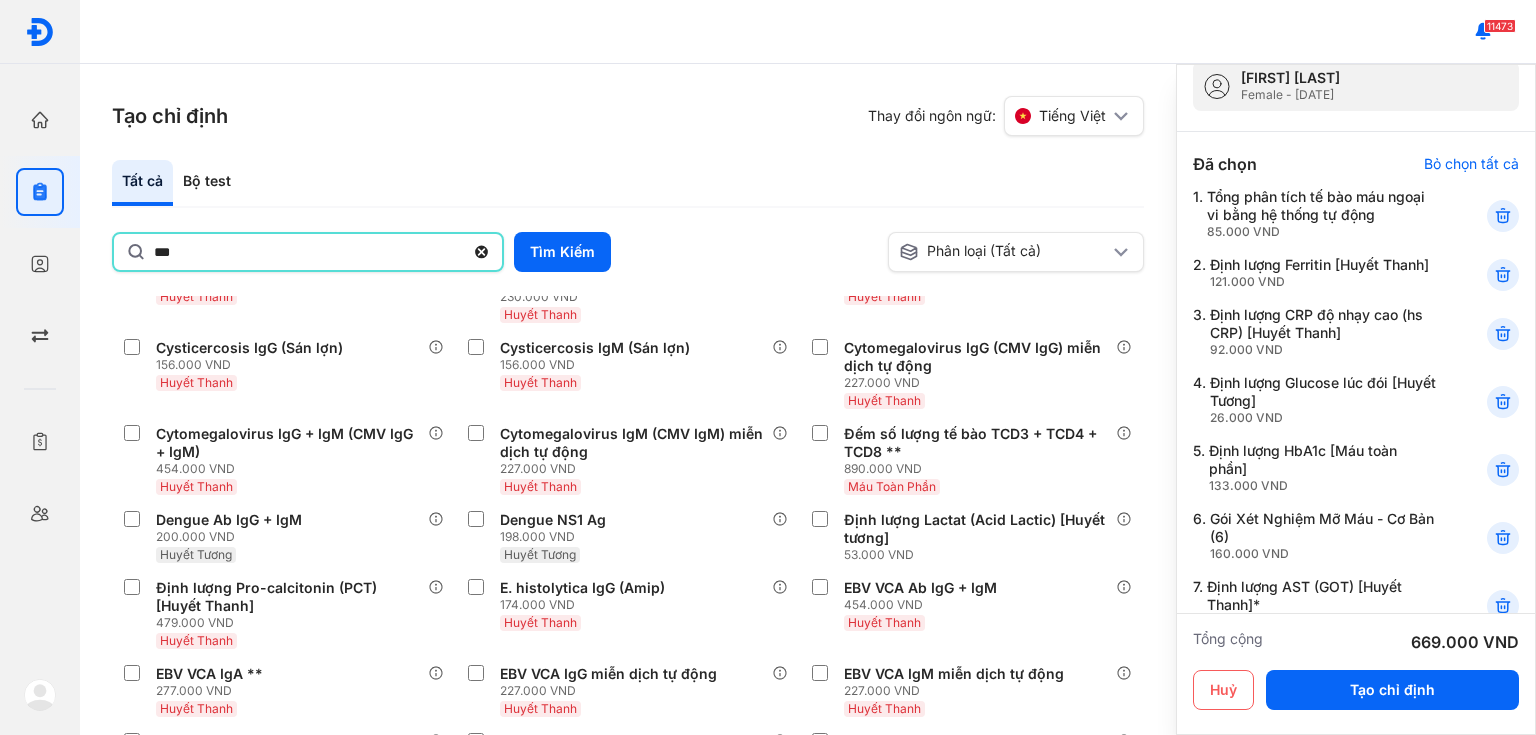 type on "***" 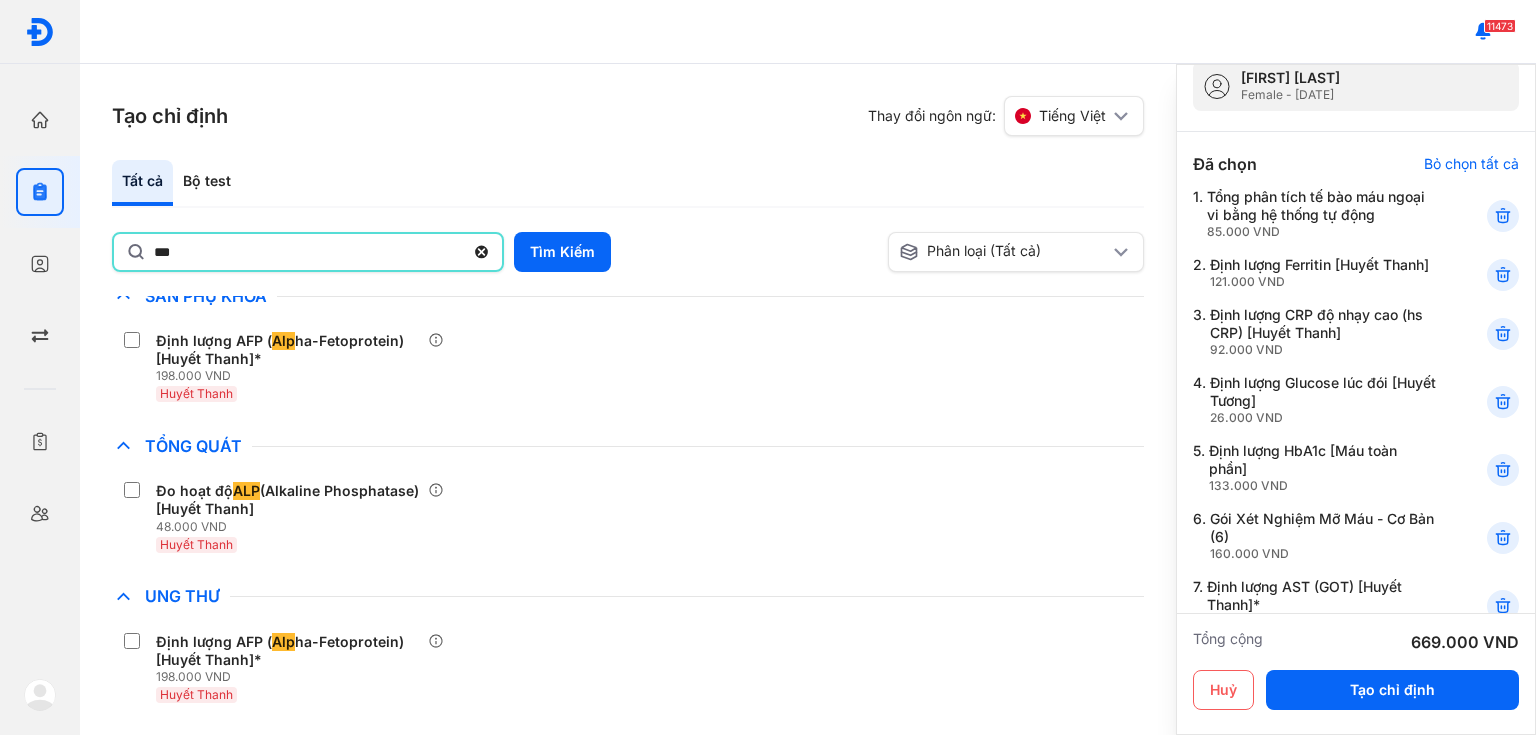 scroll, scrollTop: 493, scrollLeft: 0, axis: vertical 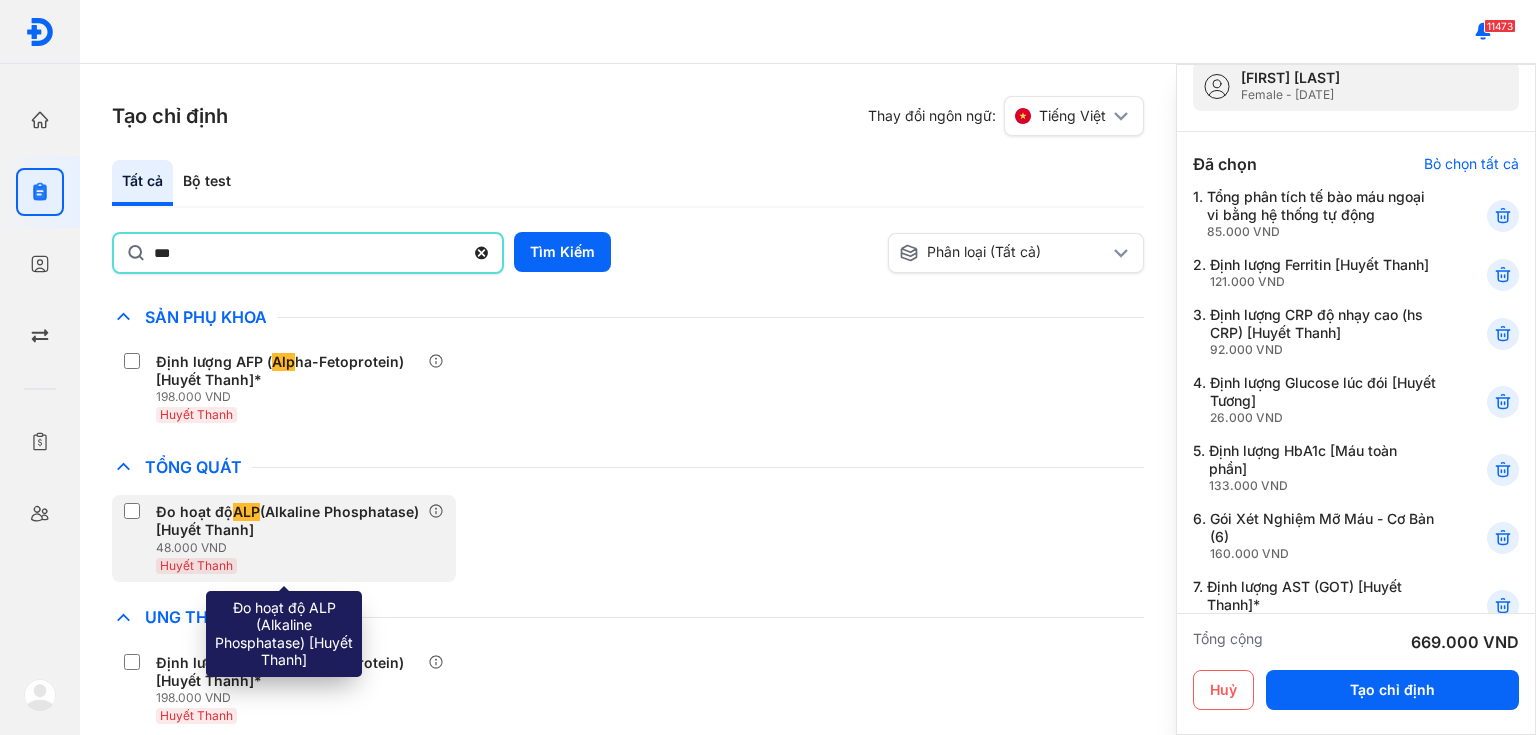 click on "48.000 VND" at bounding box center [292, 548] 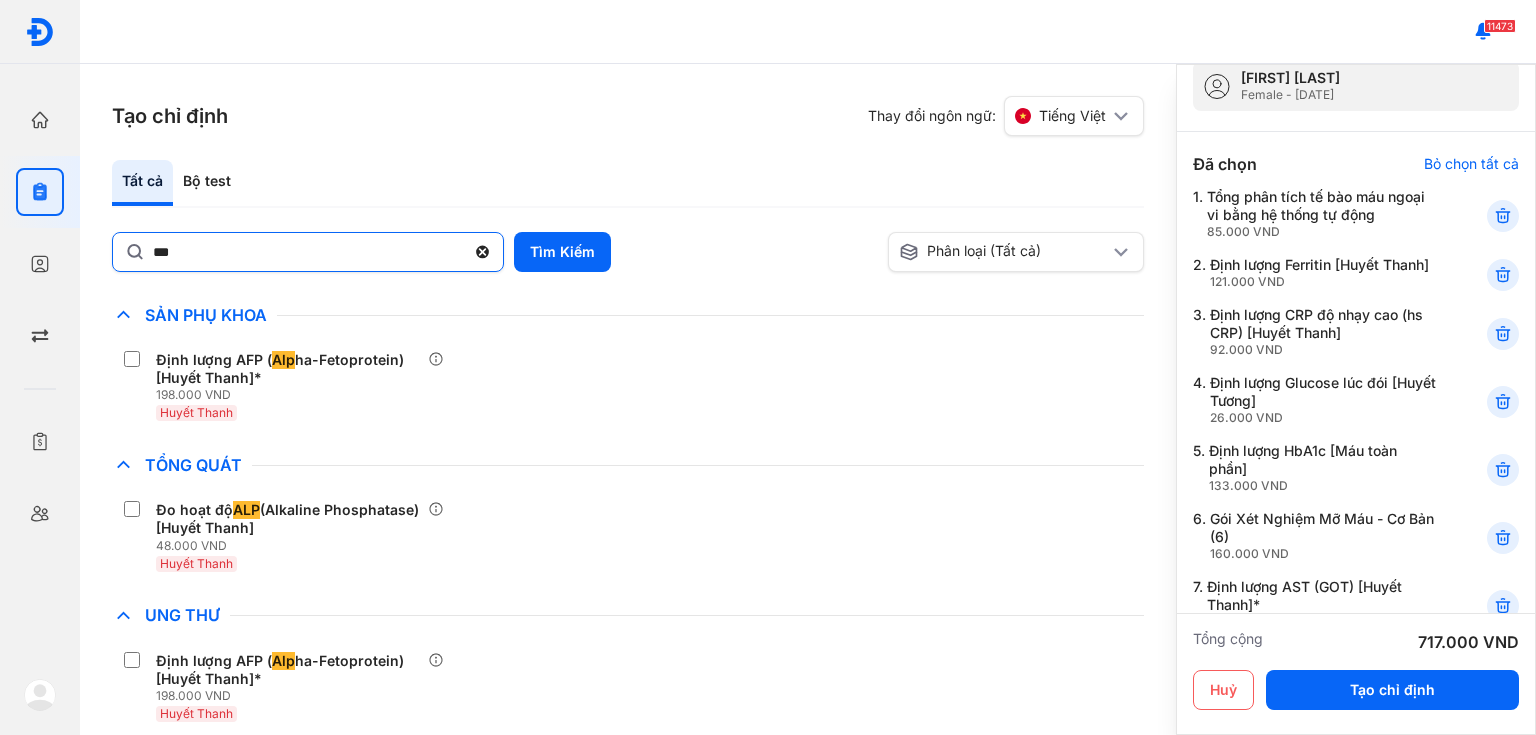 click 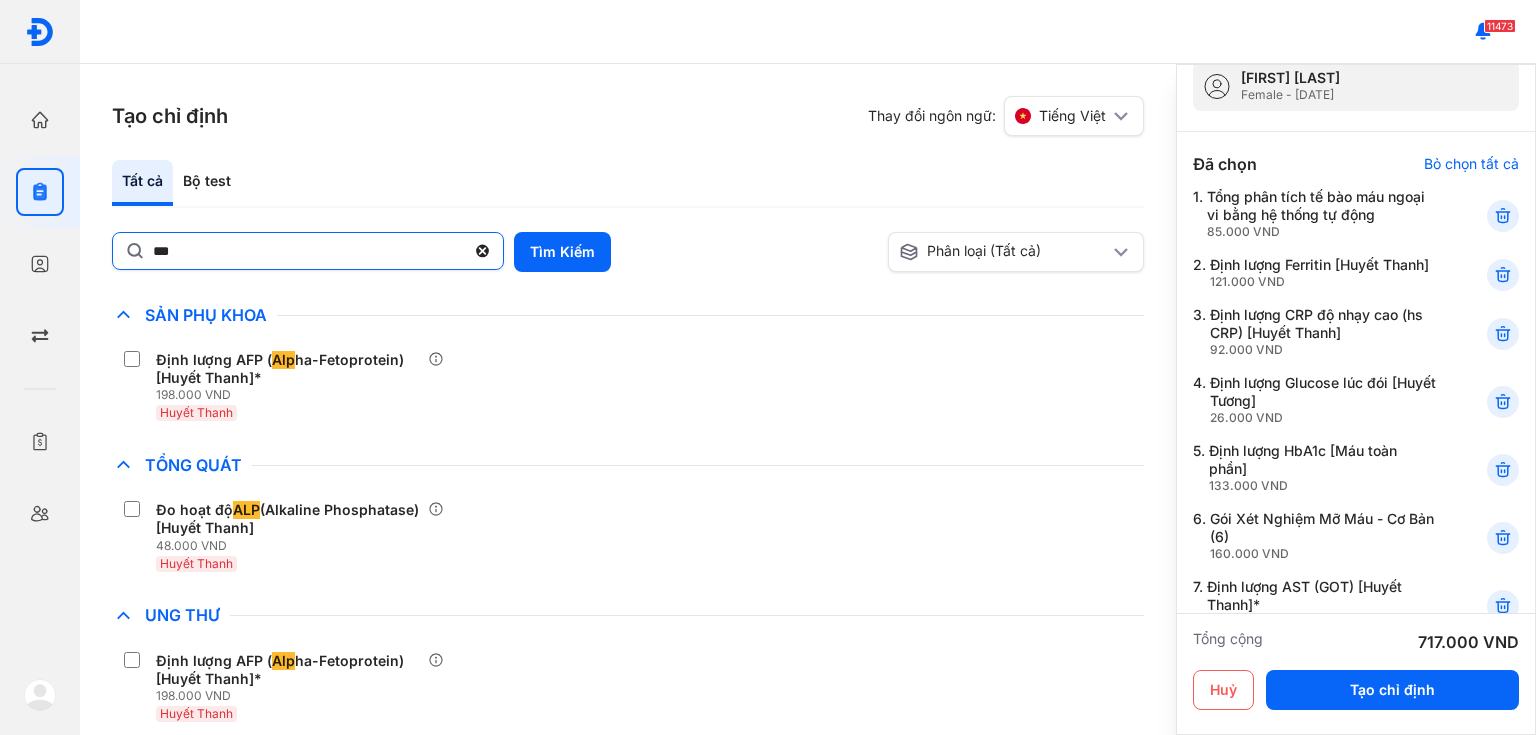 click on "***" 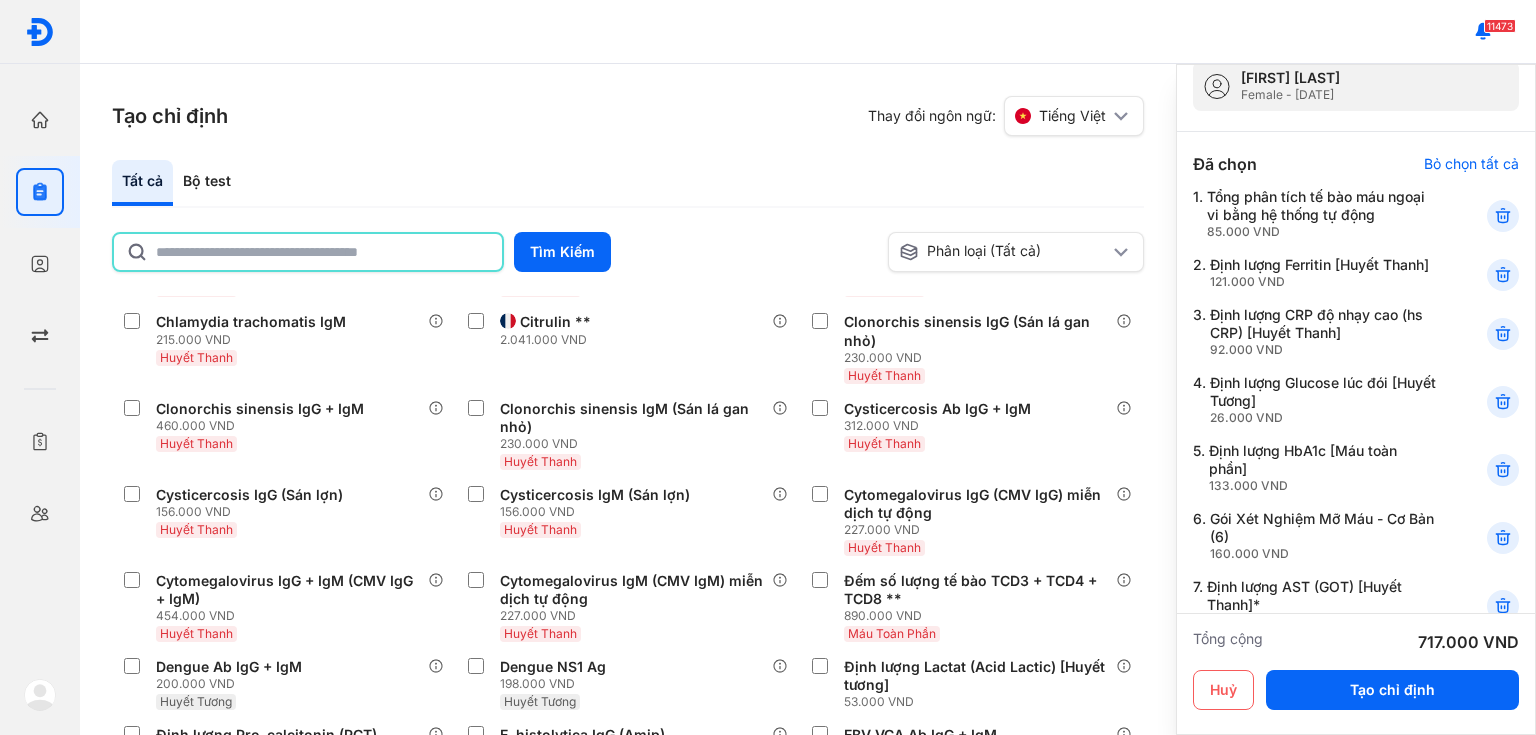 scroll, scrollTop: 640, scrollLeft: 0, axis: vertical 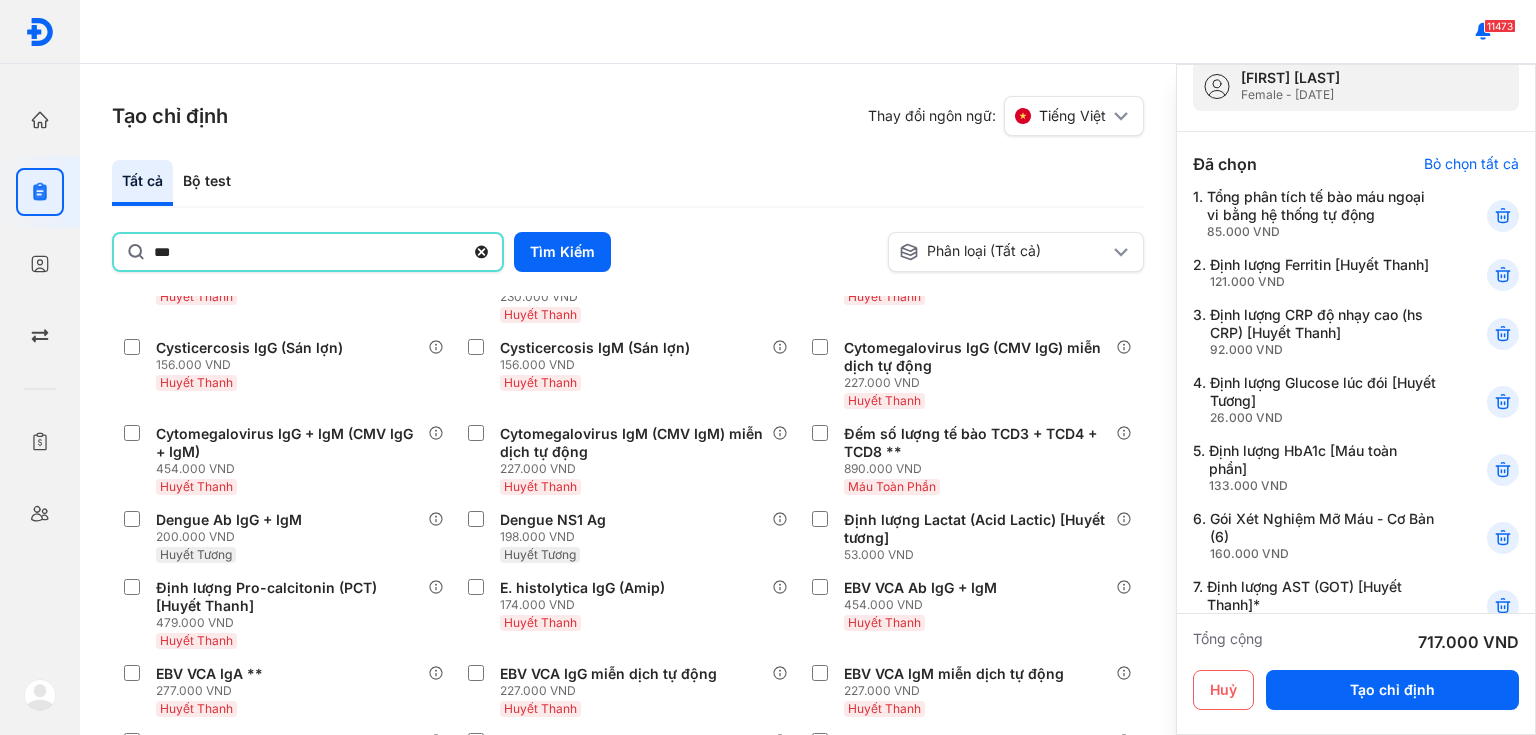type on "***" 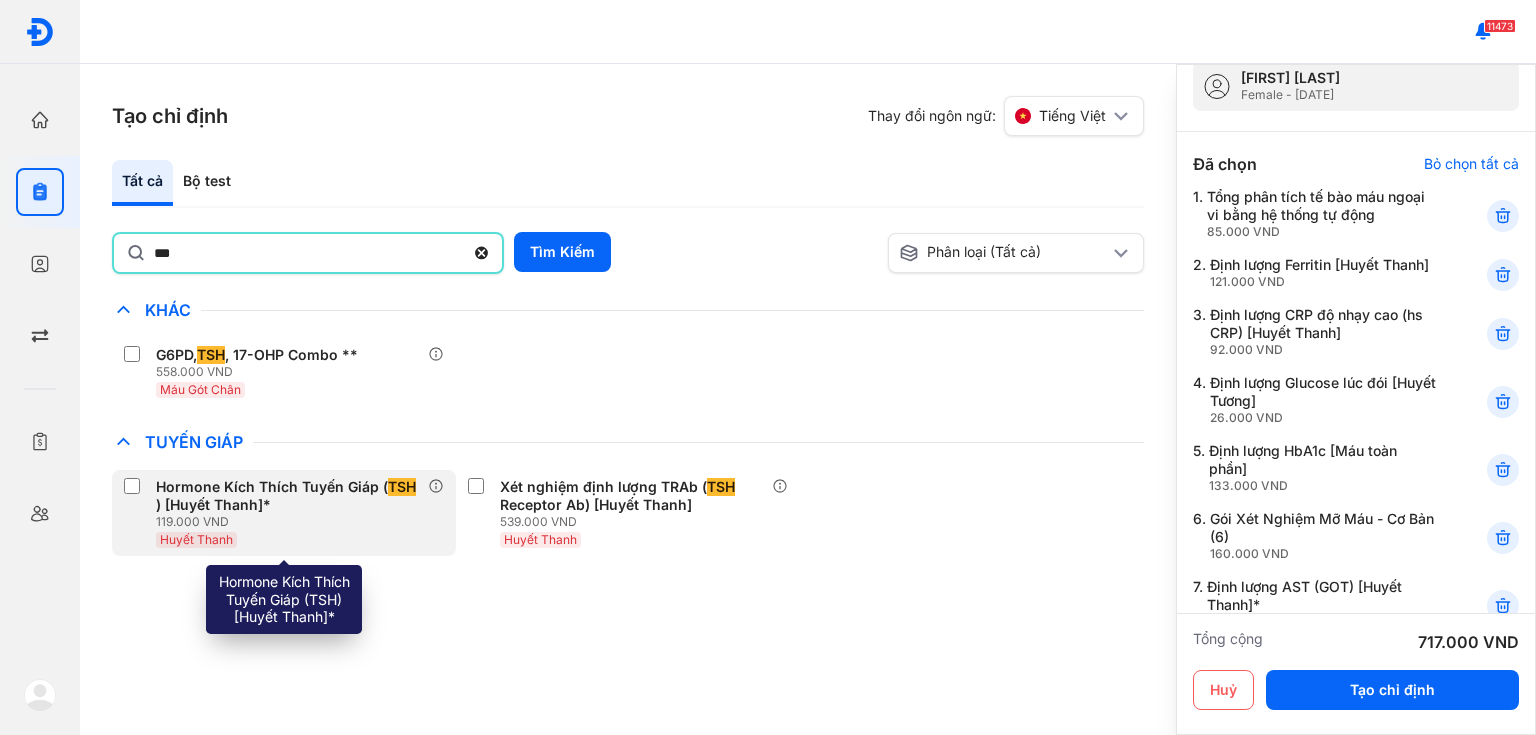 click on "Hormone Kích Thích Tuyến Giáp ( TSH ) [Huyết Thanh]*" at bounding box center (288, 496) 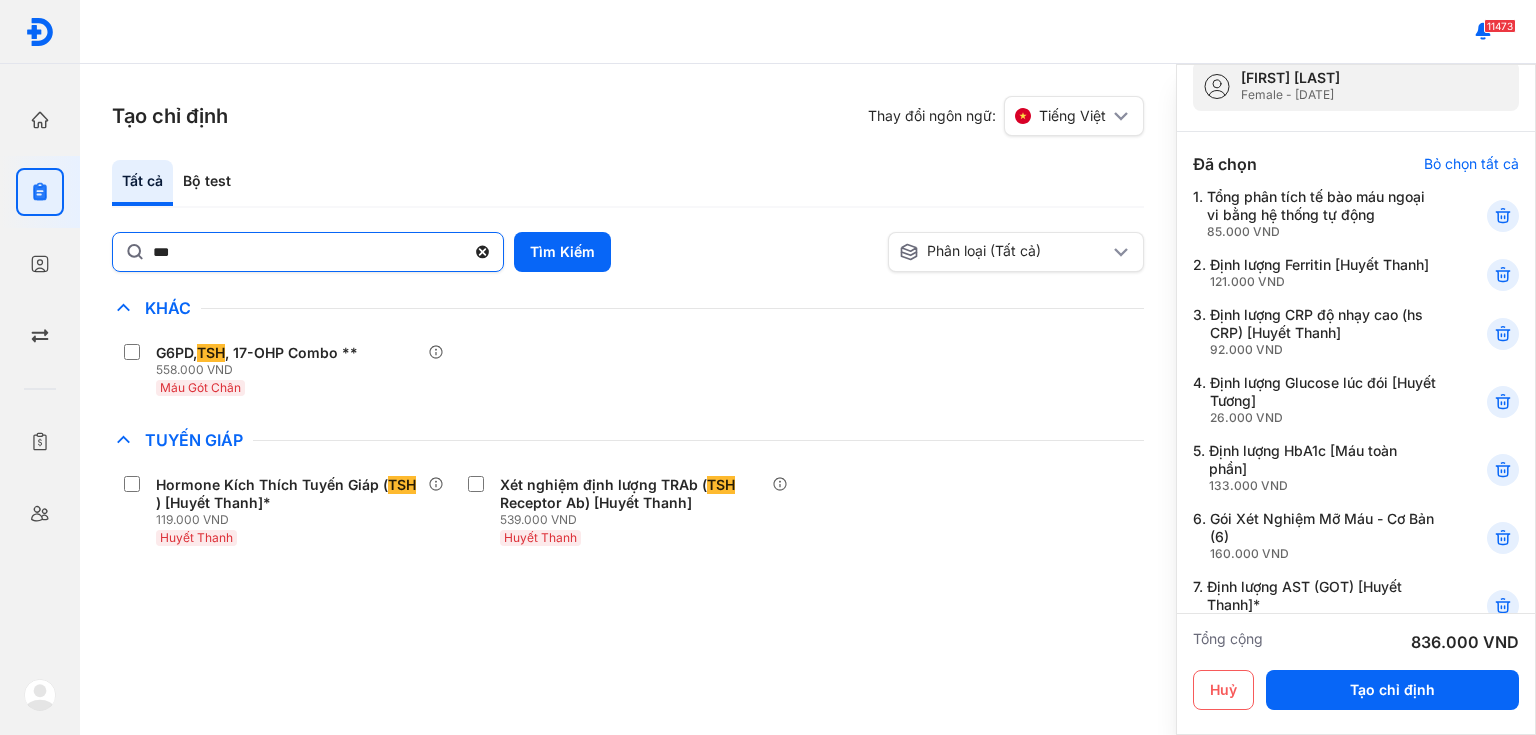click 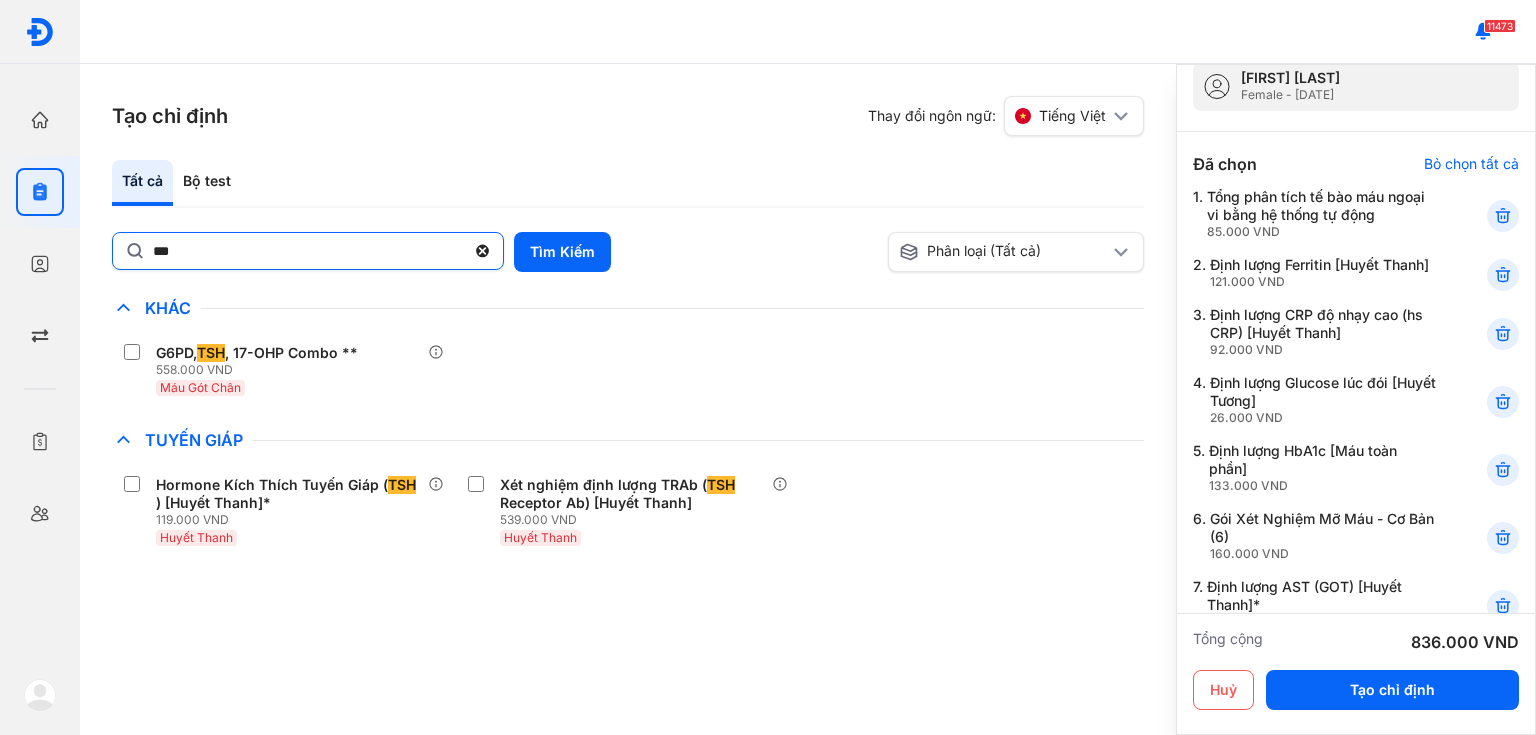 click on "***" 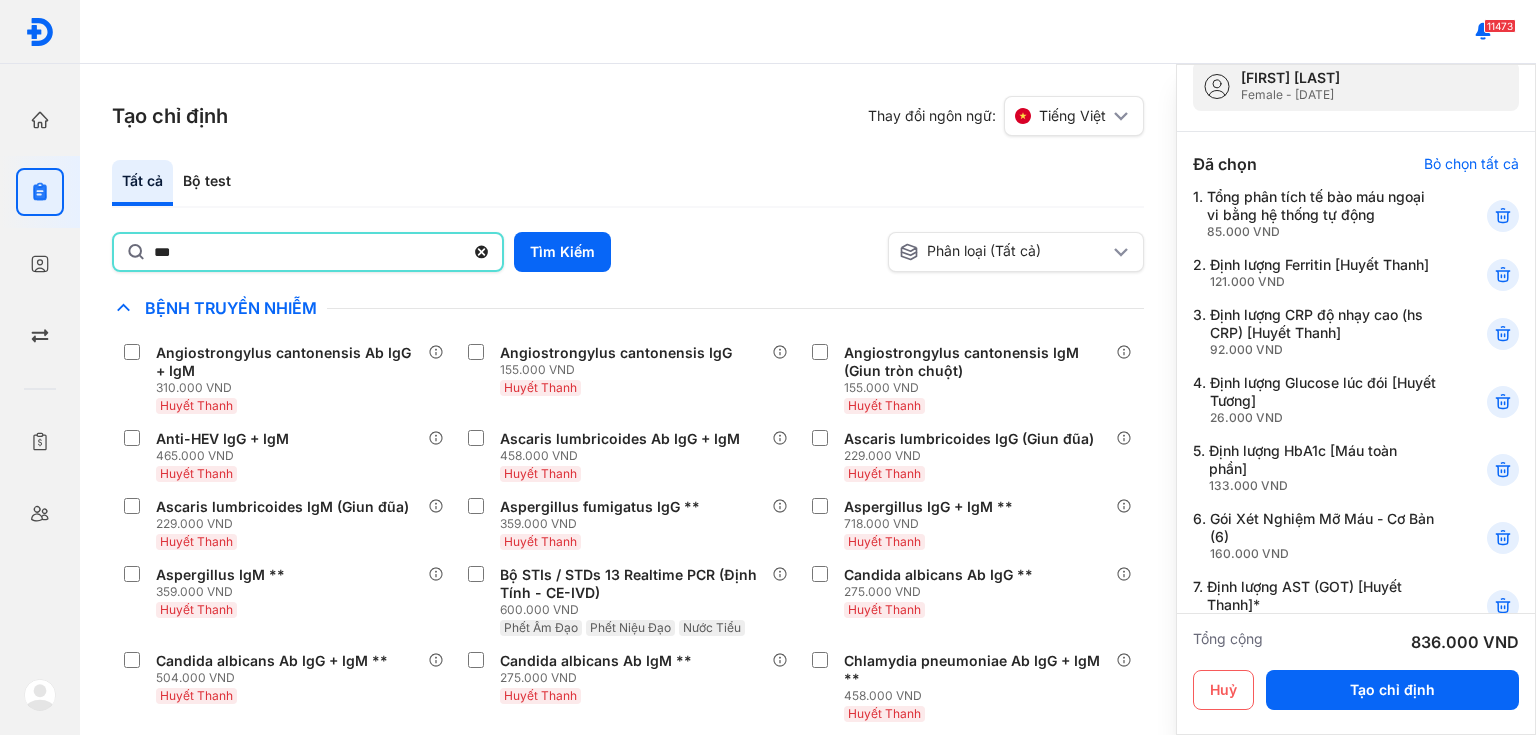 type on "***" 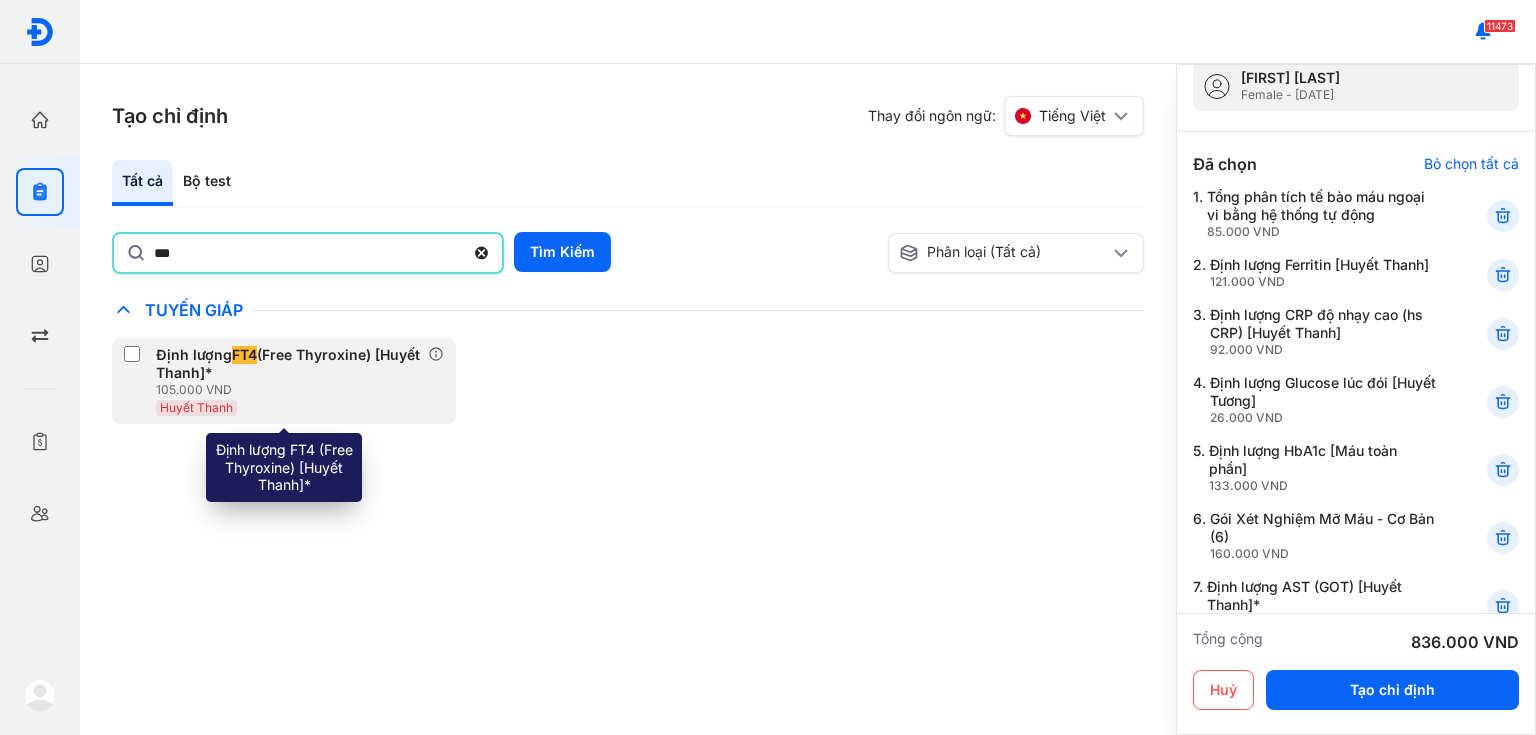click on "Định lượng  FT4  (Free Thyroxine) [Huyết Thanh]*" at bounding box center (288, 364) 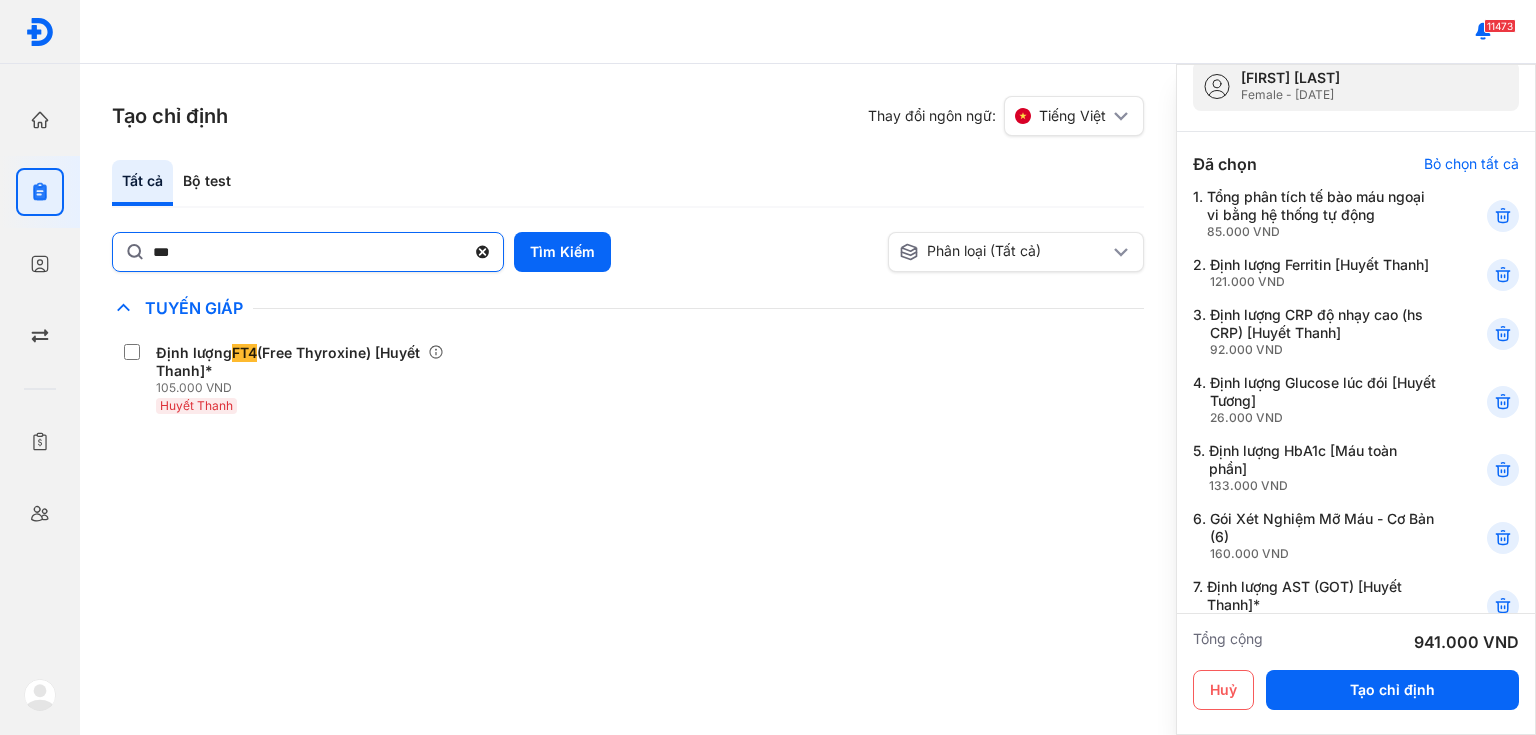 click 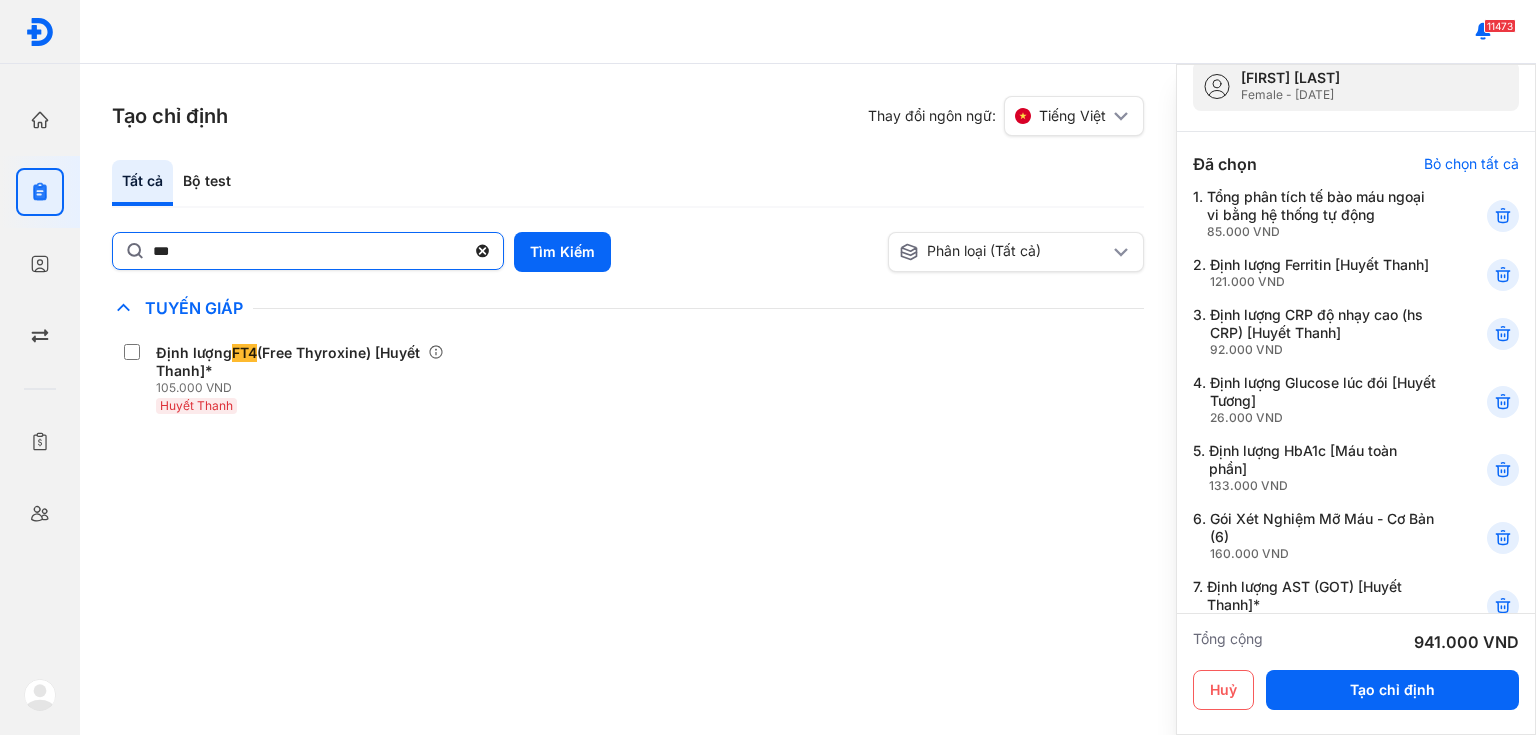 click on "***" 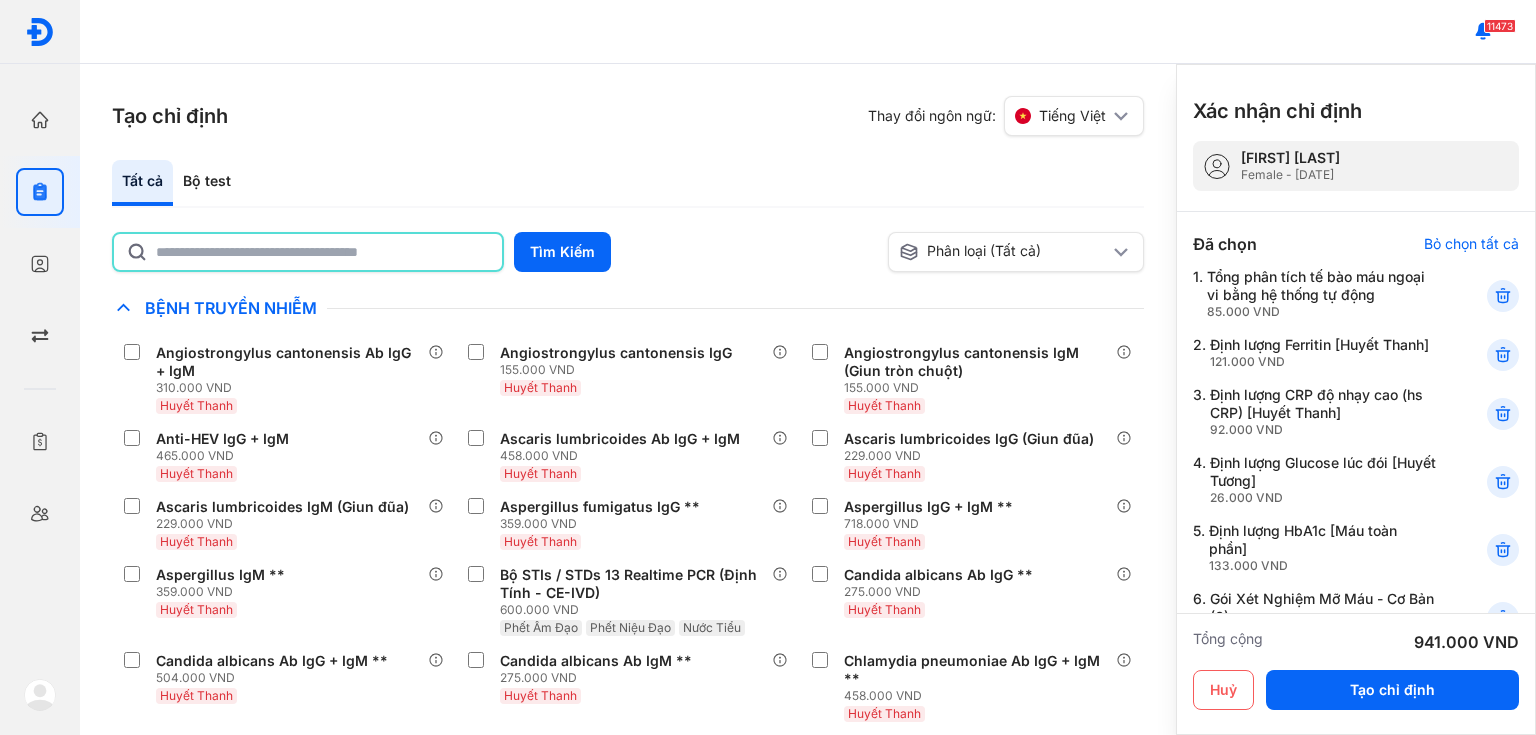 scroll, scrollTop: 80, scrollLeft: 0, axis: vertical 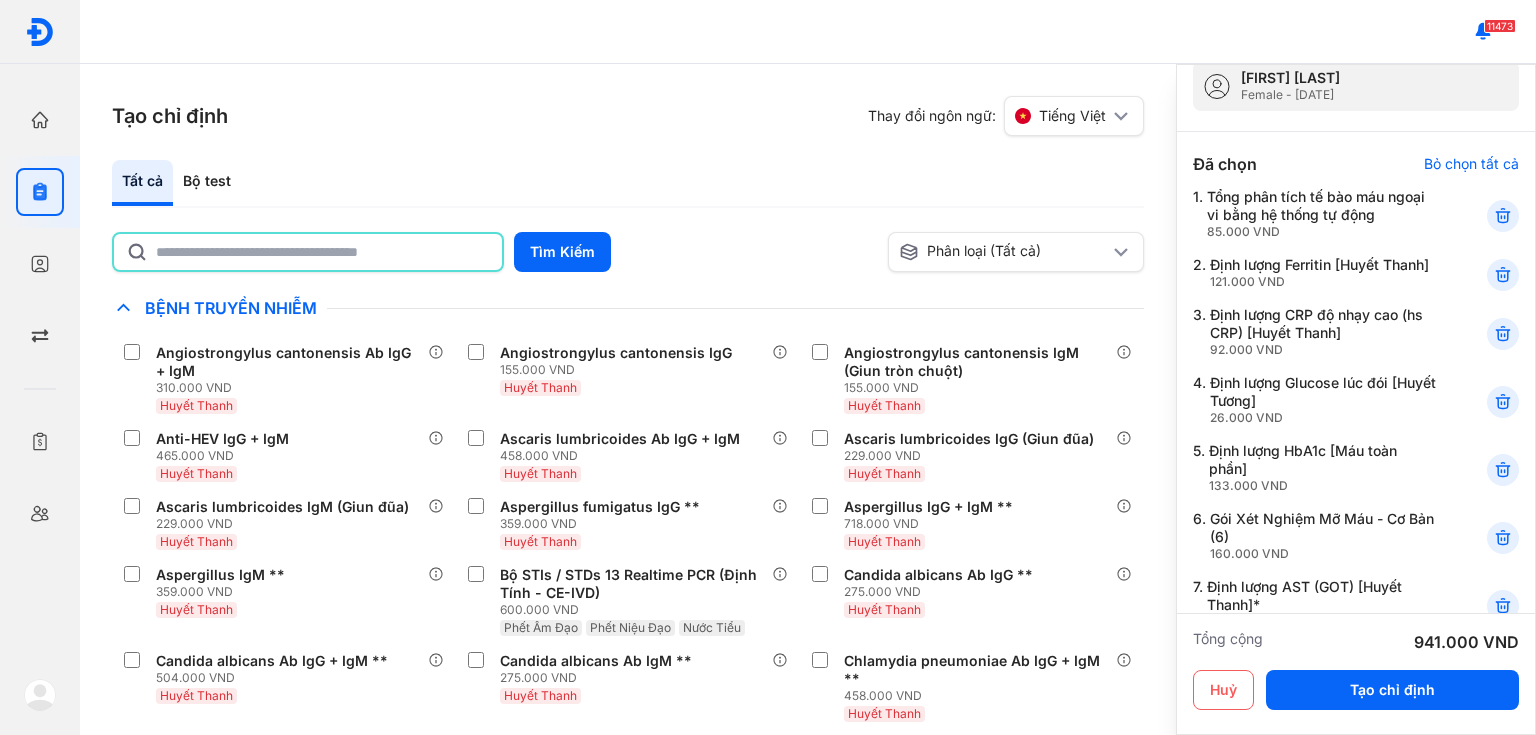 click 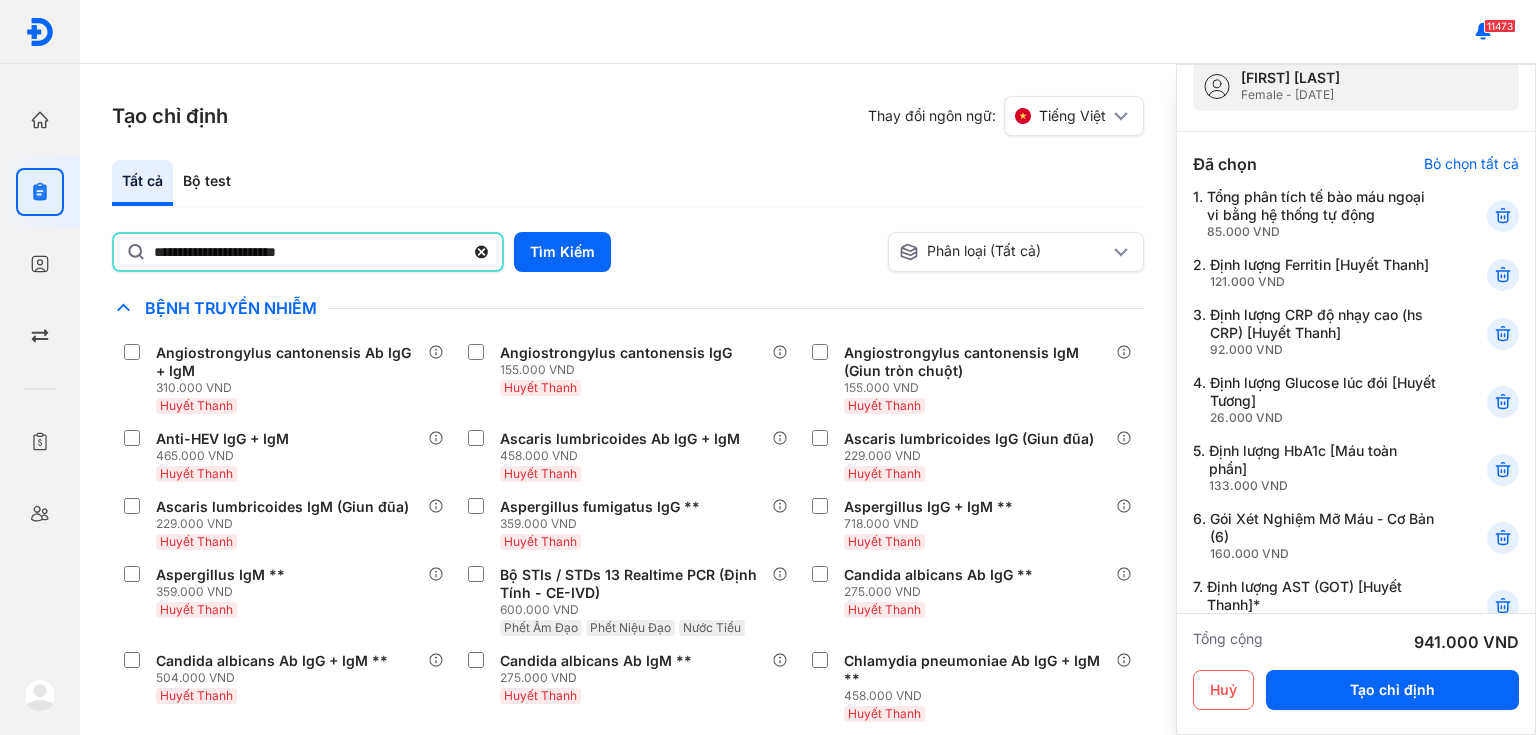 type on "**********" 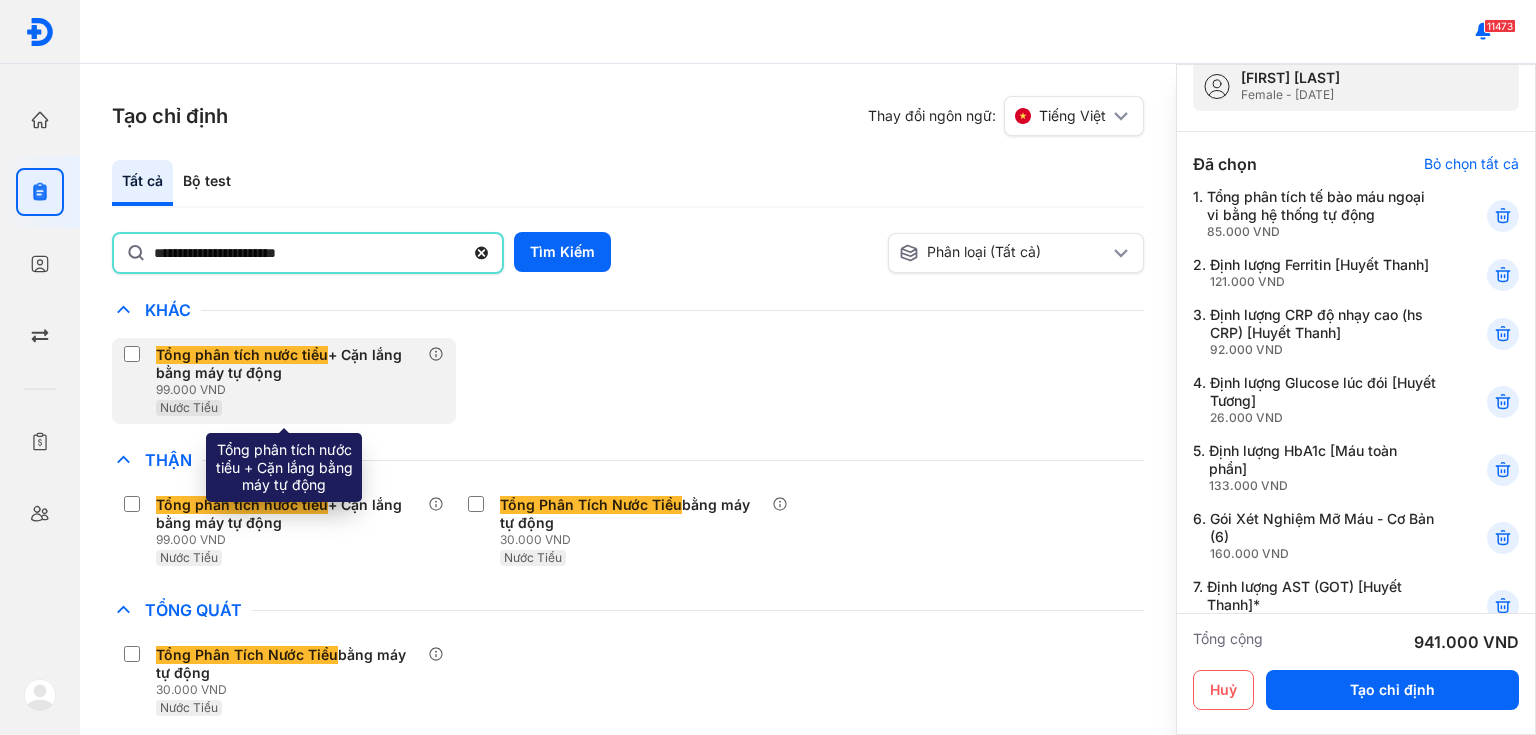click on "Tổng phân tích nước tiểu  + Cặn lắng bằng máy tự động" at bounding box center [288, 364] 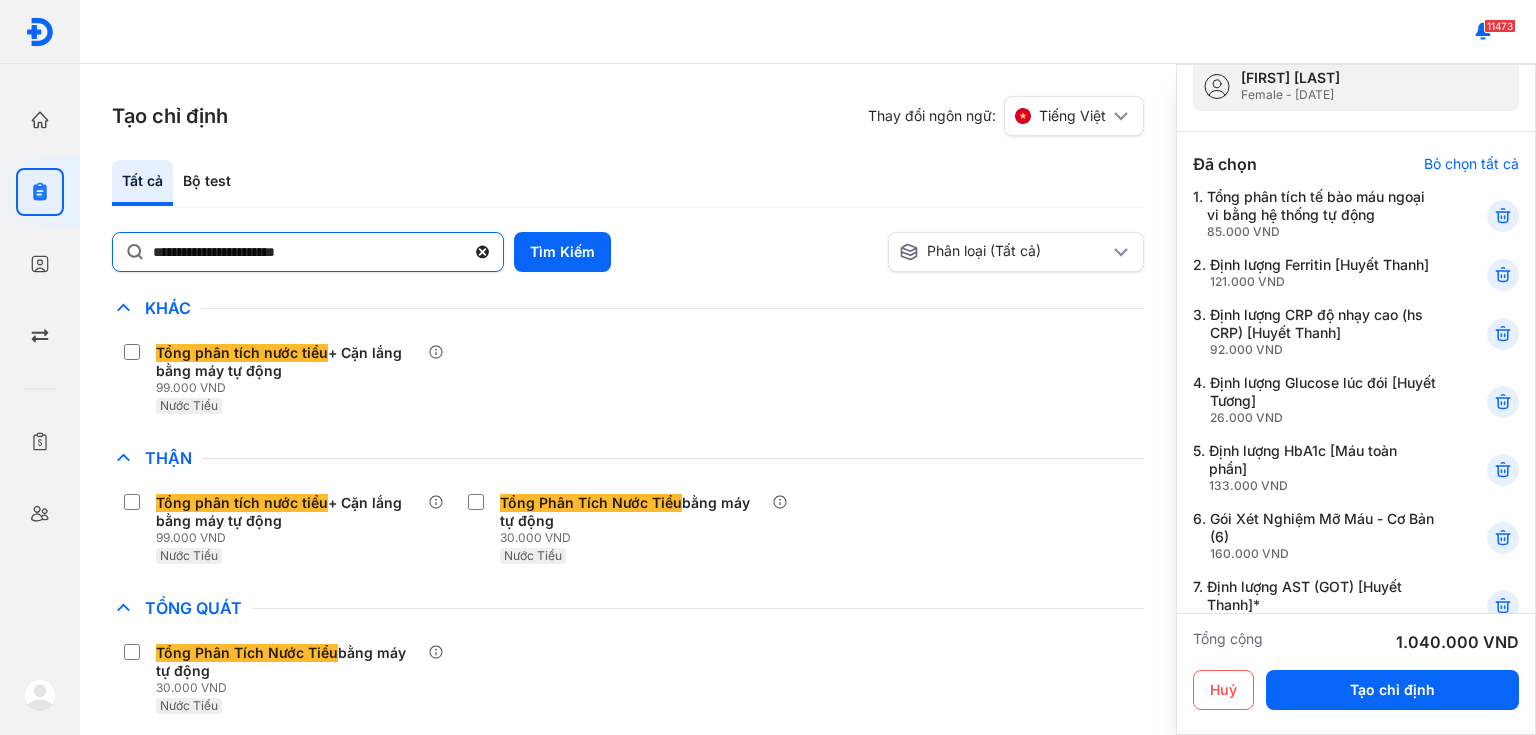 click 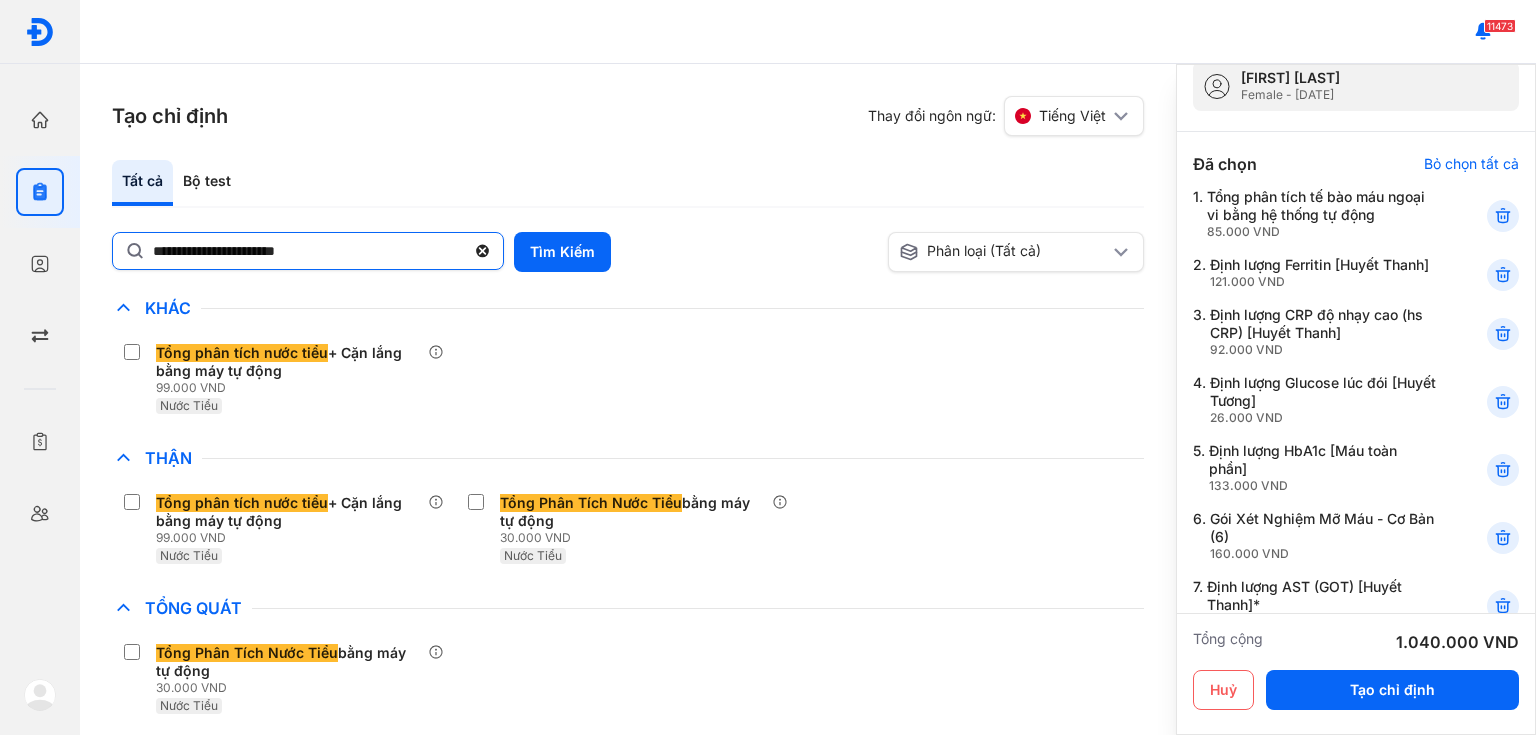 click on "**********" 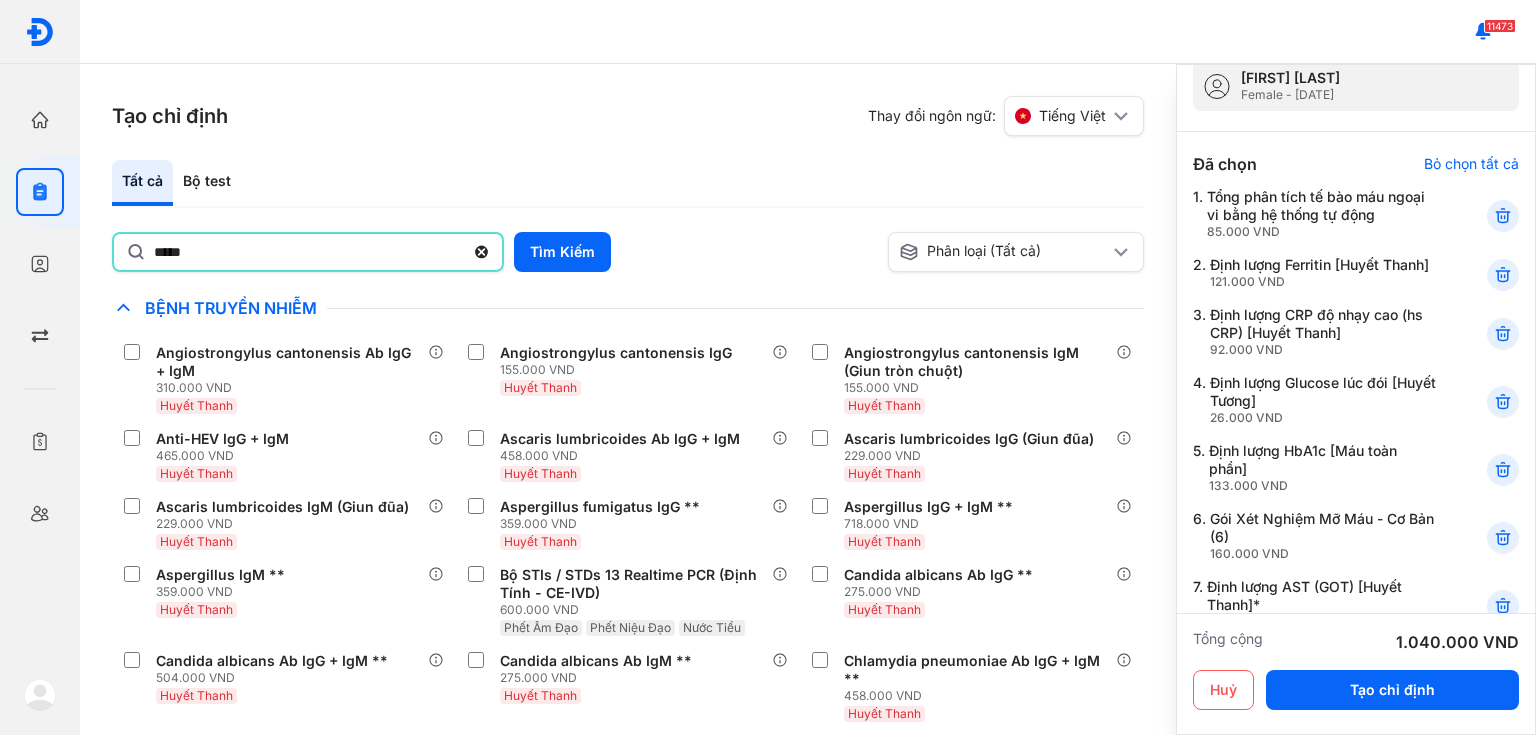 type on "*****" 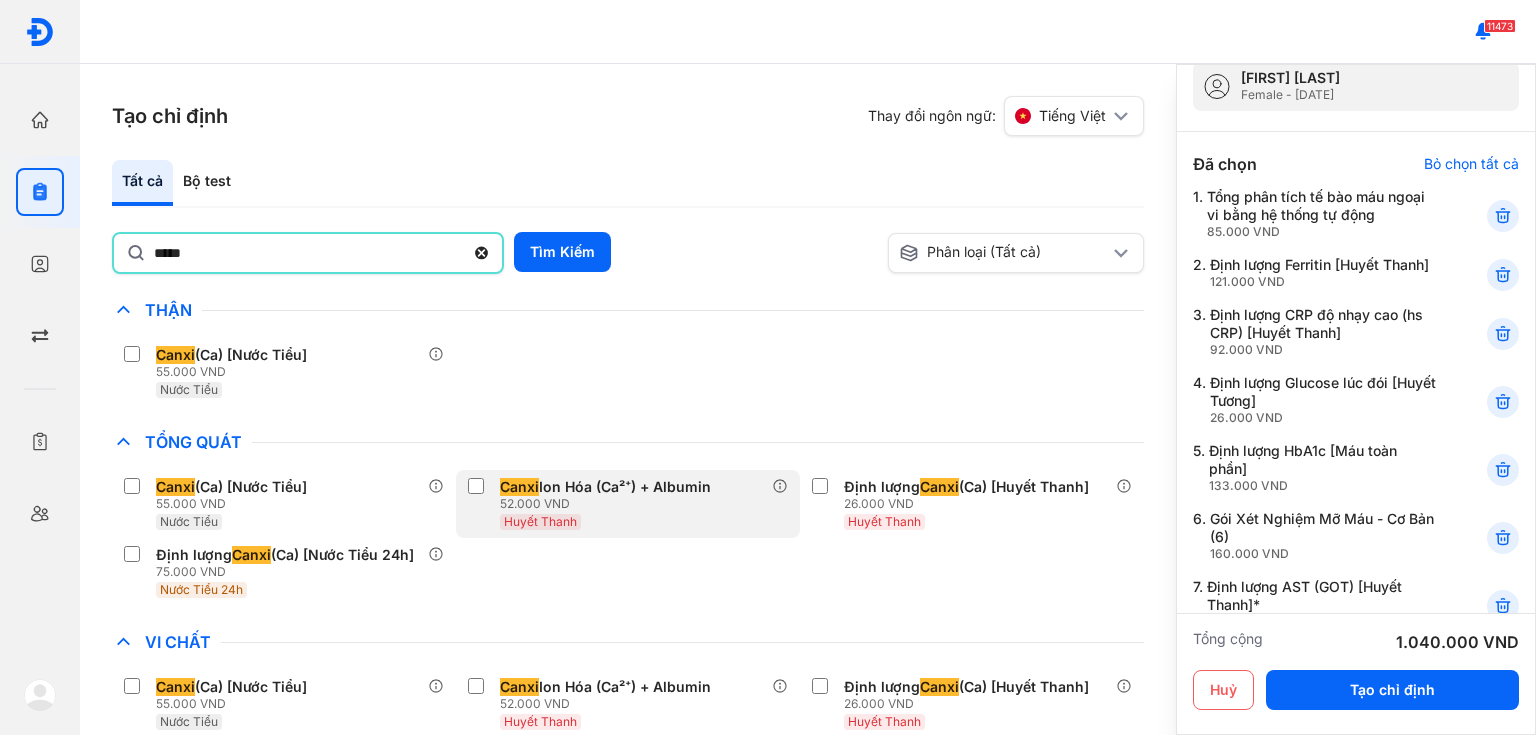 click on "52.000 VND" at bounding box center [609, 504] 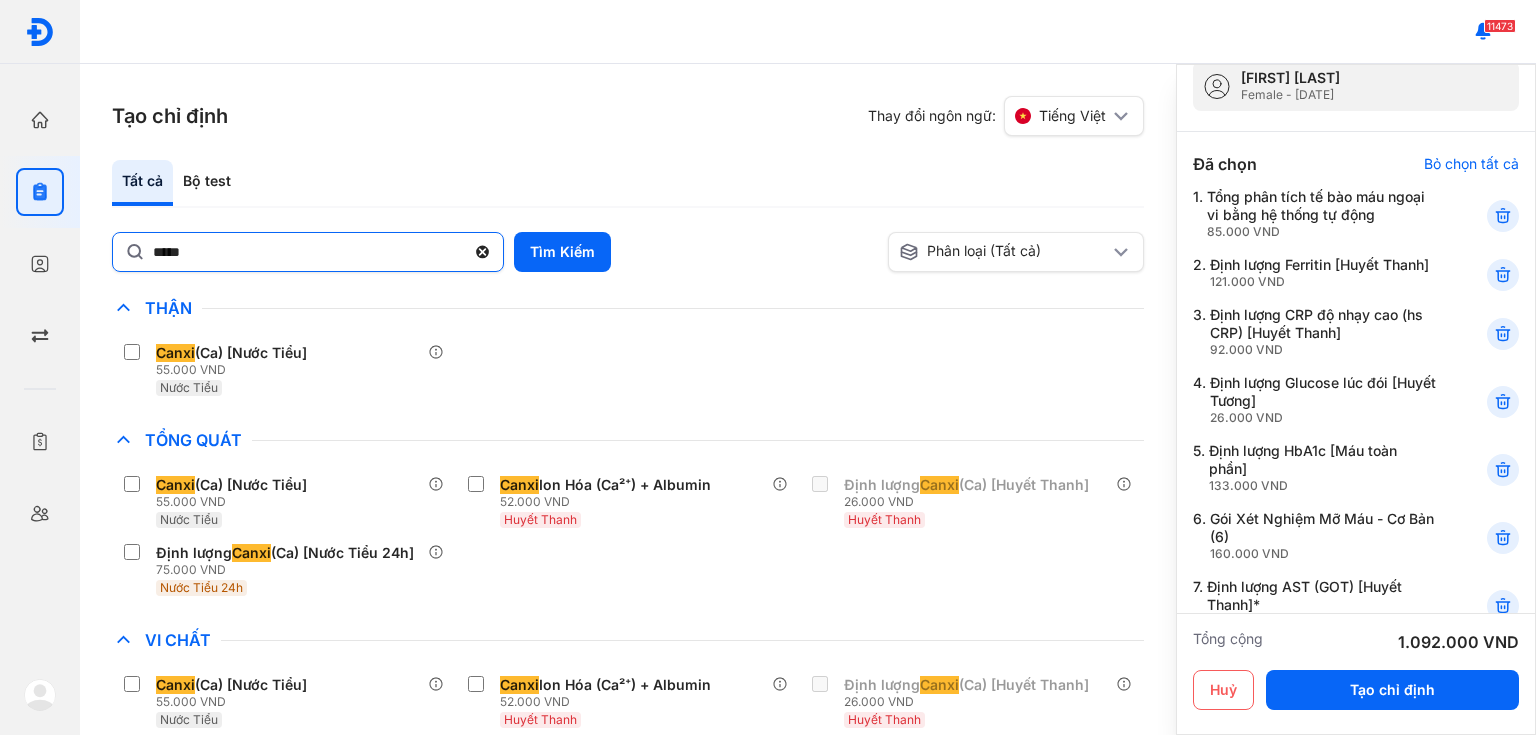 click 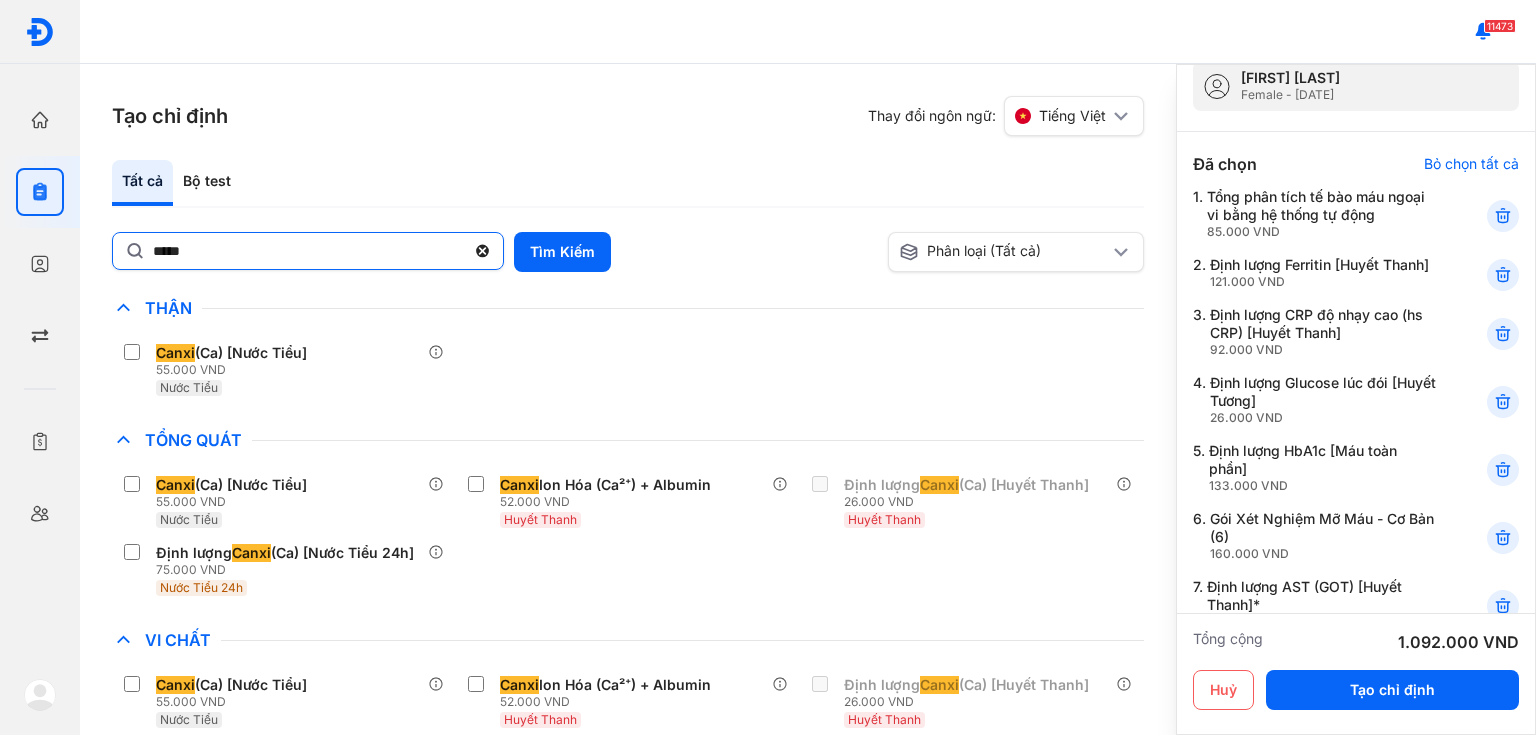 click on "*****" 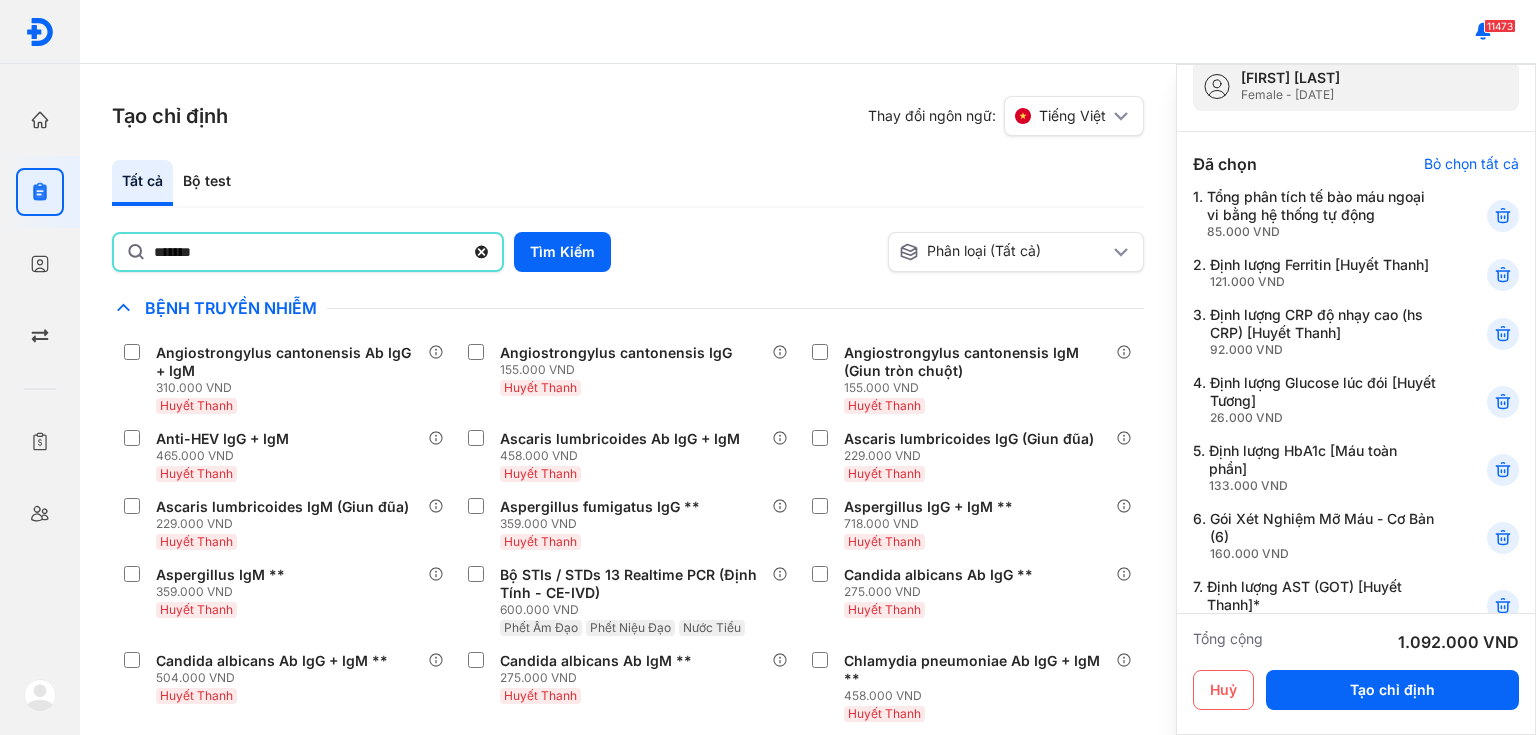 type on "*********" 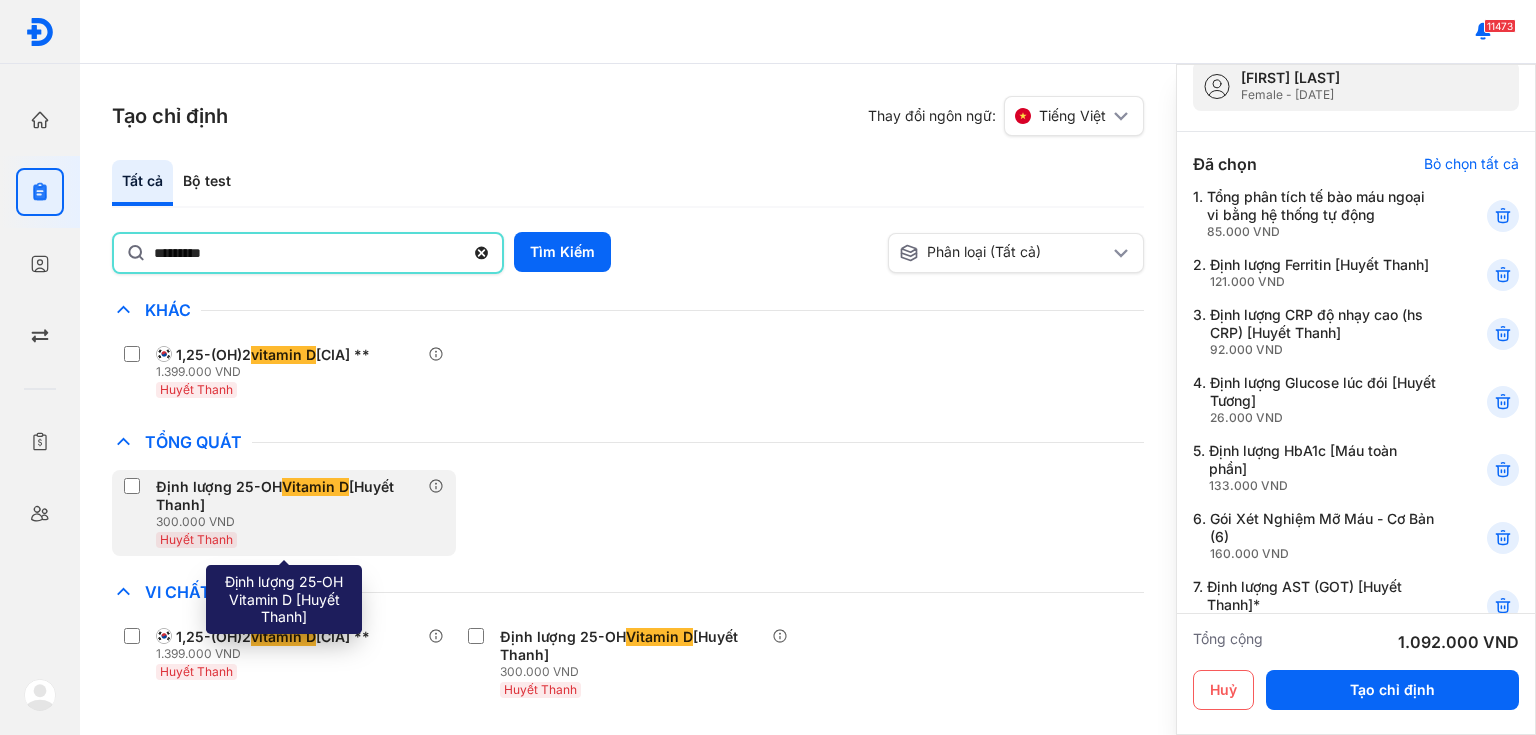 click on "Định lượng 25-OH  Vitamin D  [Huyết Thanh]" at bounding box center (288, 496) 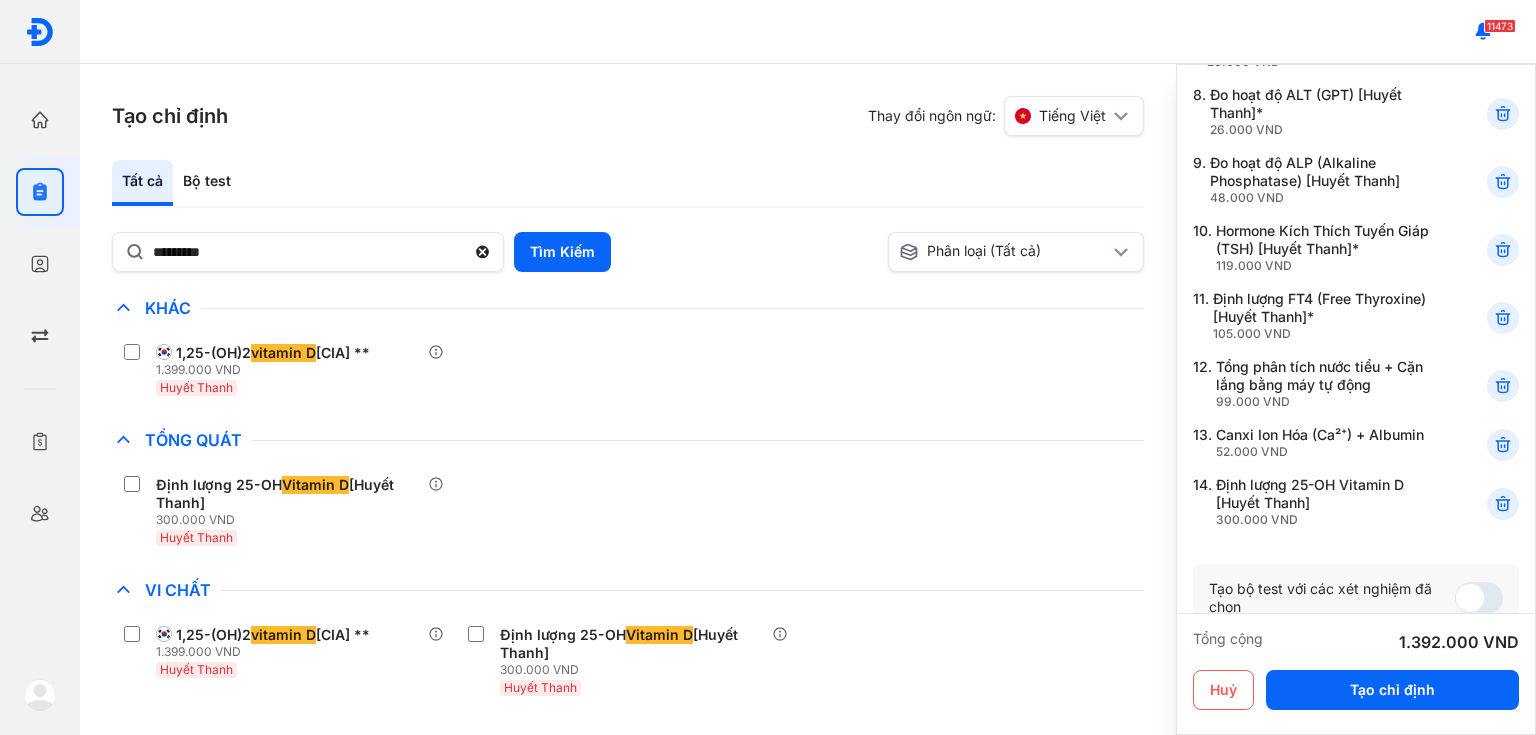 scroll, scrollTop: 621, scrollLeft: 0, axis: vertical 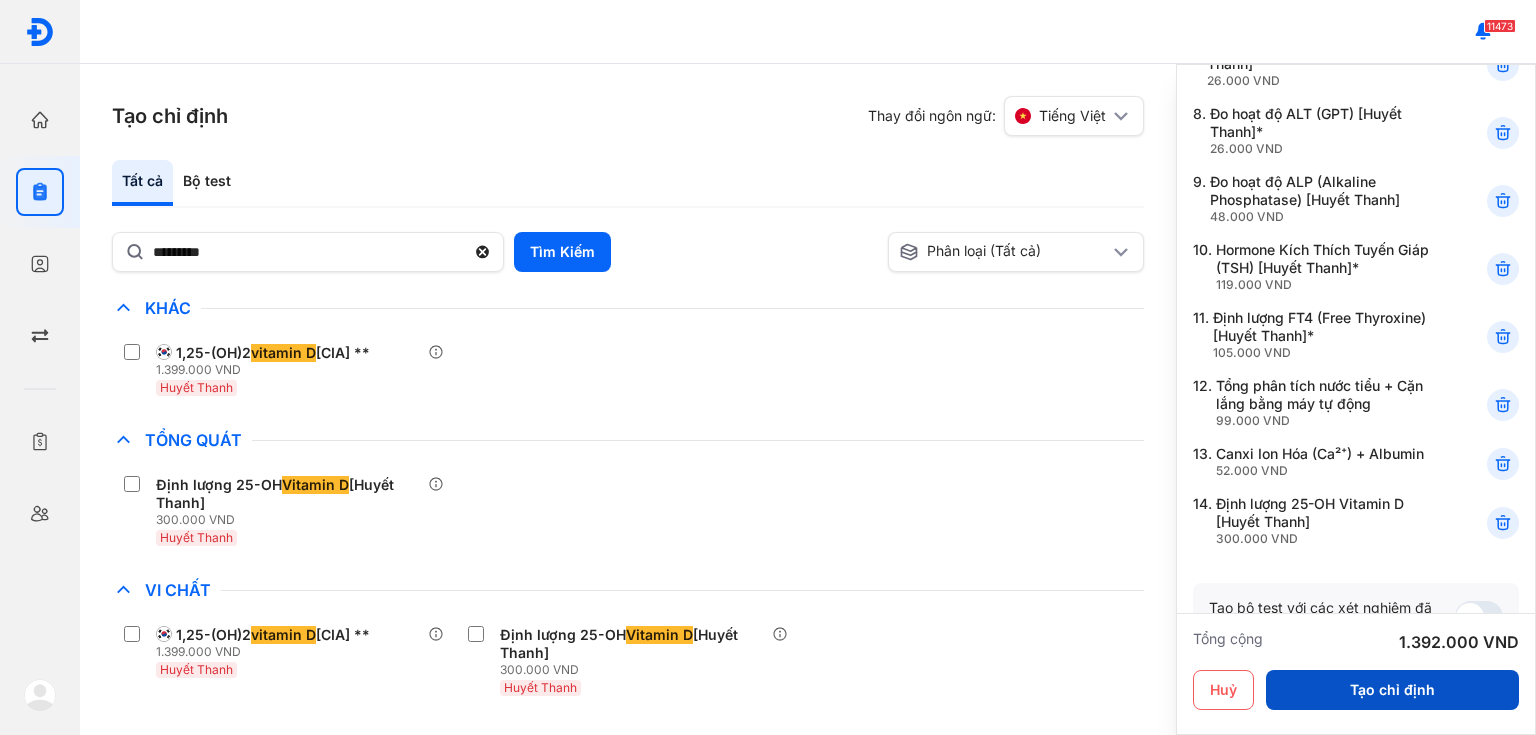 click on "Tạo chỉ định" at bounding box center (1392, 690) 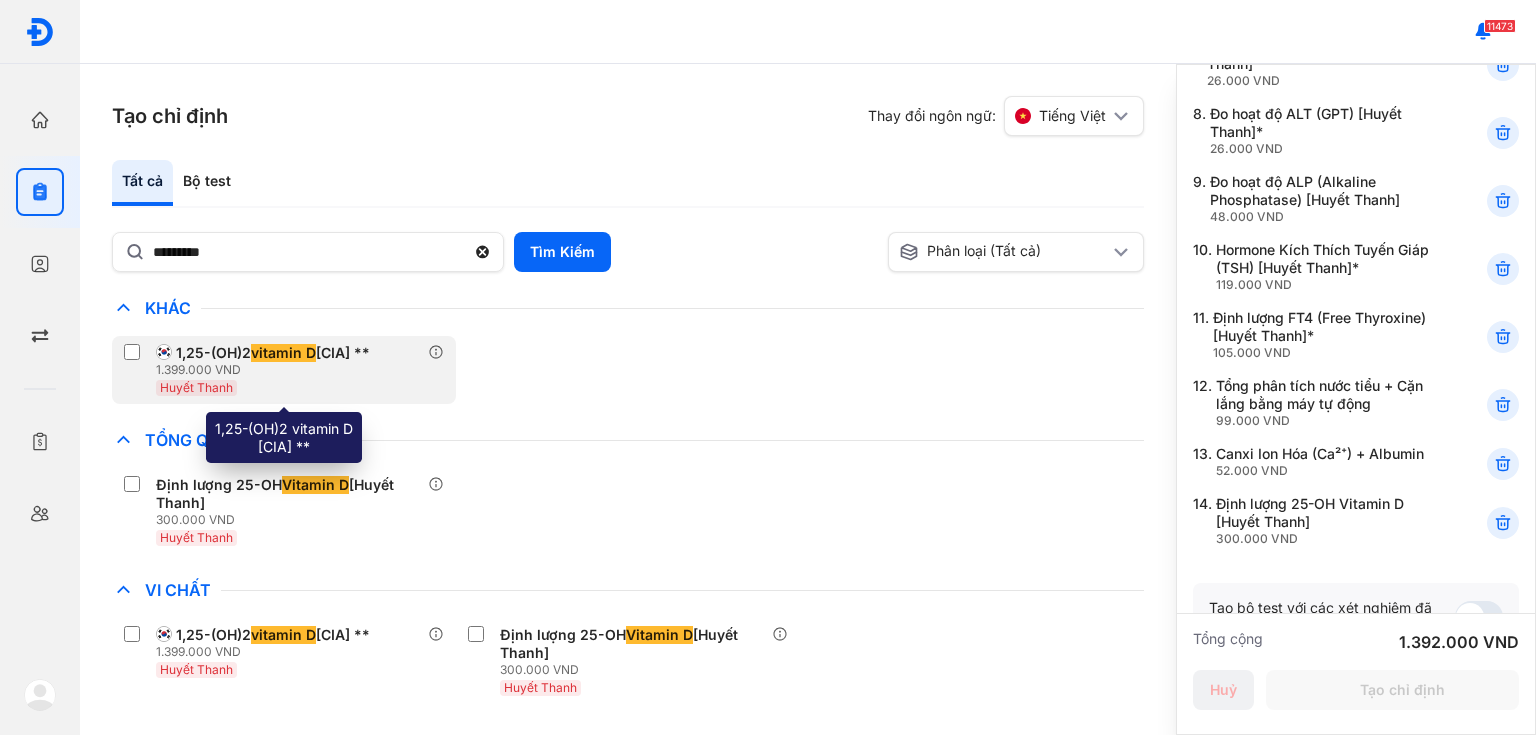 scroll, scrollTop: 603, scrollLeft: 0, axis: vertical 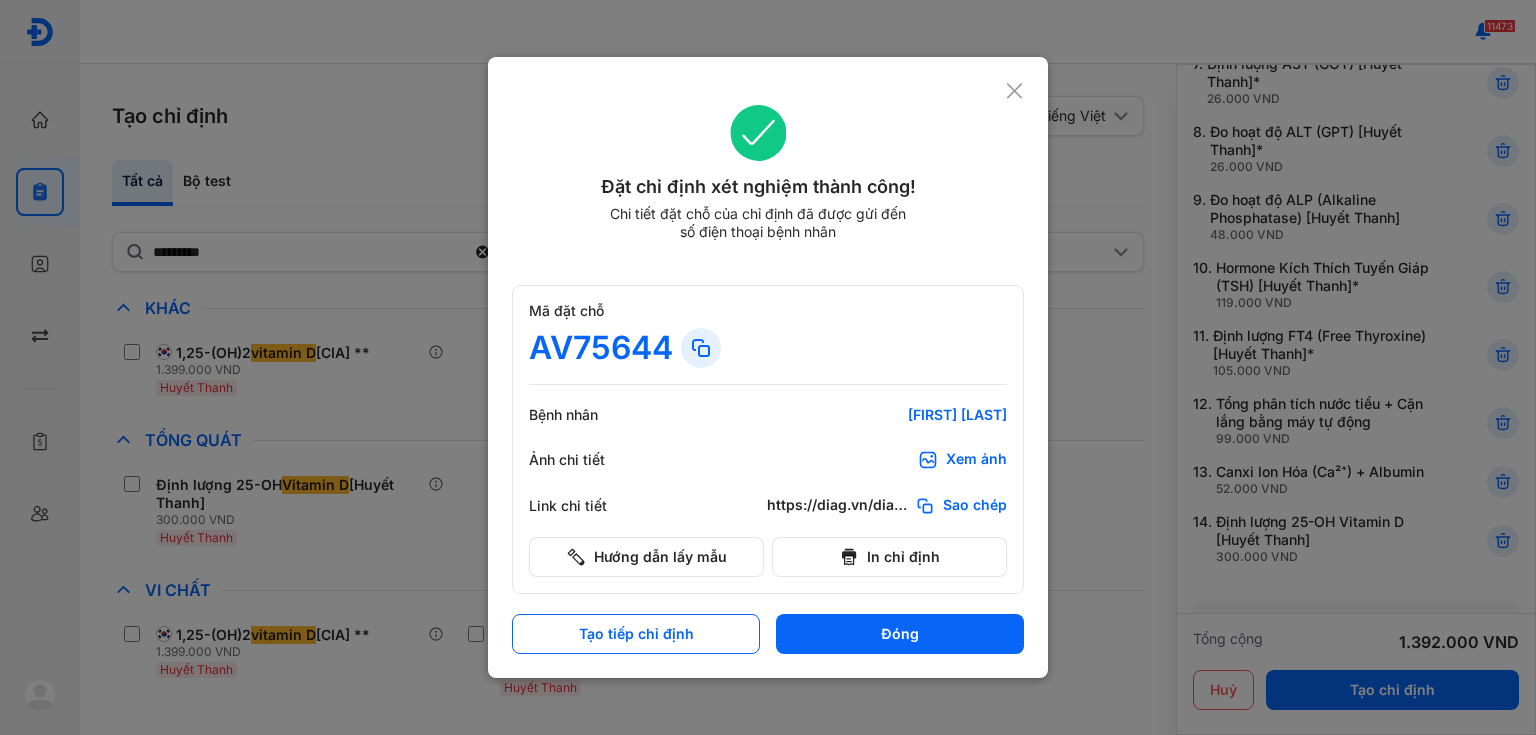 click on "Xem ảnh" at bounding box center (976, 460) 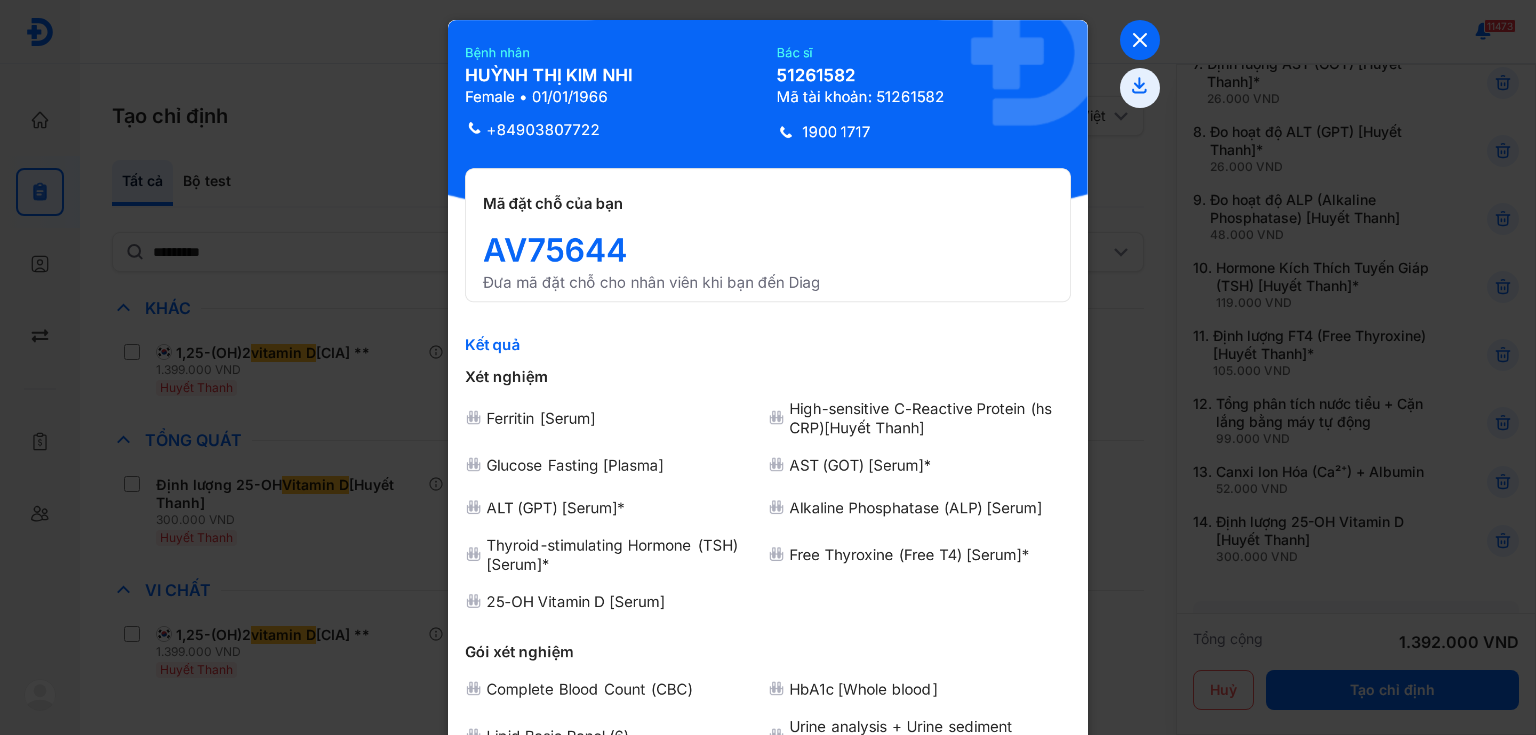 click 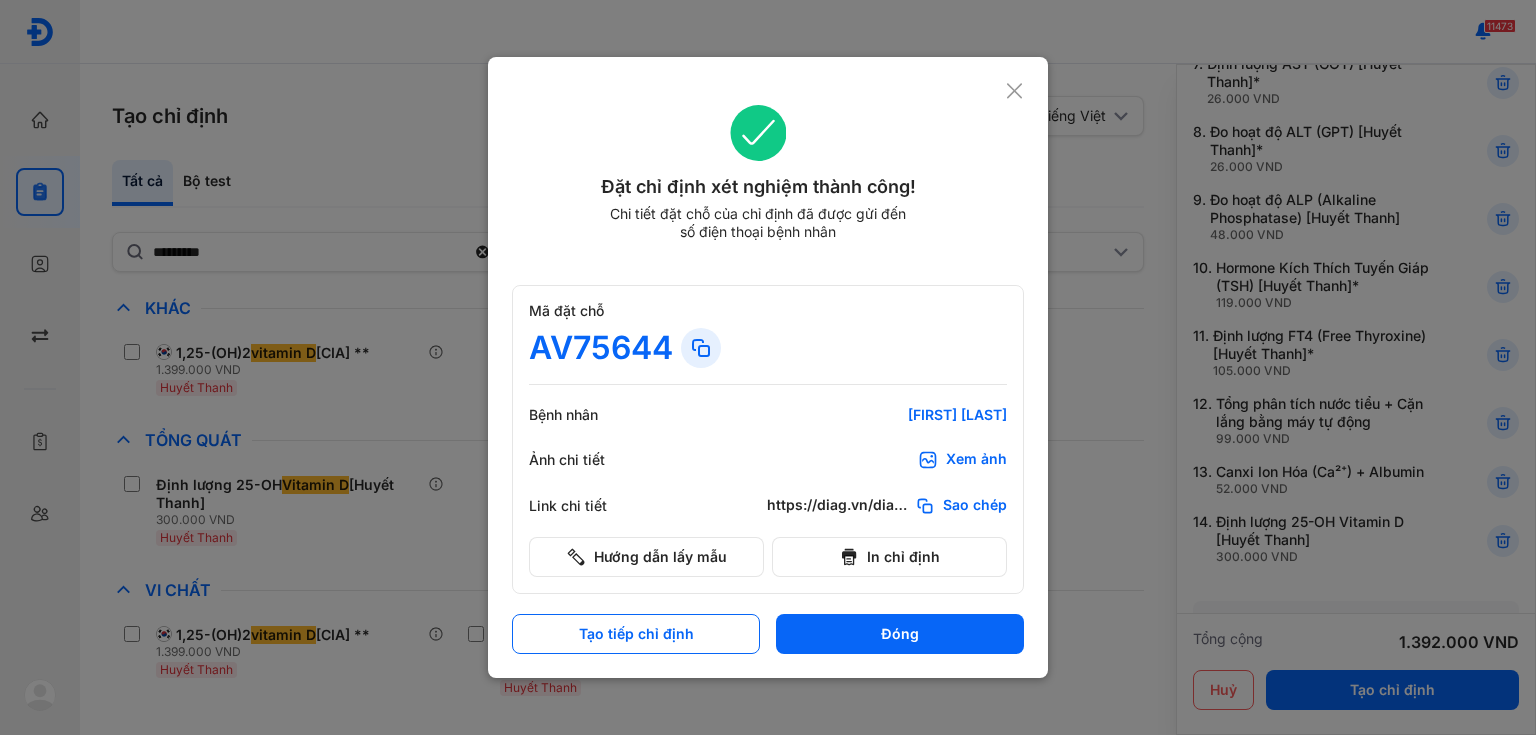 click at bounding box center [768, 367] 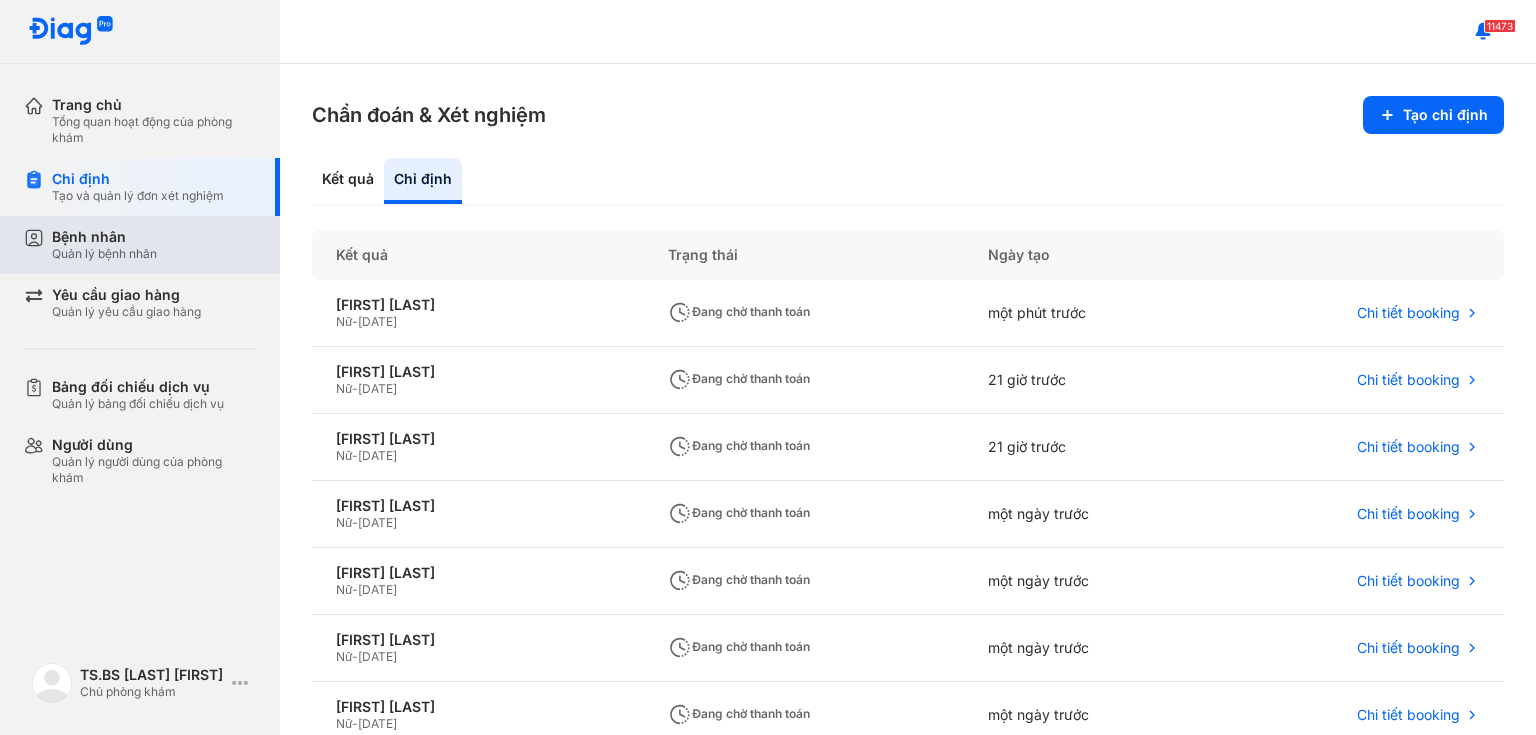 click on "Quản lý bệnh nhân" at bounding box center (104, 254) 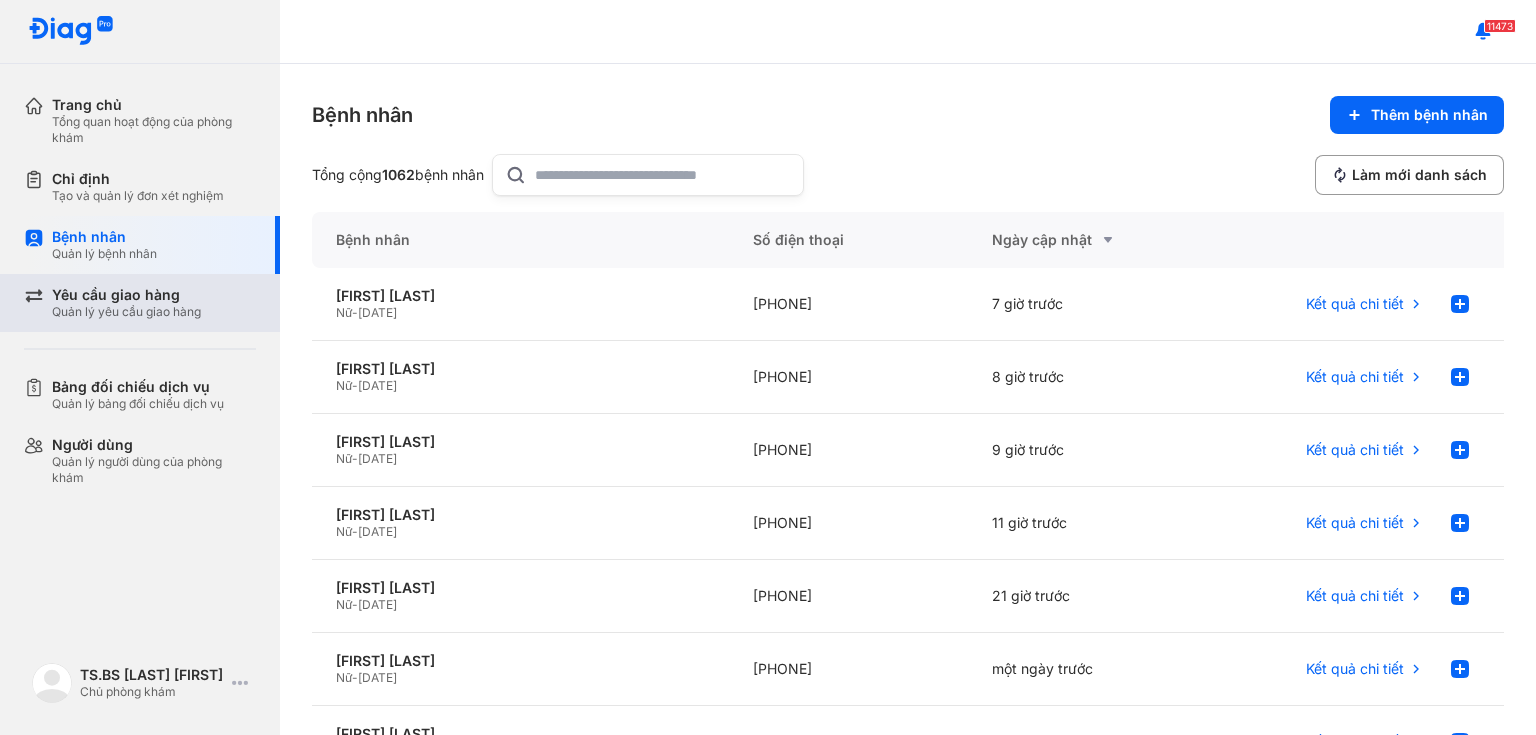 click on "Yêu cầu giao hàng" at bounding box center [126, 295] 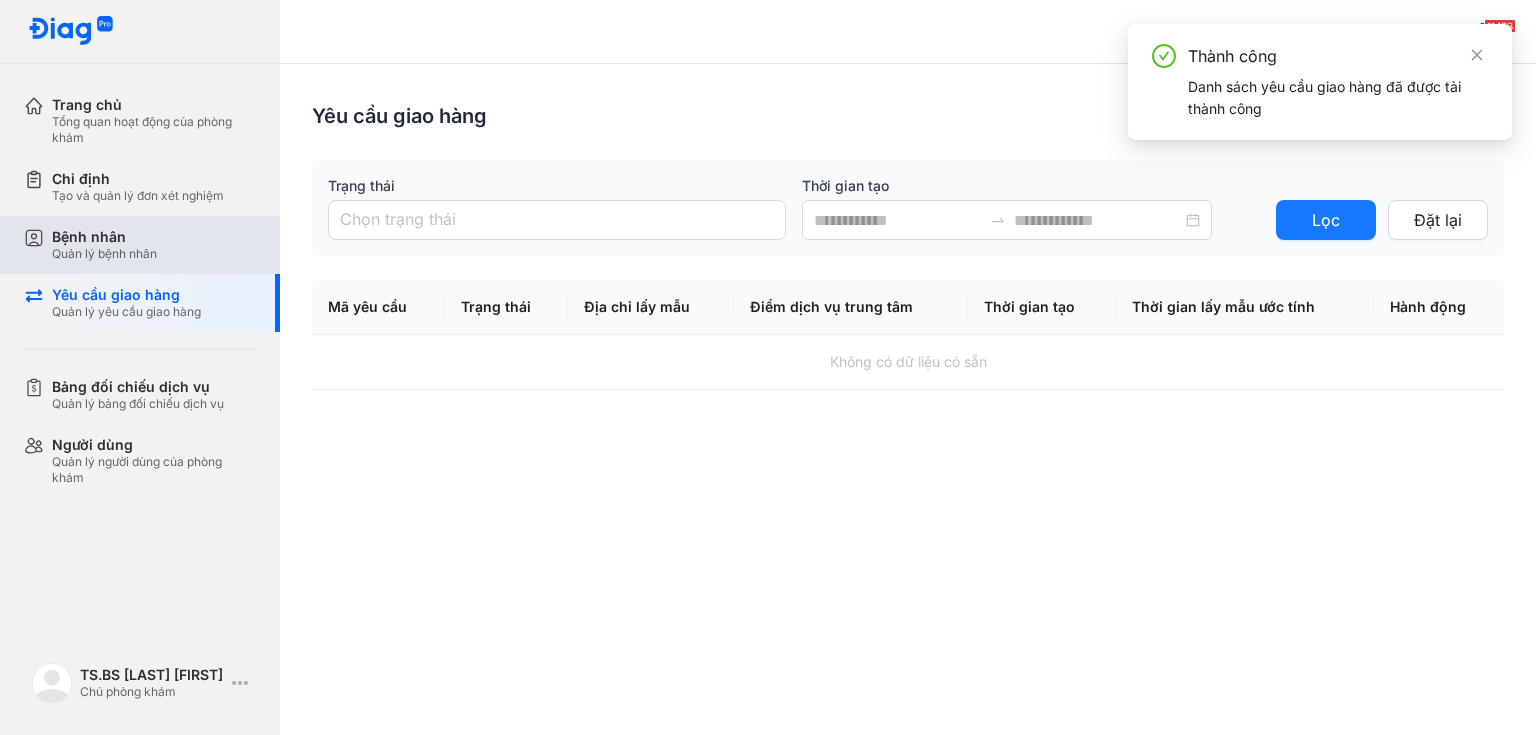 click on "Bệnh nhân" at bounding box center [104, 237] 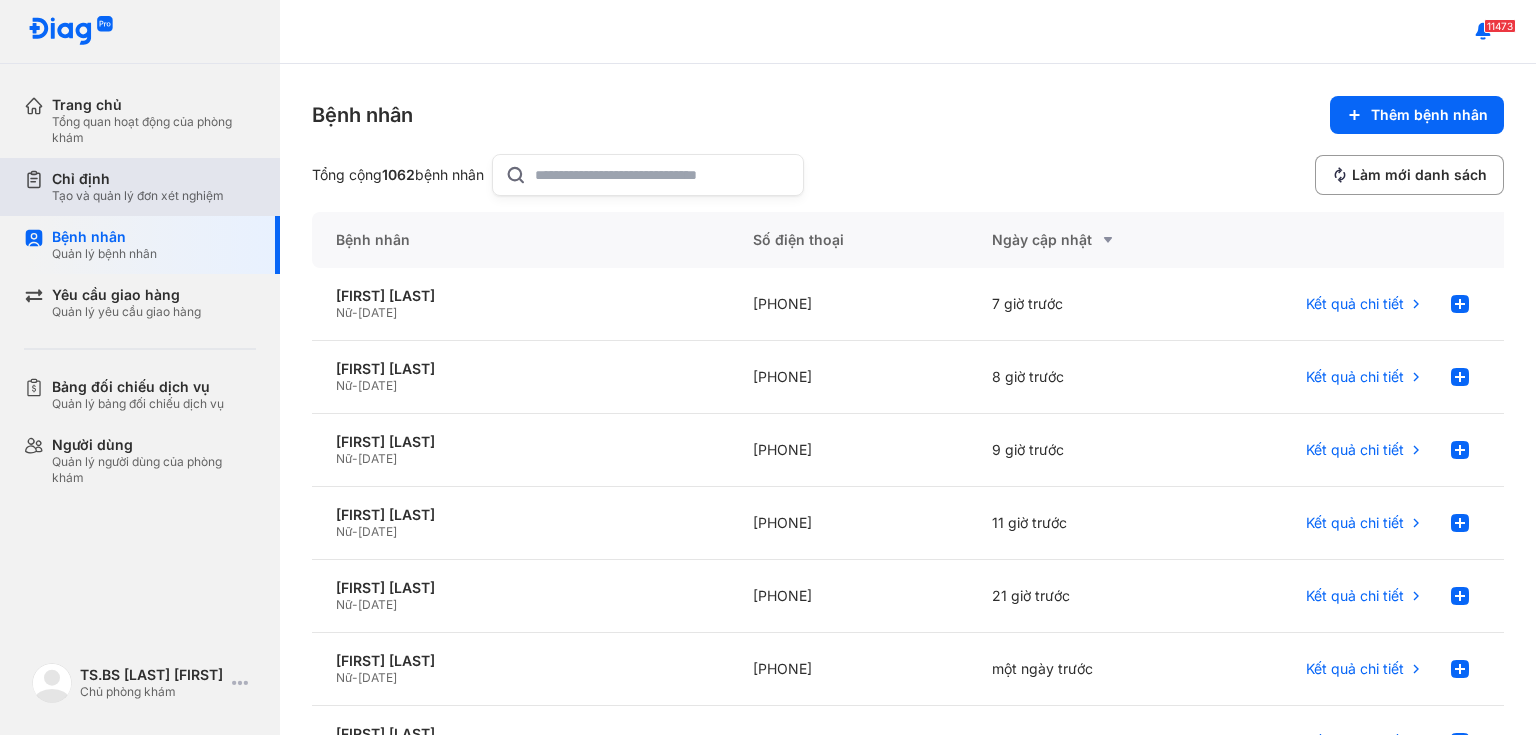 click on "Chỉ định" at bounding box center (138, 179) 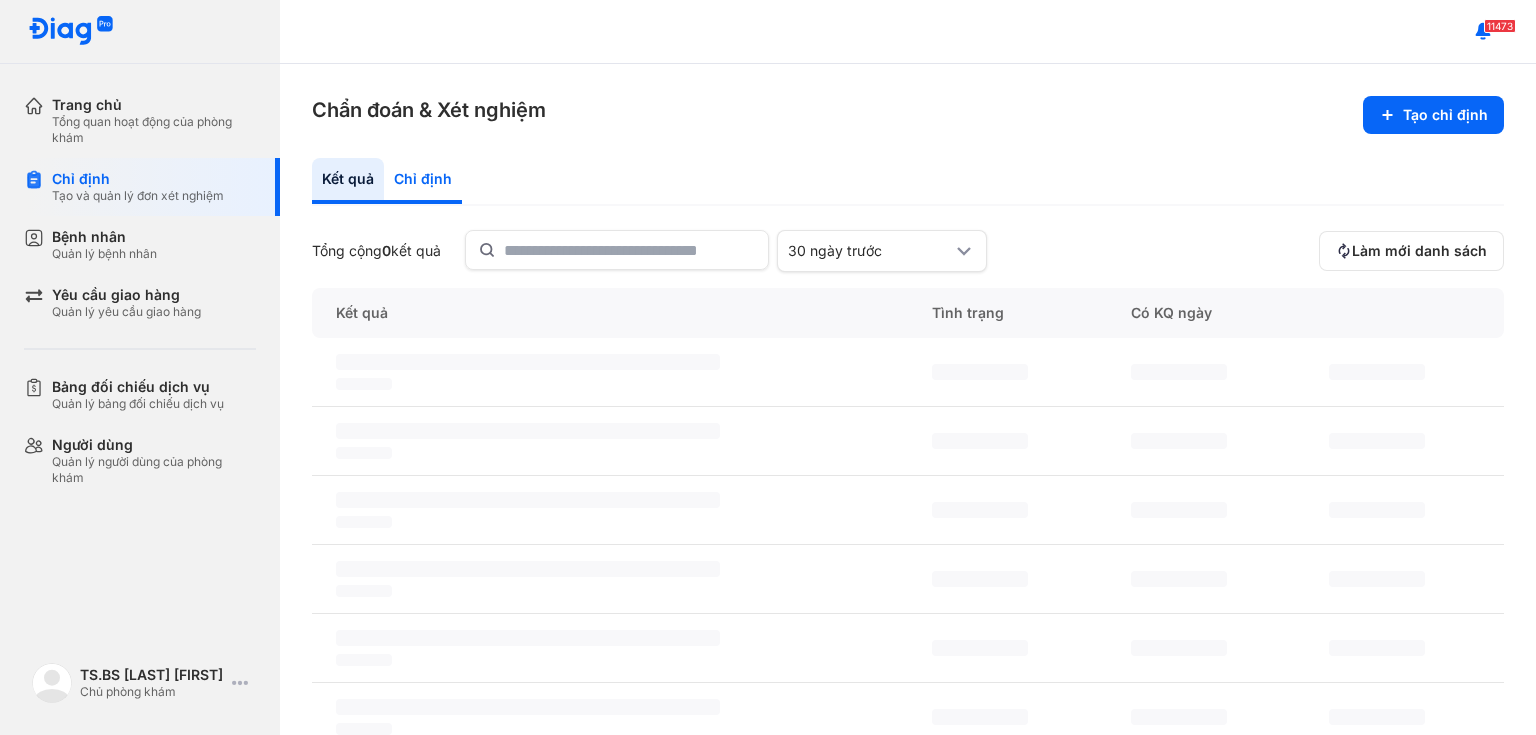 click on "Chỉ định" 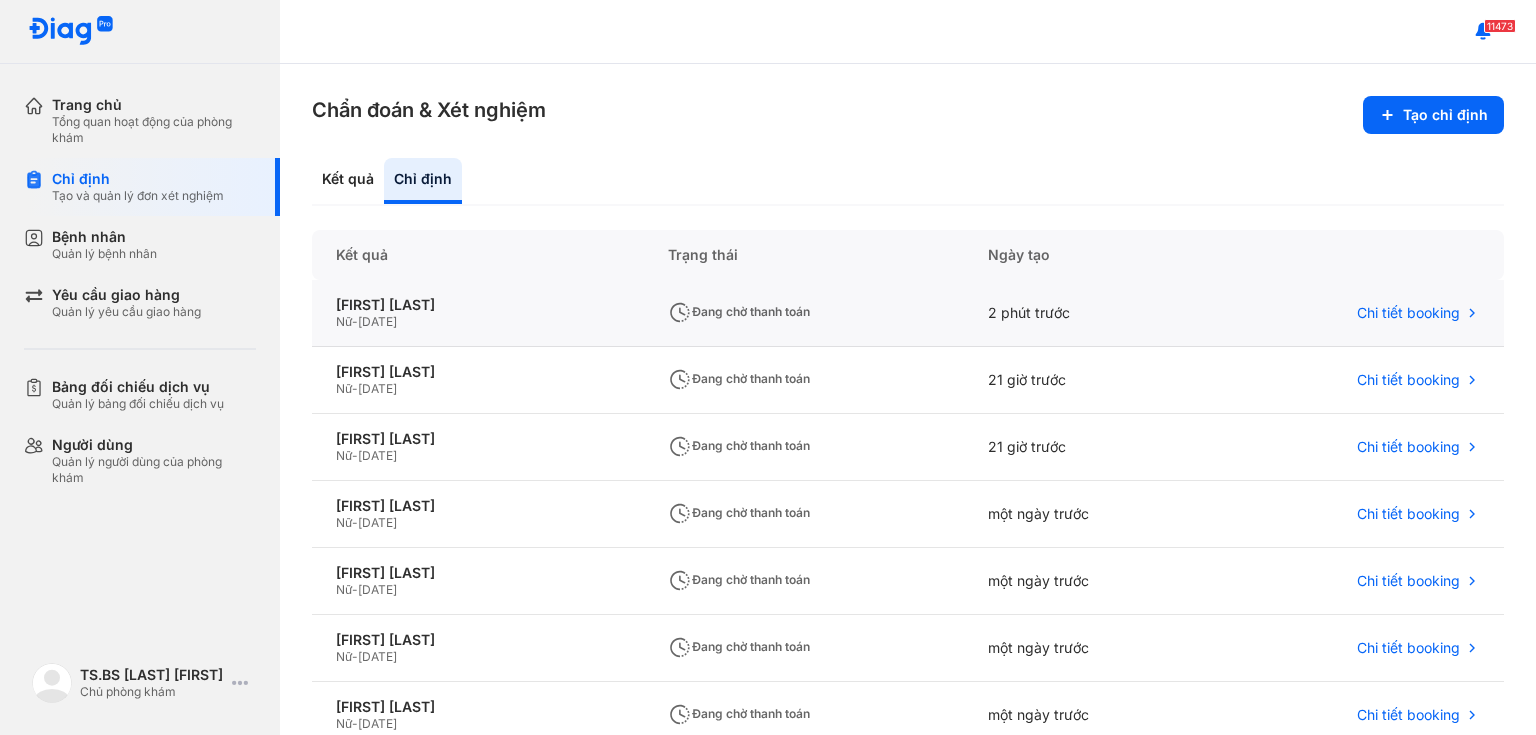 click on "01/01/1966" at bounding box center (377, 321) 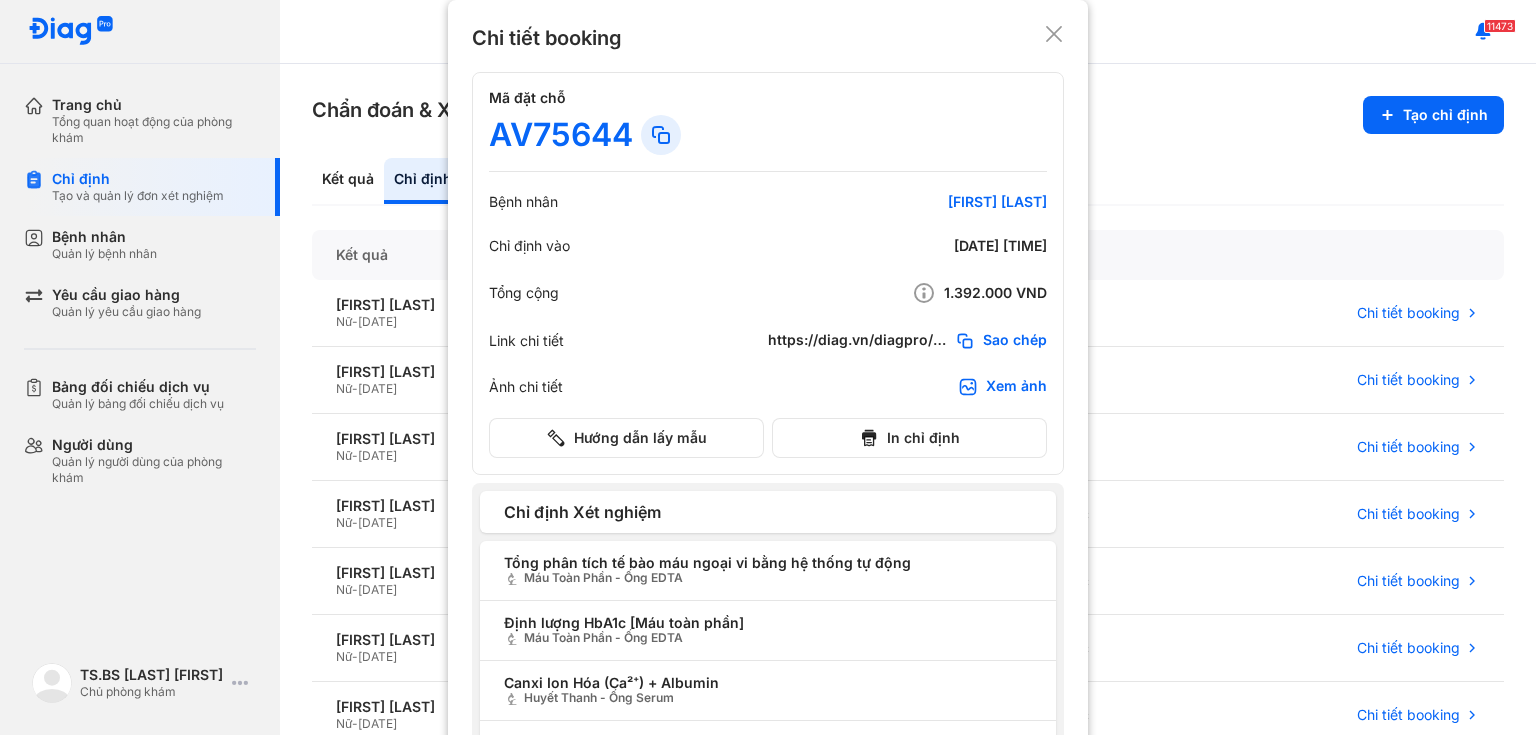 click 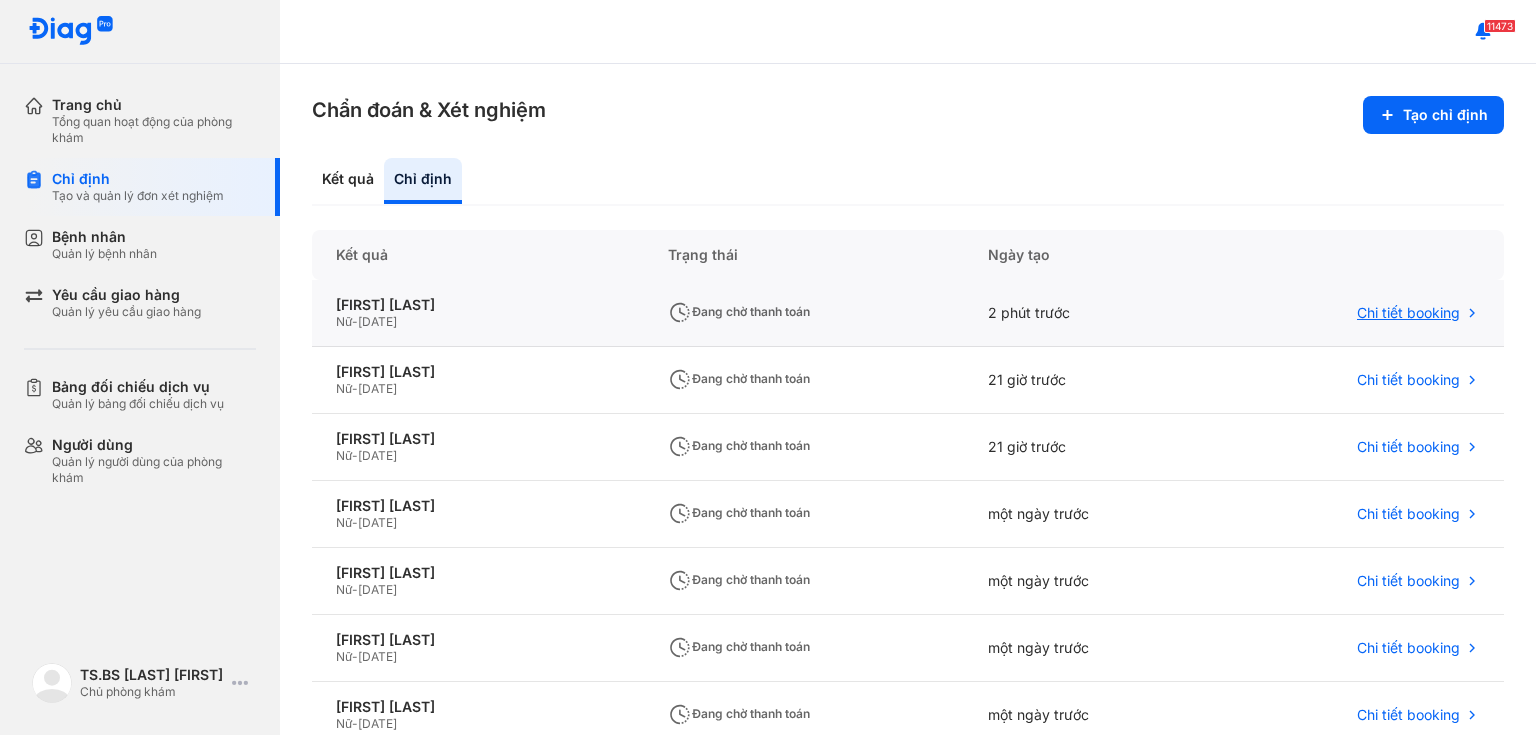 click on "Chi tiết booking" at bounding box center (1408, 313) 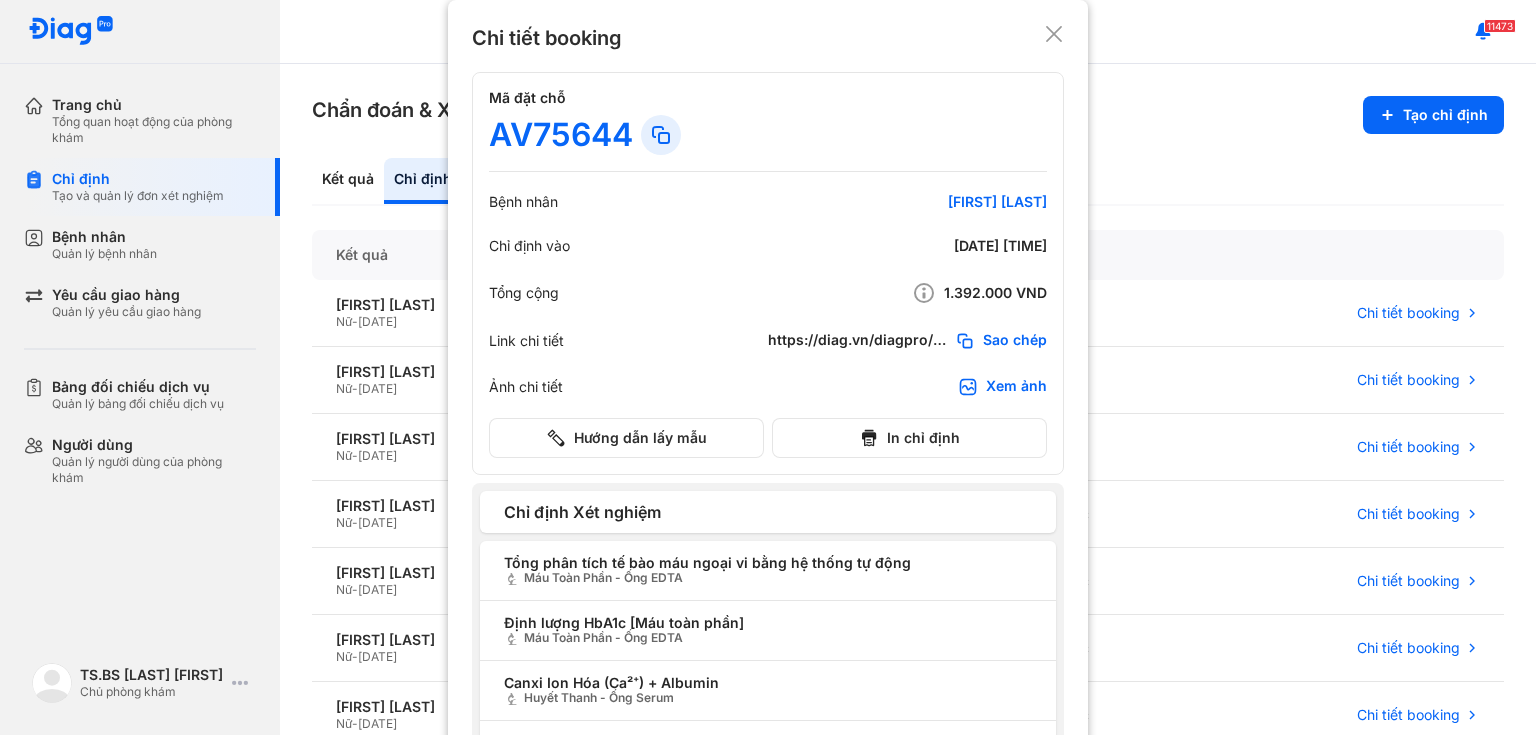 drag, startPoint x: 1015, startPoint y: 208, endPoint x: 1012, endPoint y: 146, distance: 62.072536 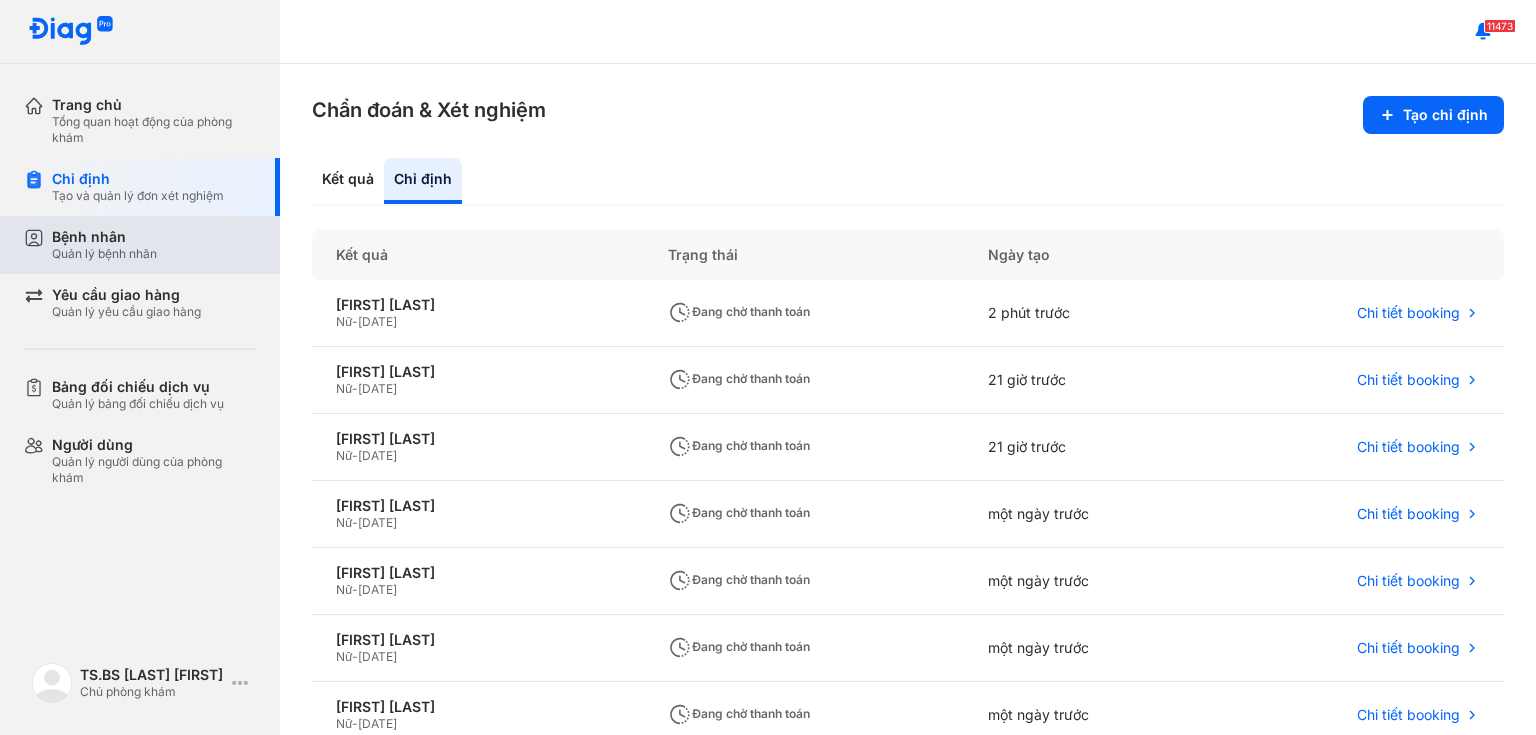 click on "Quản lý bệnh nhân" at bounding box center [104, 254] 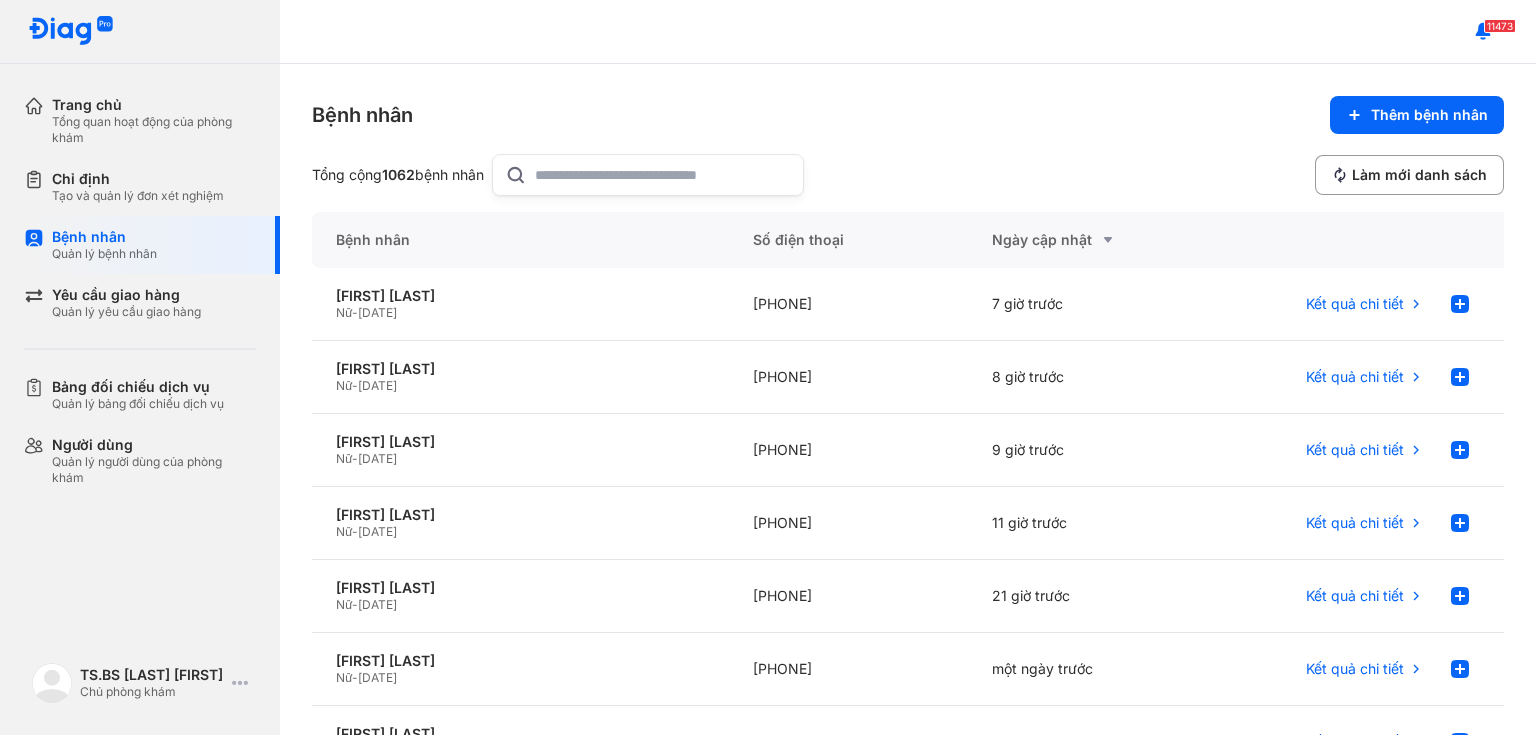 click 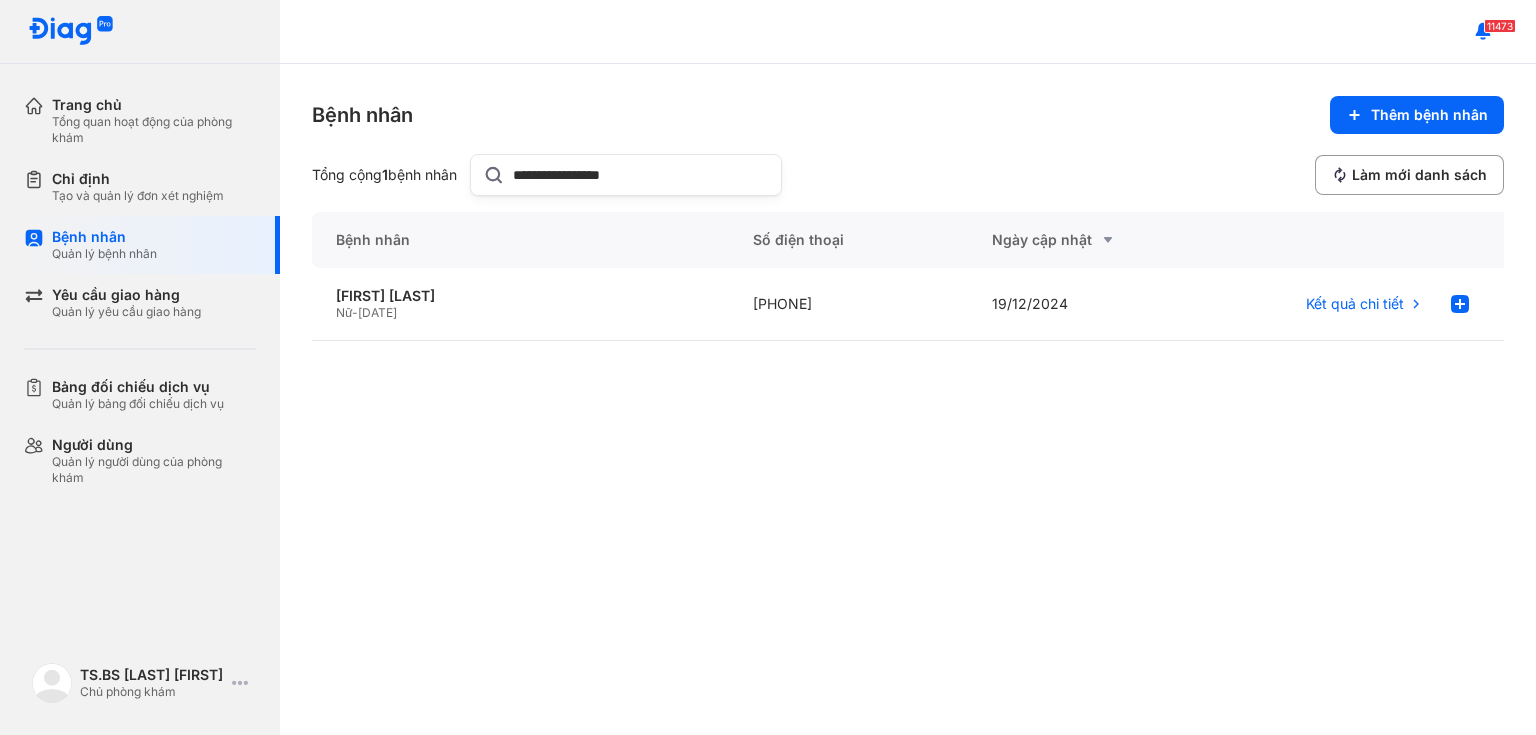 type on "**********" 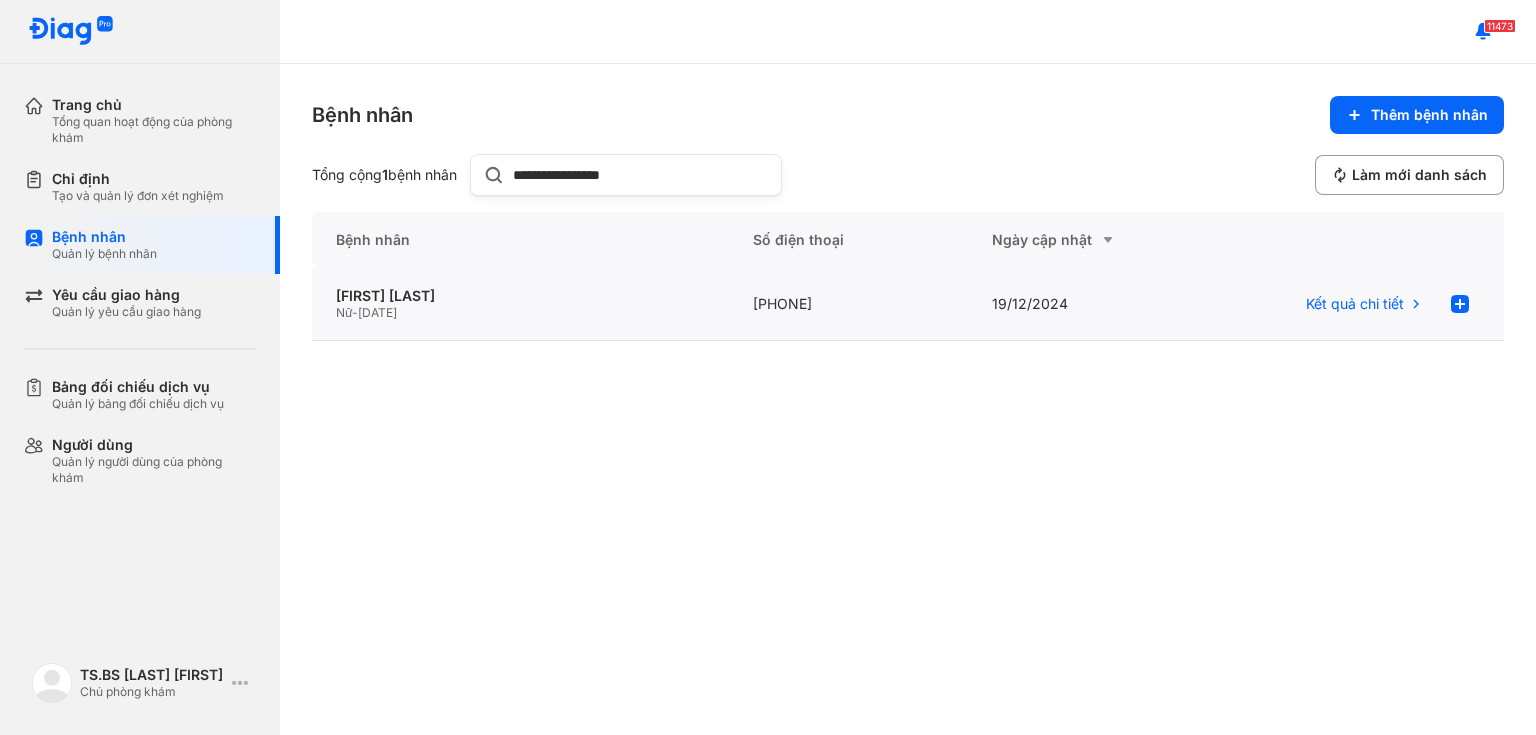click on "+84903807722" 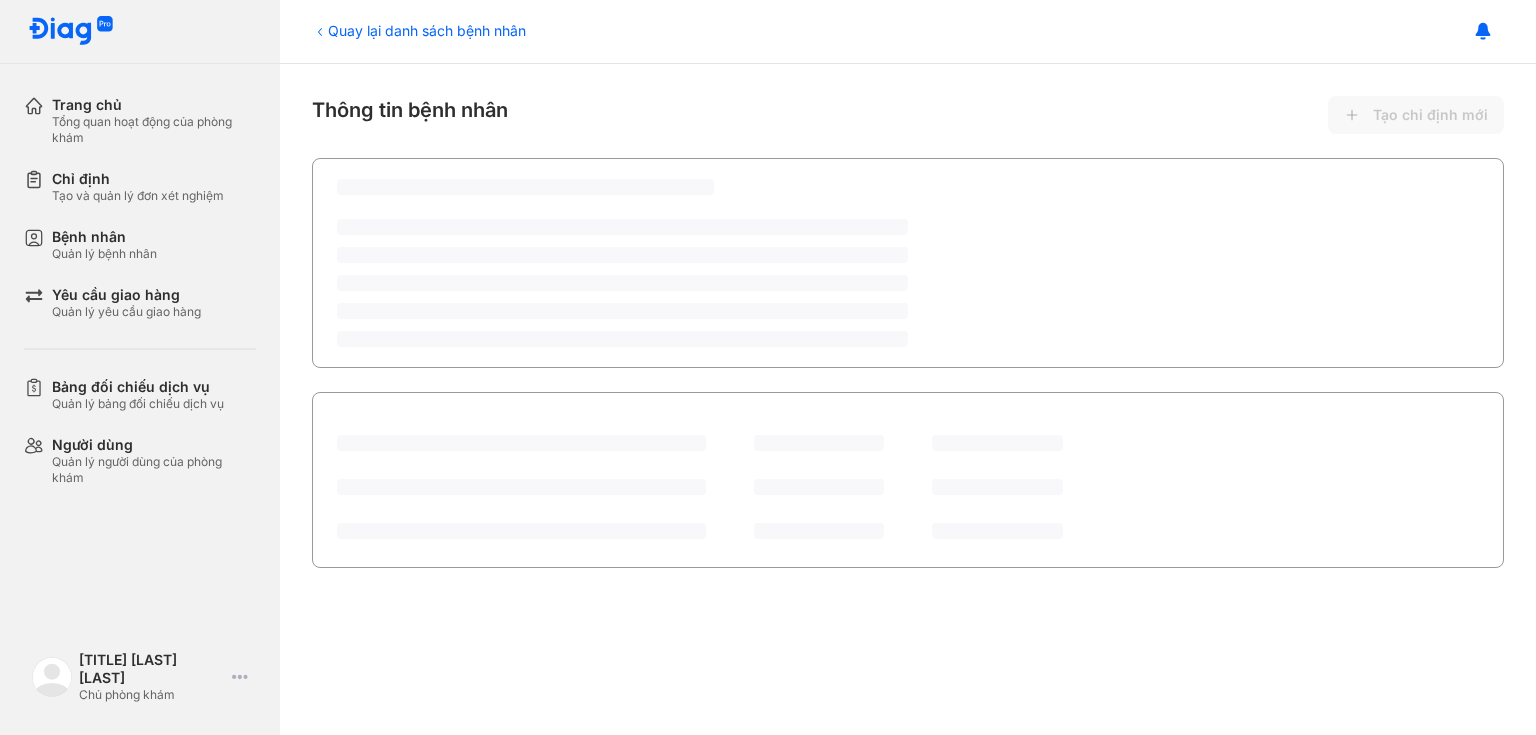 scroll, scrollTop: 0, scrollLeft: 0, axis: both 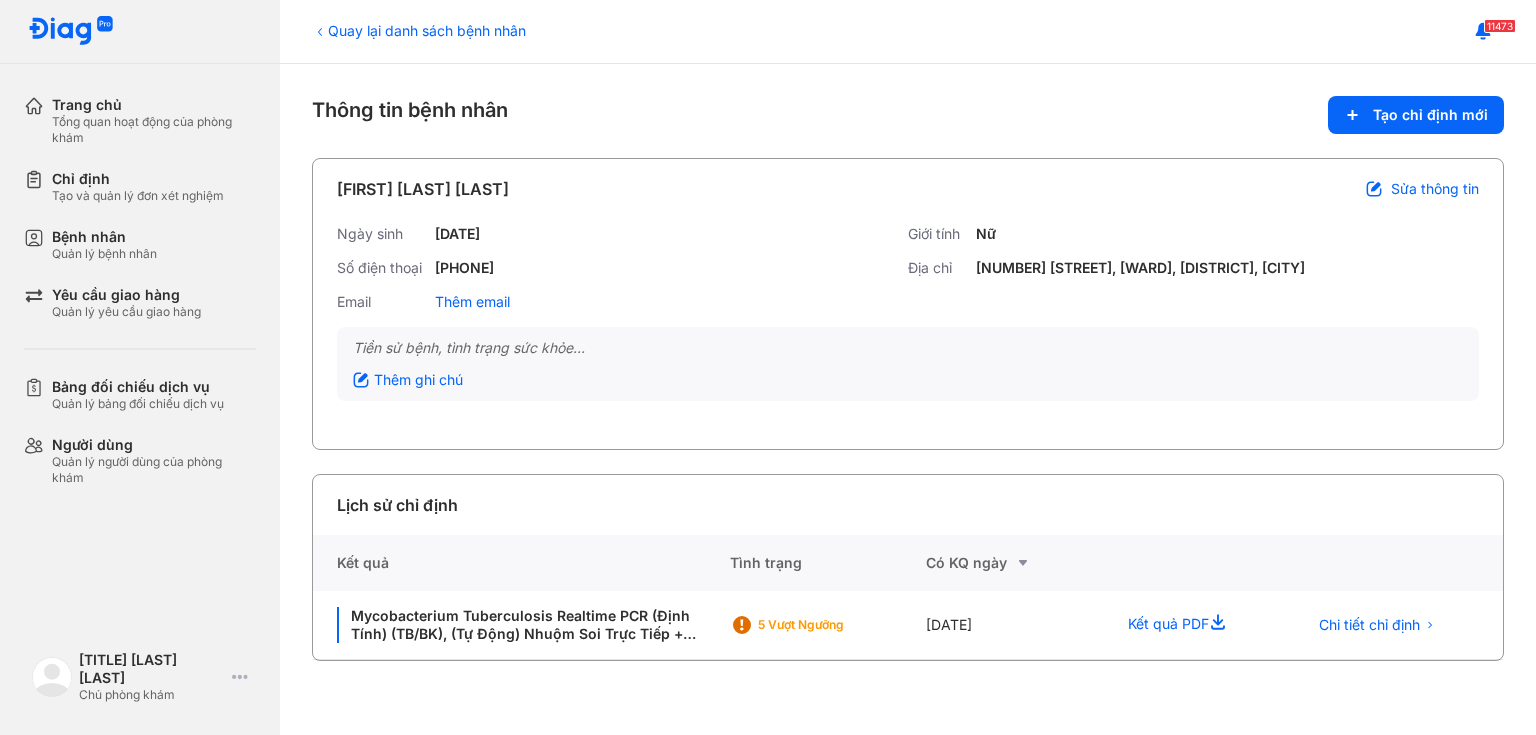 click on "Sửa thông tin" at bounding box center [1435, 189] 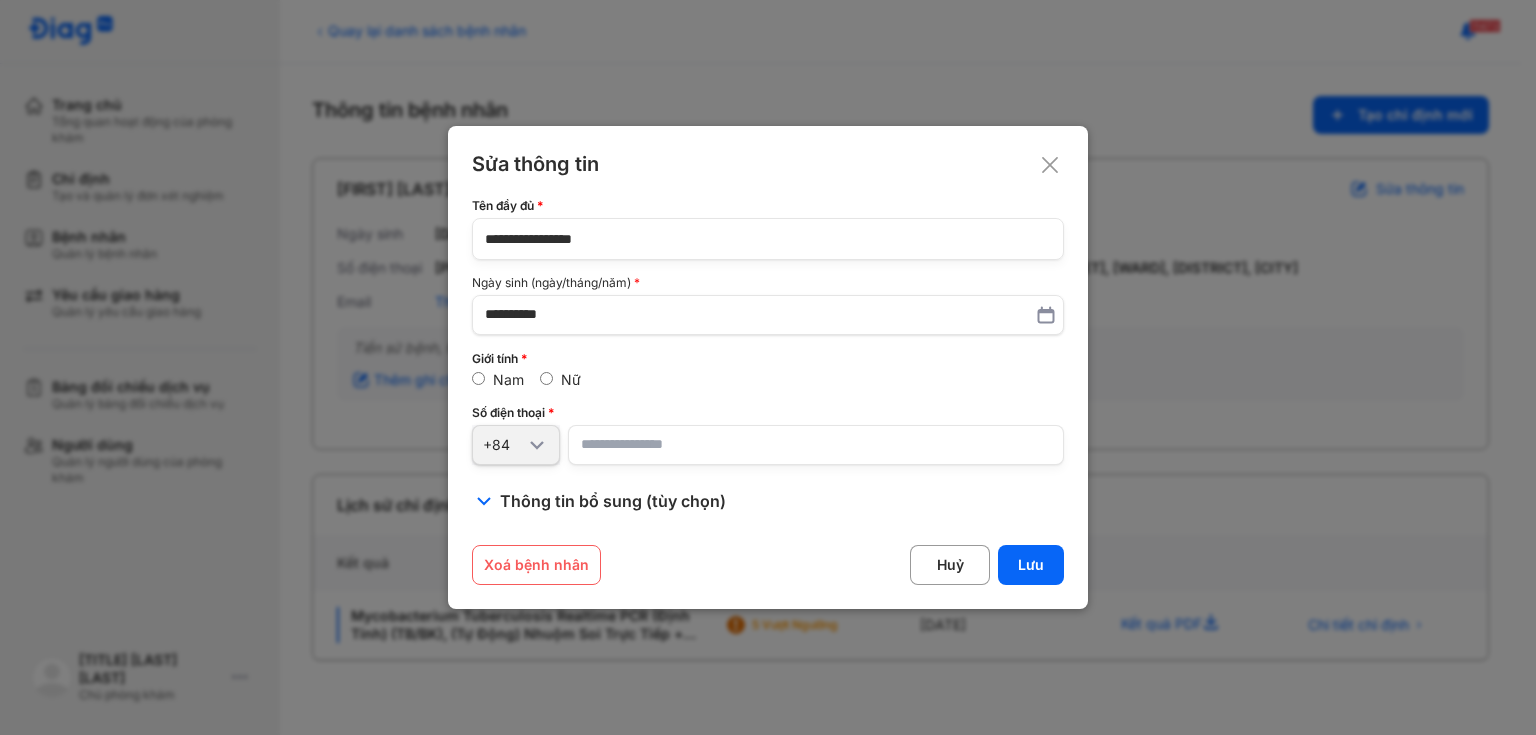 drag, startPoint x: 688, startPoint y: 439, endPoint x: 393, endPoint y: 460, distance: 295.74652 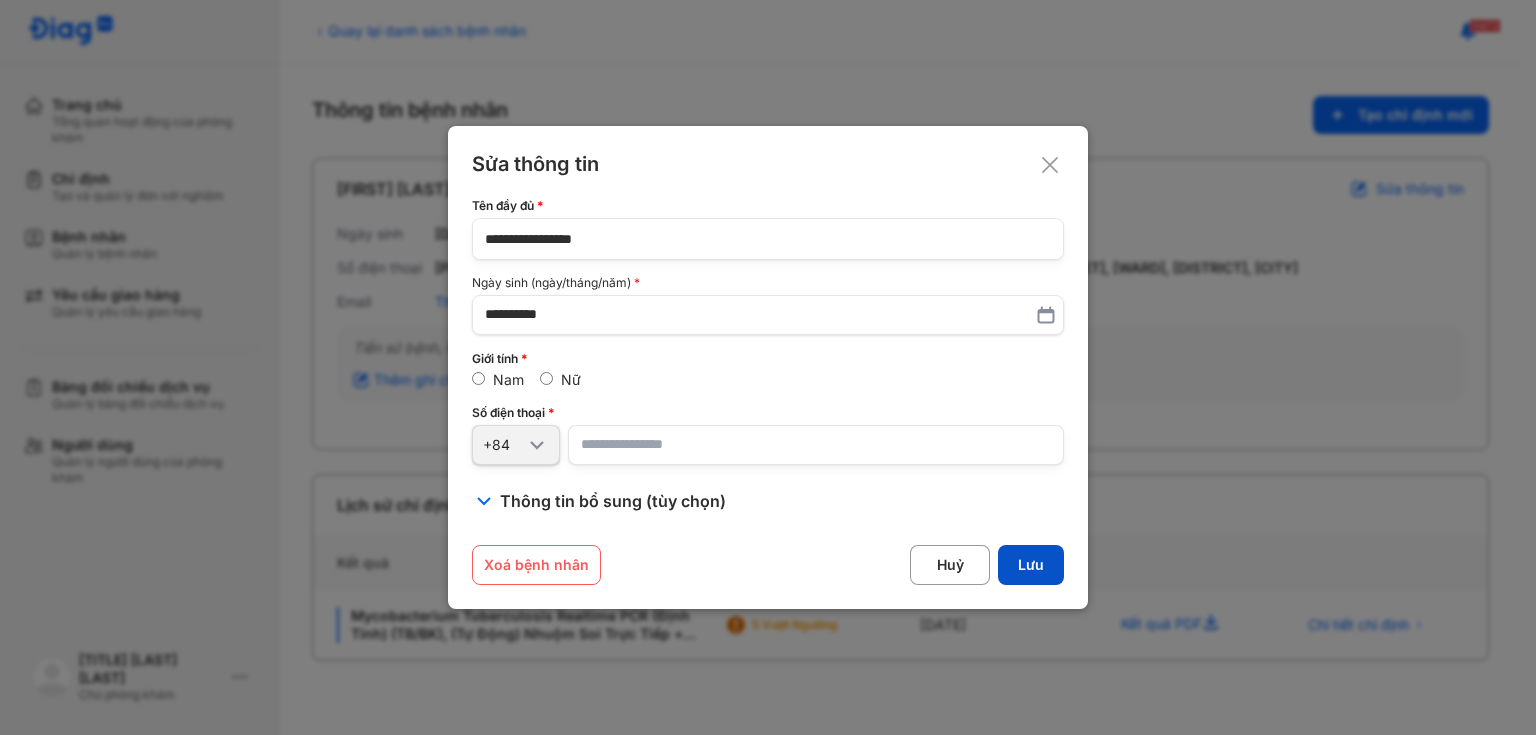 type on "*********" 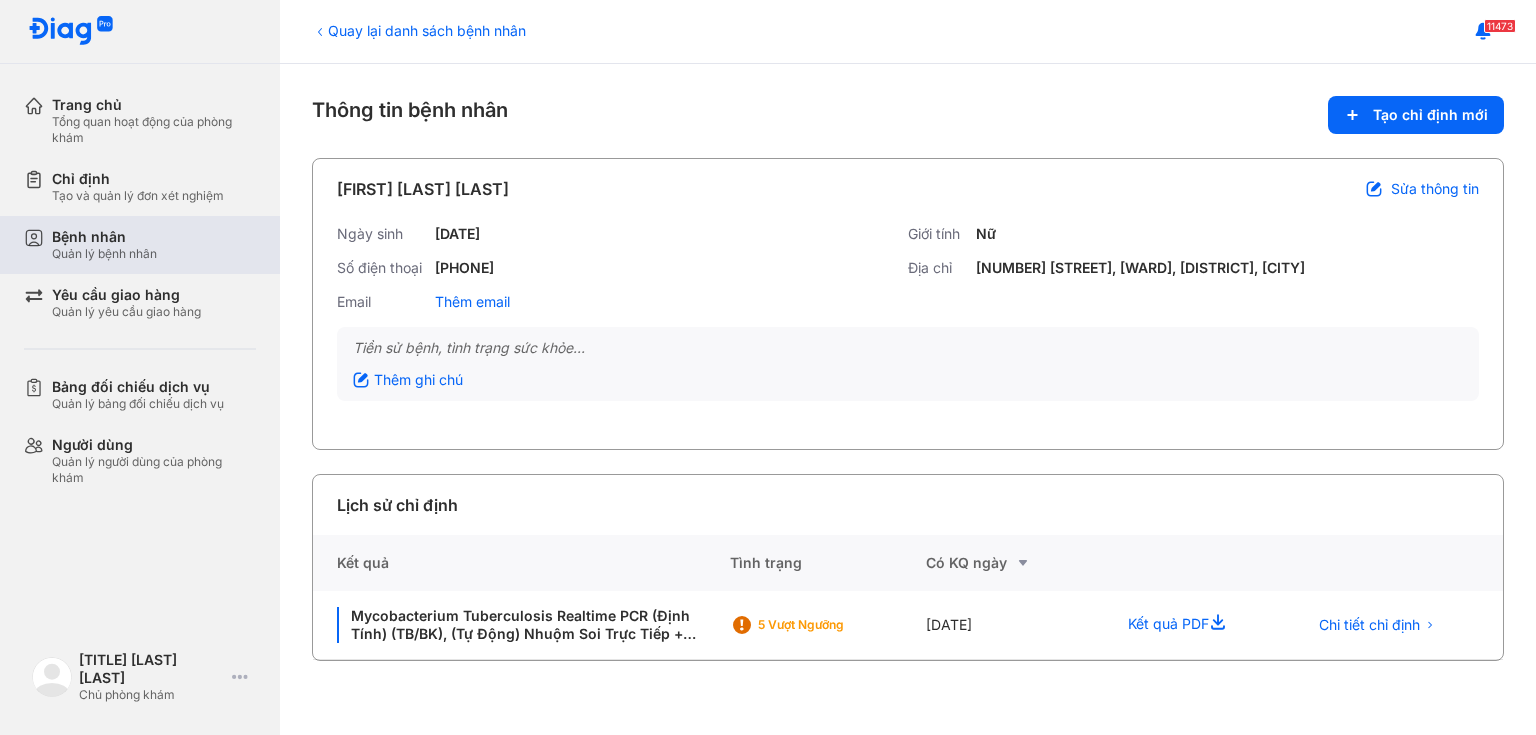 click on "Bệnh nhân" at bounding box center [104, 237] 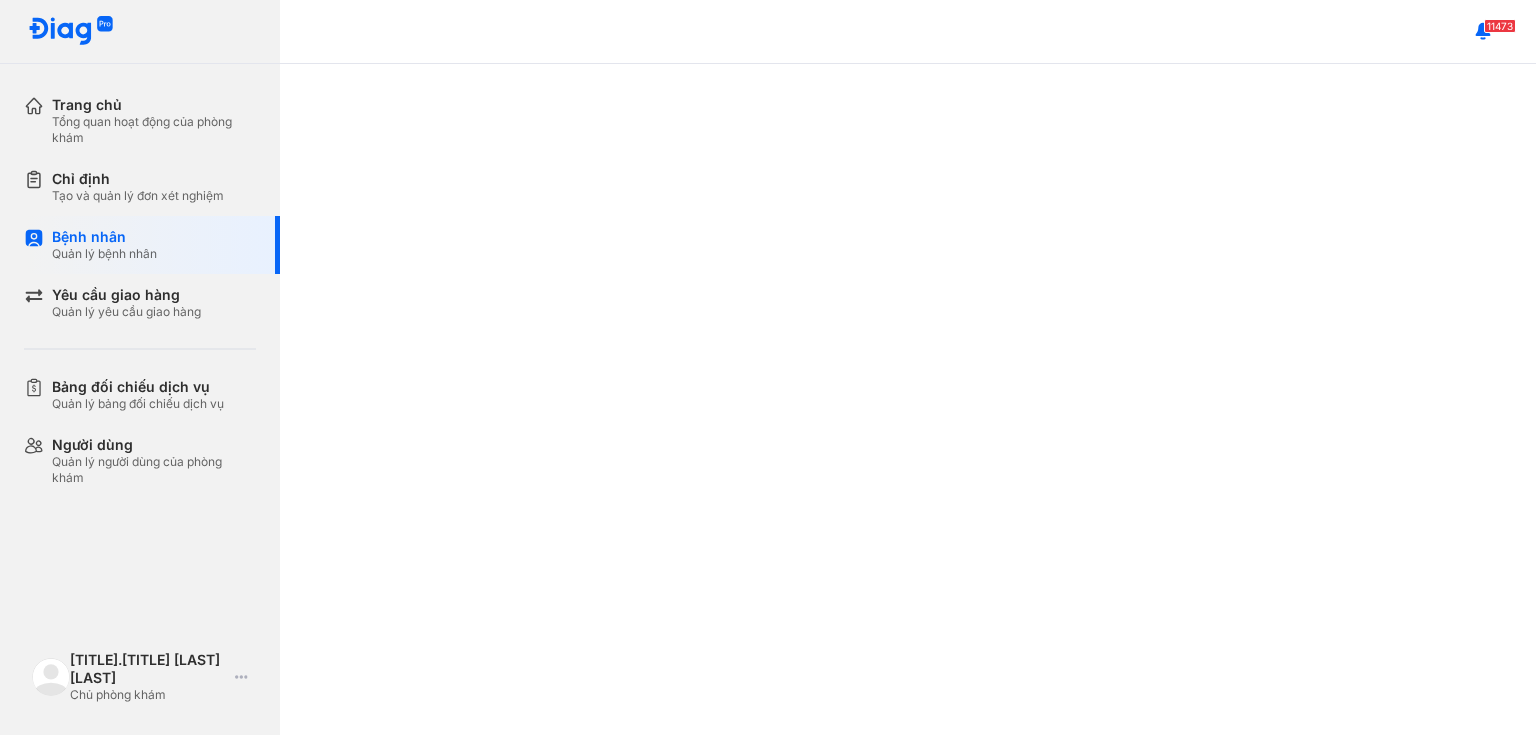 scroll, scrollTop: 0, scrollLeft: 0, axis: both 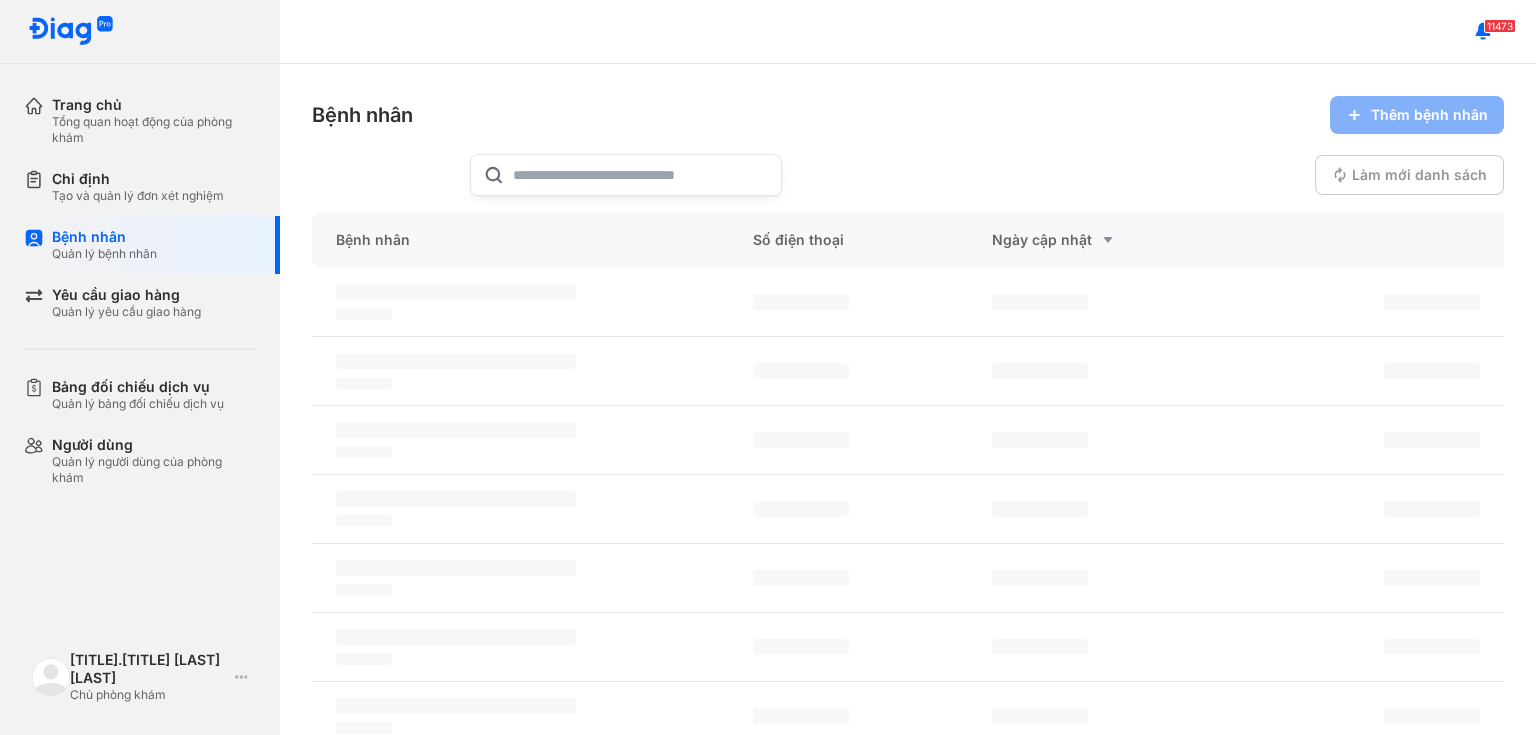 click 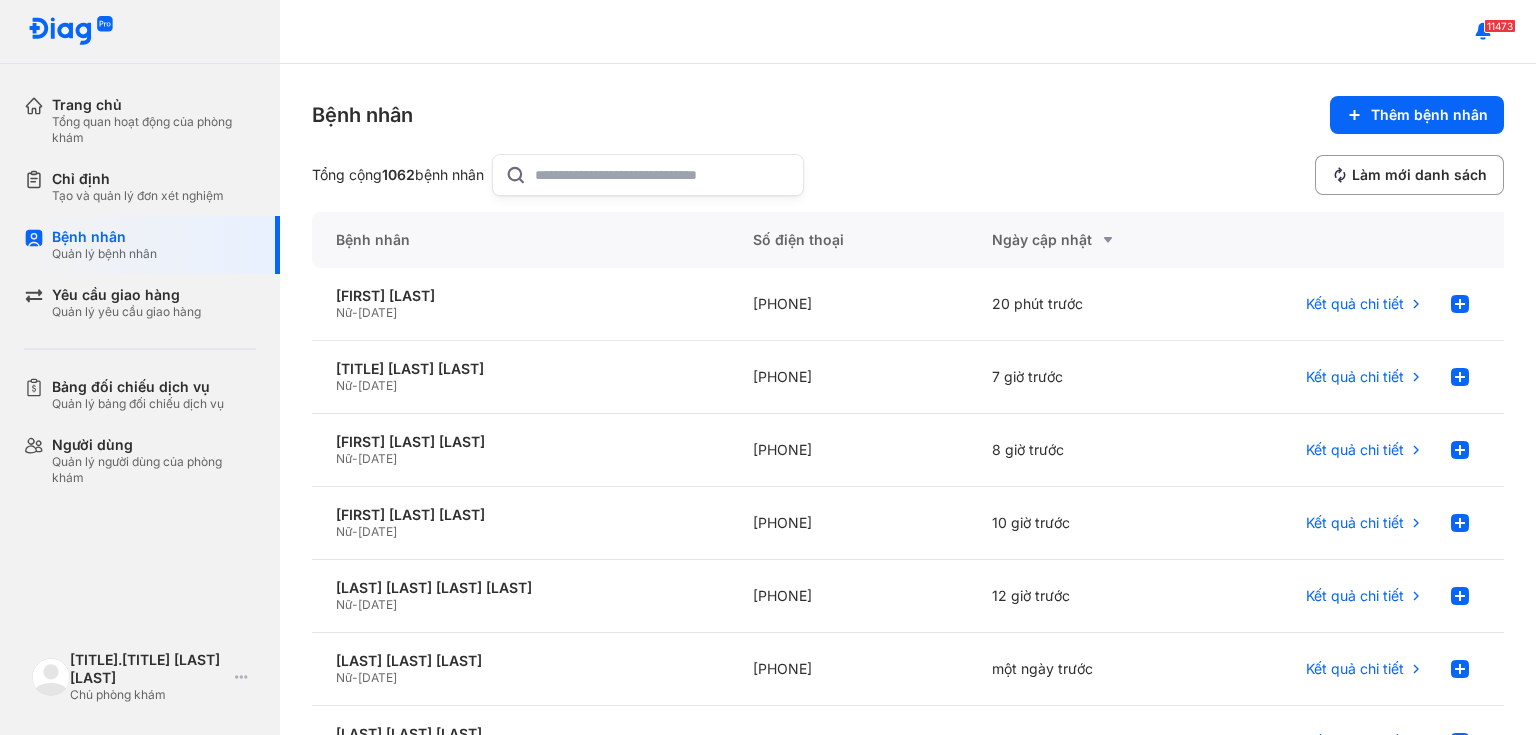 paste on "**********" 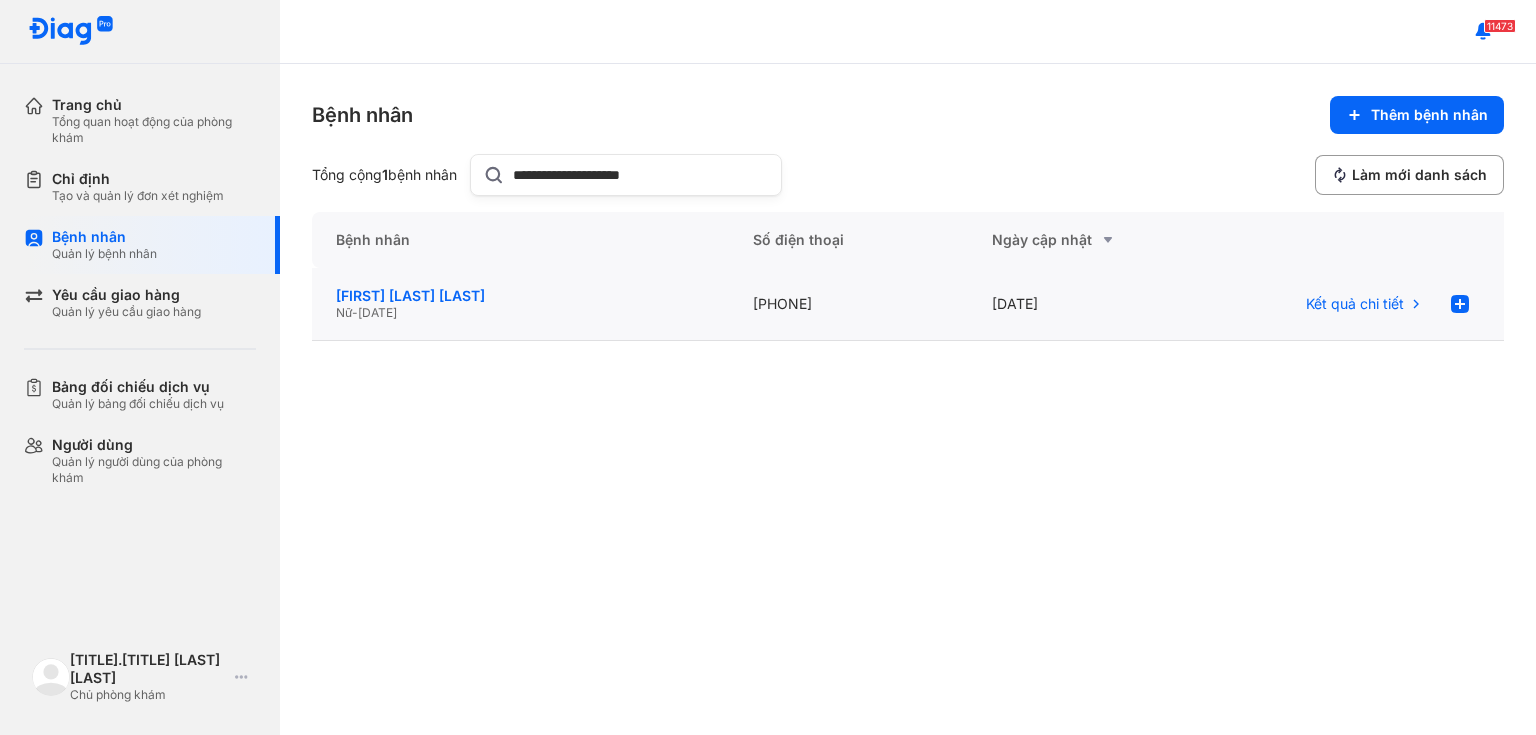 type on "**********" 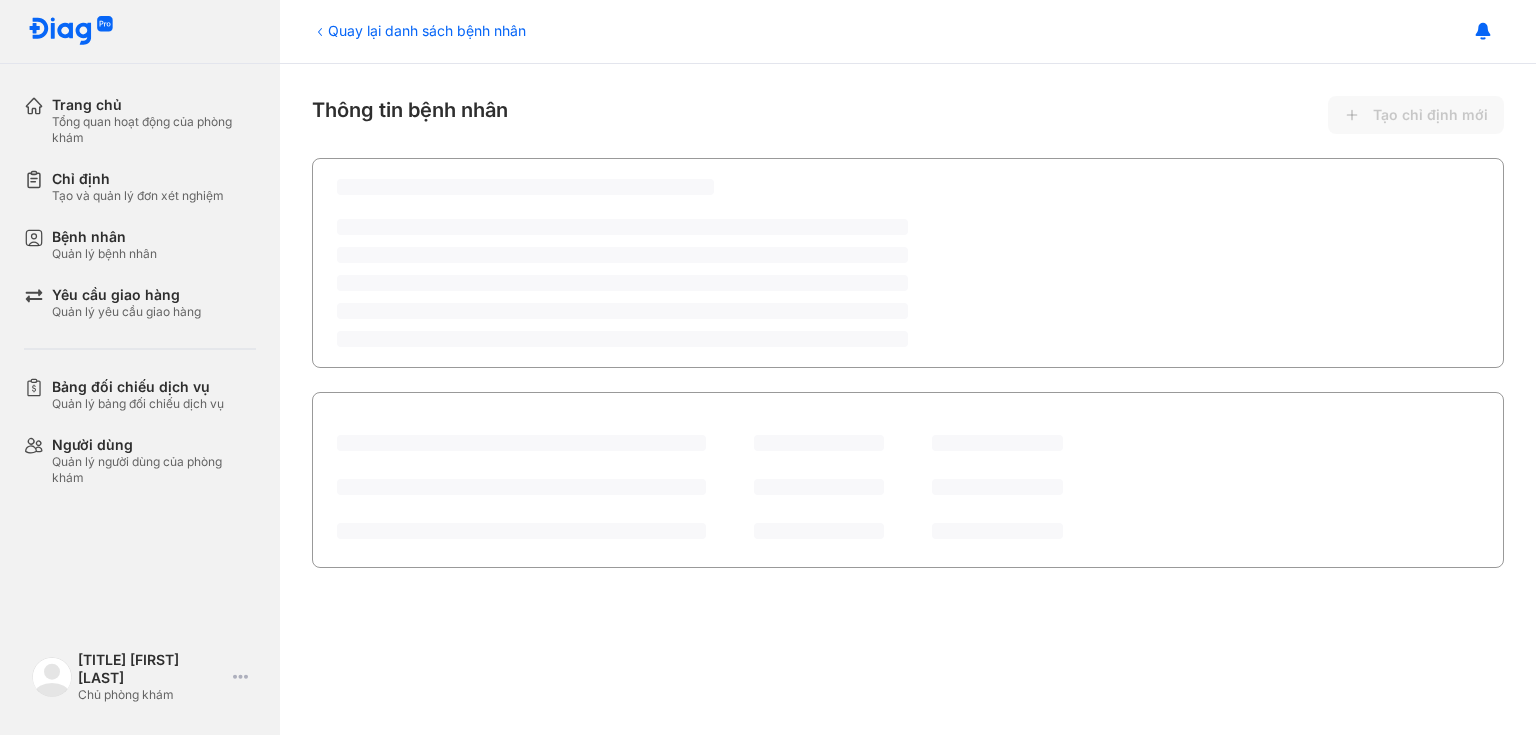 scroll, scrollTop: 0, scrollLeft: 0, axis: both 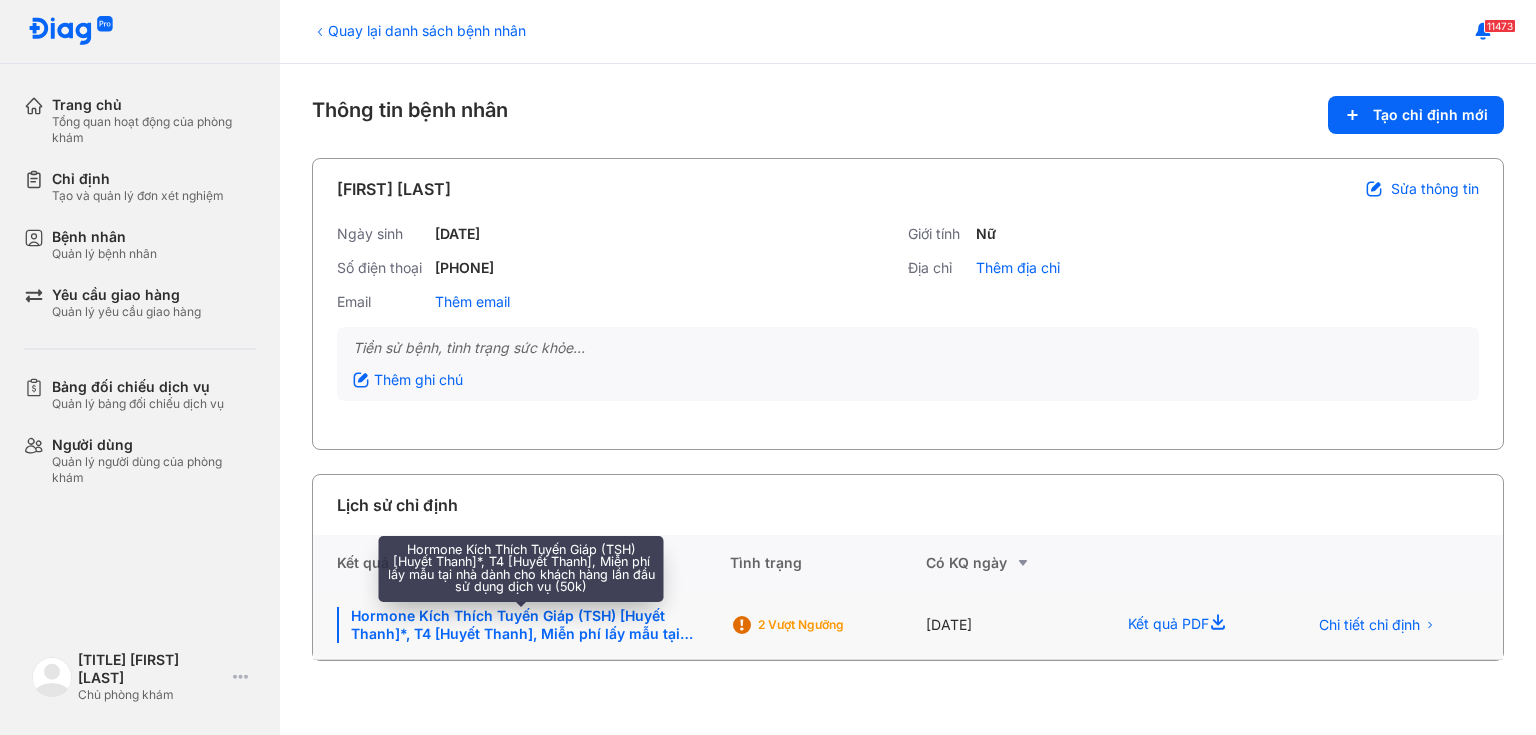 click on "Hormone Kích Thích Tuyến Giáp (TSH) [Huyết Thanh]*, T4 [Huyết Thanh], Miễn phí lấy mẫu tại nhà dành cho khách hàng lần đầu sử dụng dịch vụ ([PRICE])" 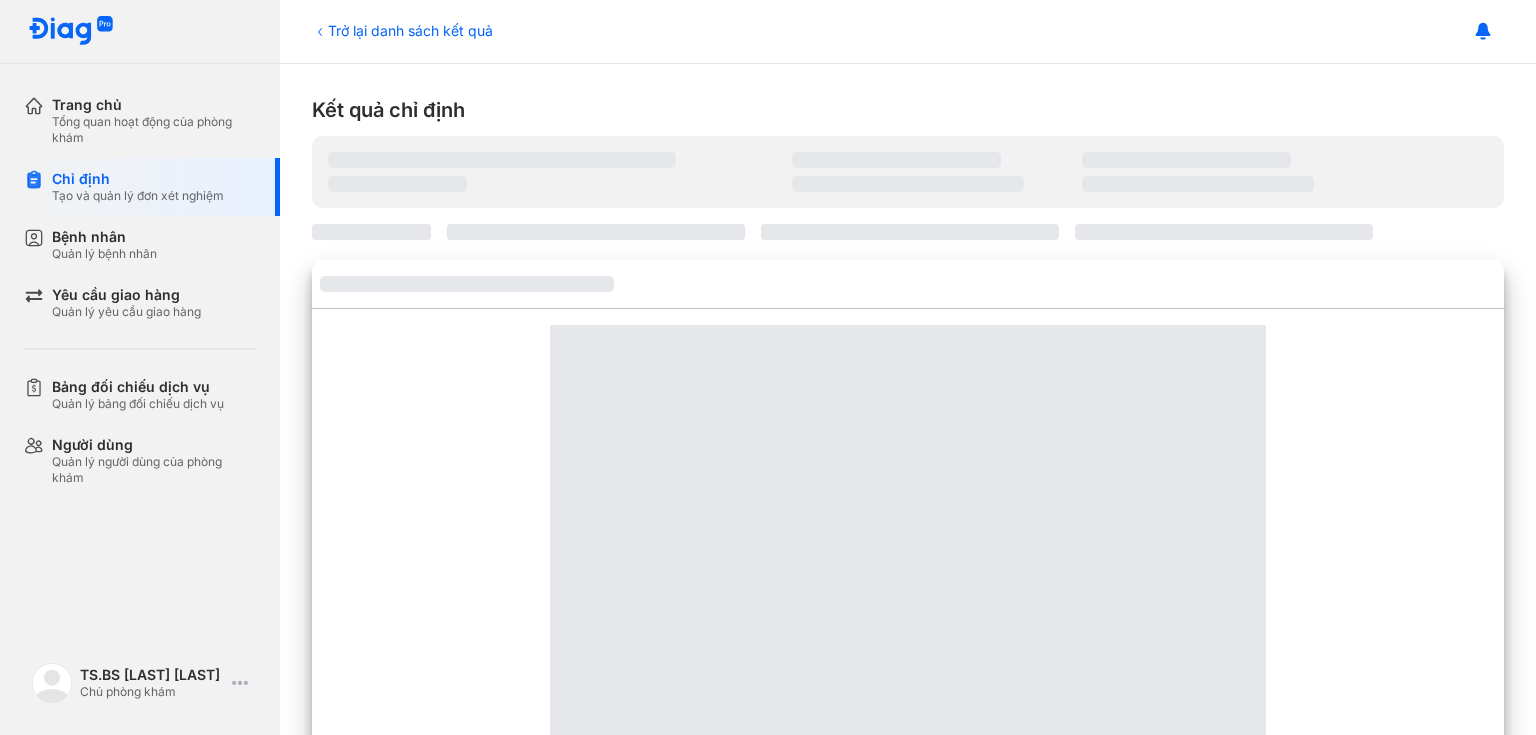 scroll, scrollTop: 0, scrollLeft: 0, axis: both 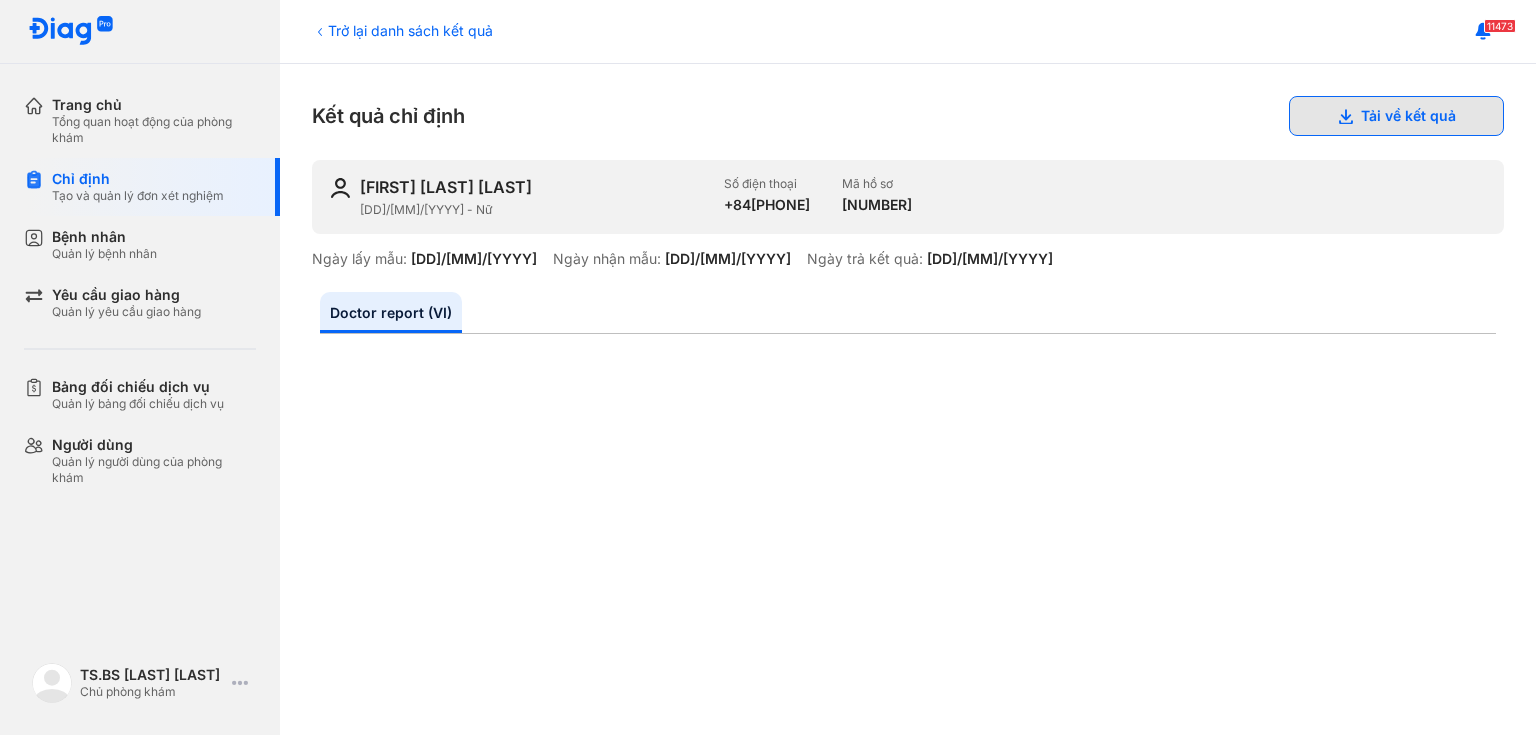 click on "Tải về kết quả" at bounding box center (1396, 116) 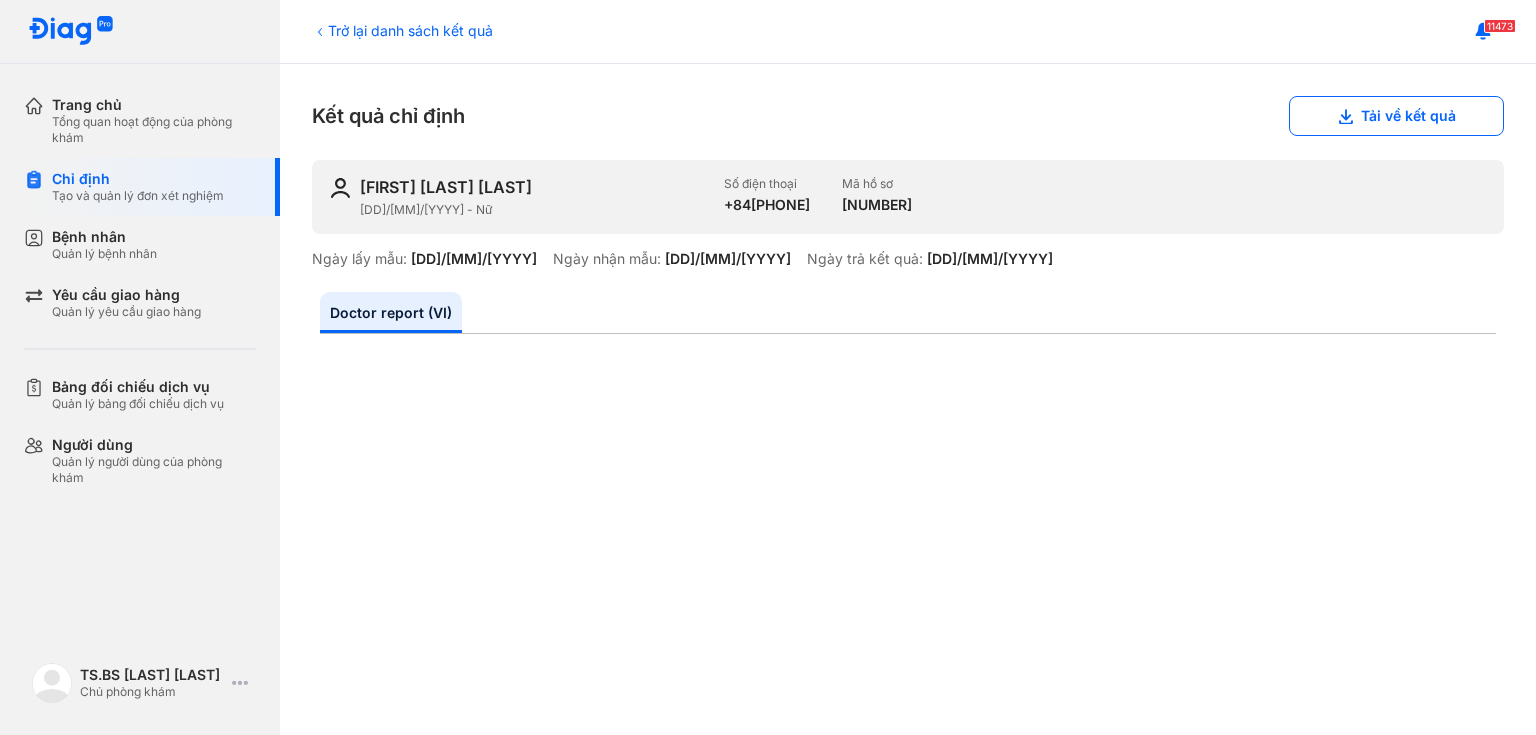 click 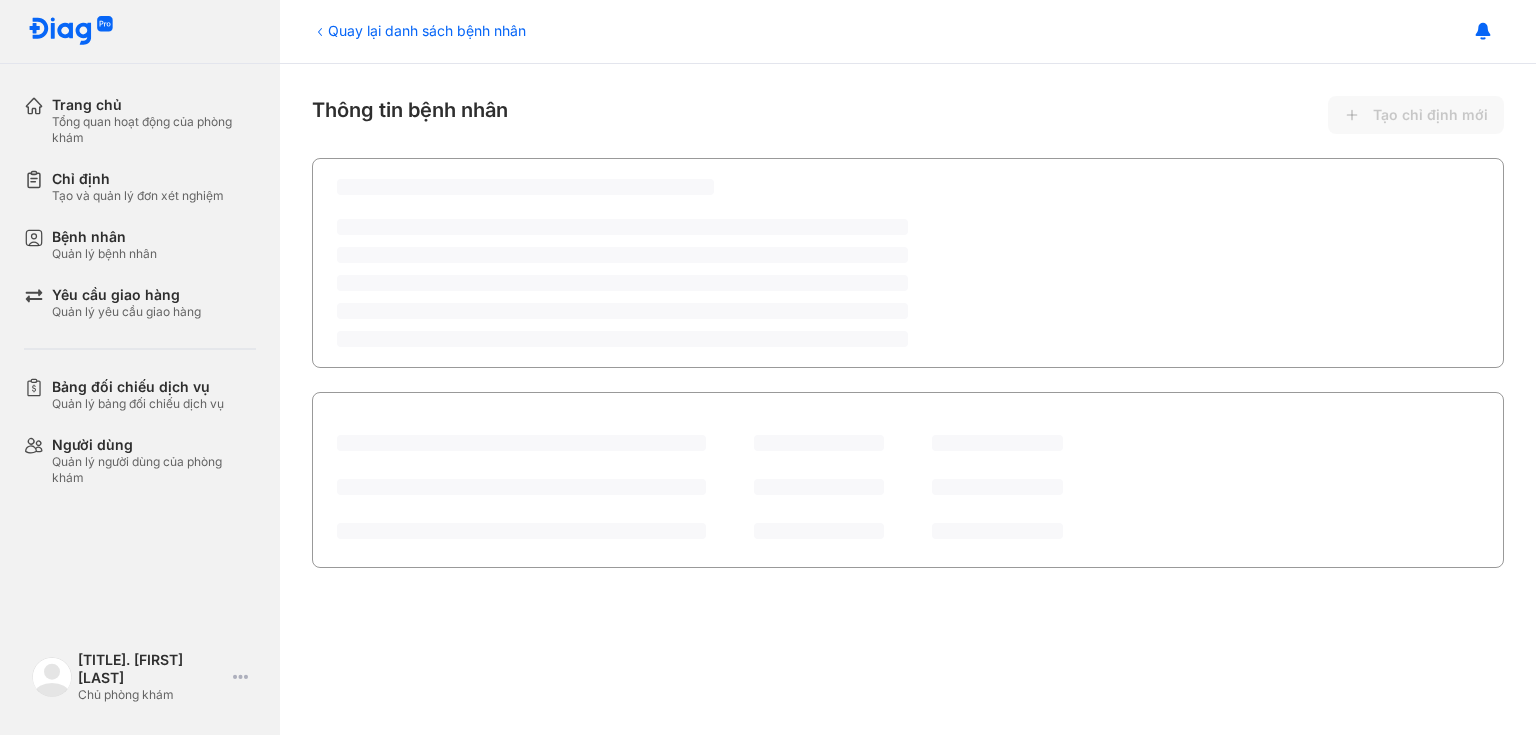 scroll, scrollTop: 0, scrollLeft: 0, axis: both 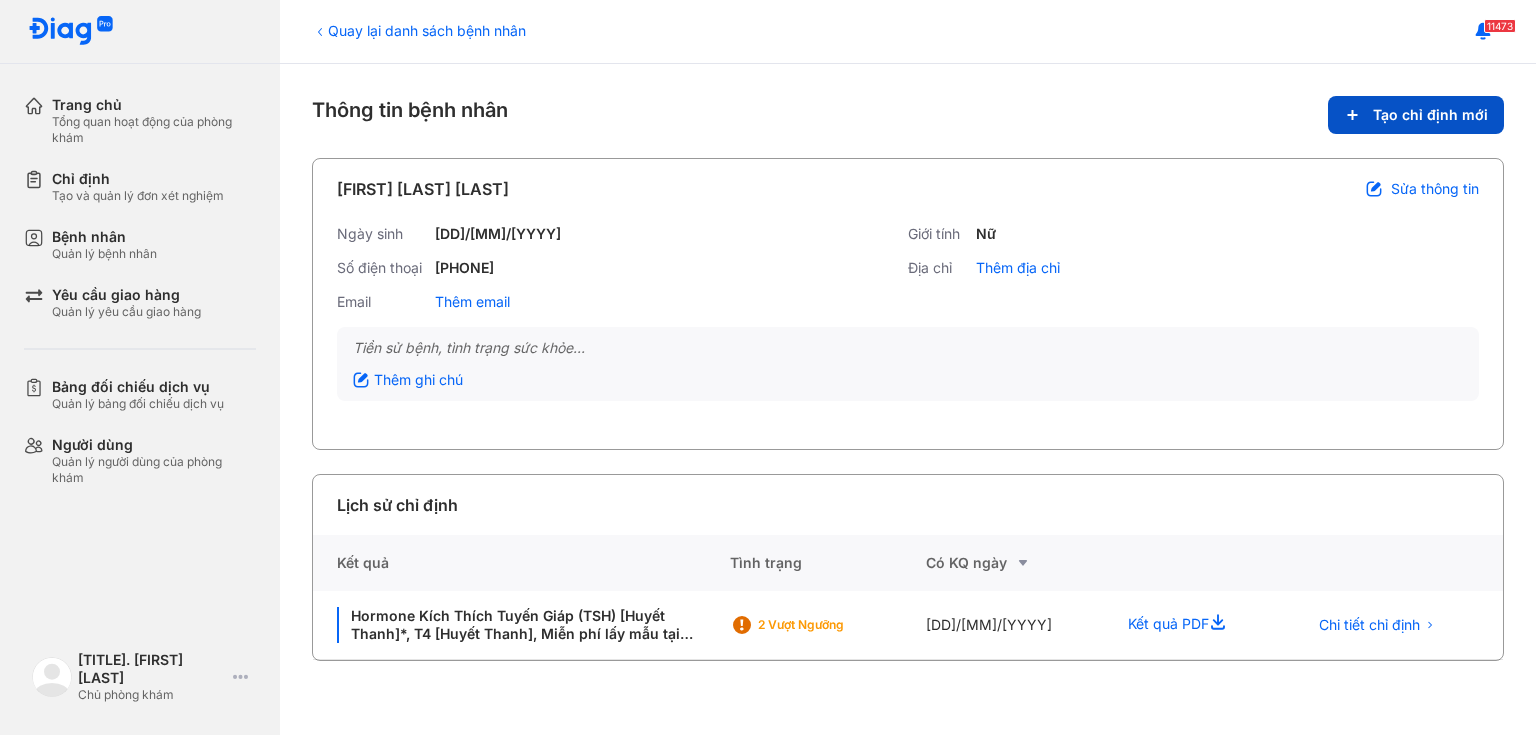 click on "Tạo chỉ định mới" 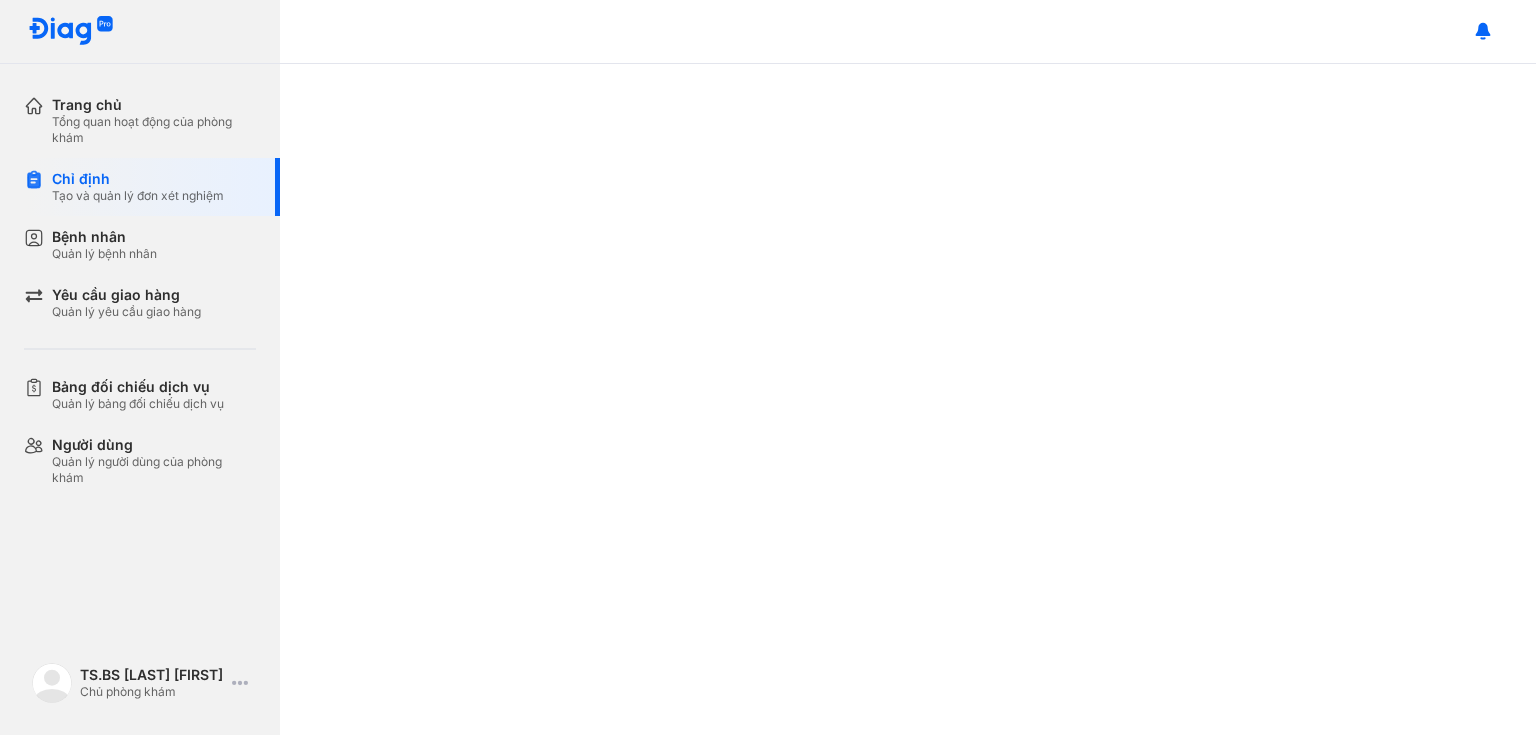 scroll, scrollTop: 0, scrollLeft: 0, axis: both 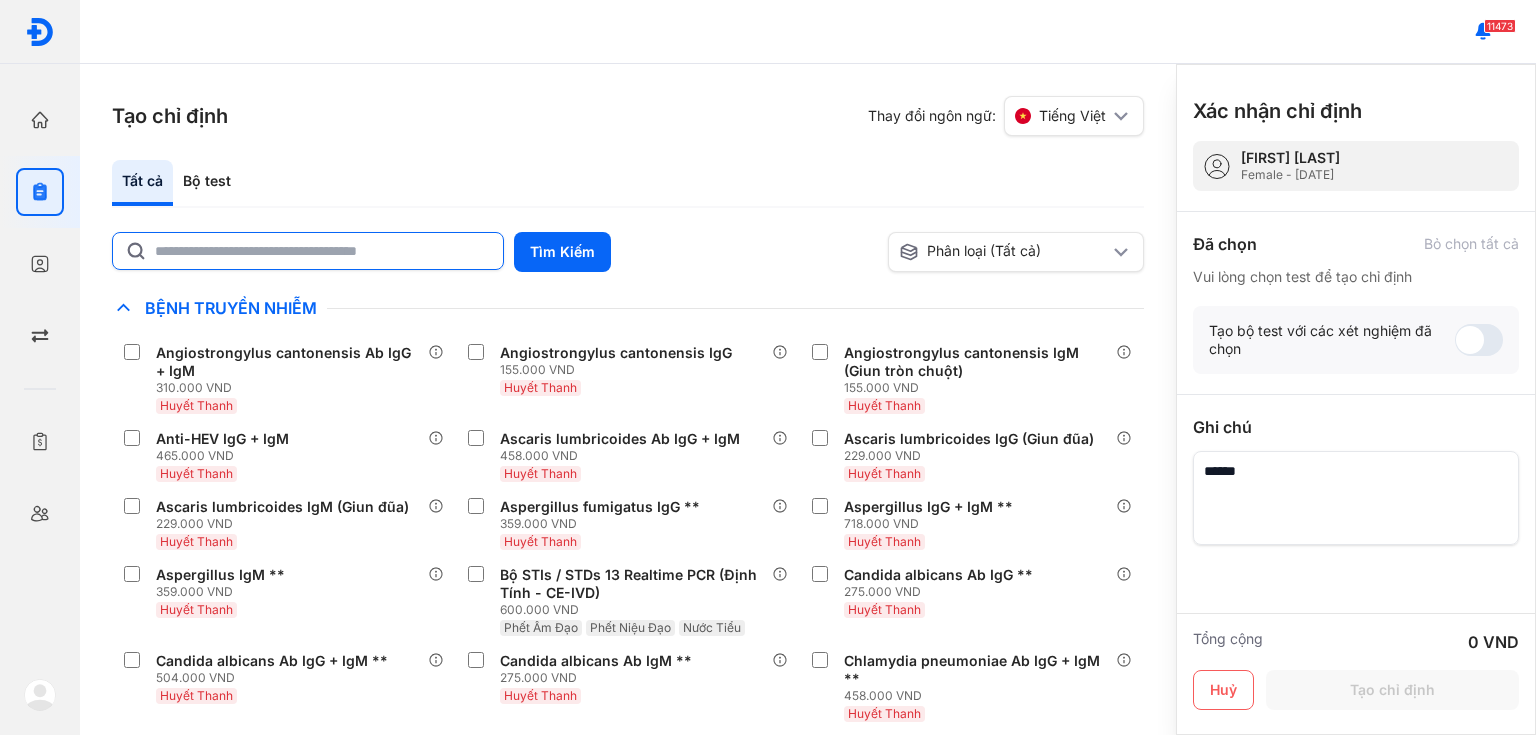 click 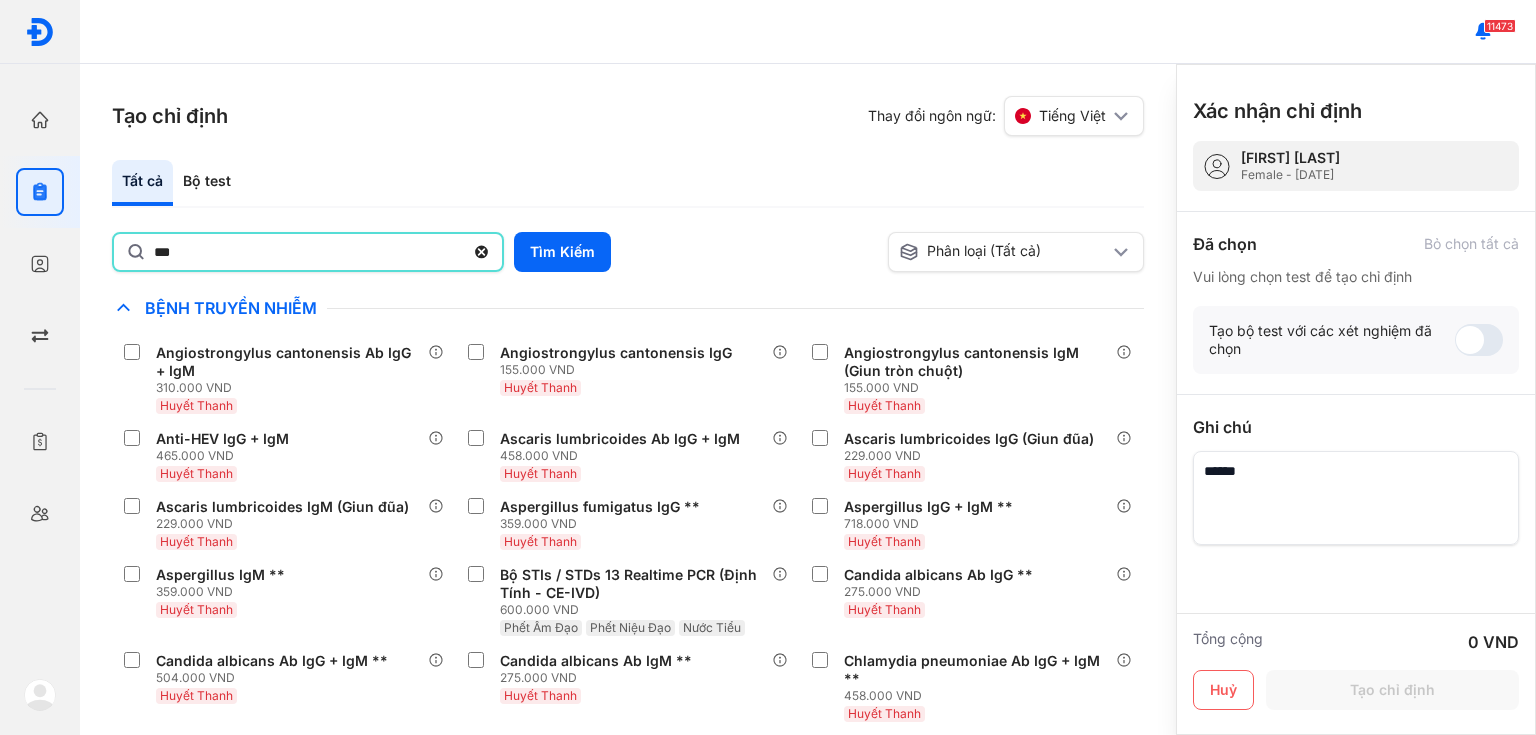 type on "***" 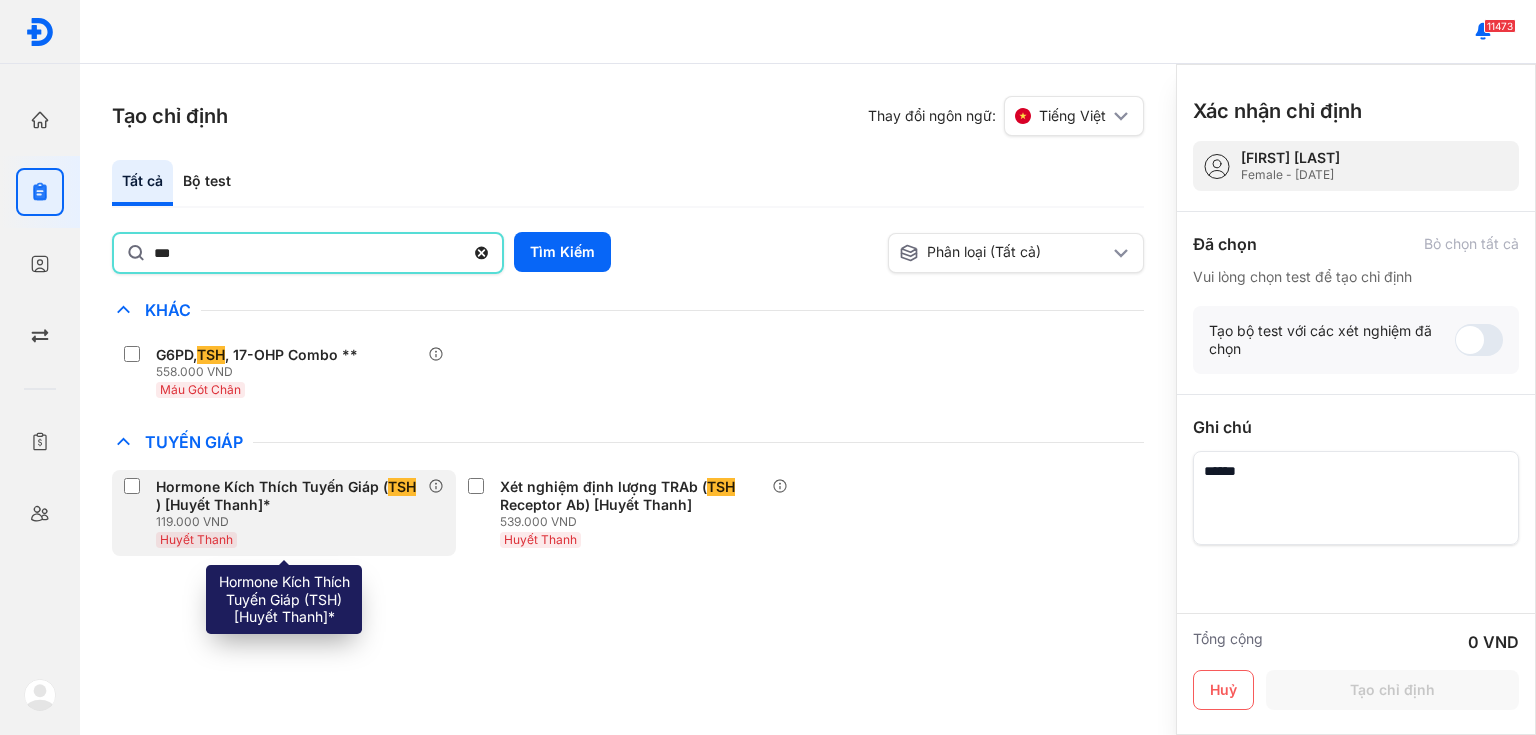 drag, startPoint x: 315, startPoint y: 490, endPoint x: 338, endPoint y: 486, distance: 23.345236 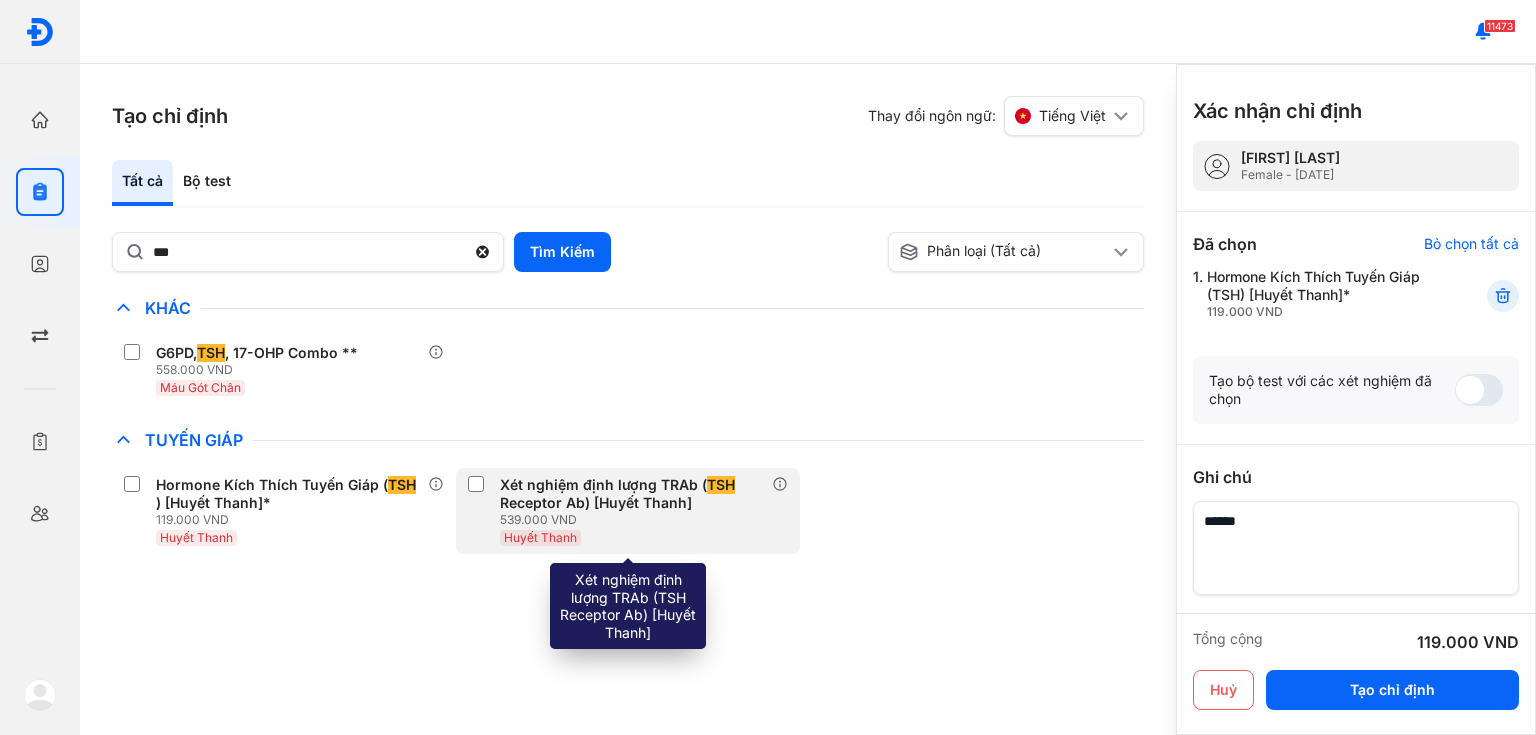 click on "Xét nghiệm định lượng TRAb ( TSH  Receptor Ab) [Huyết Thanh]" at bounding box center [632, 494] 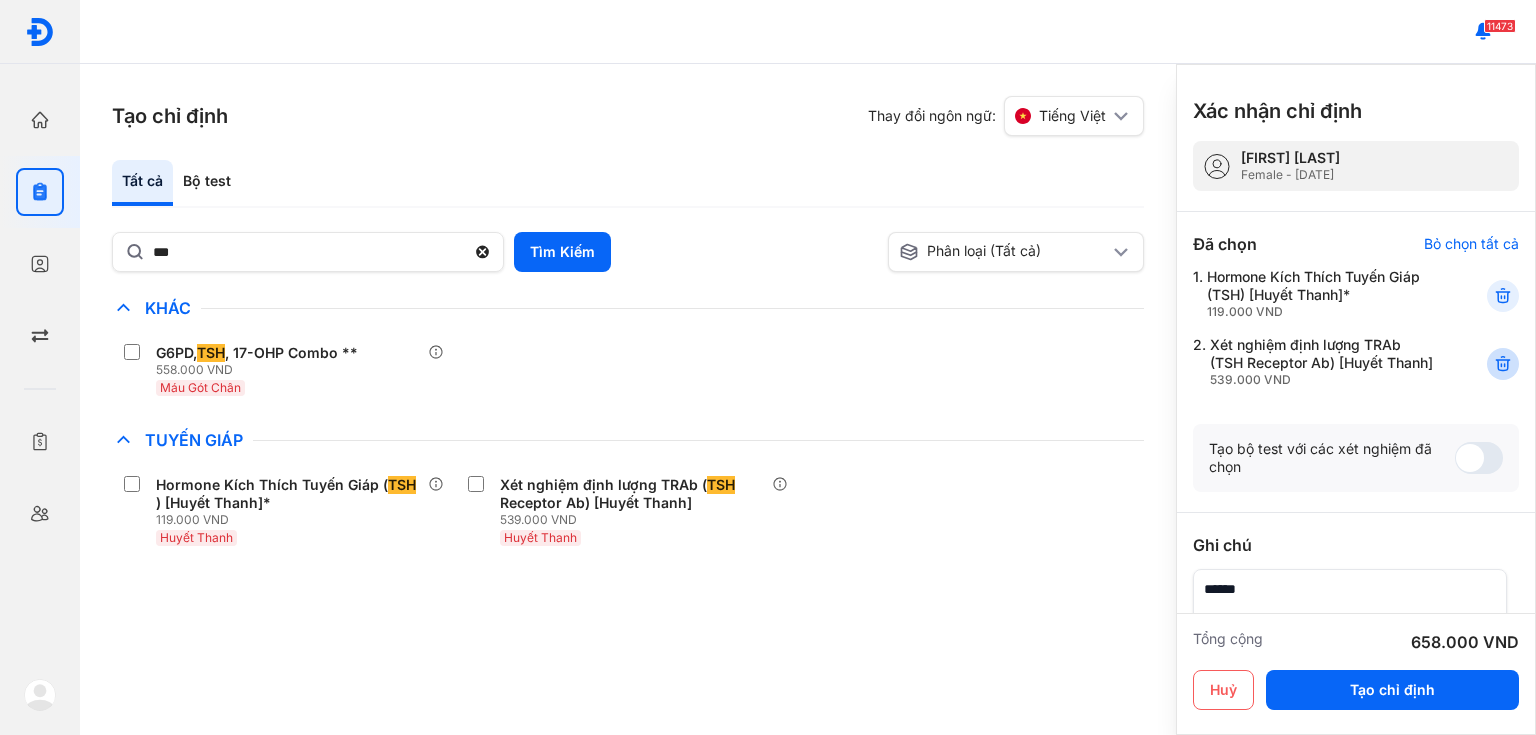 click 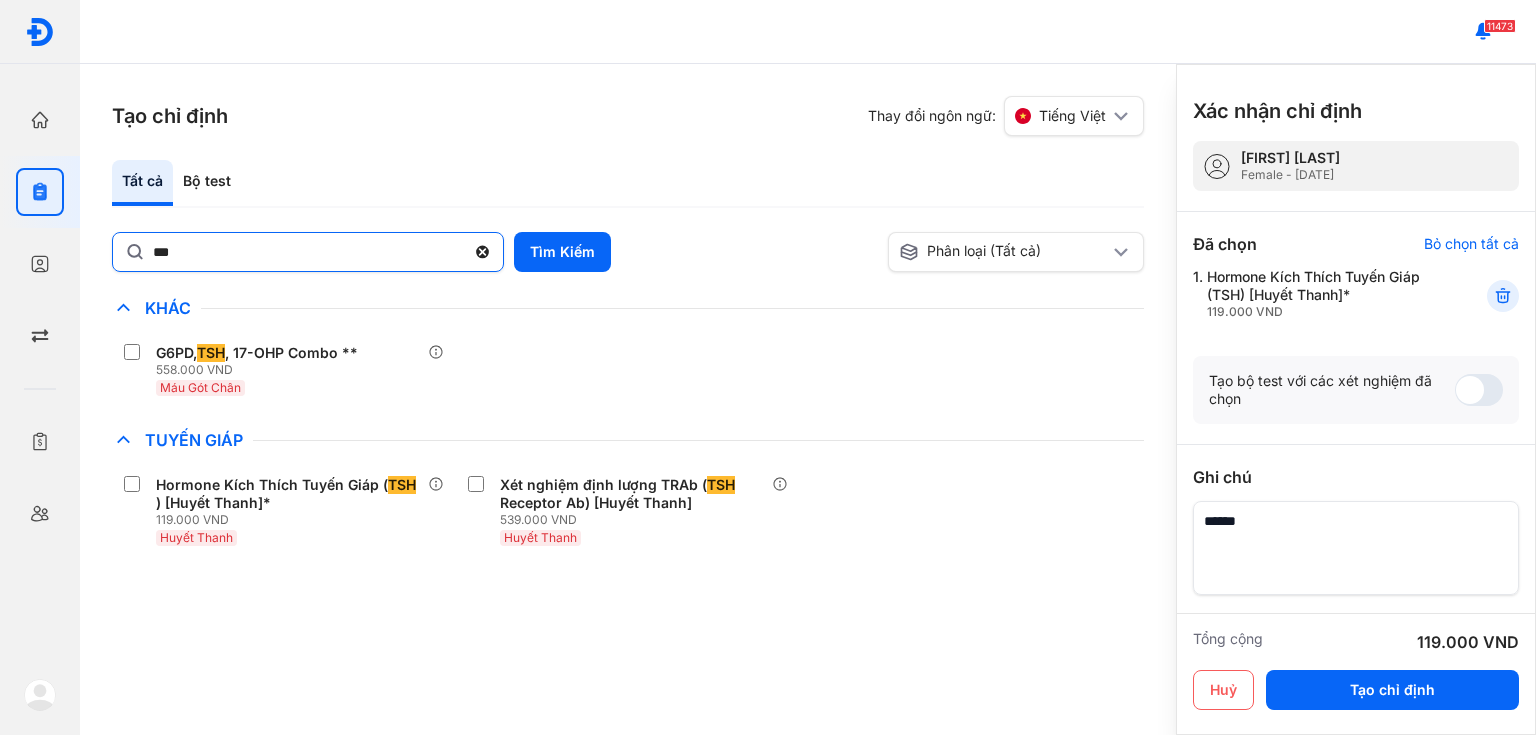 click 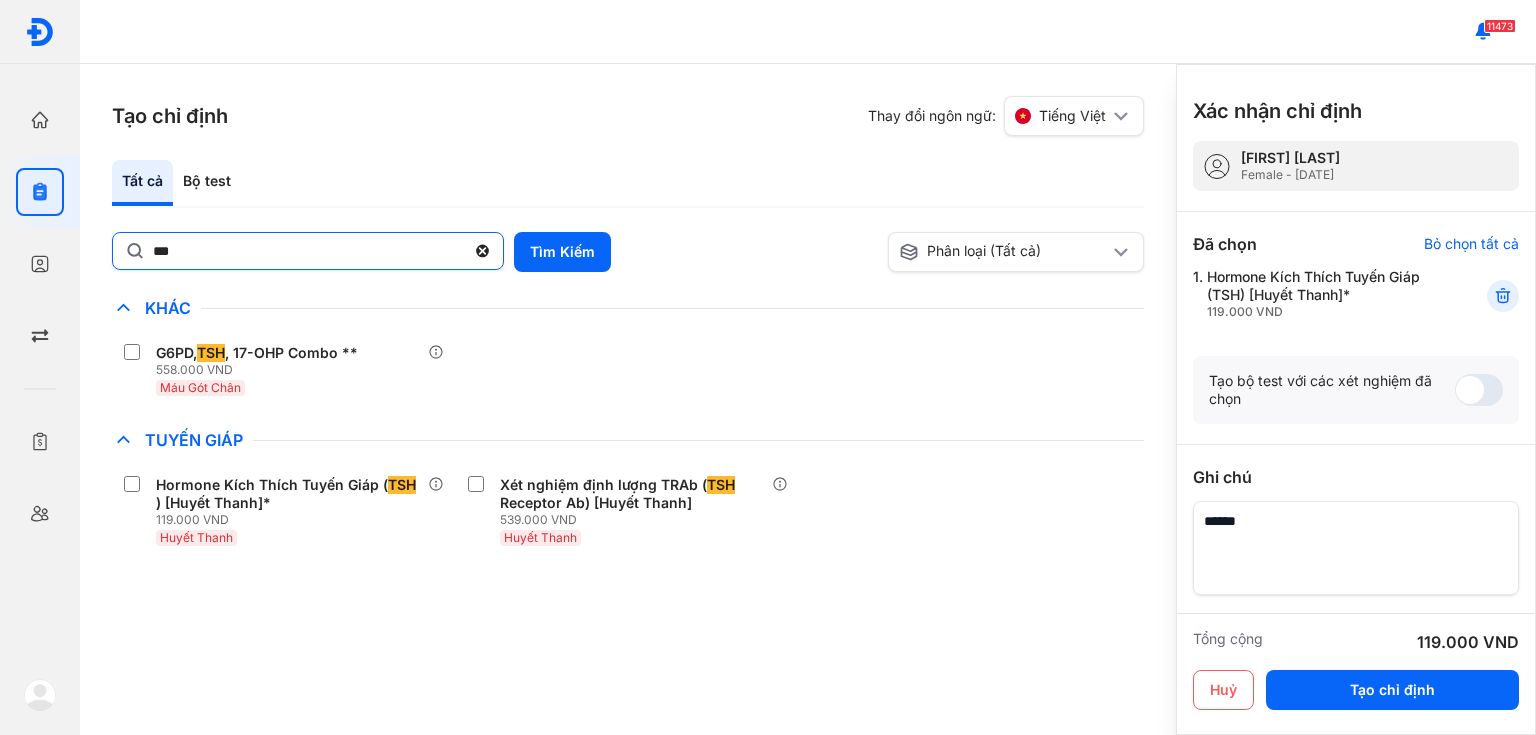 click on "***" 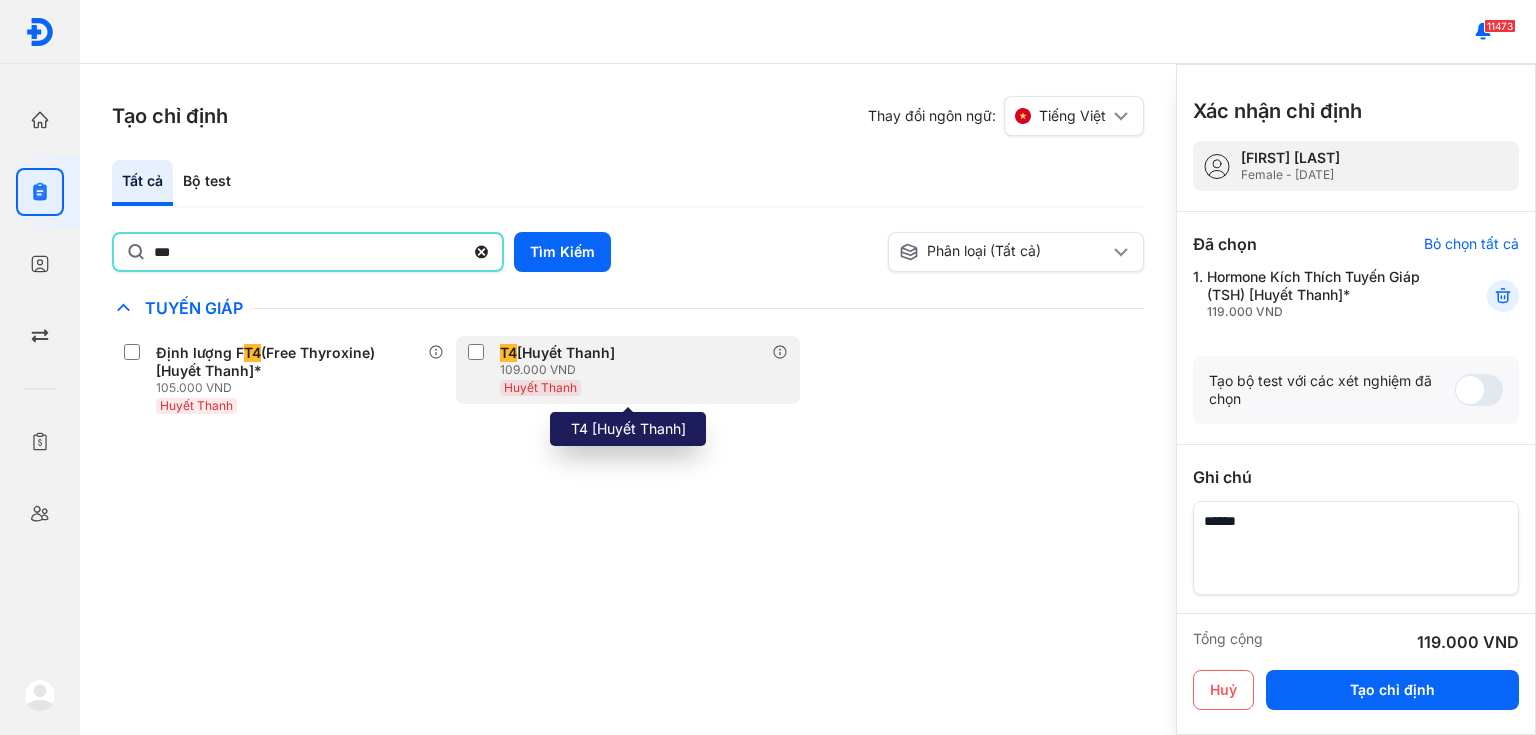type on "***" 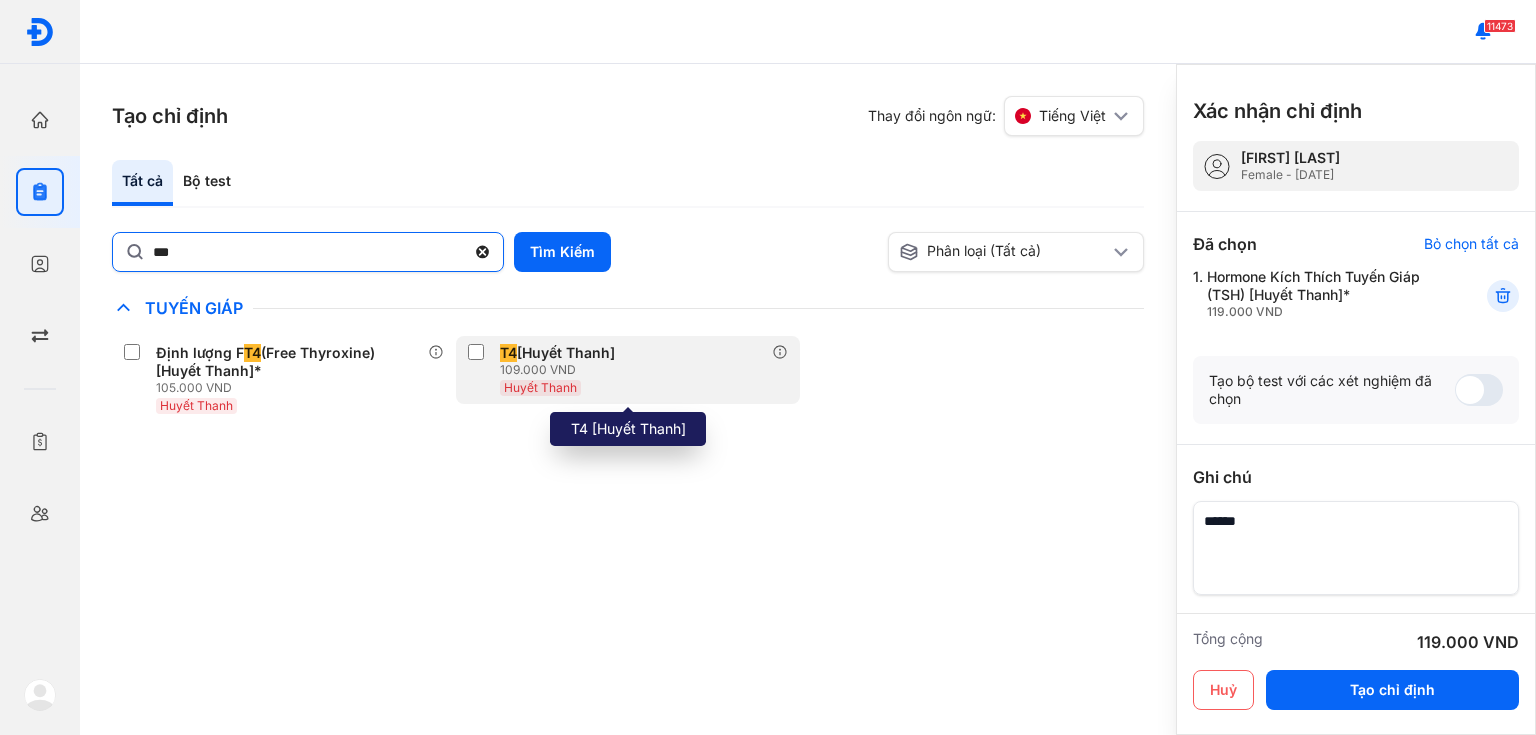 click on "T4" at bounding box center [508, 353] 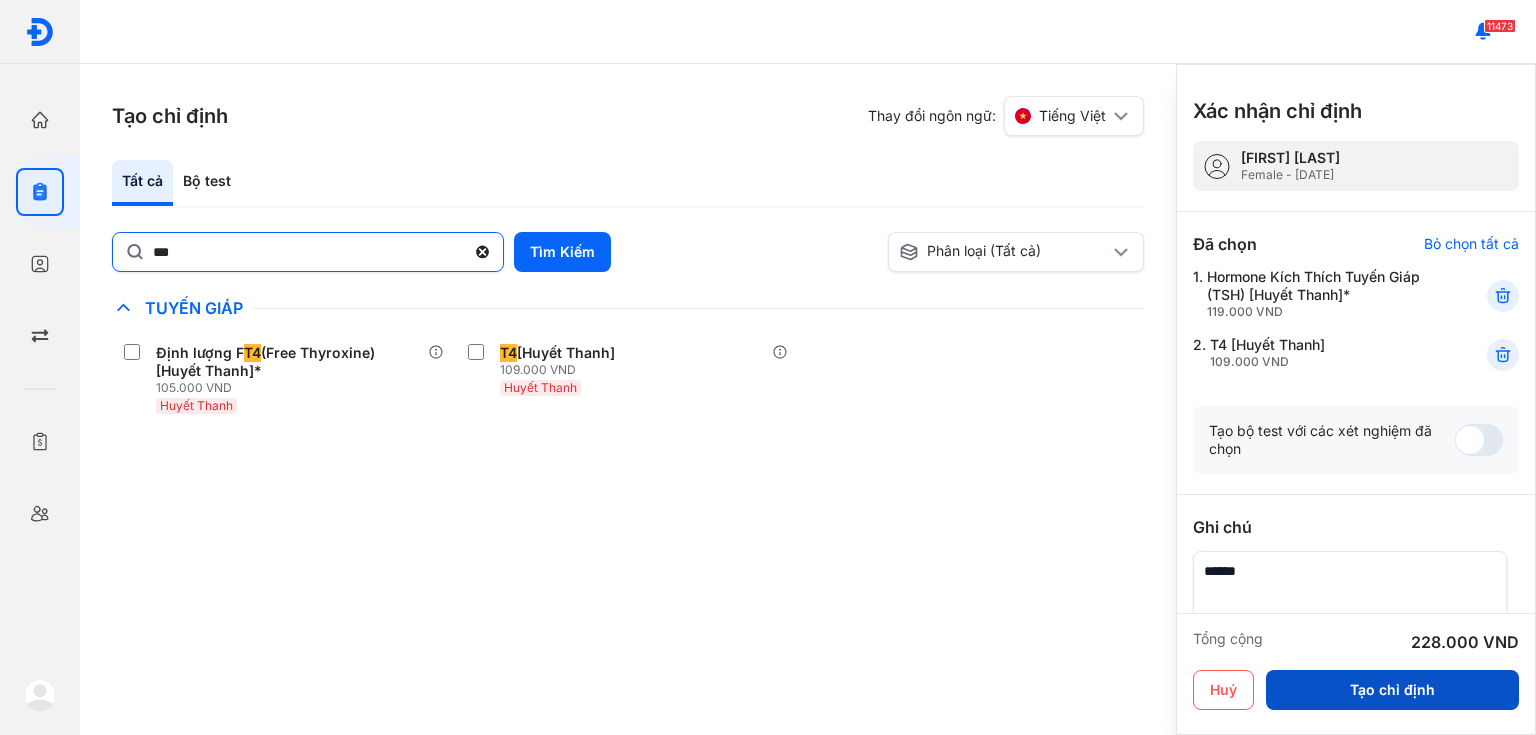 click on "Tạo chỉ định" at bounding box center (1392, 690) 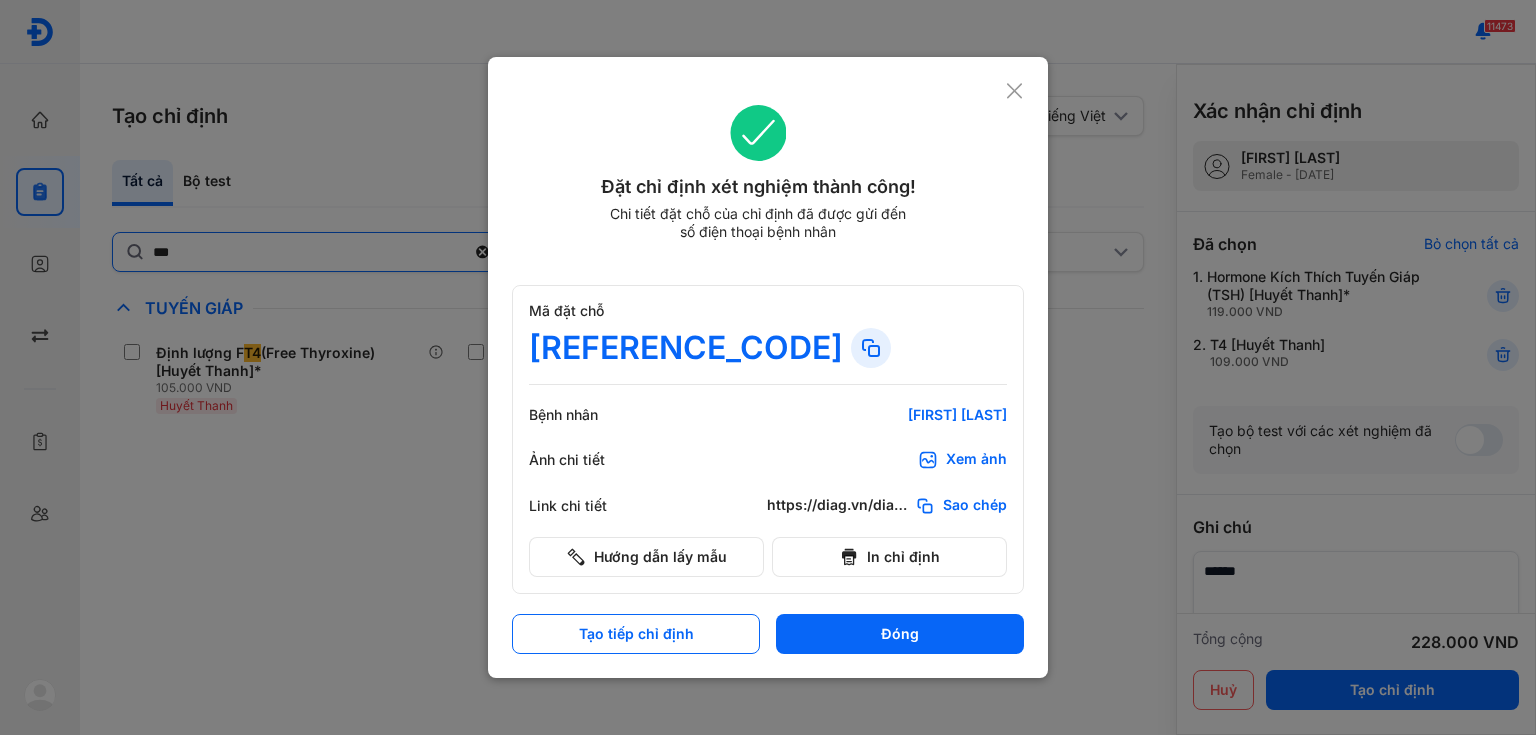 click on "Xem ảnh" at bounding box center [962, 460] 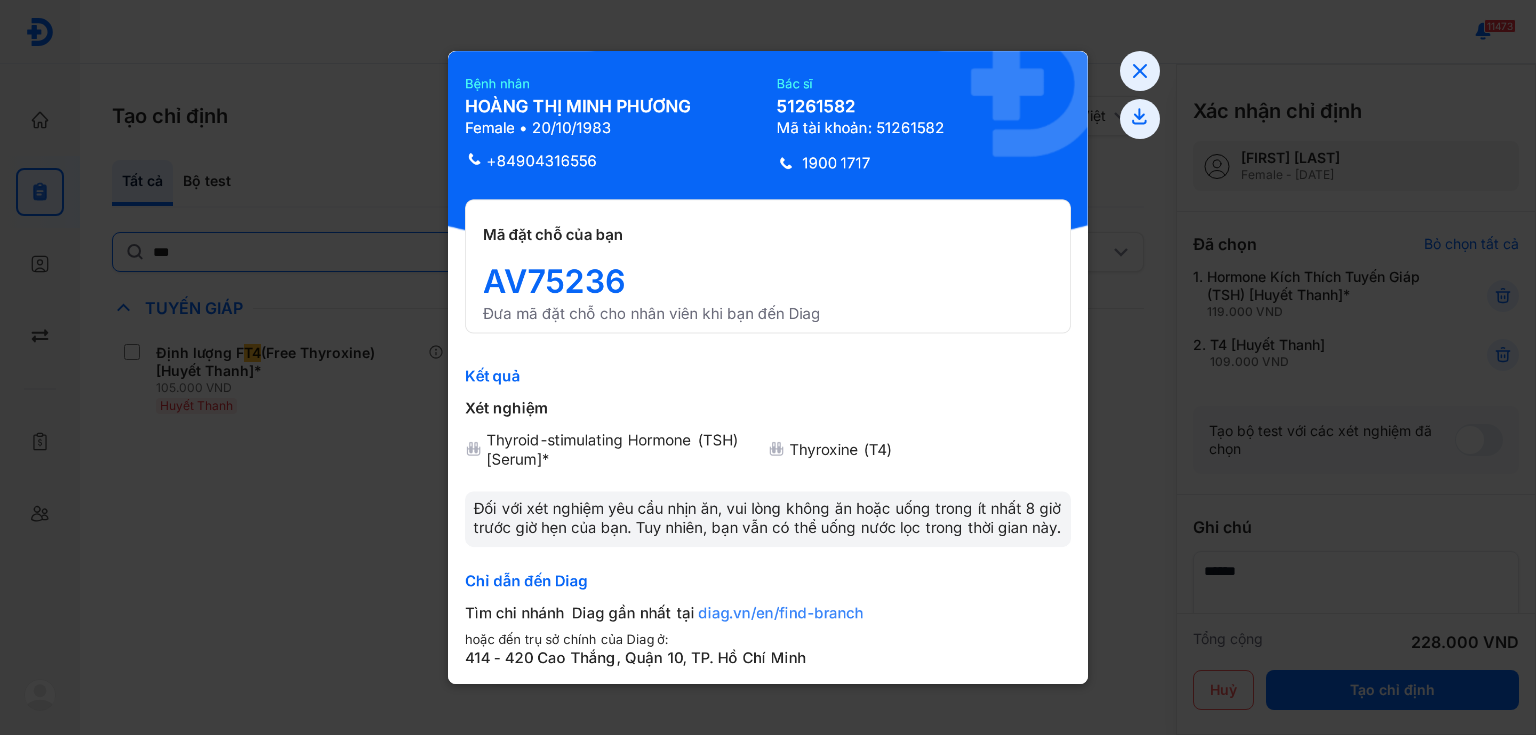 click at bounding box center (768, 367) 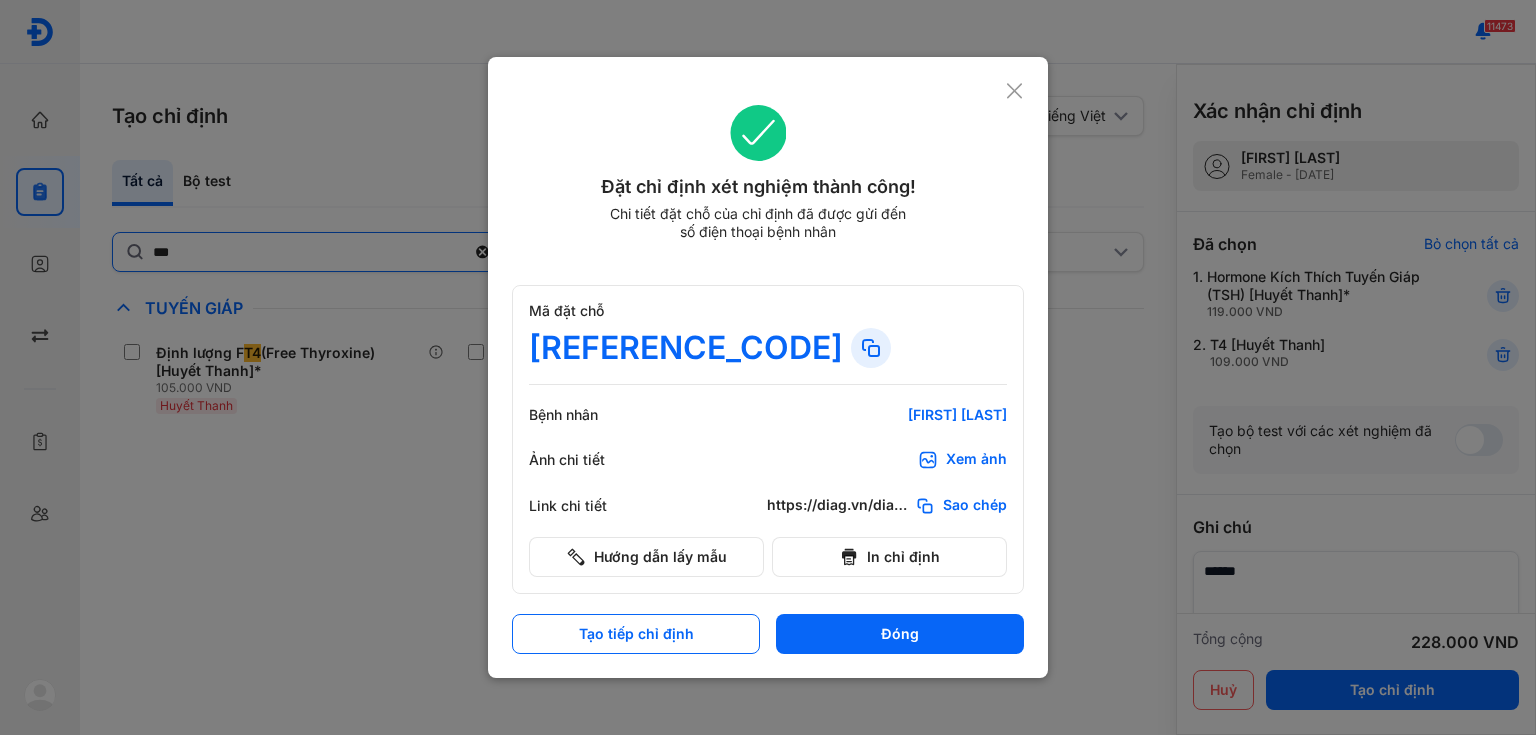 click at bounding box center [768, 367] 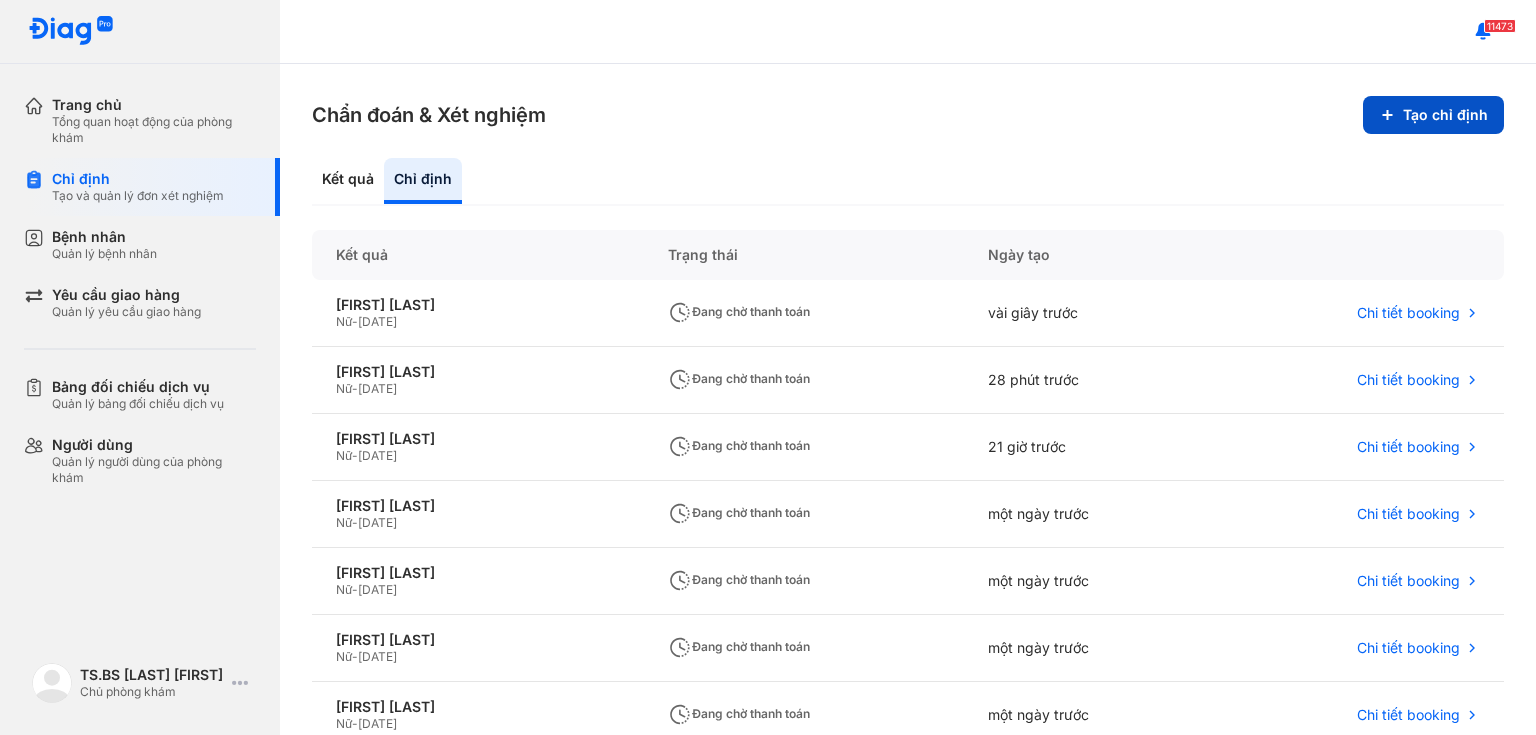 click on "Tạo chỉ định" at bounding box center [1433, 115] 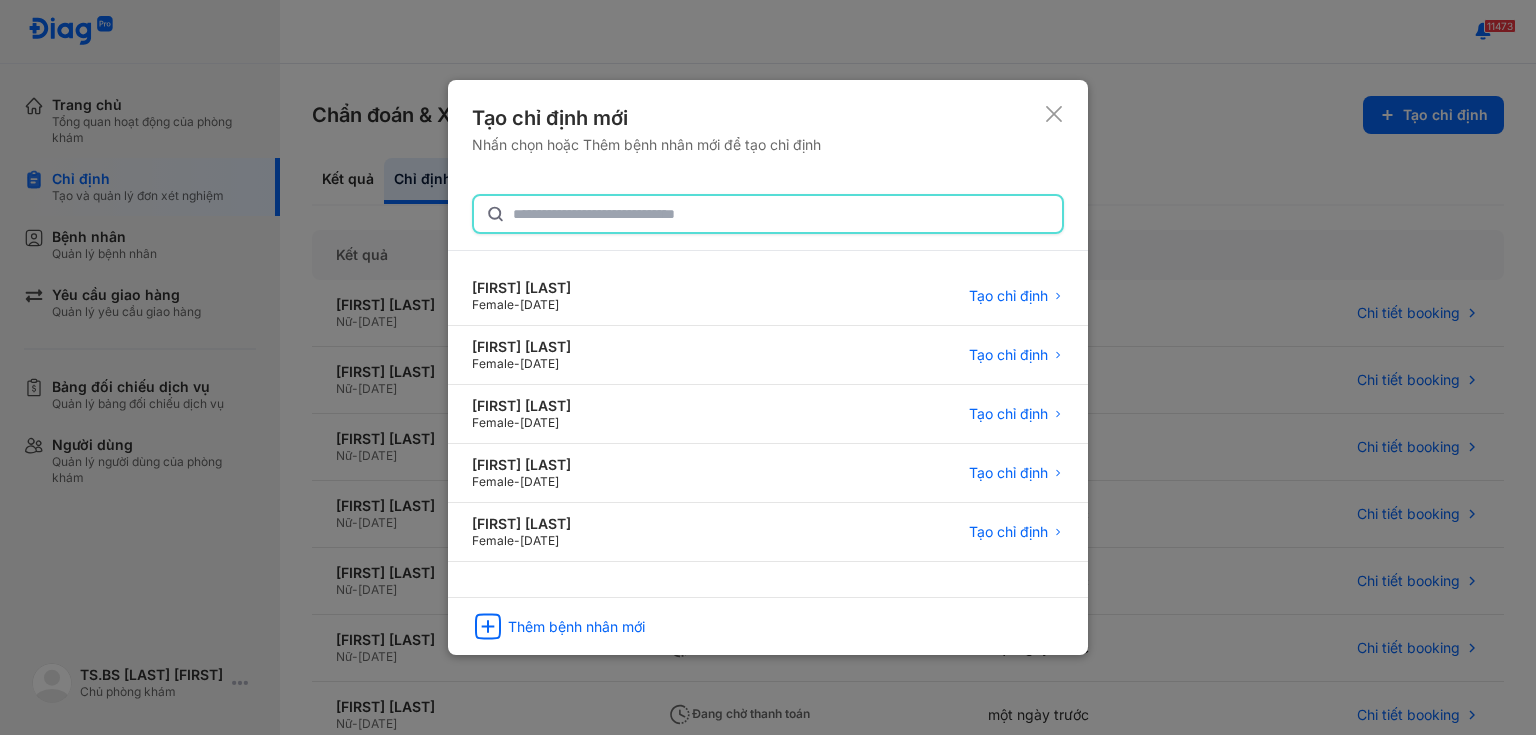 click 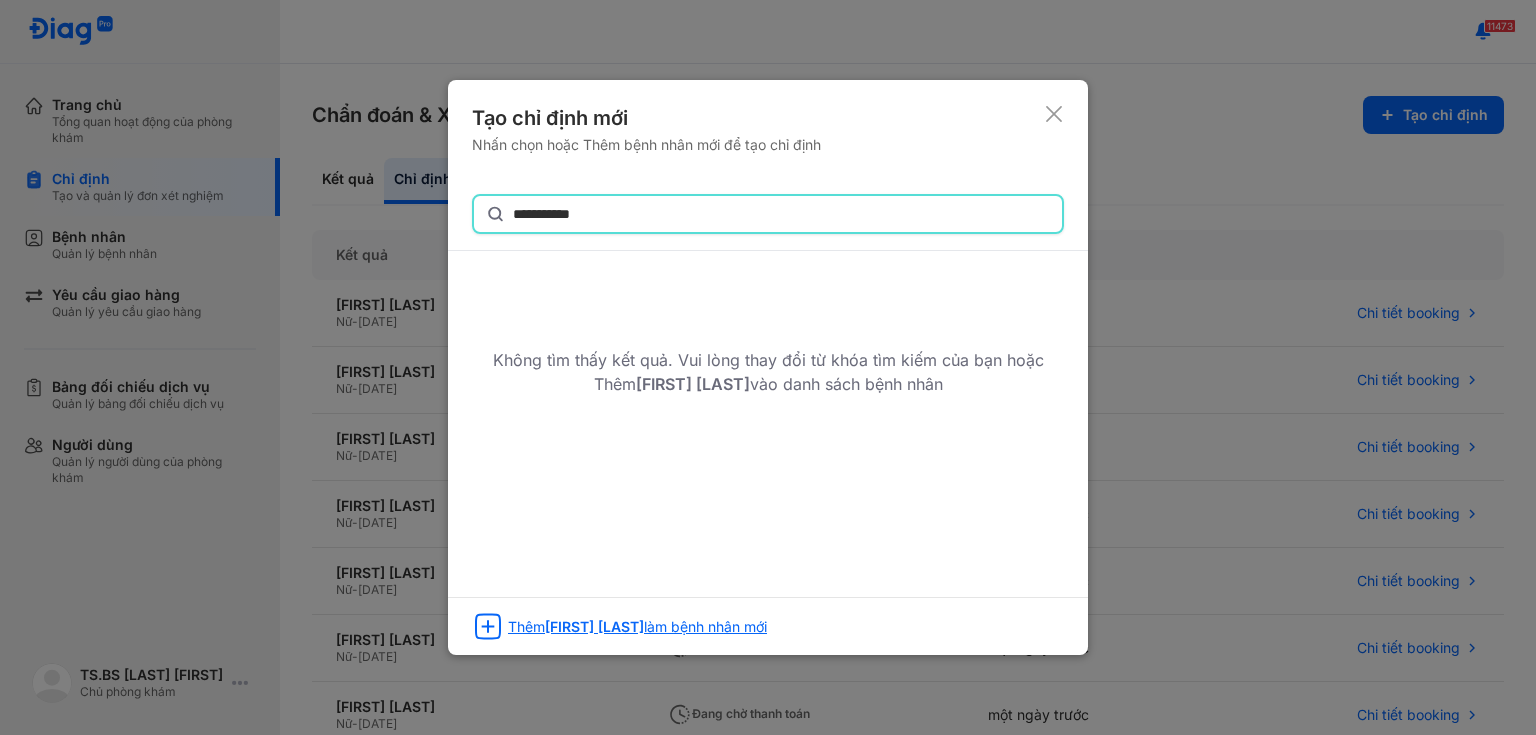 type on "**********" 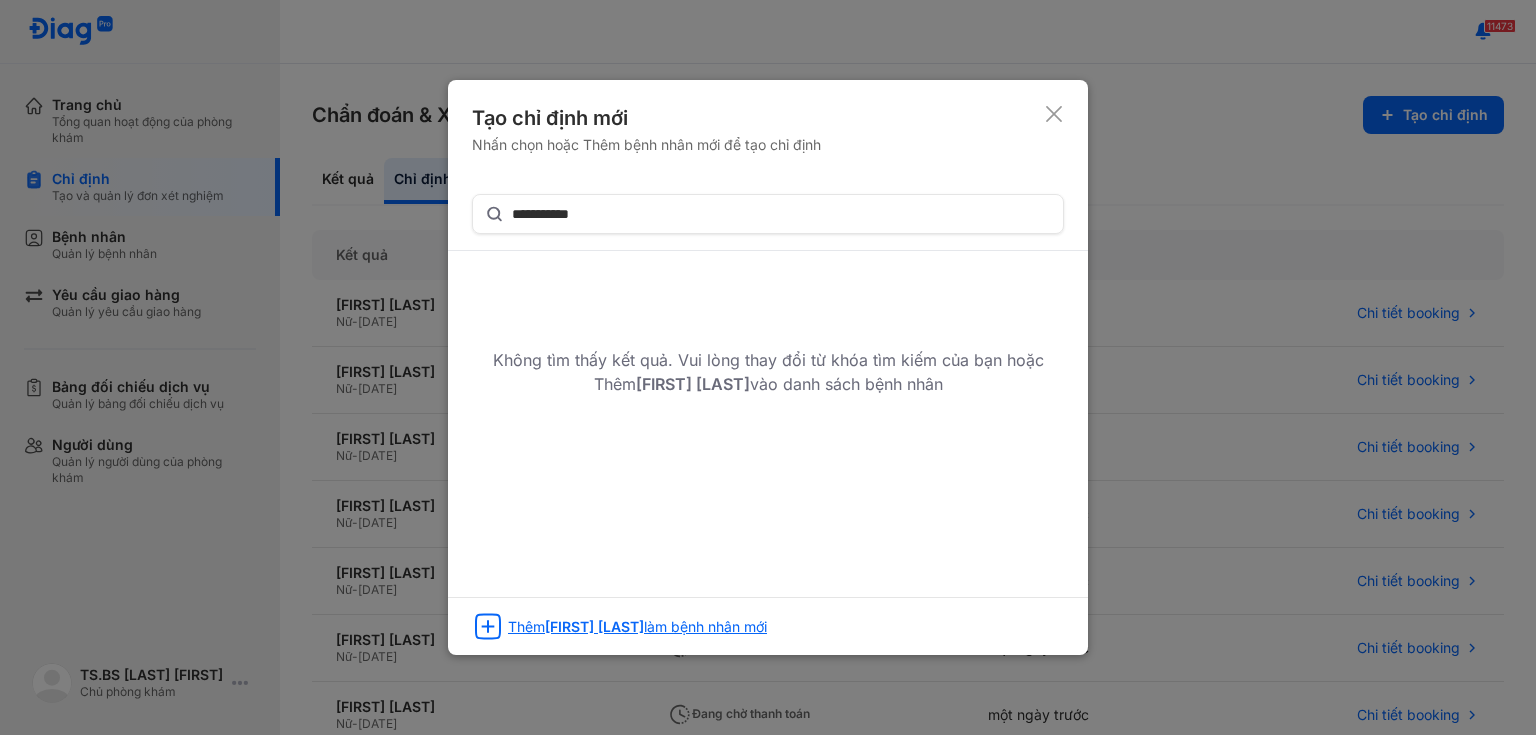 click on "PHAN THỊ LẸ" at bounding box center [594, 626] 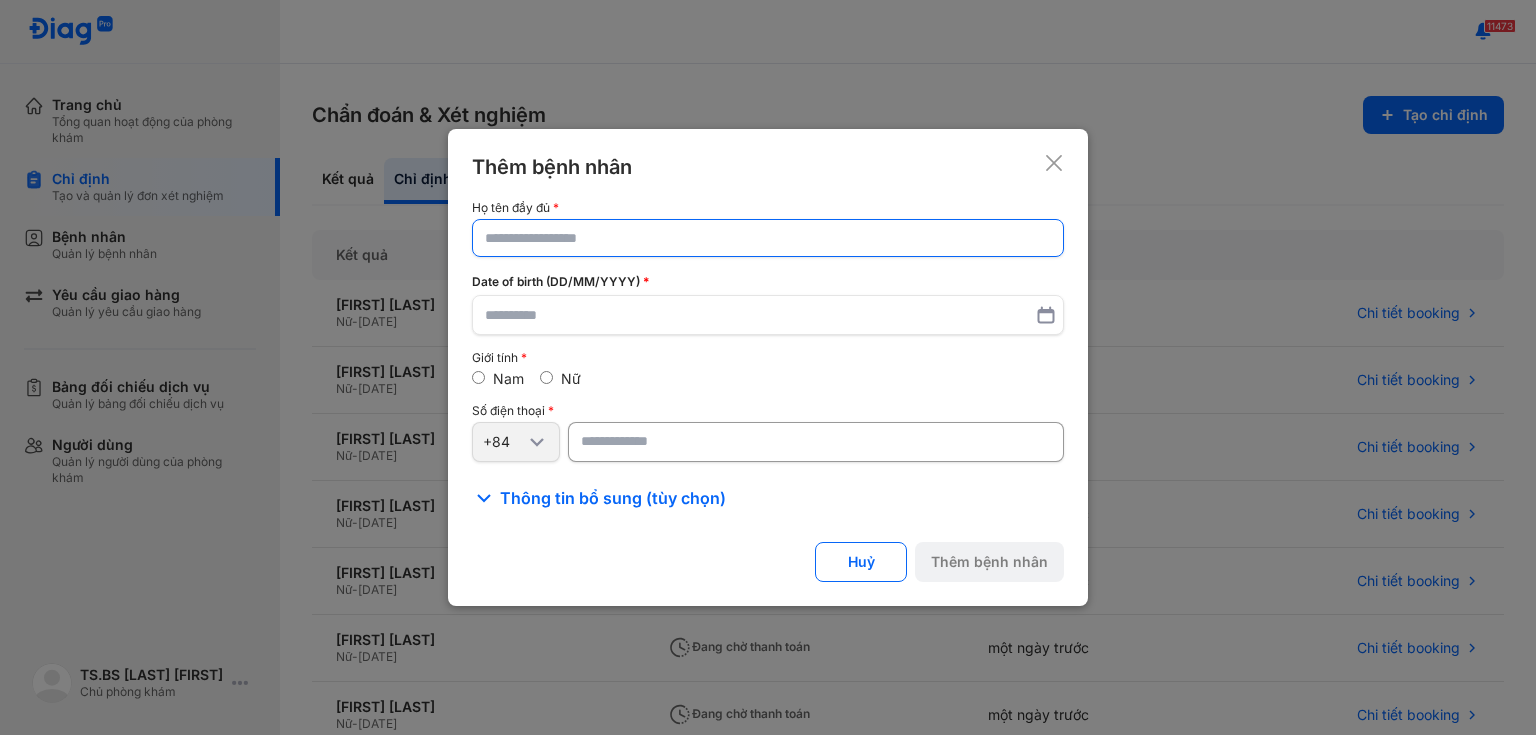 click 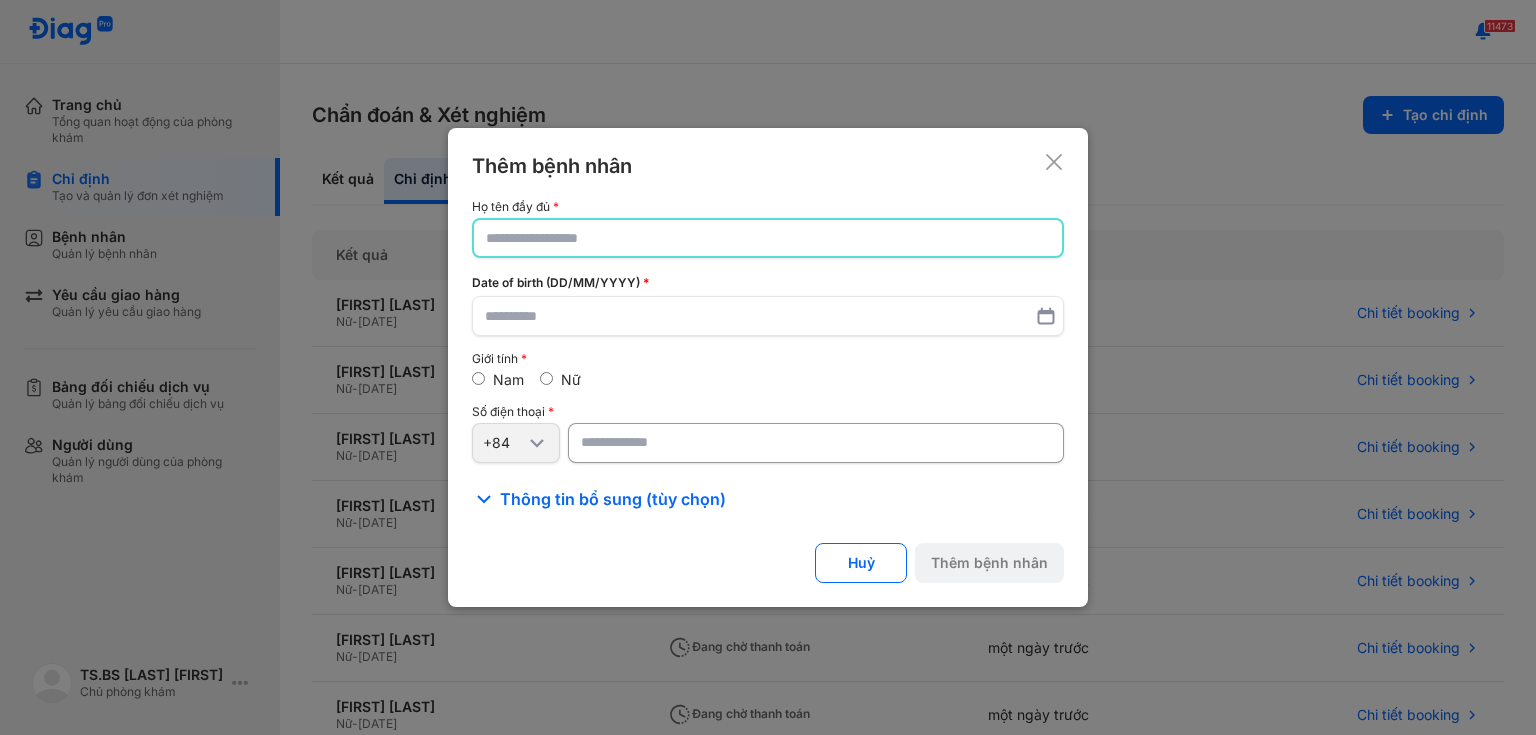 paste on "**********" 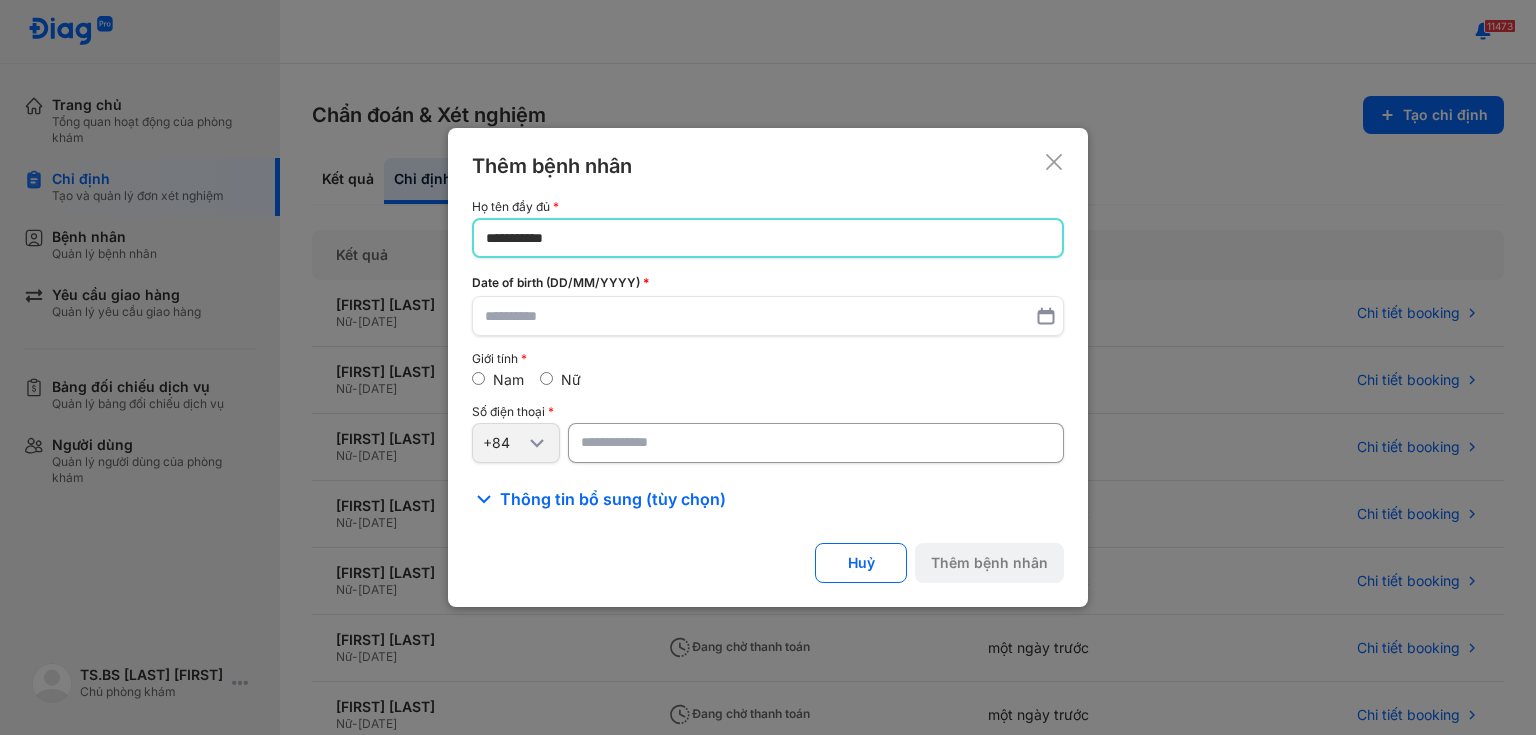 type on "**********" 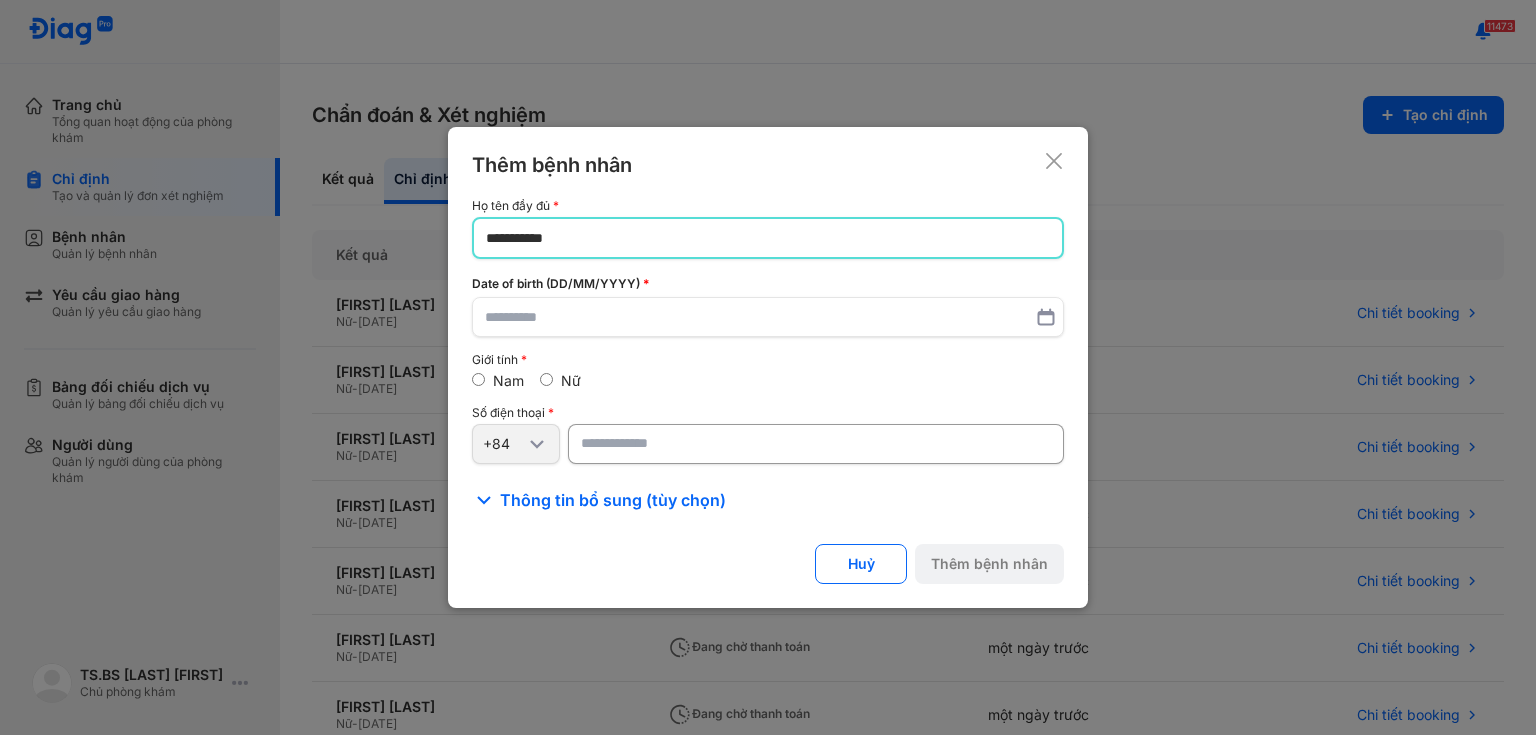 click on "Nữ" at bounding box center (571, 380) 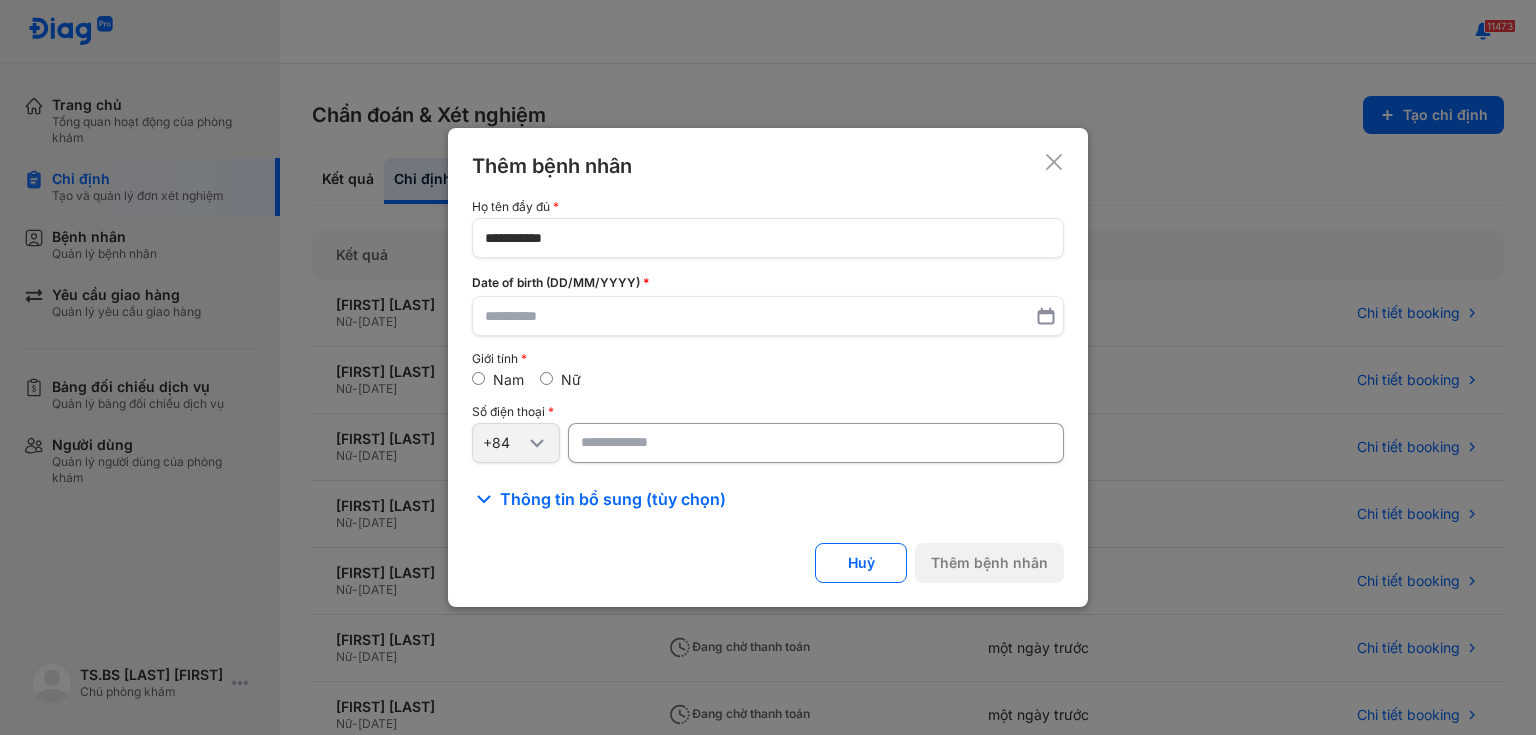 click at bounding box center [816, 443] 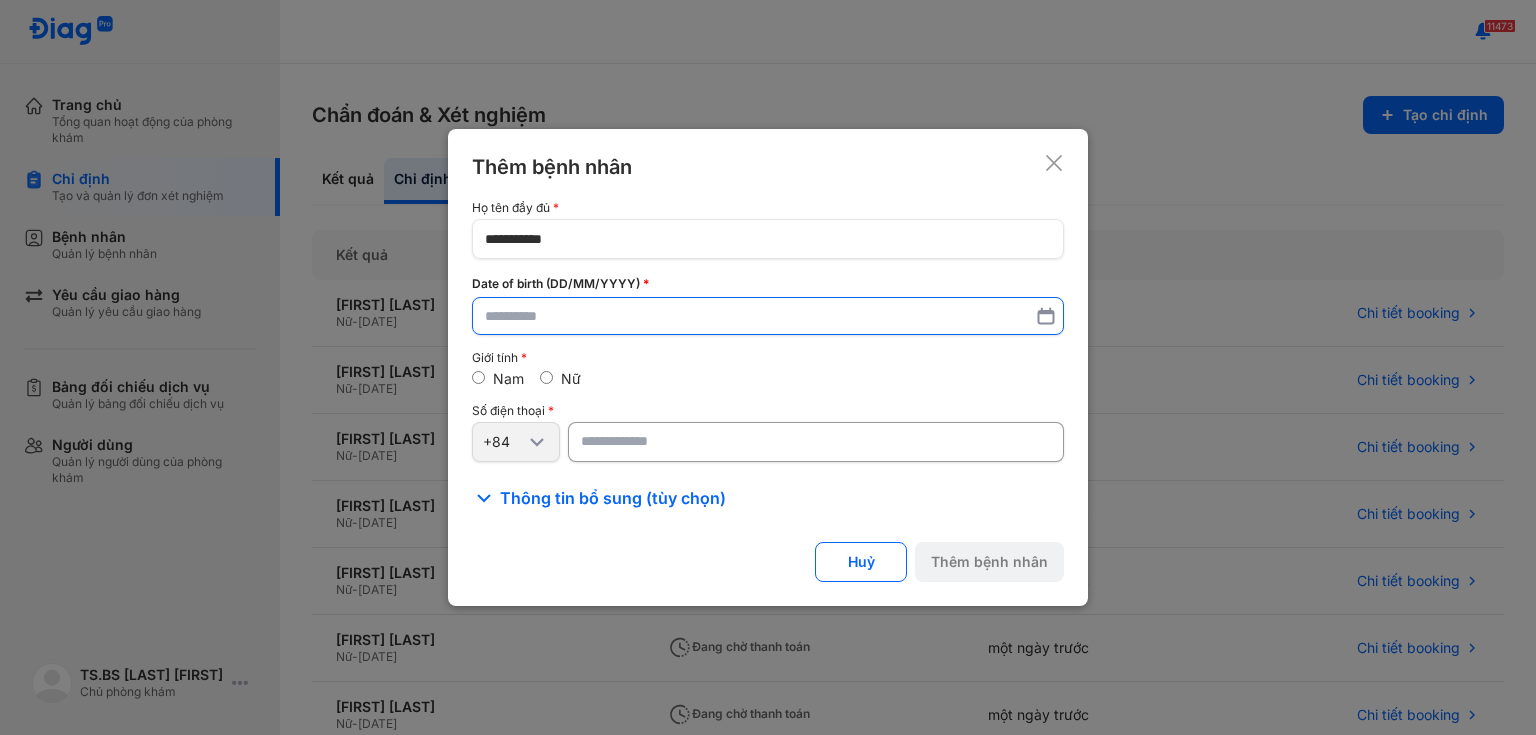 click at bounding box center [768, 316] 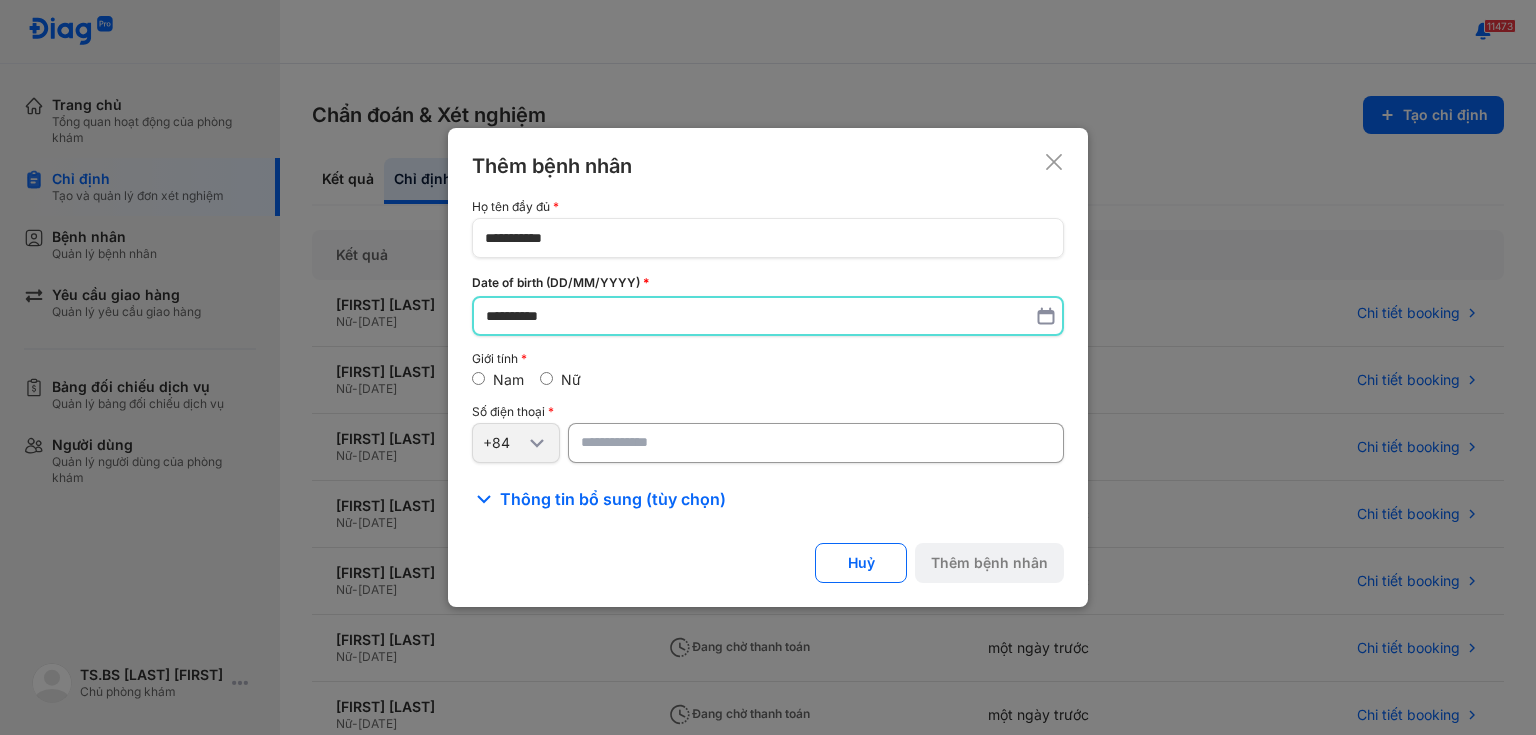 type on "**********" 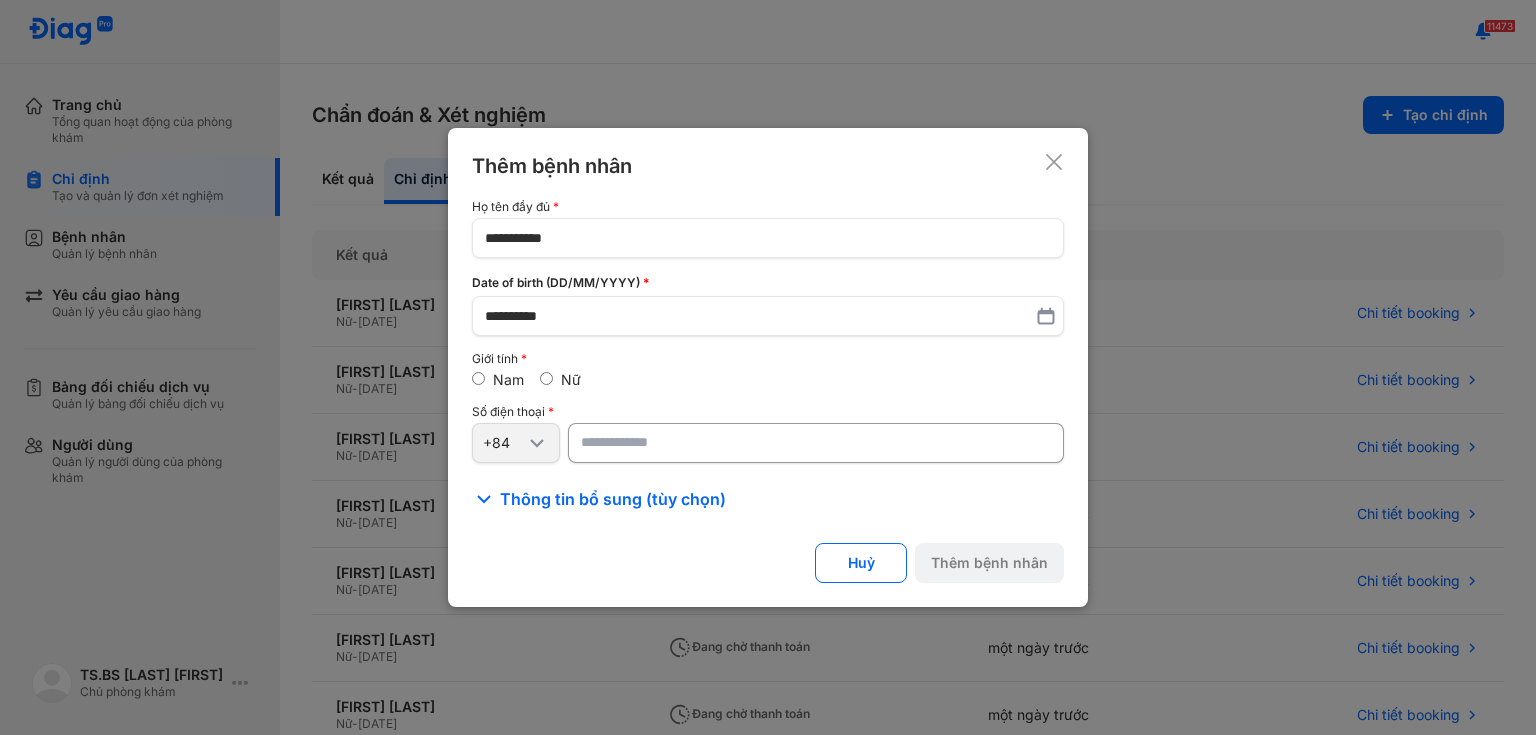 click at bounding box center [816, 443] 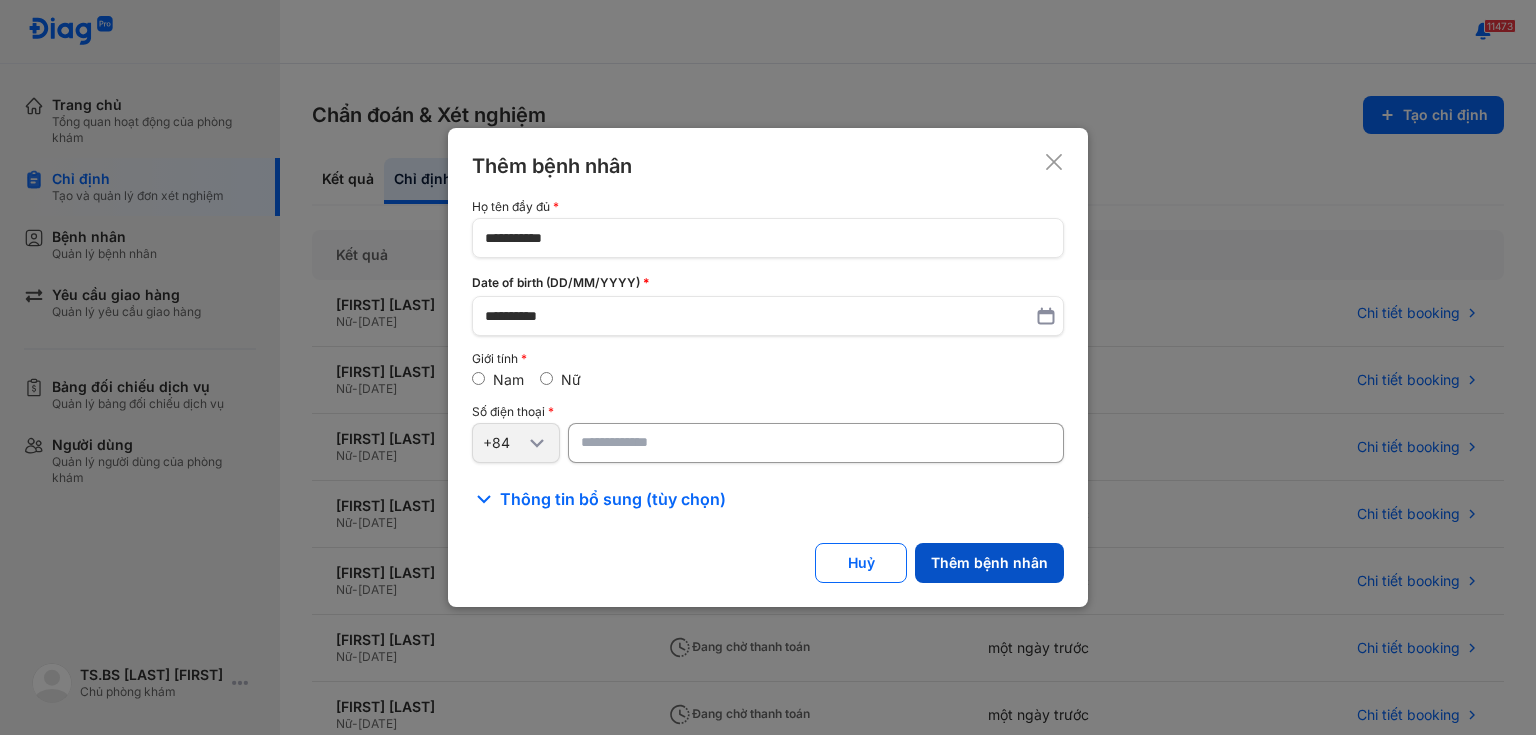 type on "**********" 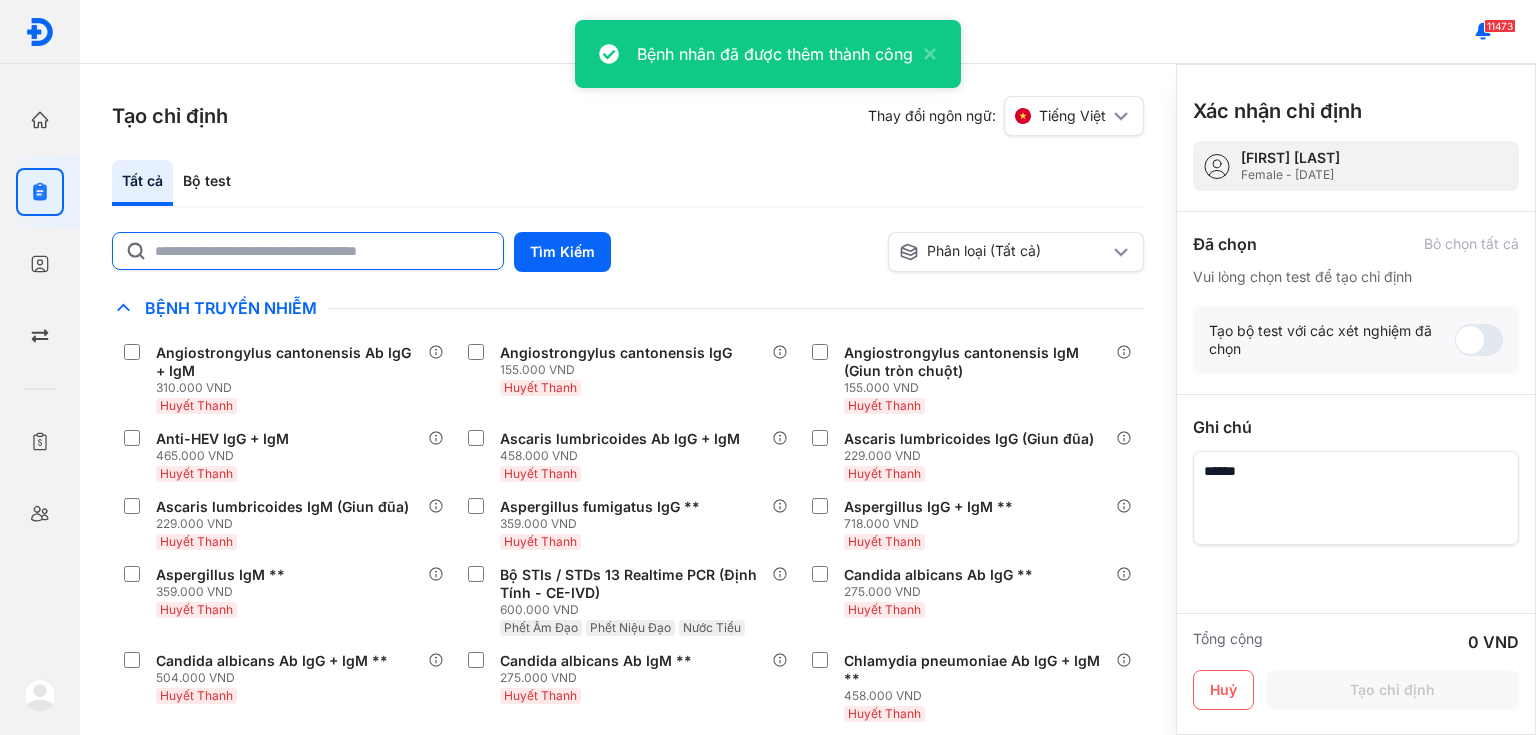 click 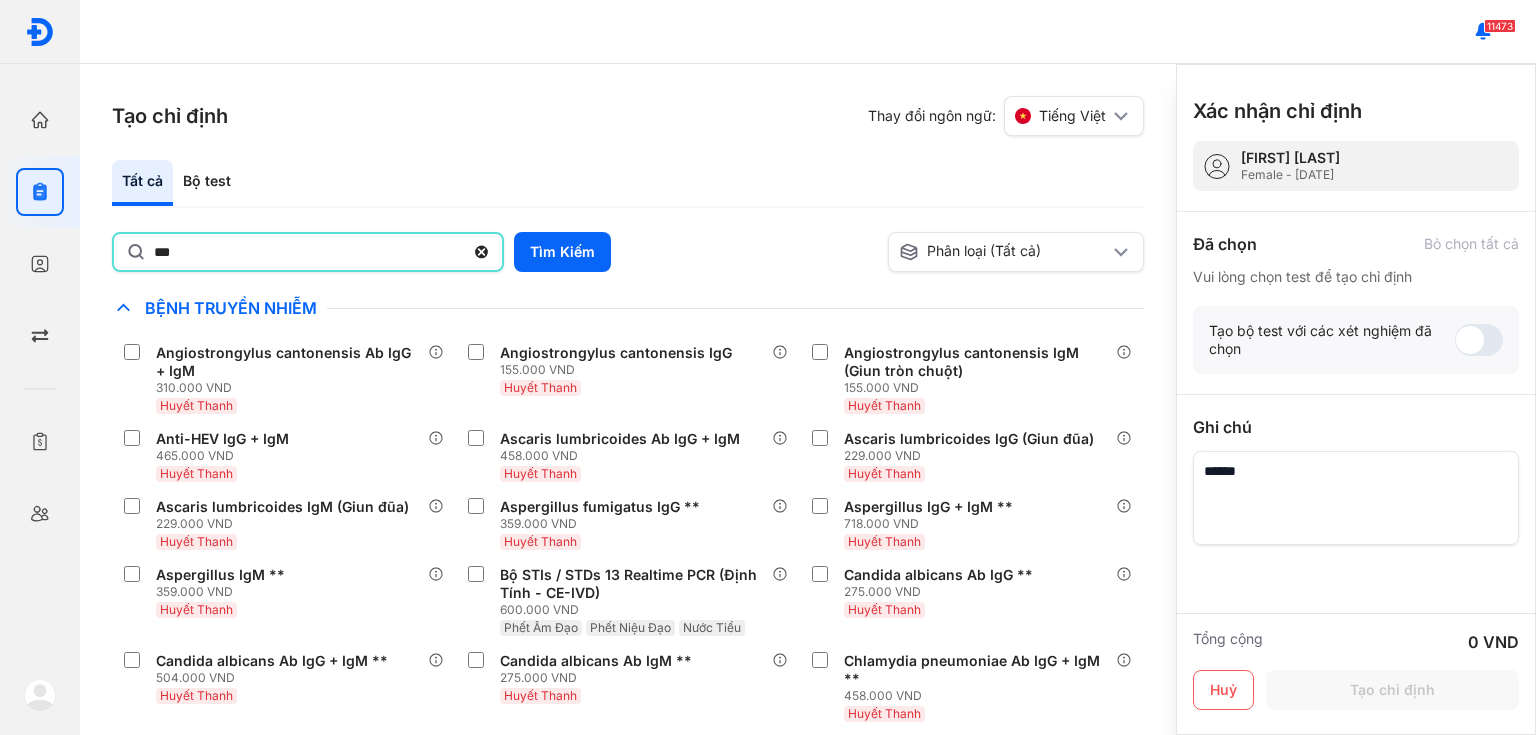 type on "***" 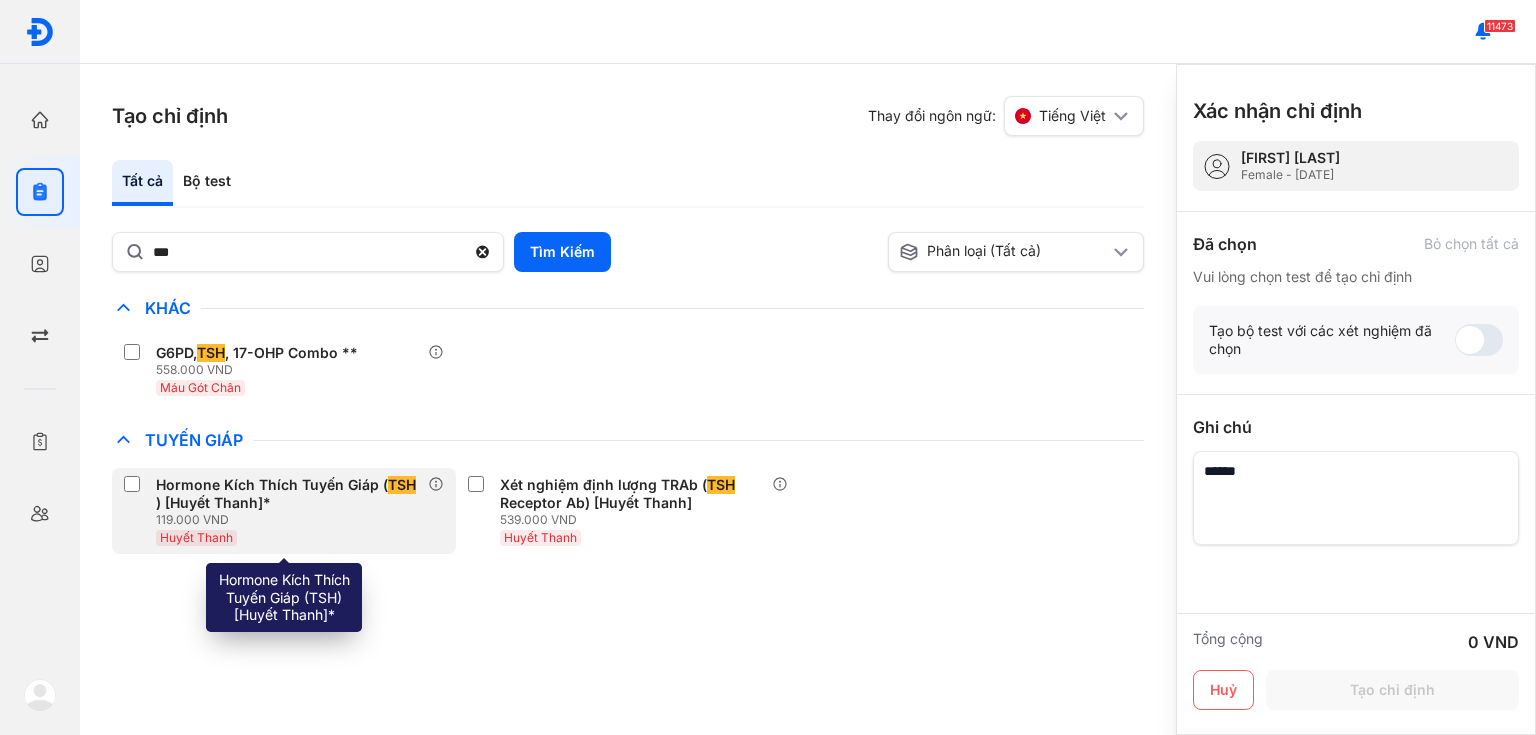 click on "Hormone Kích Thích Tuyến Giáp ( TSH ) [Huyết Thanh]*" at bounding box center (288, 494) 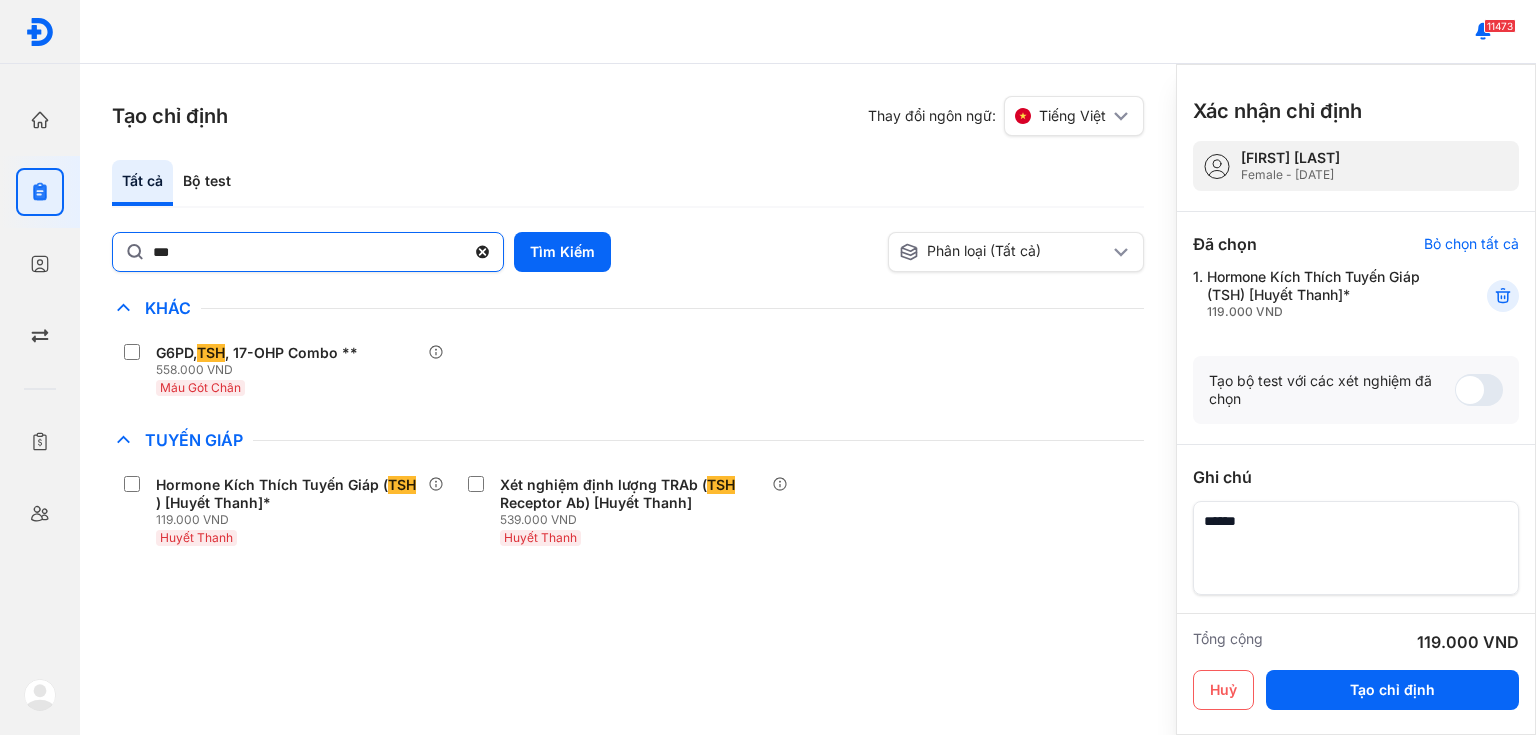 click 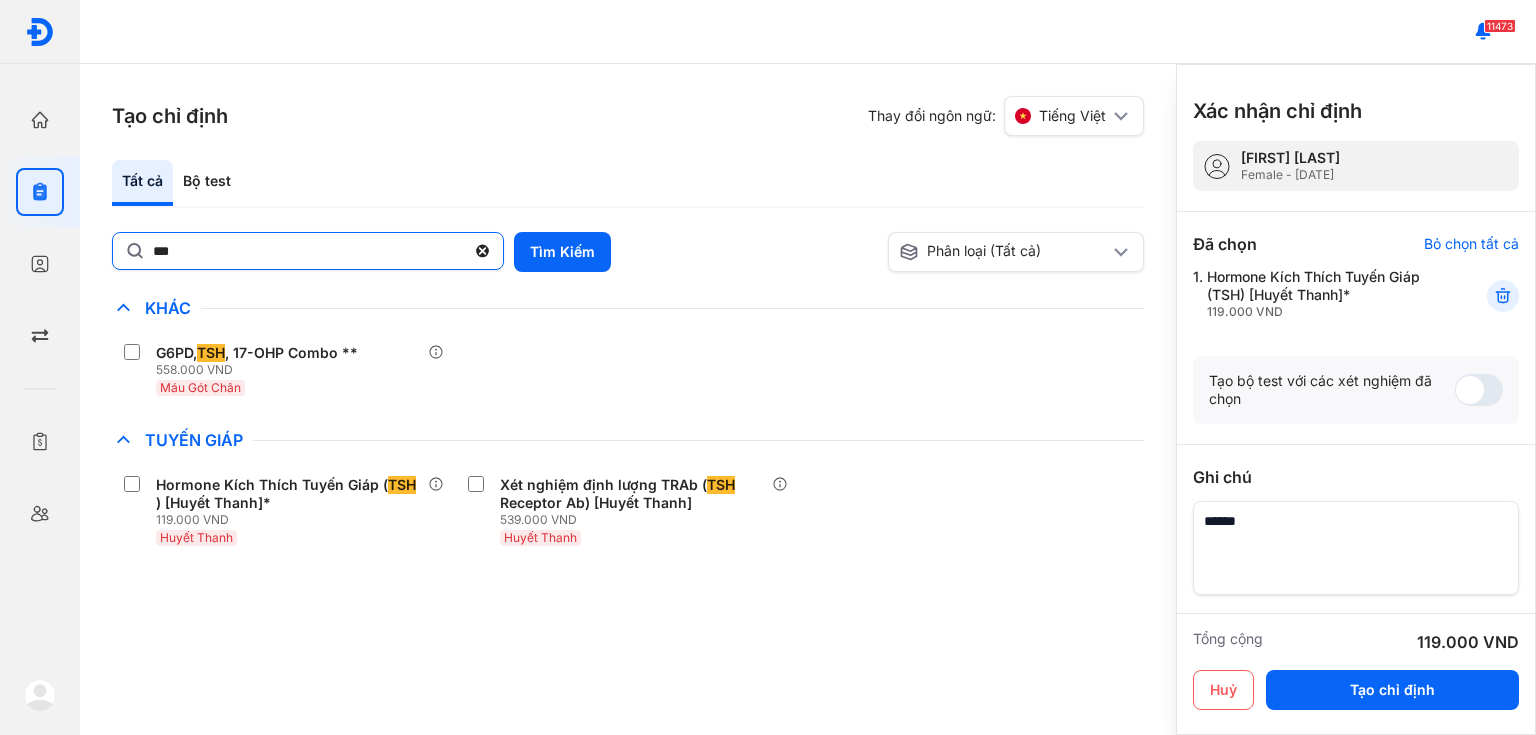 click on "***" 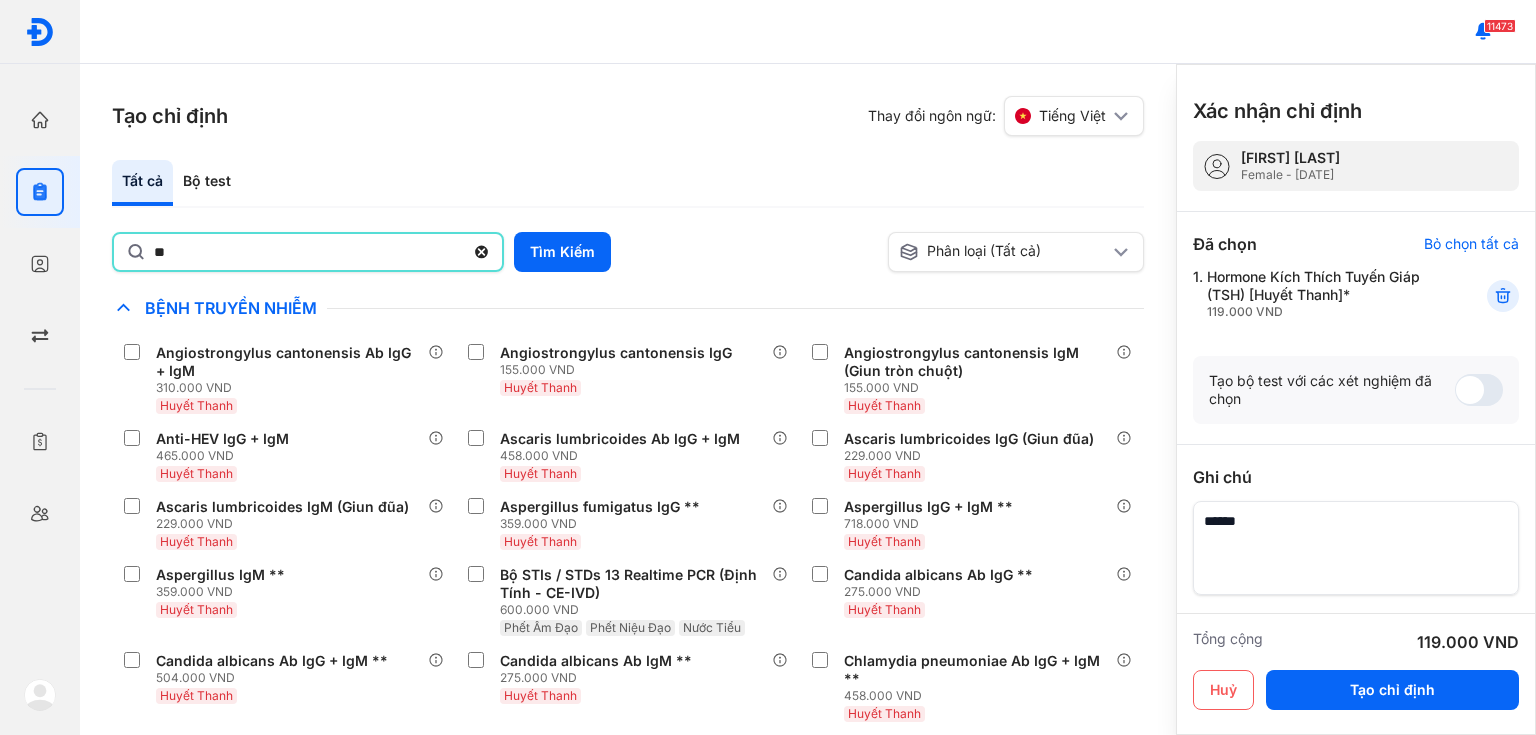 type on "**" 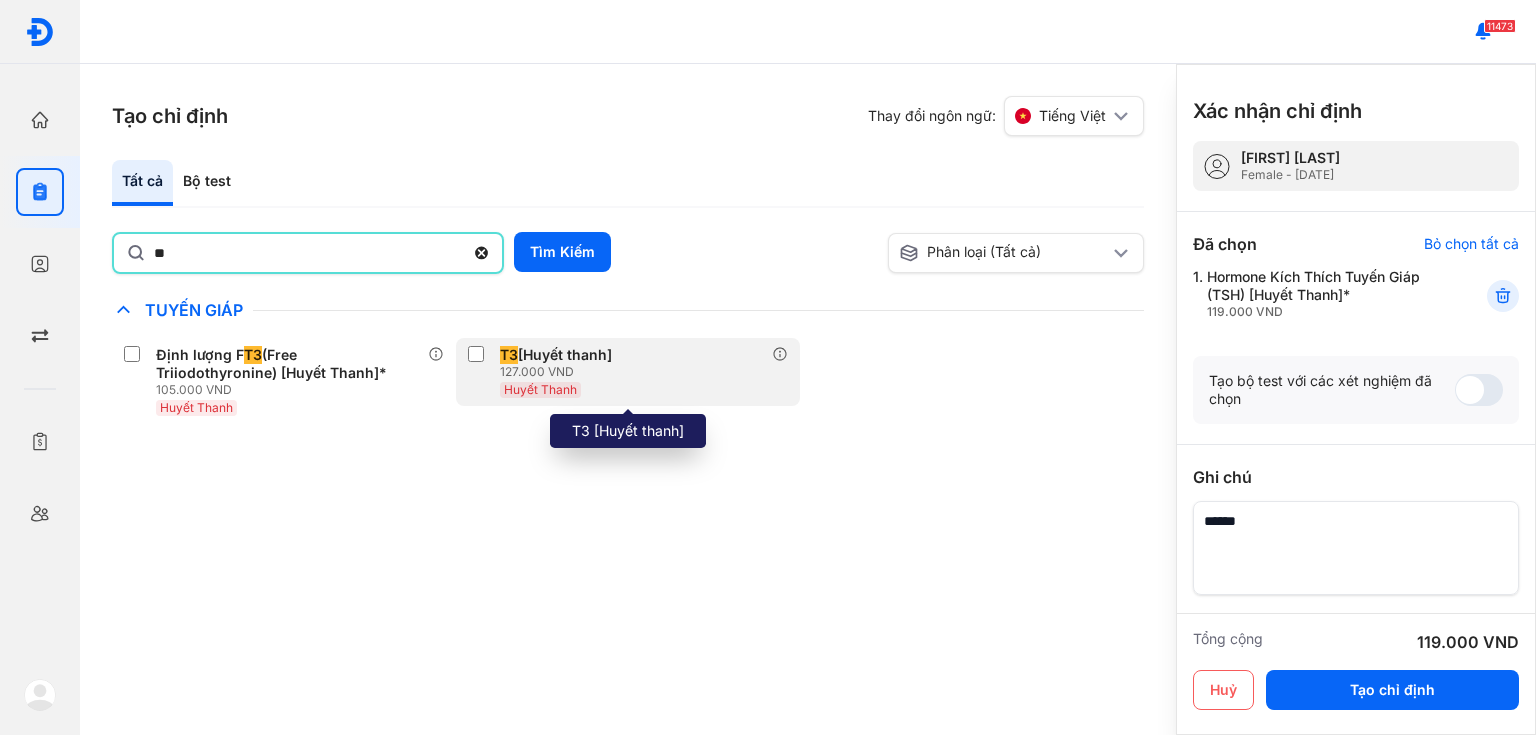 click on "127.000 VND" at bounding box center (560, 372) 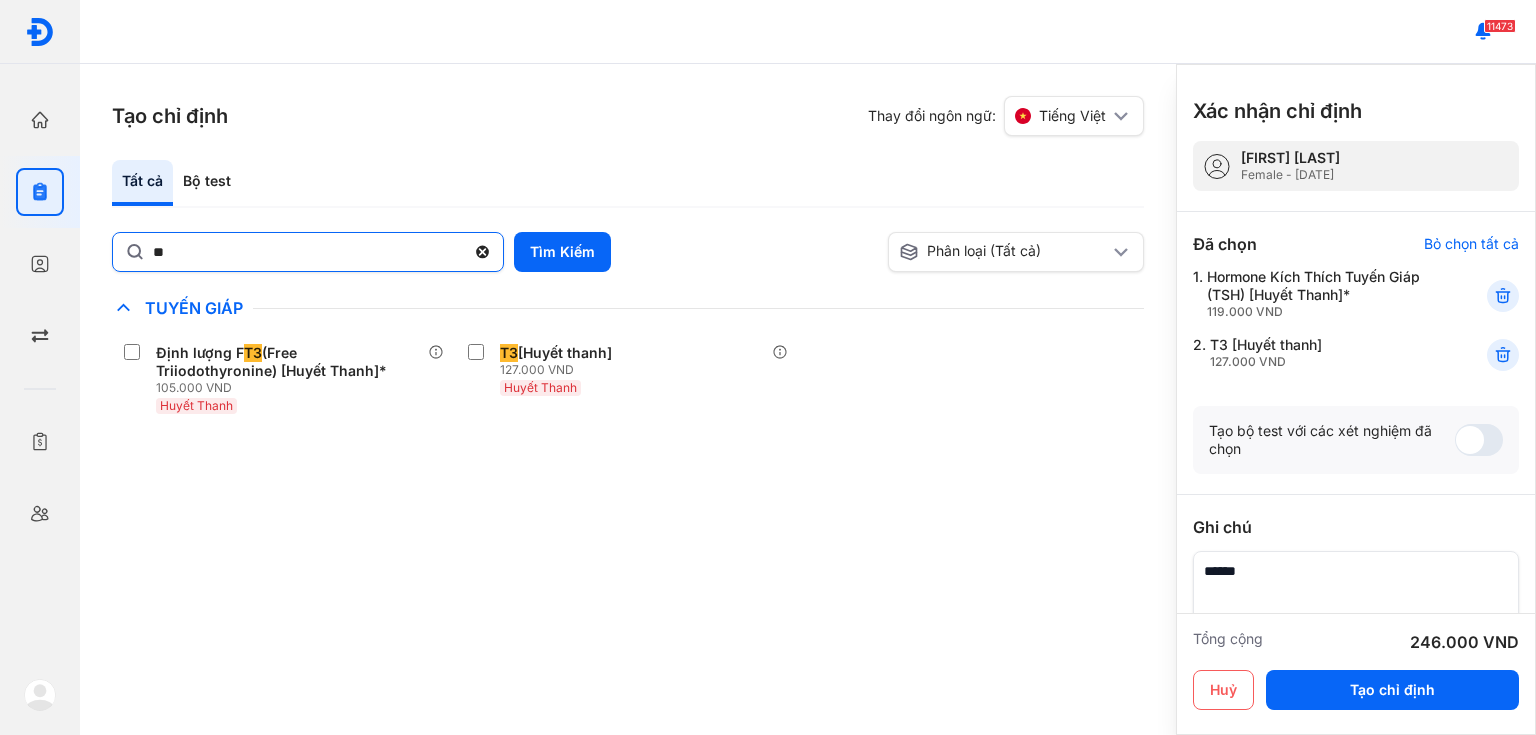 click 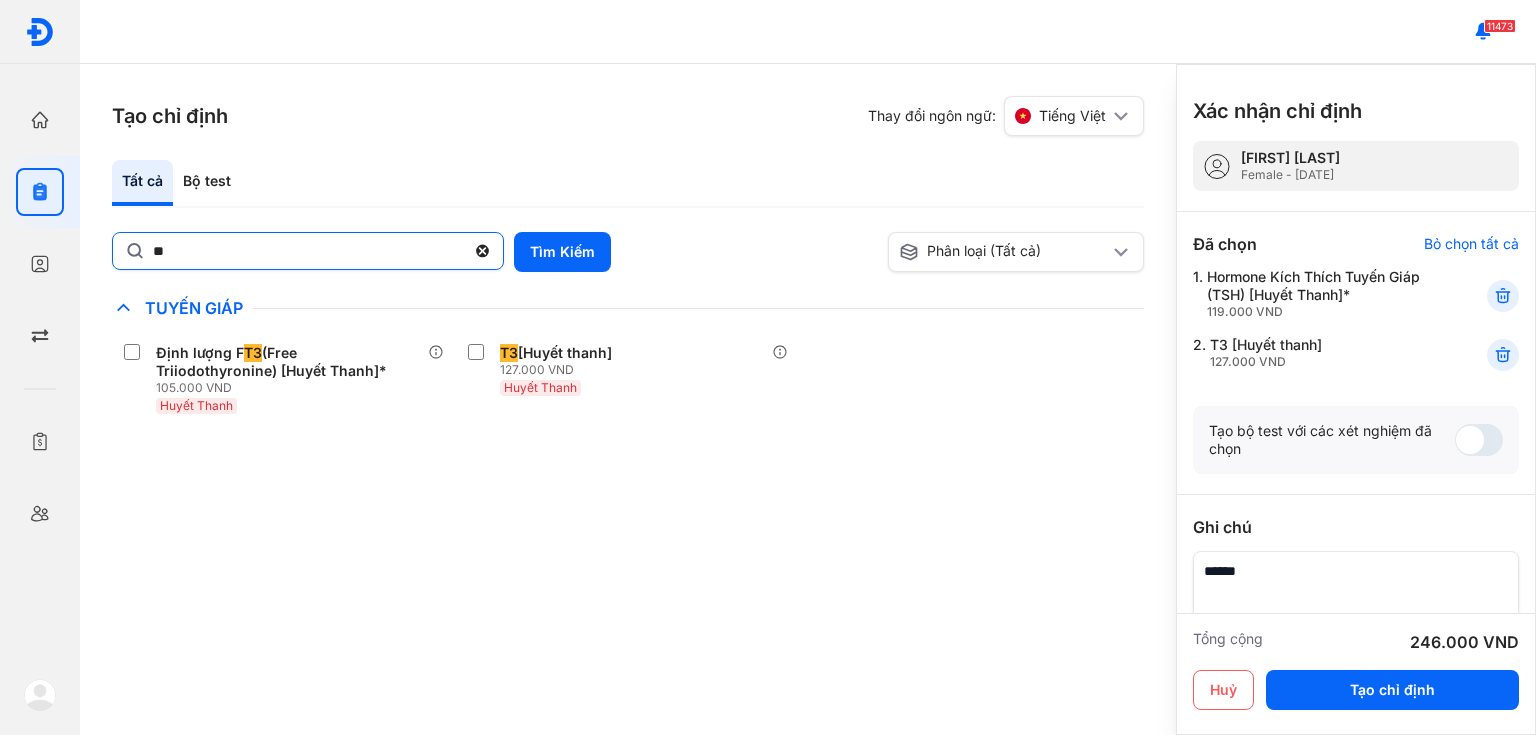 click on "**" 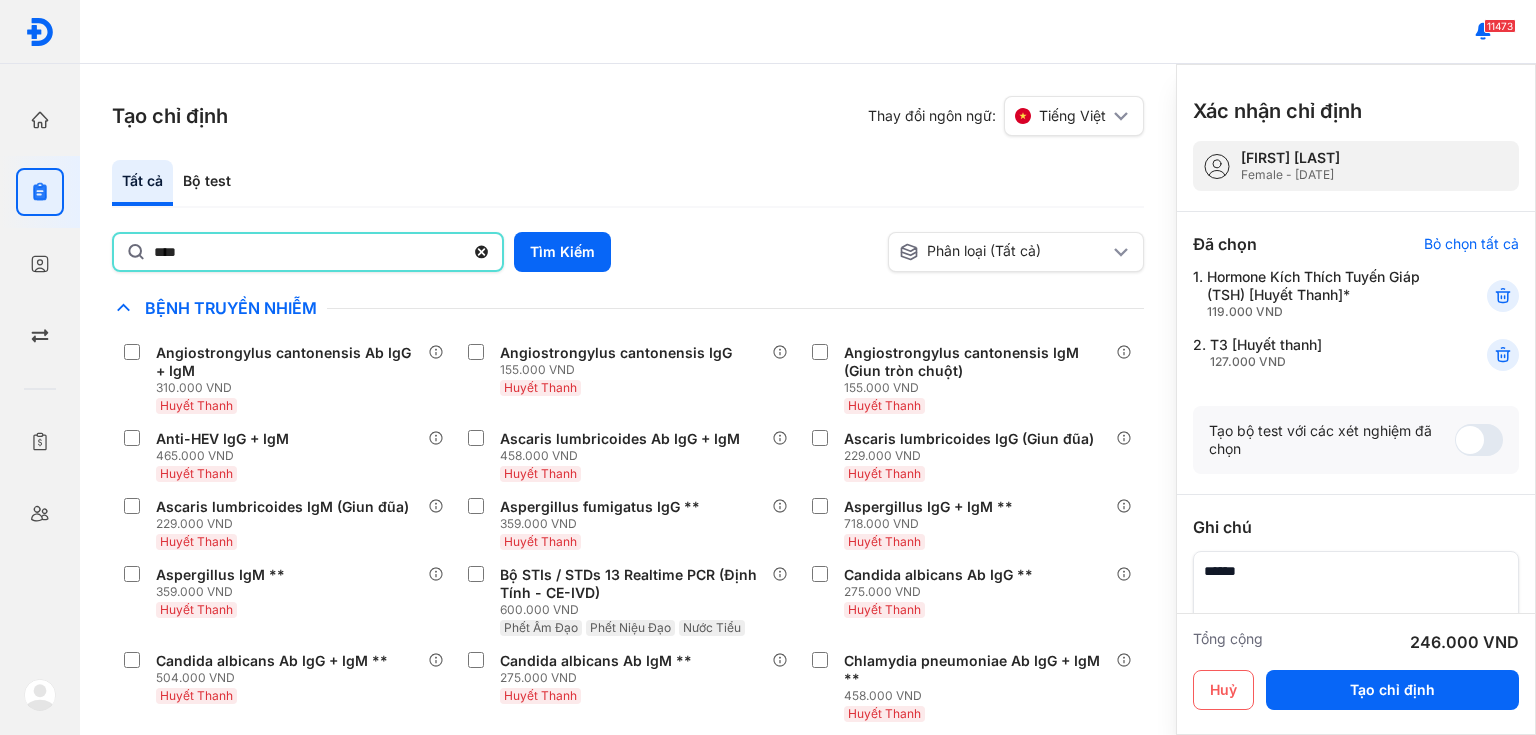 type on "****" 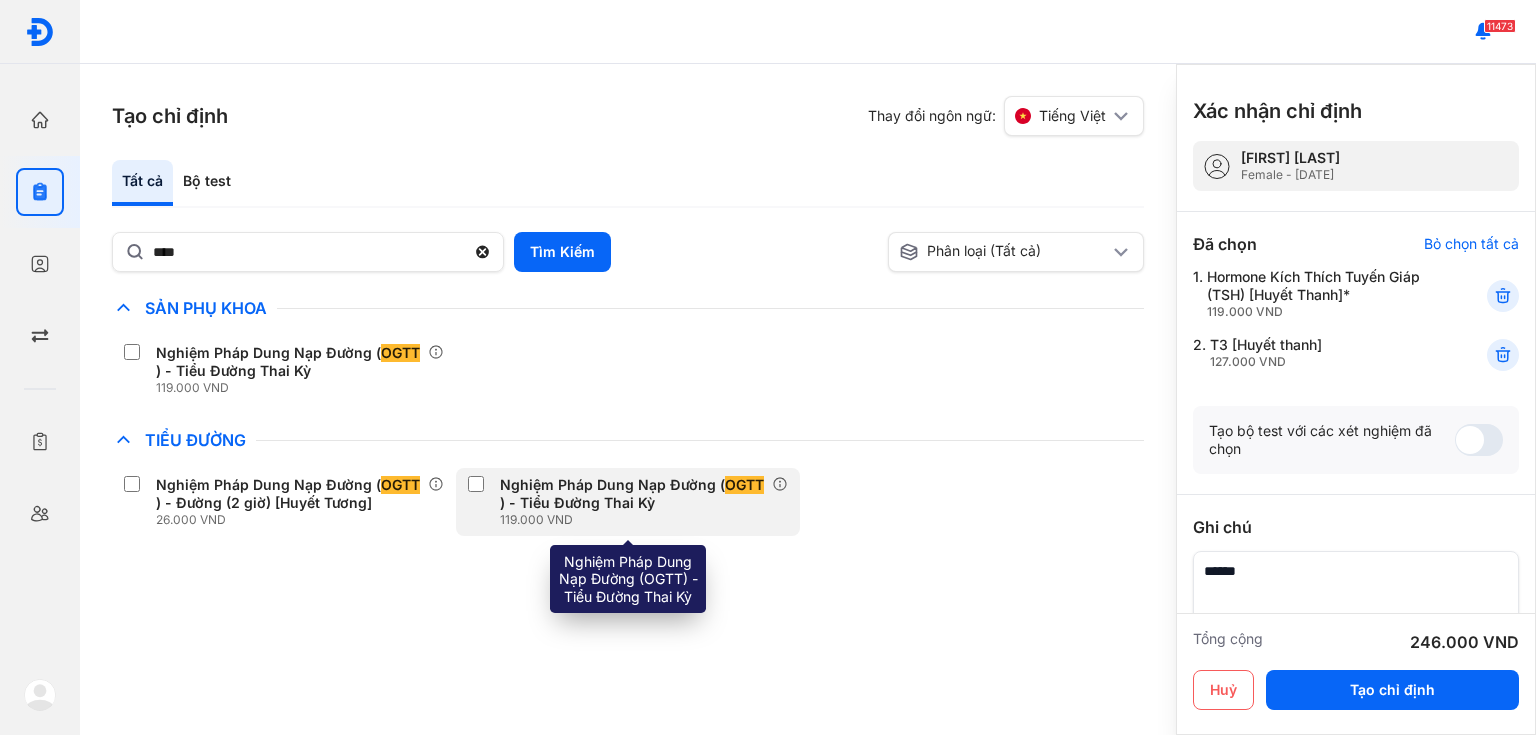 click on "Nghiệm Pháp Dung Nạp Đường ( OGTT ) - Tiểu Đường Thai Kỳ" at bounding box center (632, 494) 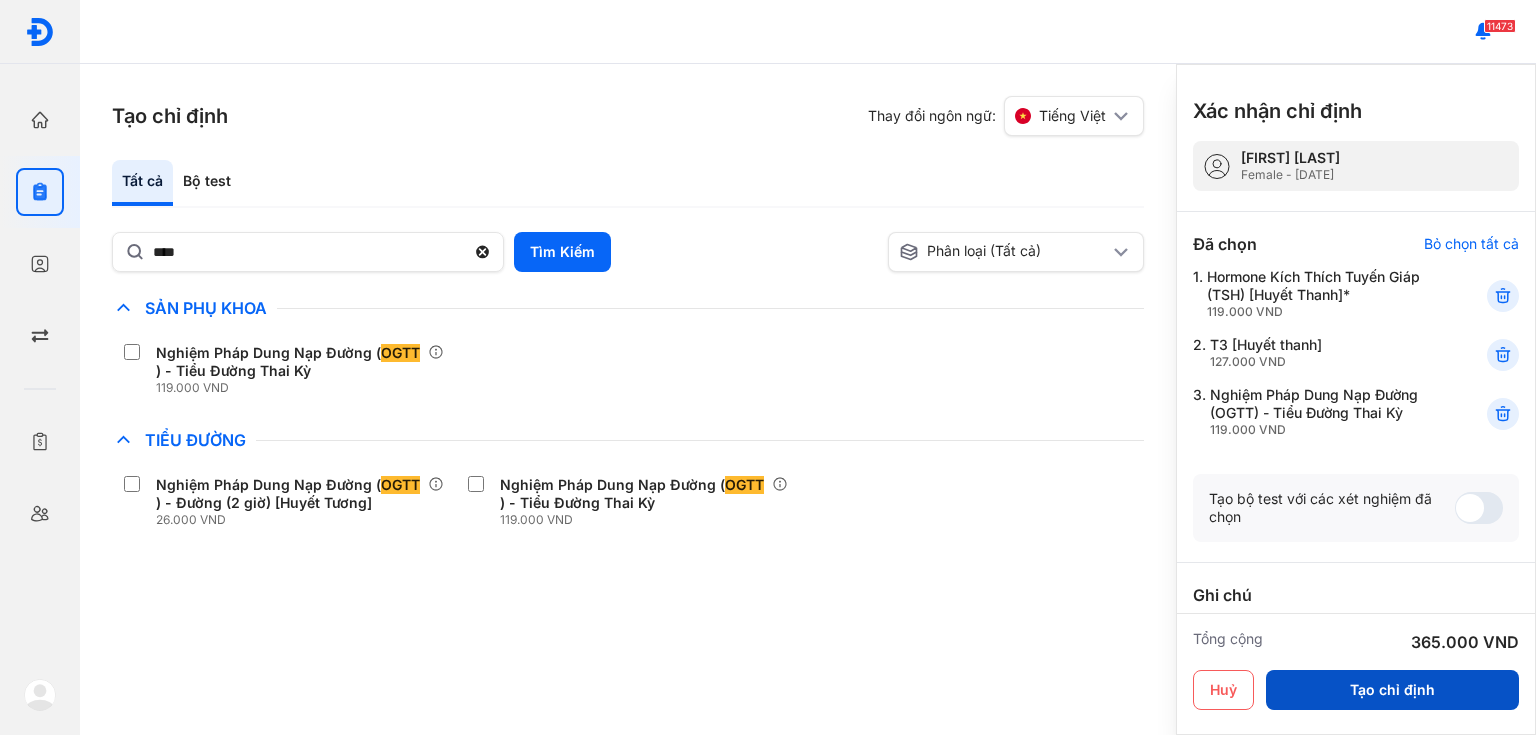 click on "Tạo chỉ định" at bounding box center (1392, 690) 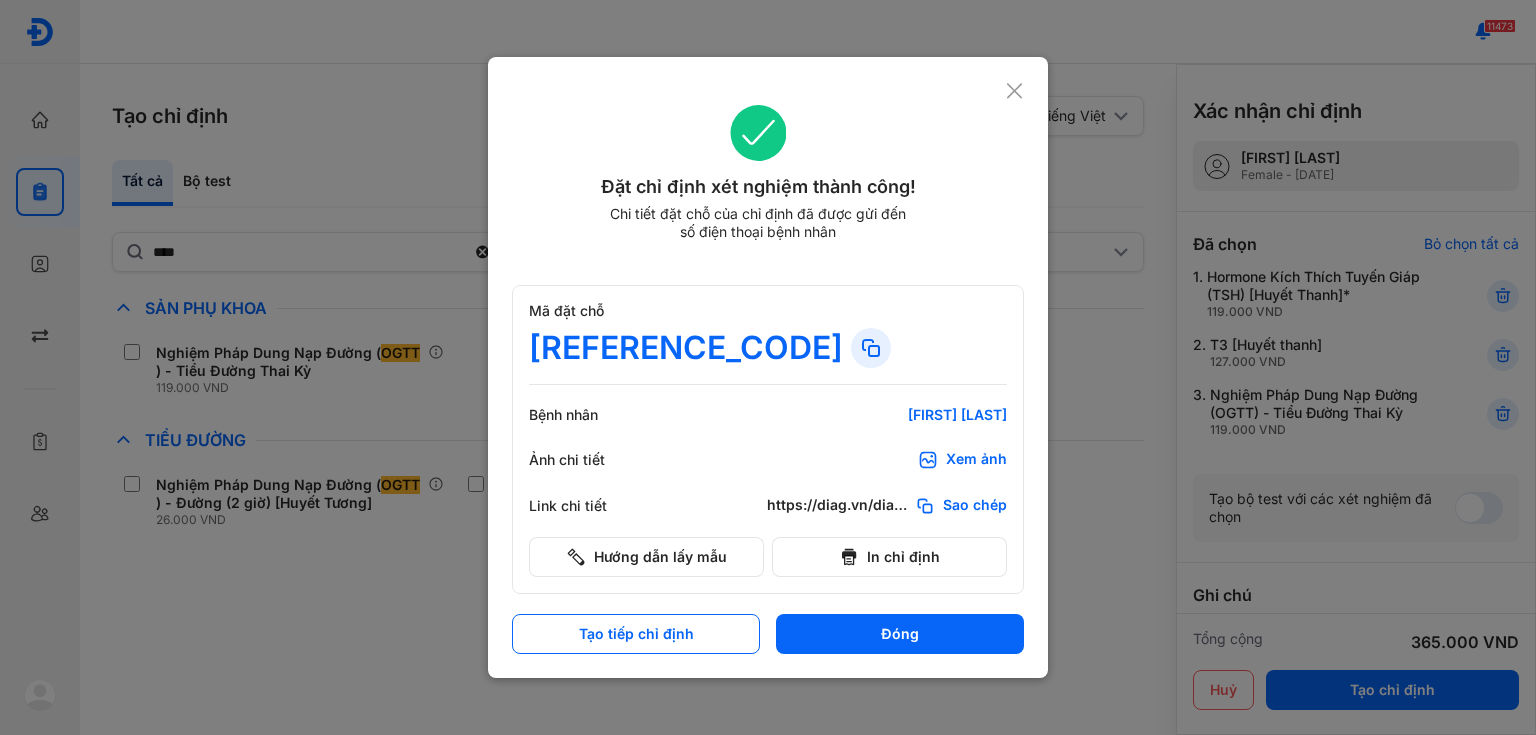 click on "Xem ảnh" at bounding box center (976, 460) 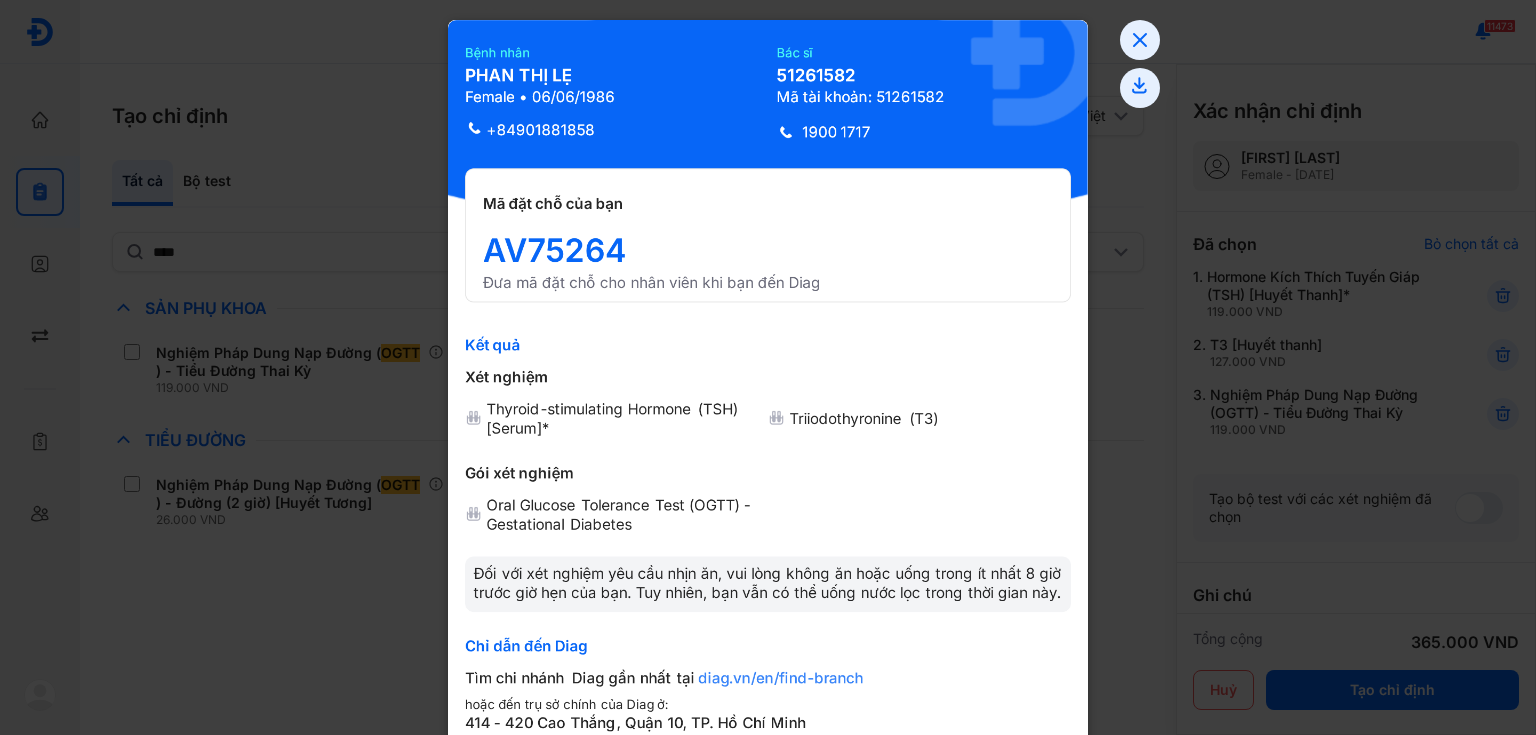 click 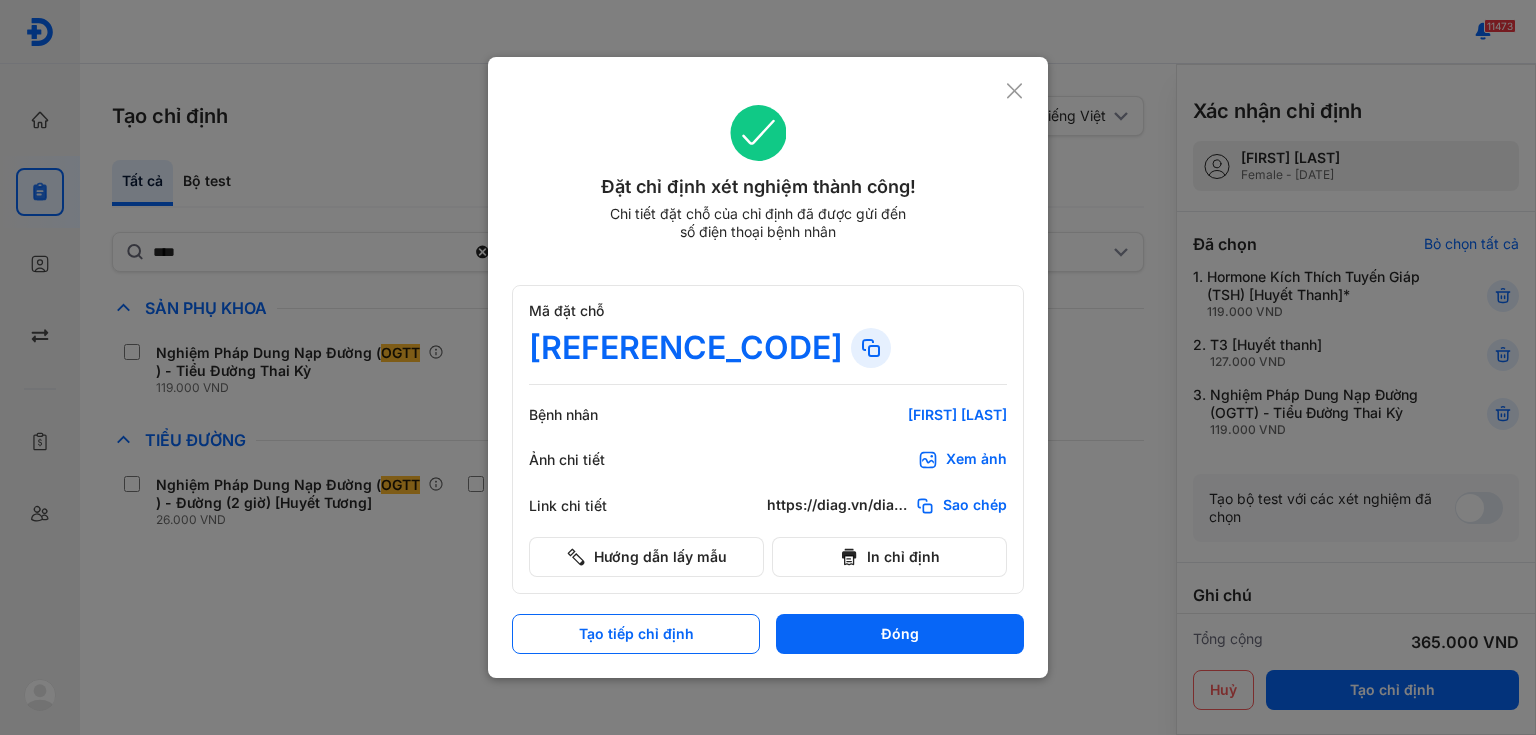 click at bounding box center (768, 367) 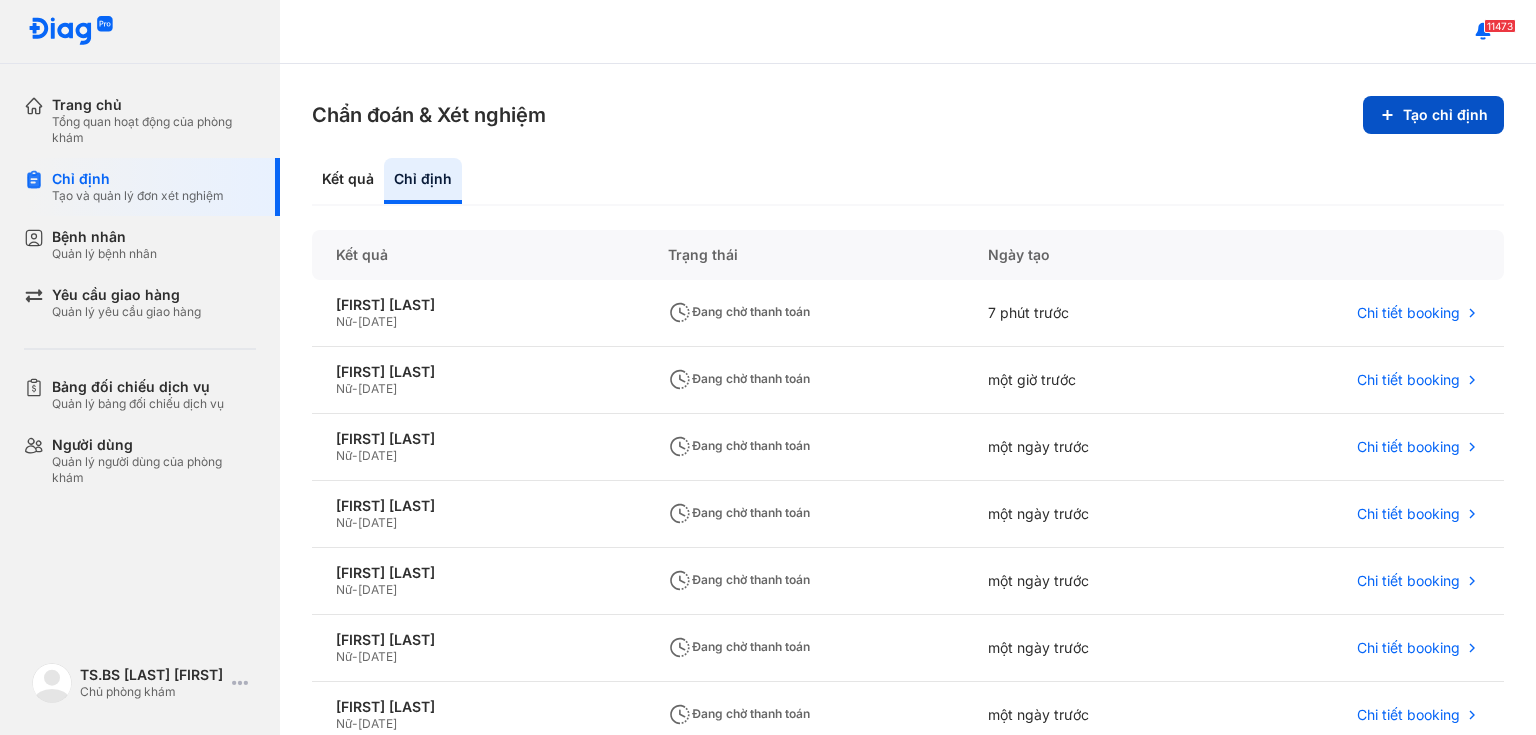 click on "Tạo chỉ định" at bounding box center (1433, 115) 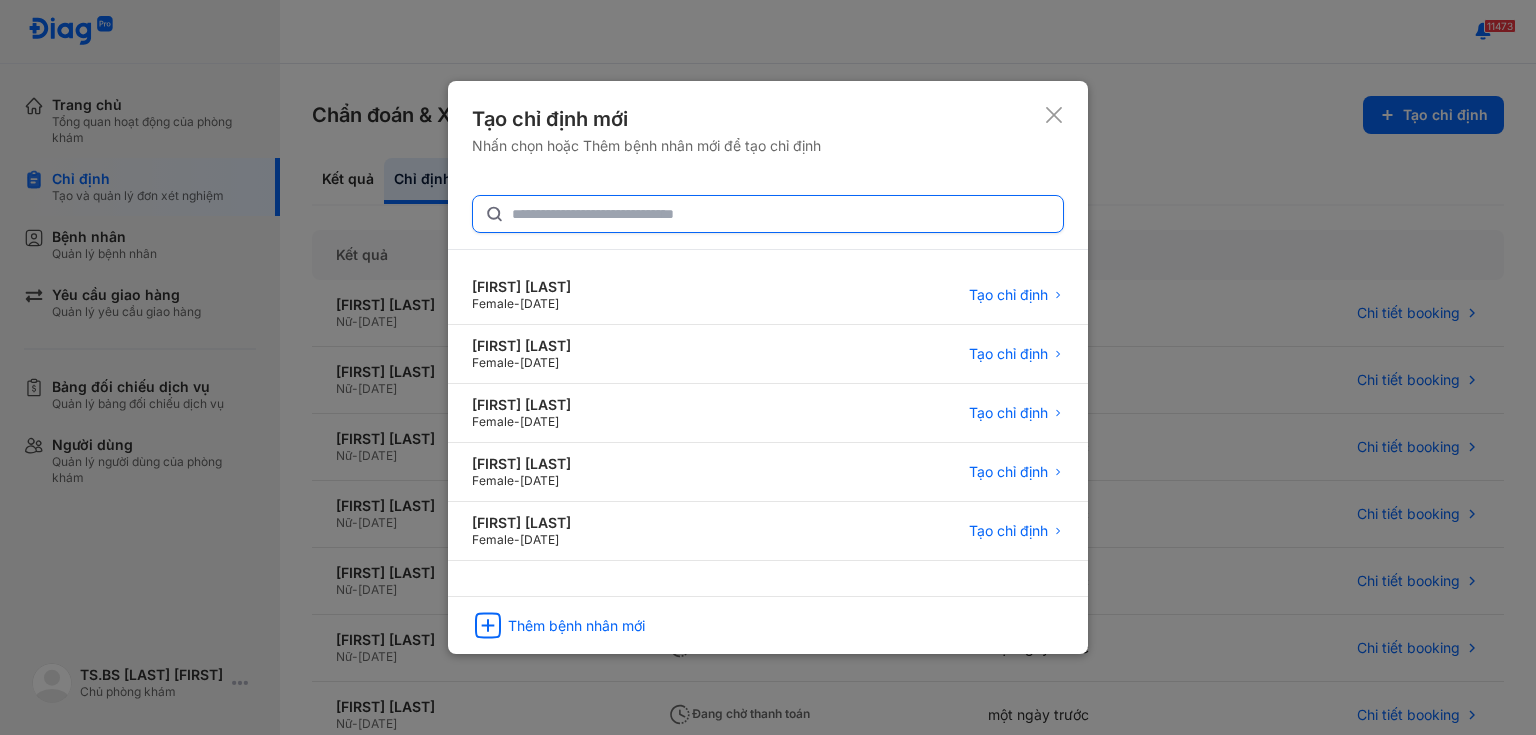 click 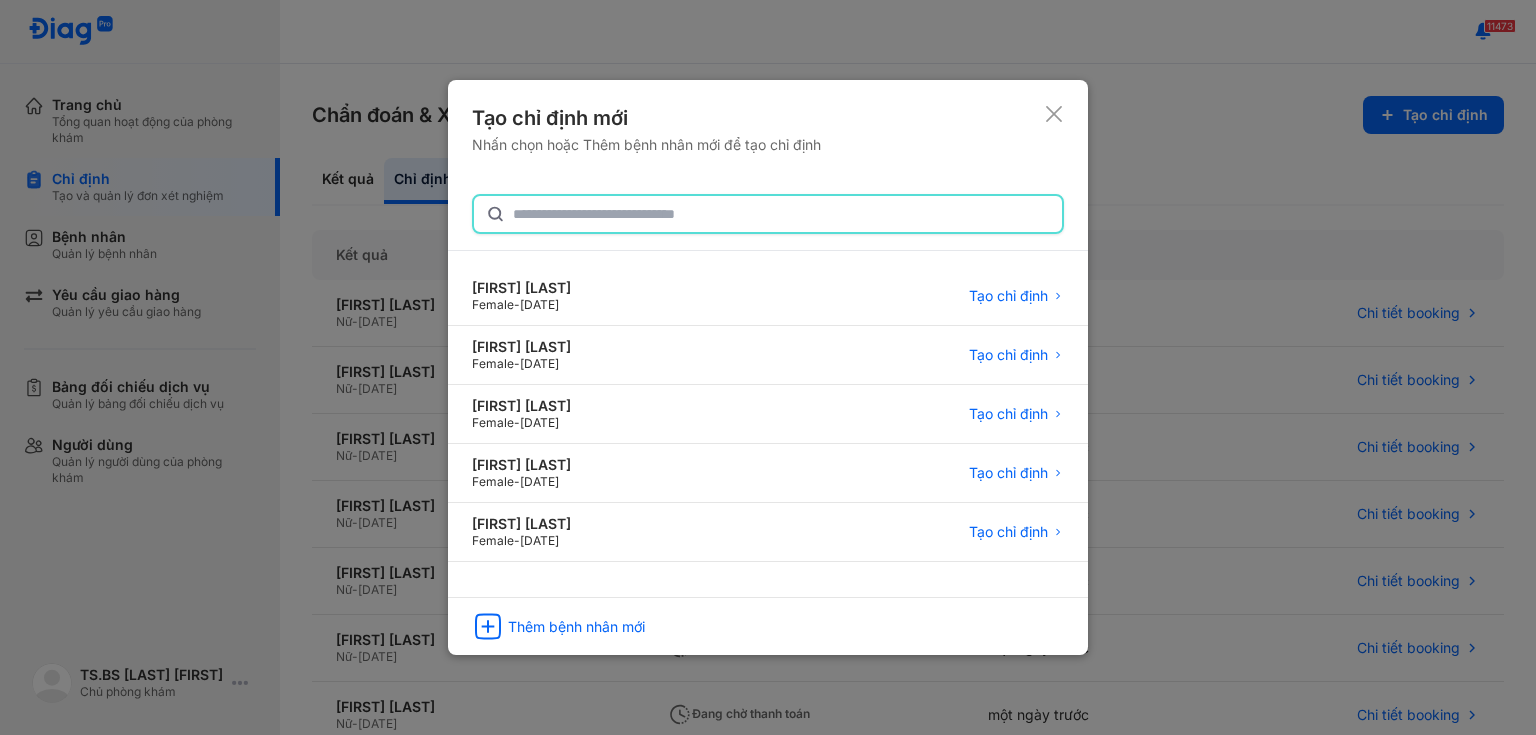 paste on "**********" 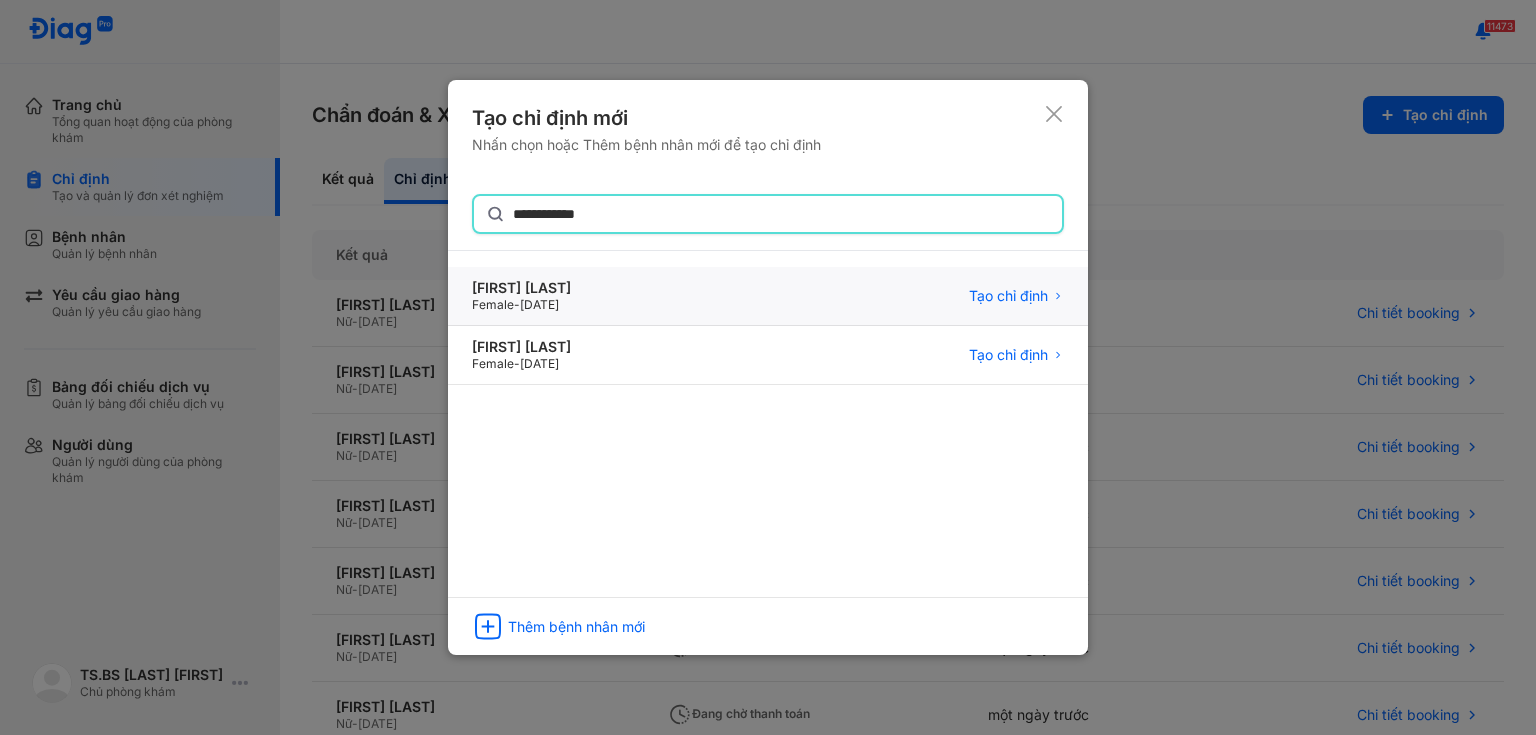 type on "**********" 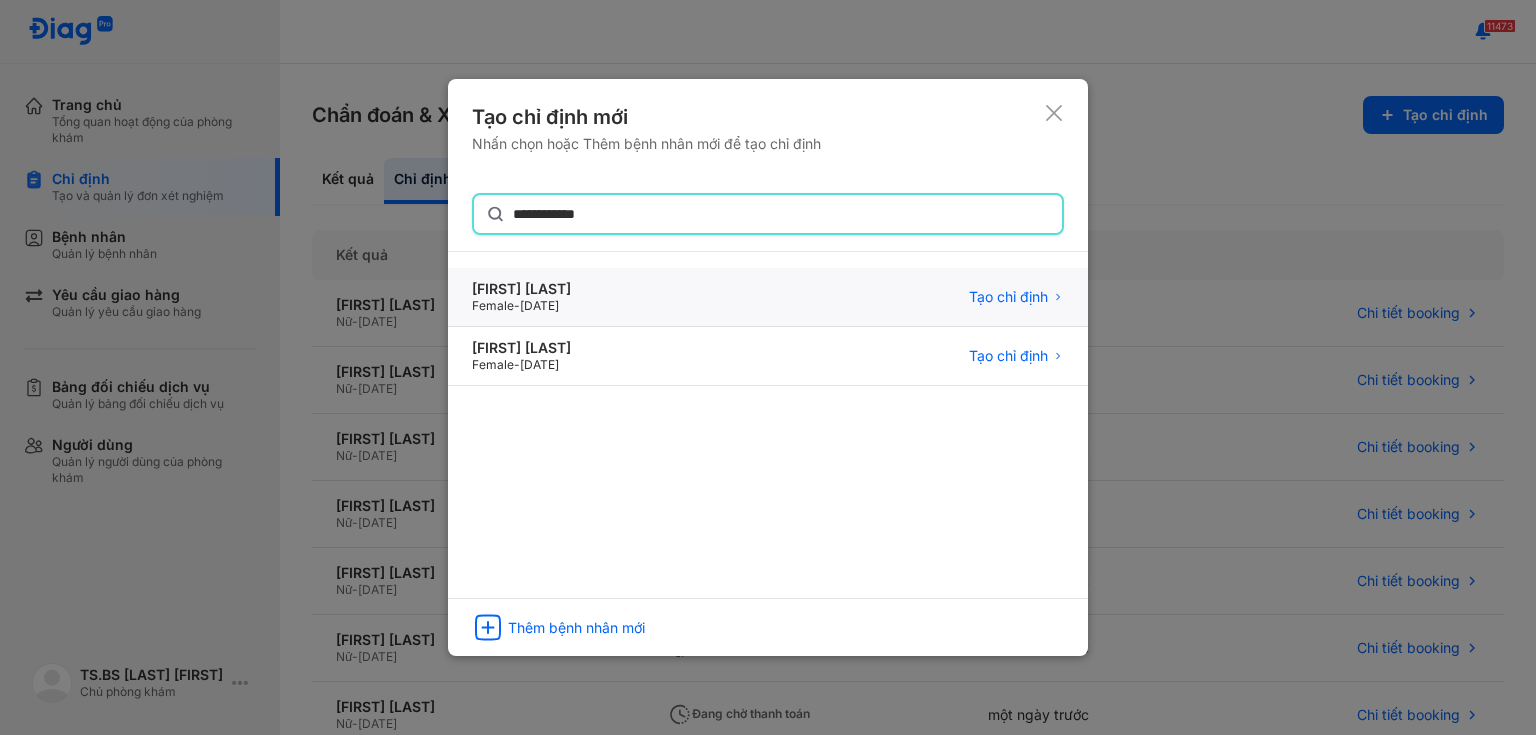 click on "Lê Hương Nhi Female  -  17/12/1993" at bounding box center (521, 297) 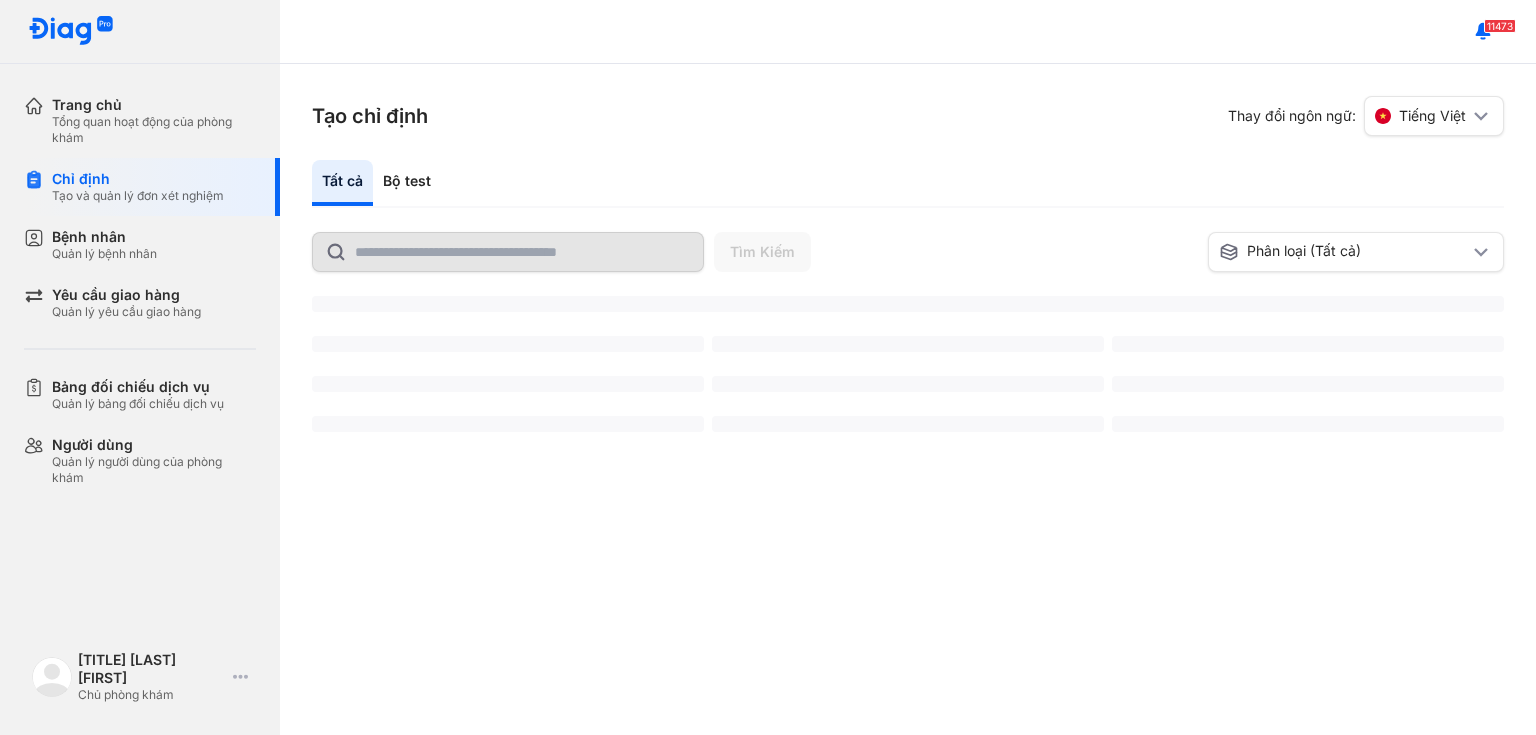 scroll, scrollTop: 0, scrollLeft: 0, axis: both 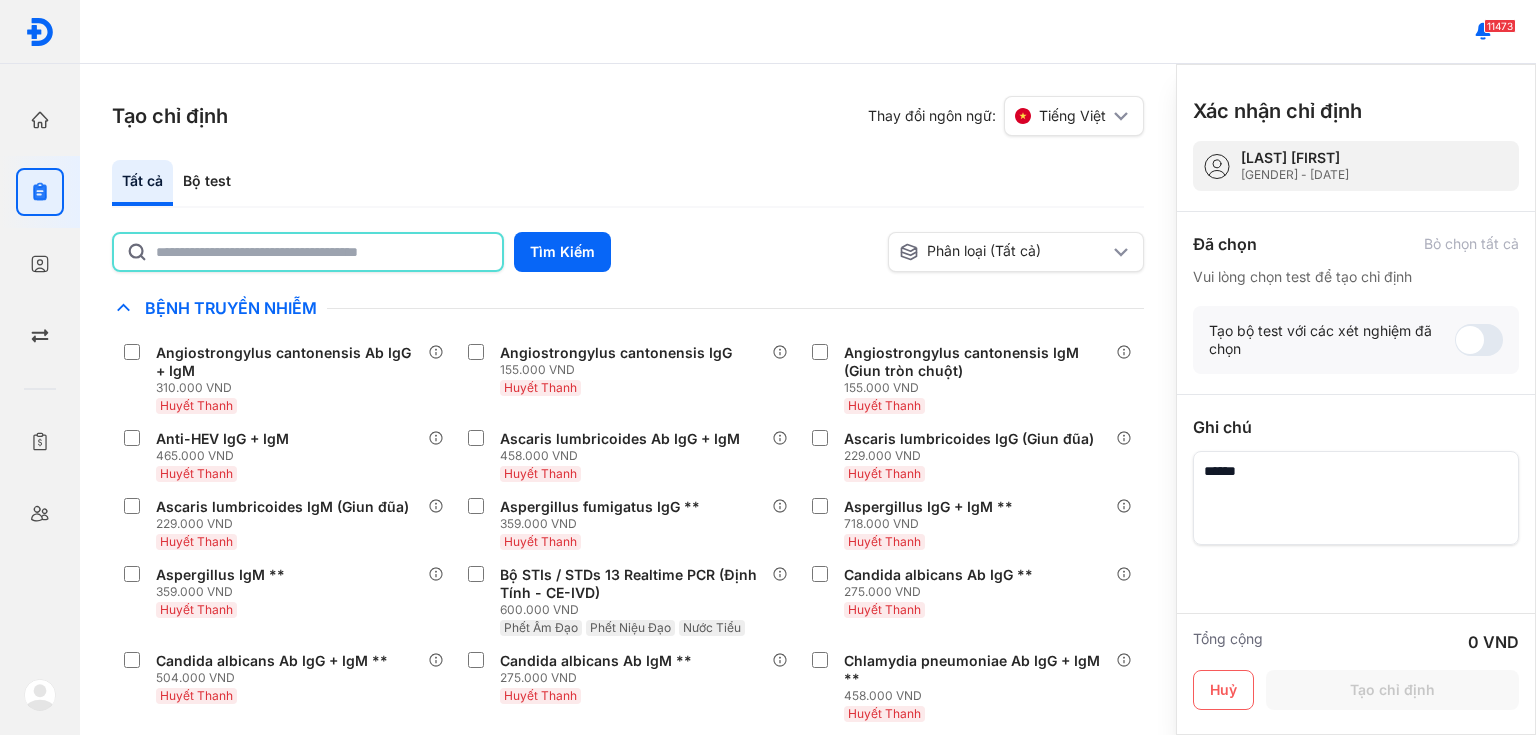 click 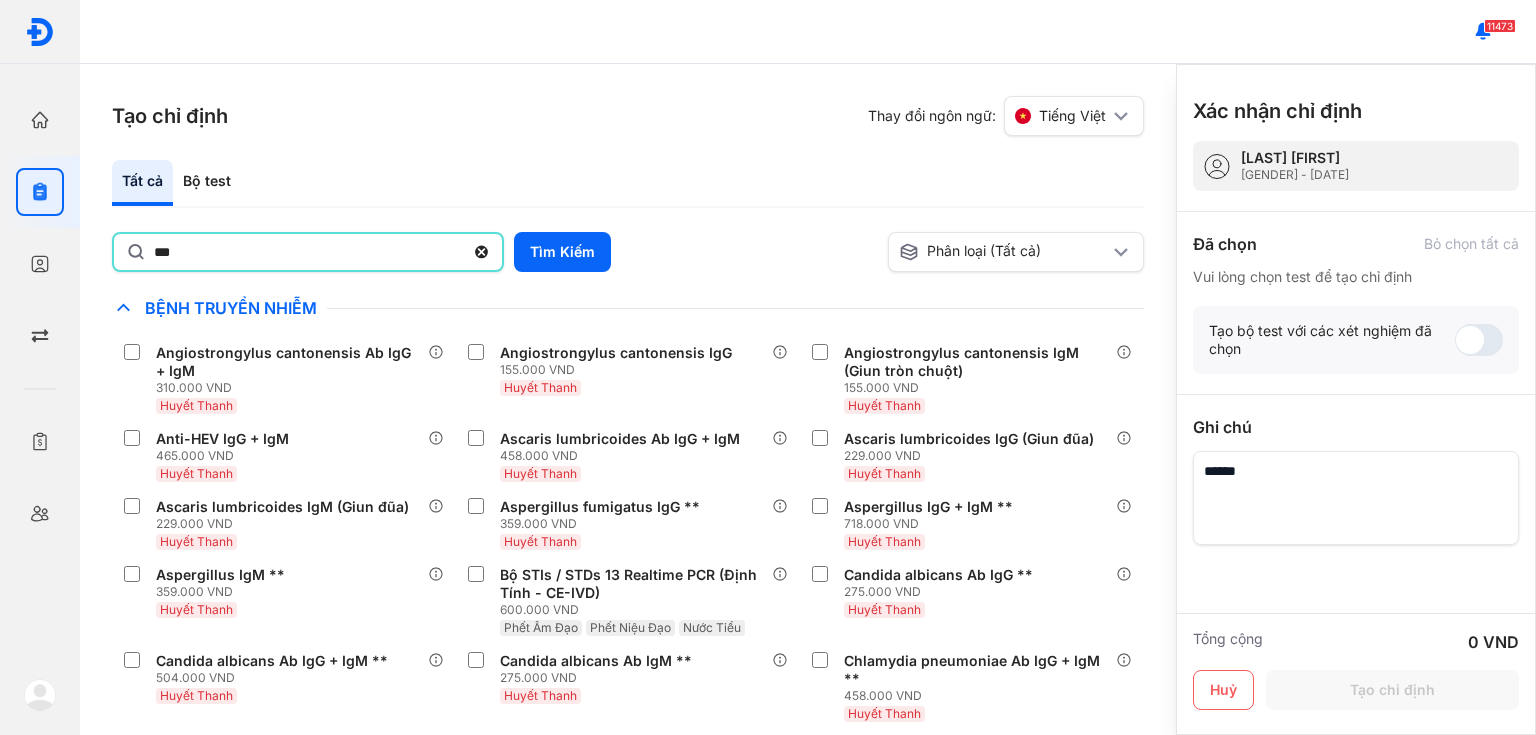 type on "***" 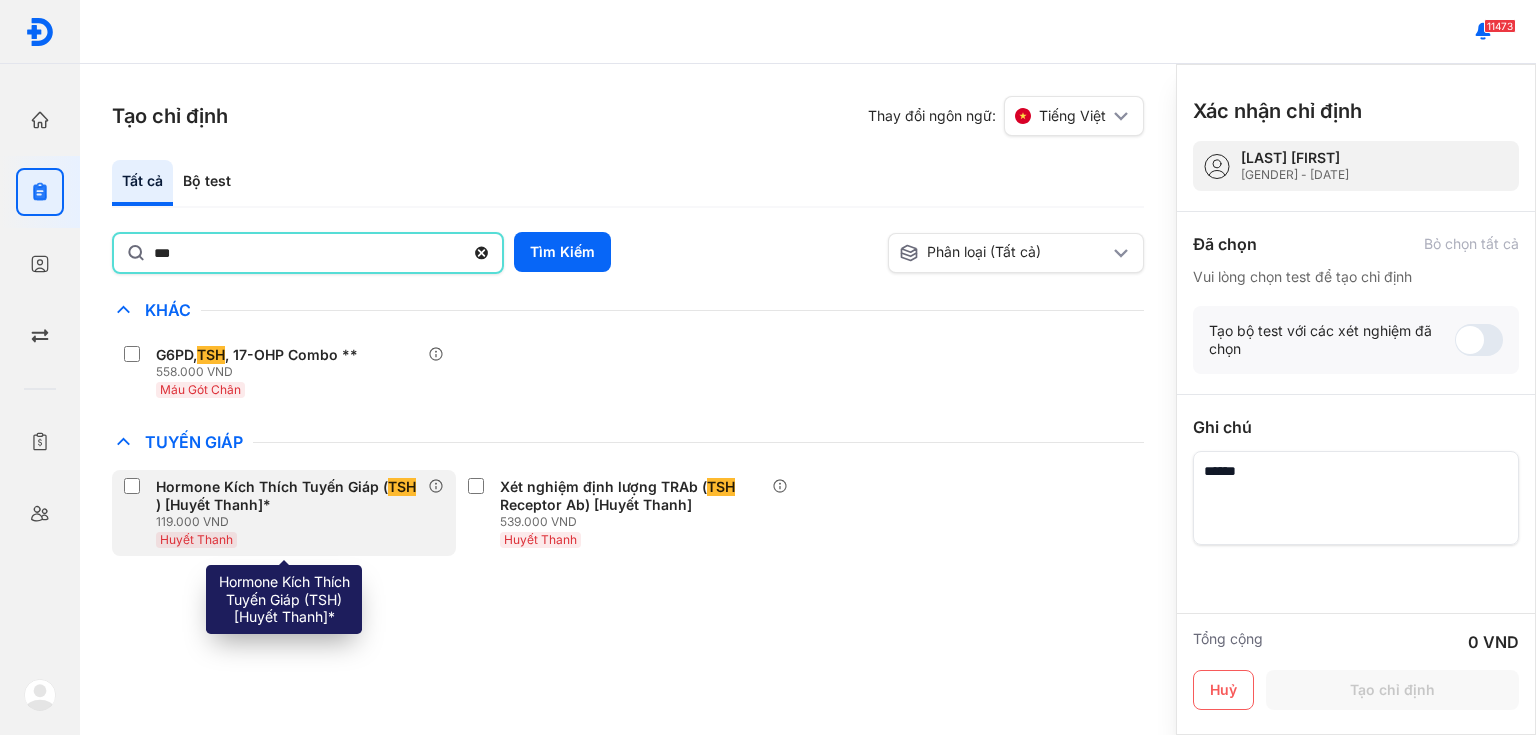 click on "119.000 VND" at bounding box center (292, 522) 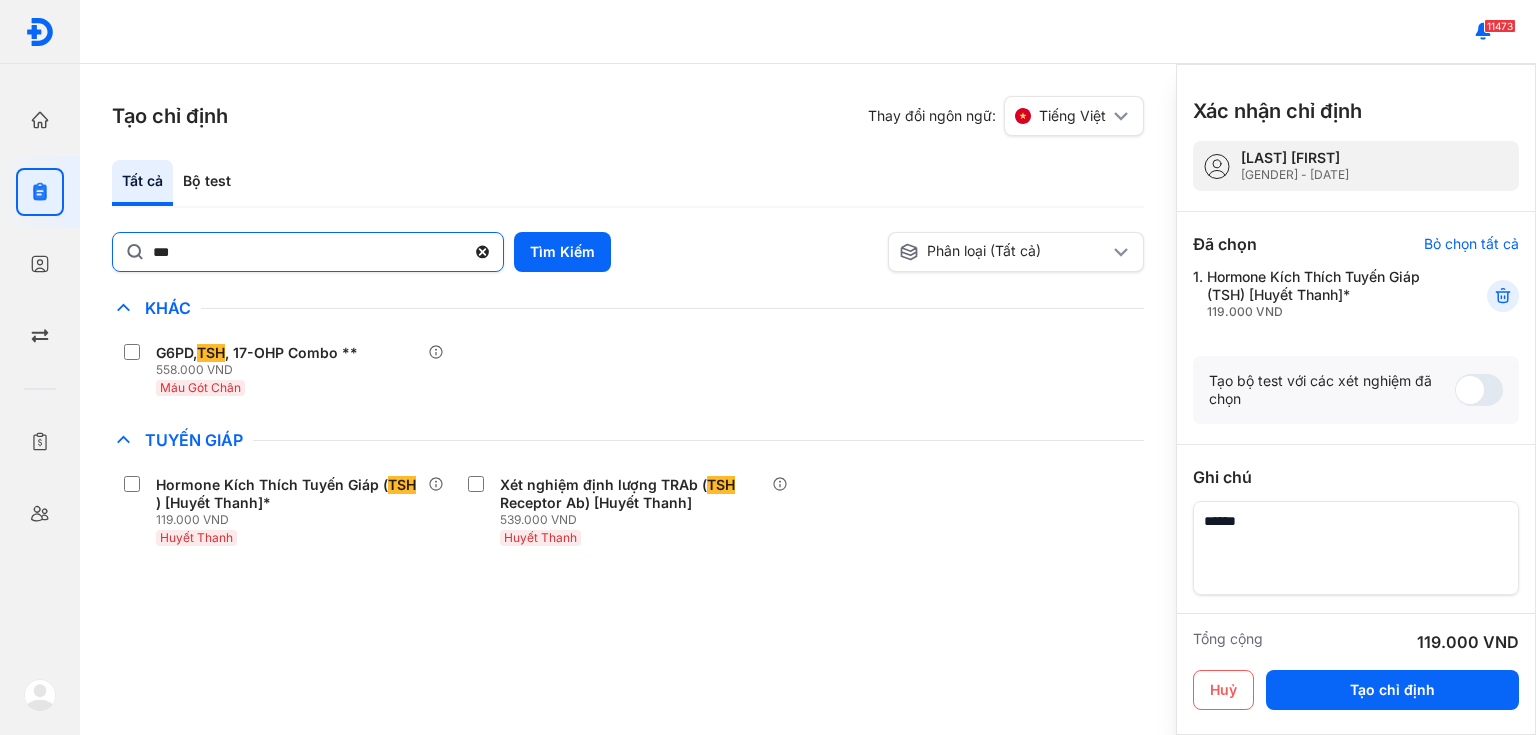 click 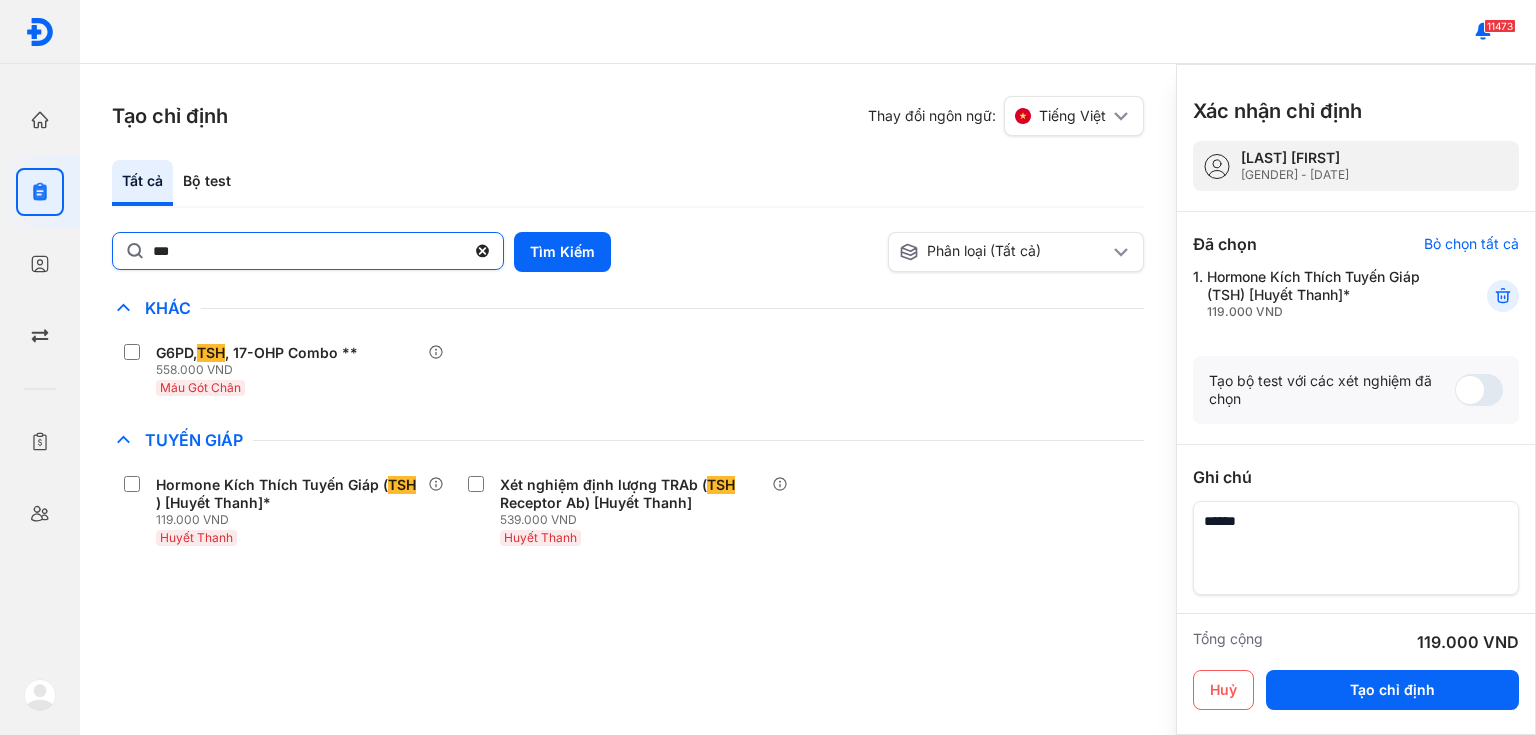 click on "***" 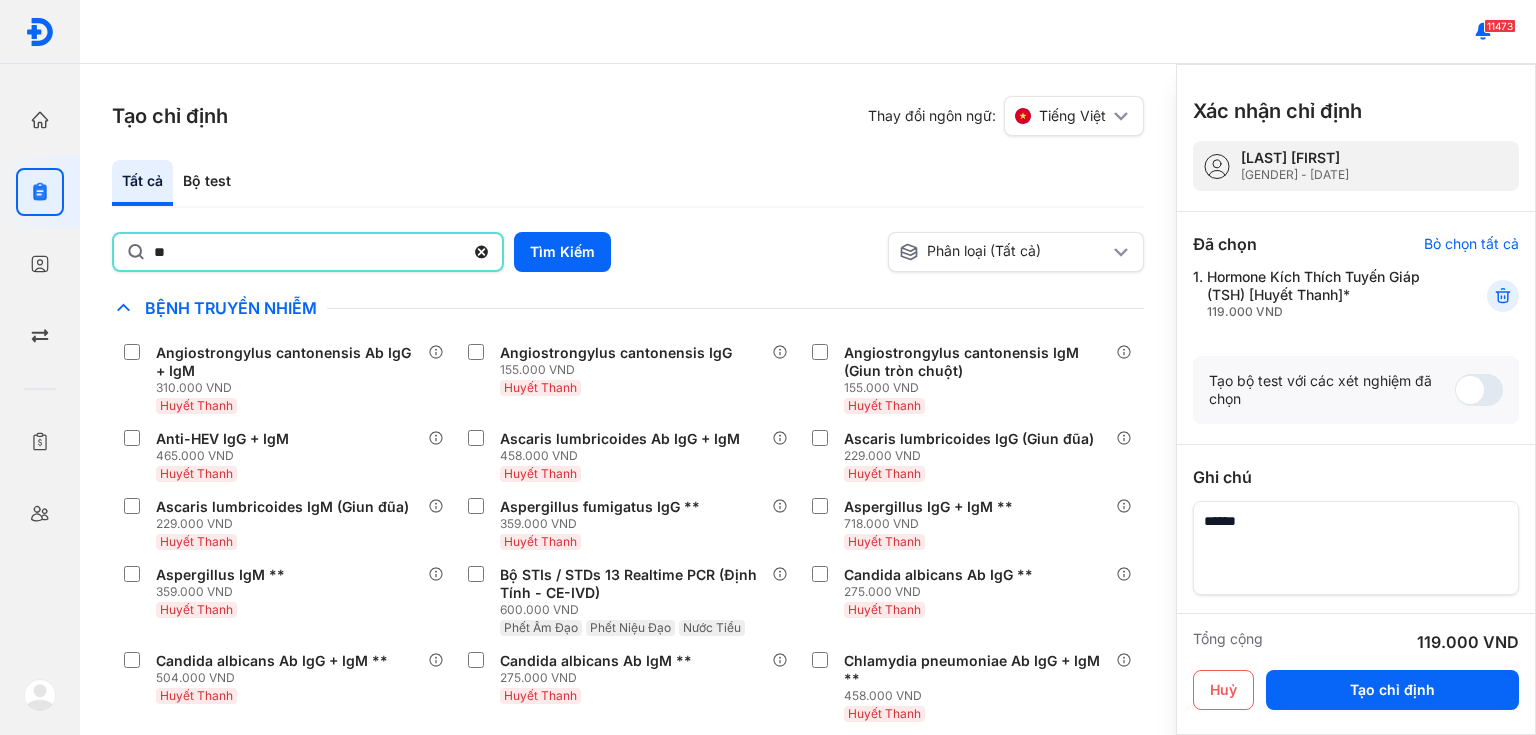 type on "**" 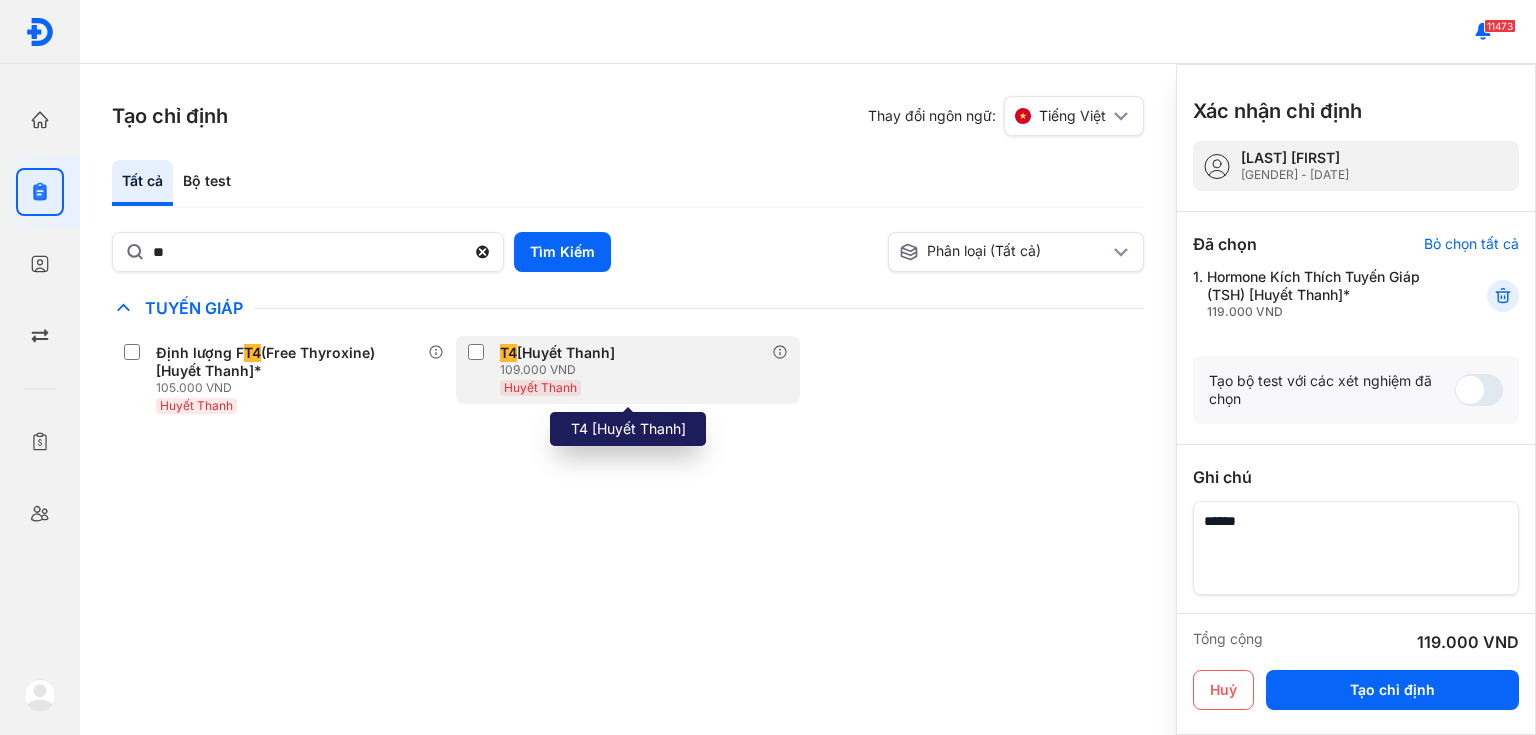 click at bounding box center (540, 388) 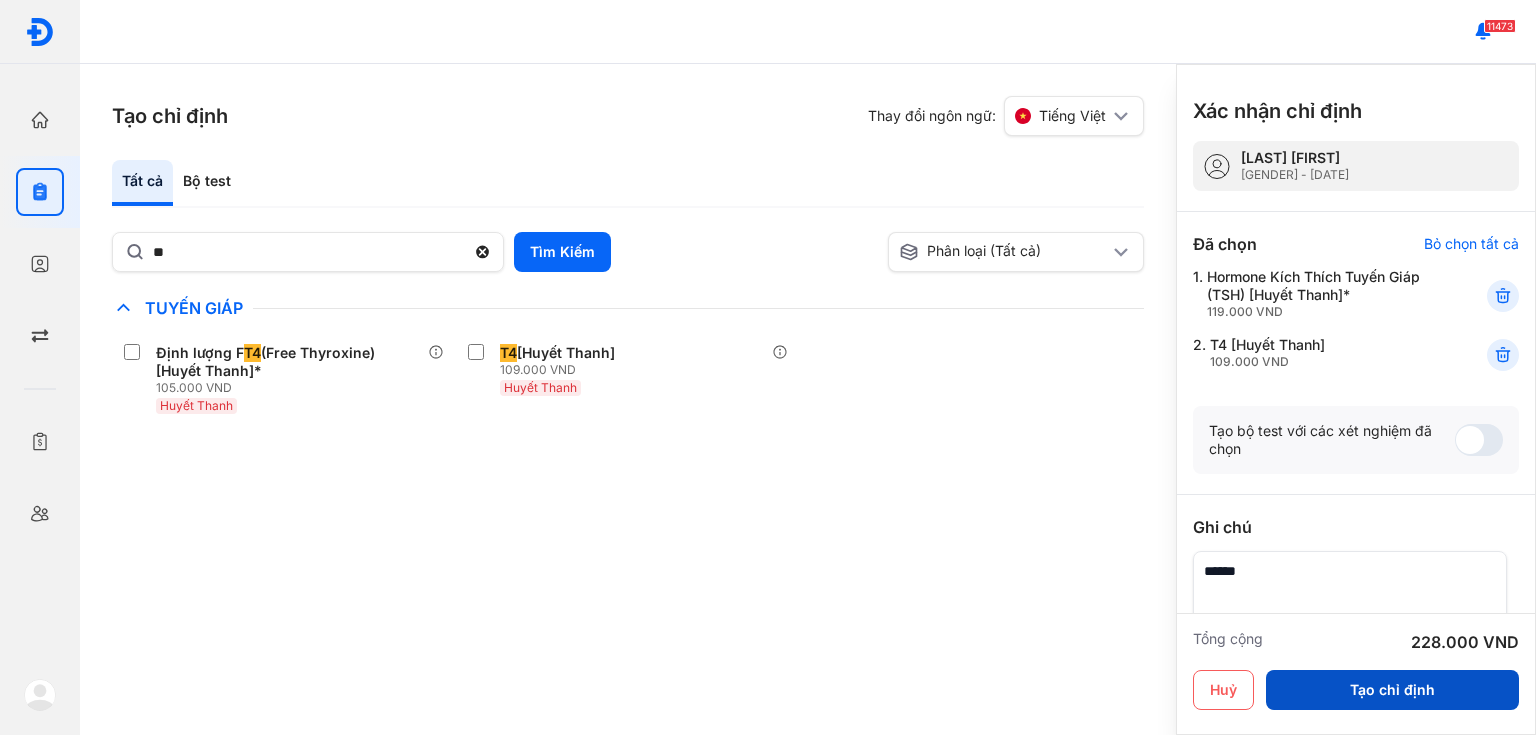 click on "Tạo chỉ định" at bounding box center (1392, 690) 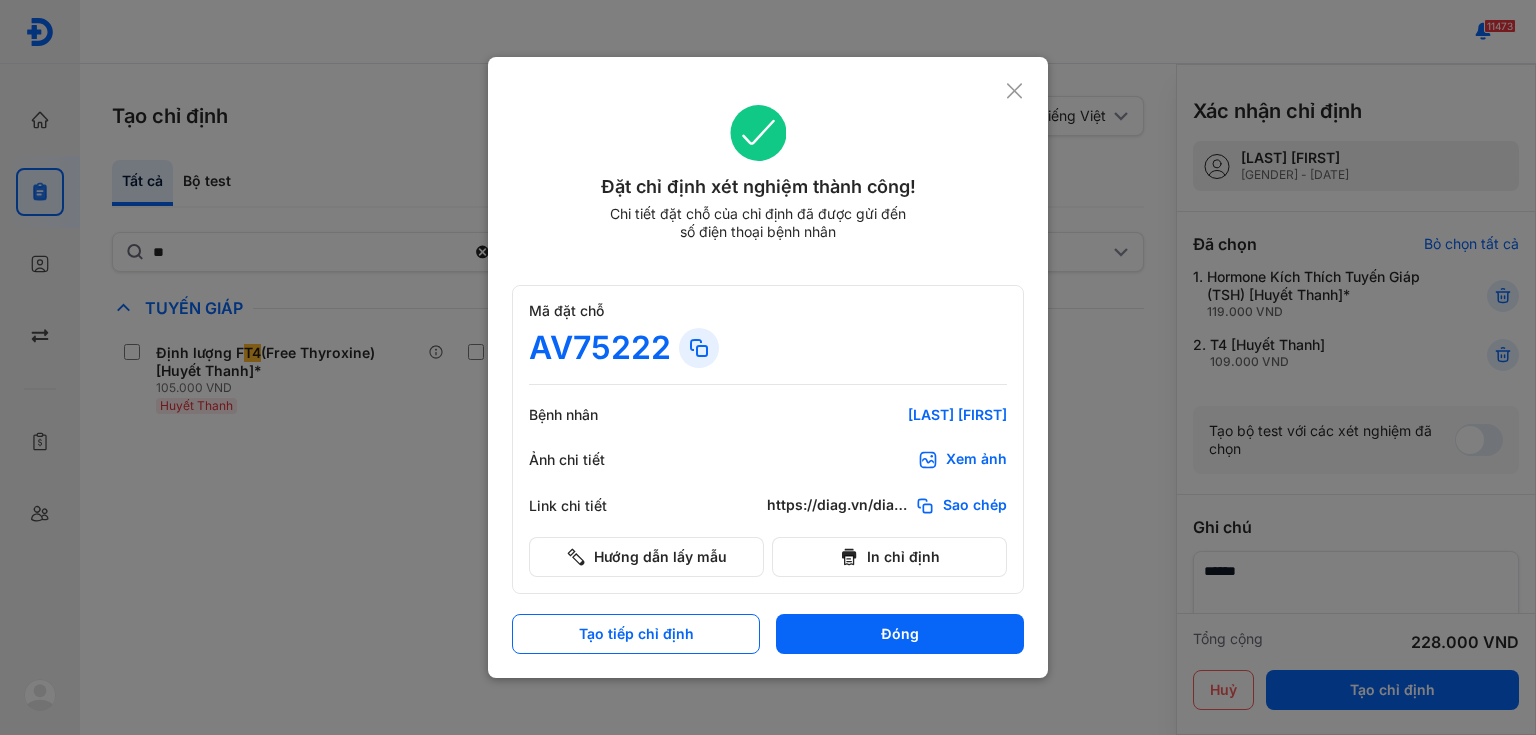 click on "Ảnh chi tiết Xem ảnh" at bounding box center [768, 460] 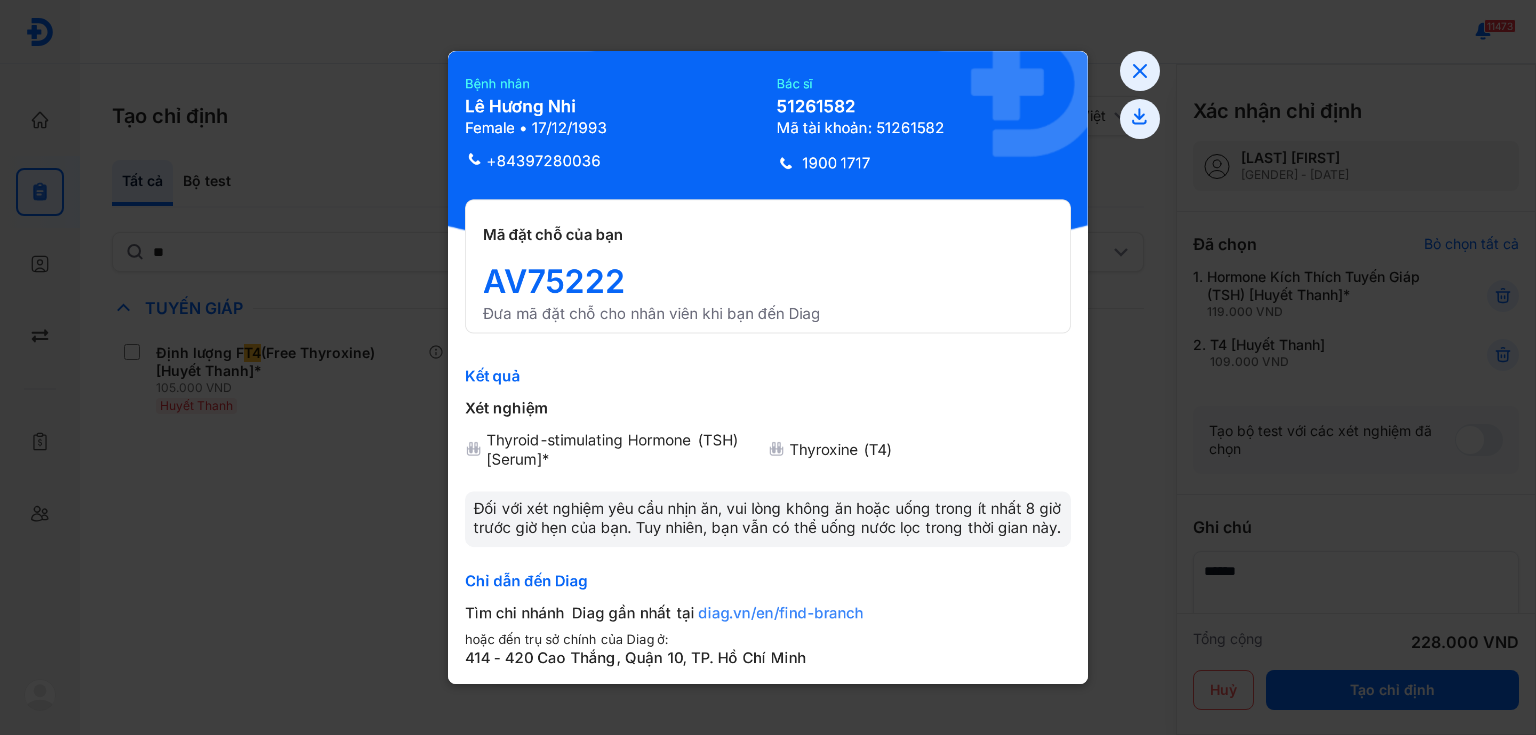 click 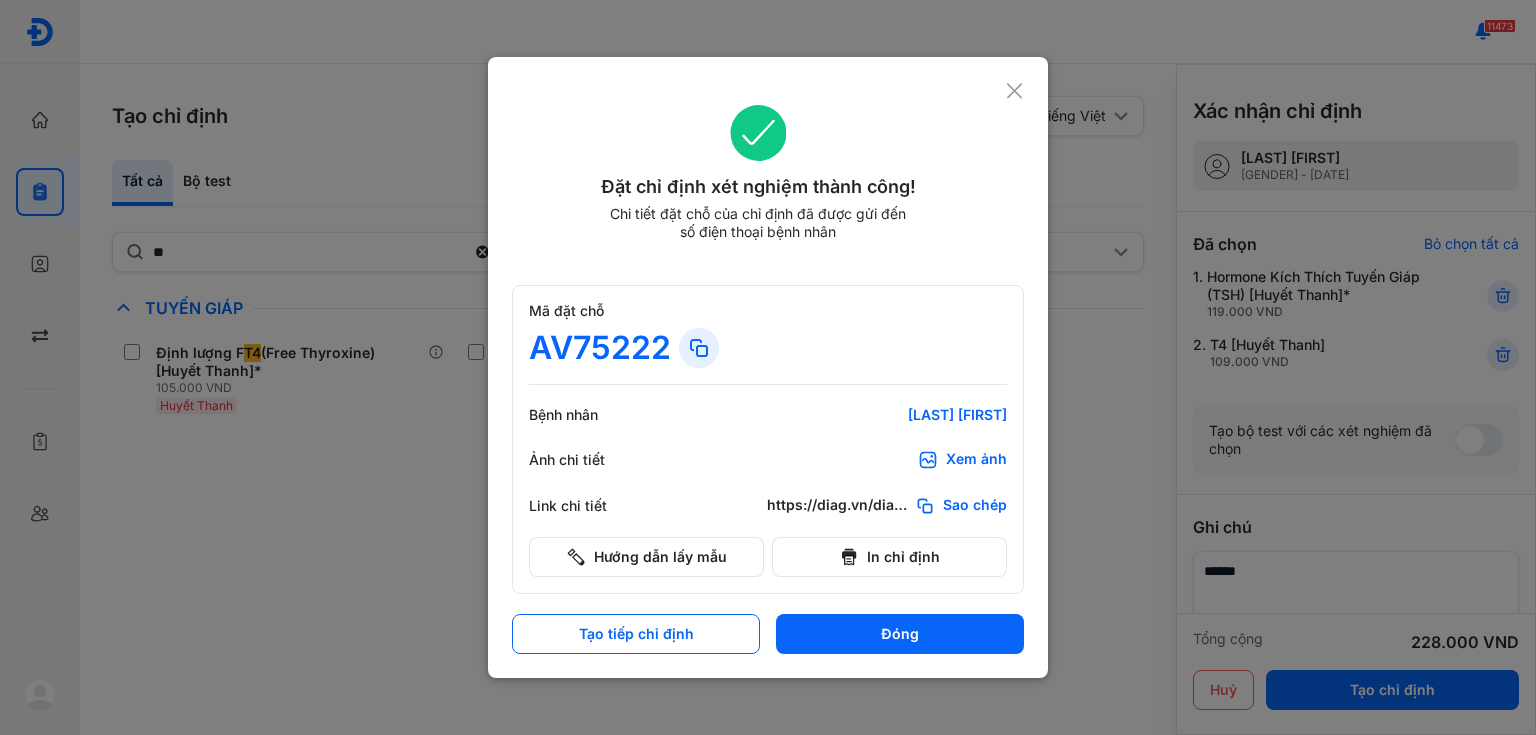 click at bounding box center [768, 367] 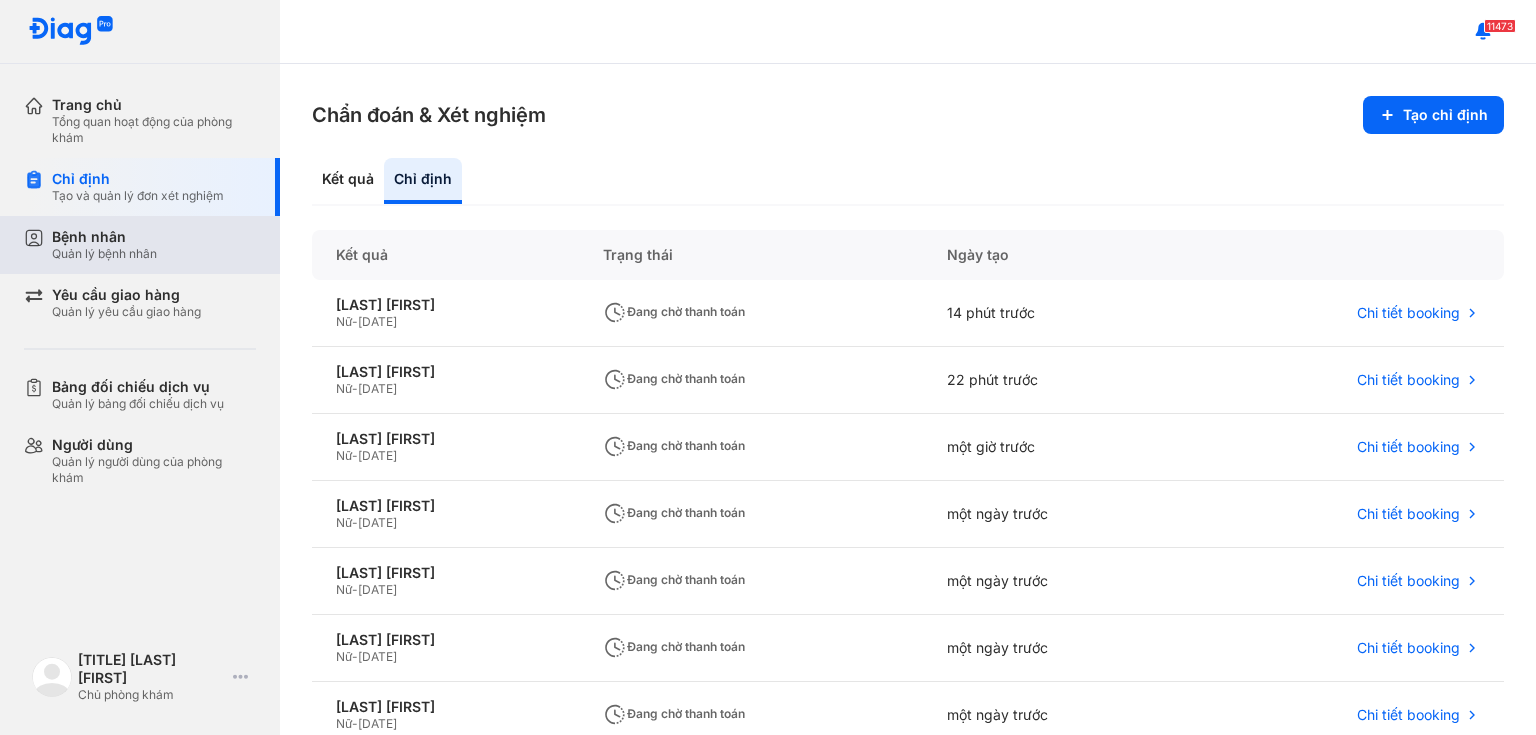 click on "Quản lý bệnh nhân" at bounding box center [104, 254] 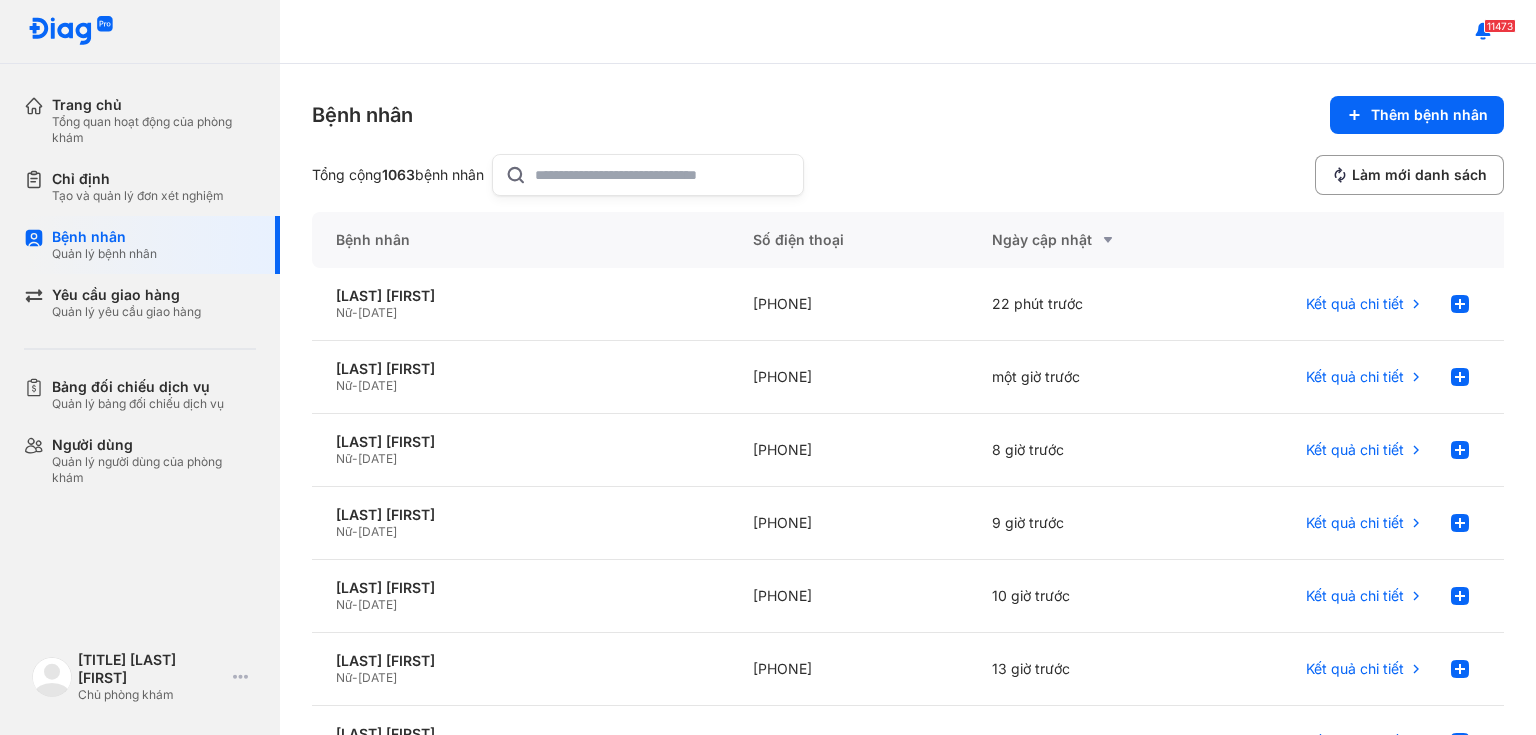 click 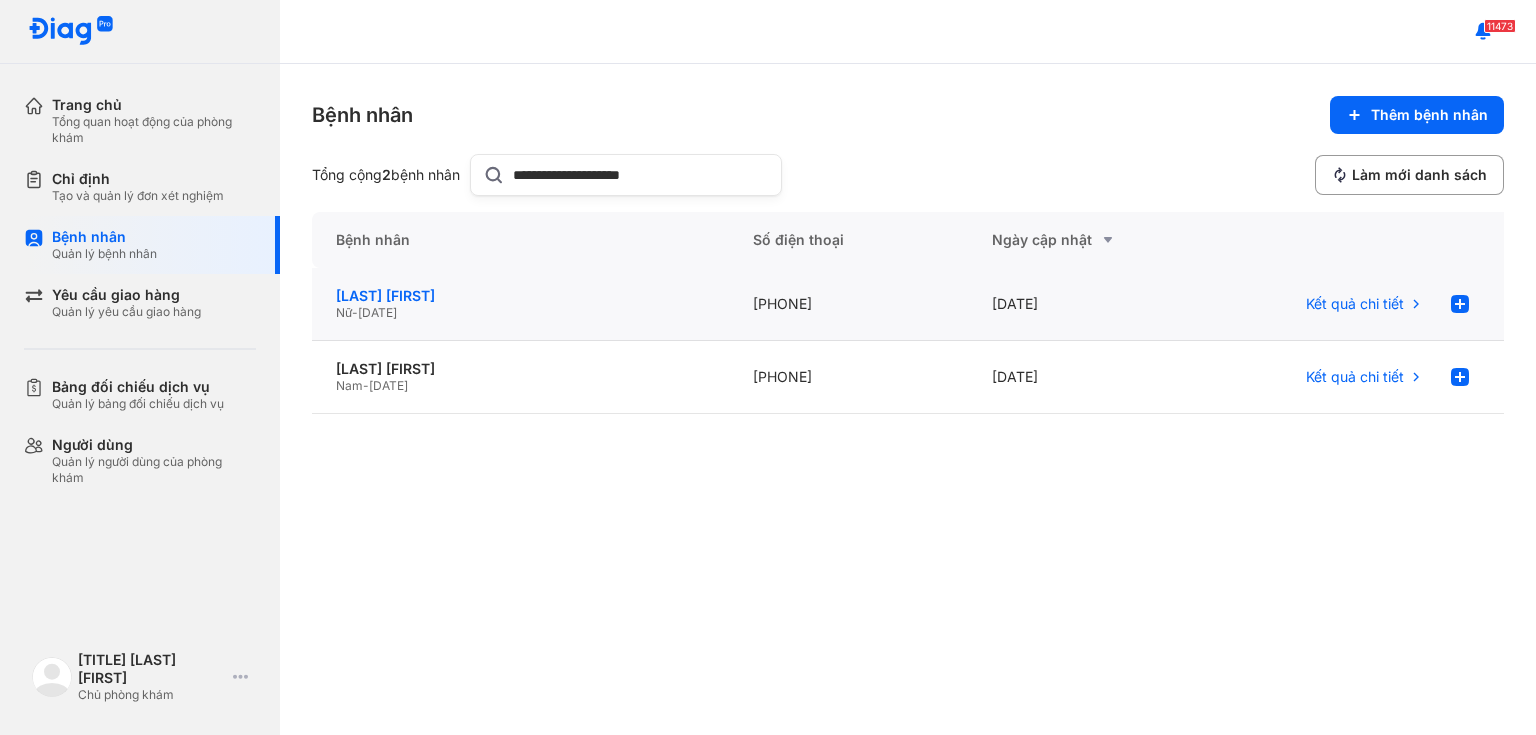 type on "**********" 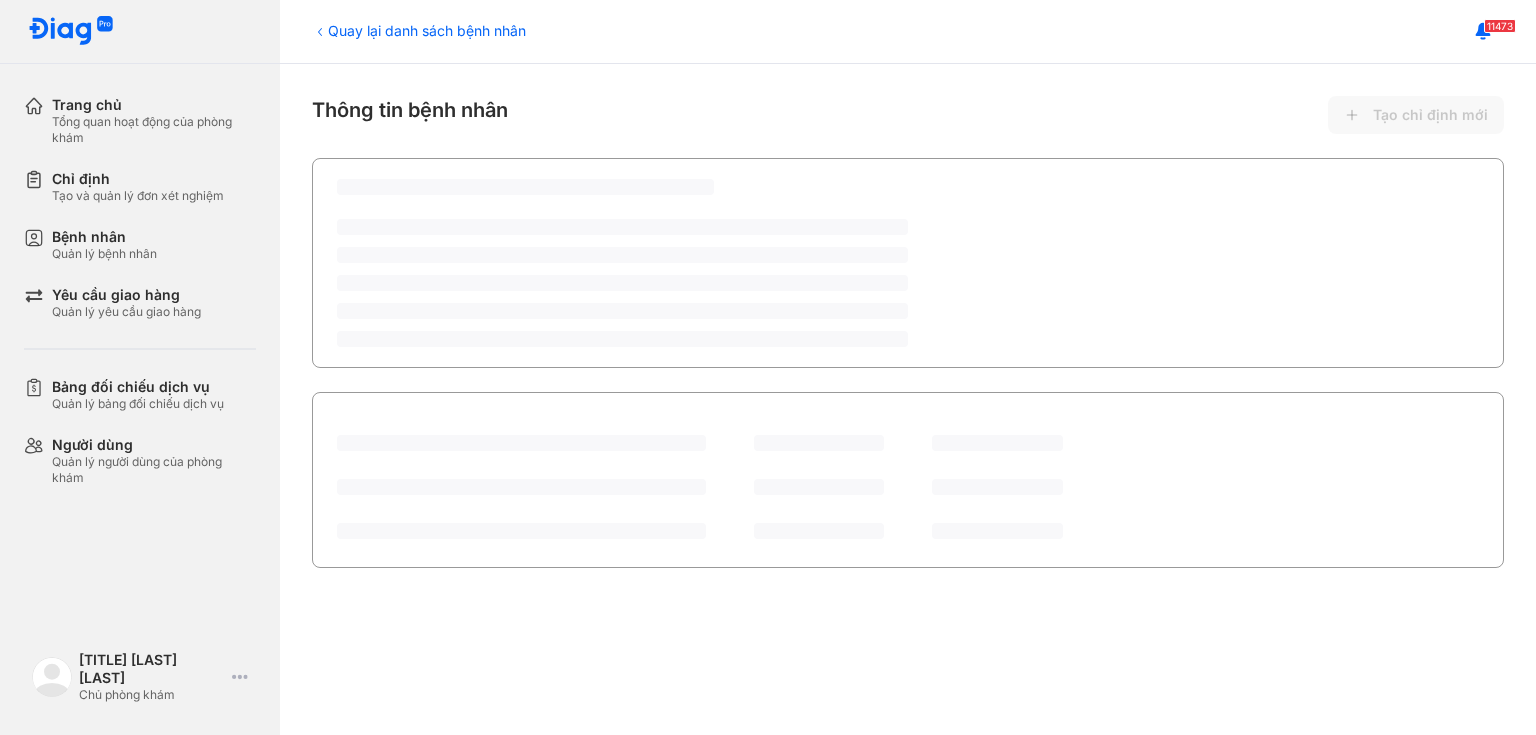 scroll, scrollTop: 0, scrollLeft: 0, axis: both 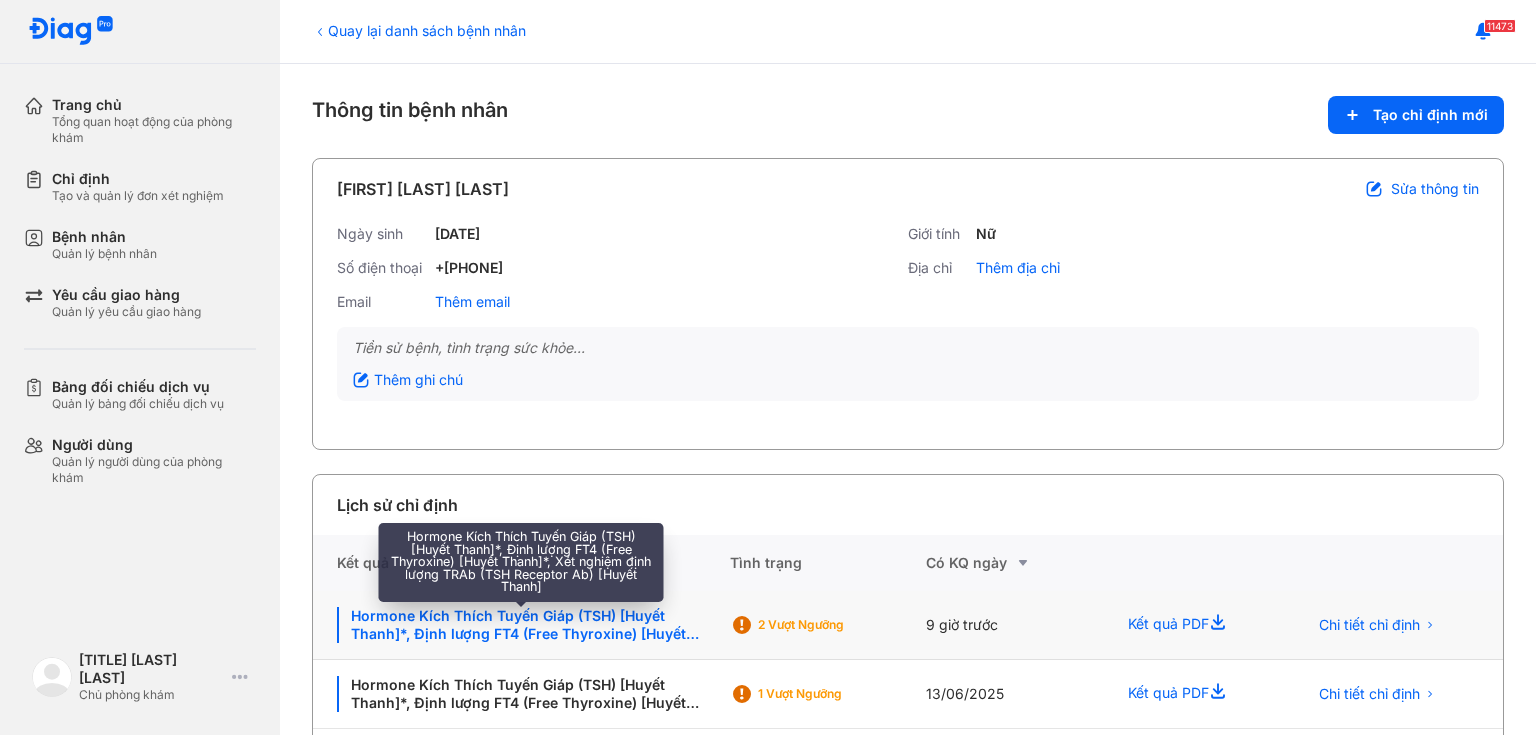 click on "Hormone Kích Thích Tuyến Giáp (TSH) [Huyết Thanh]*, Định lượng FT4 (Free Thyroxine) [Huyết Thanh]*, Xét nghiệm định lượng TRAb (TSH Receptor Ab) [Huyết Thanh]" 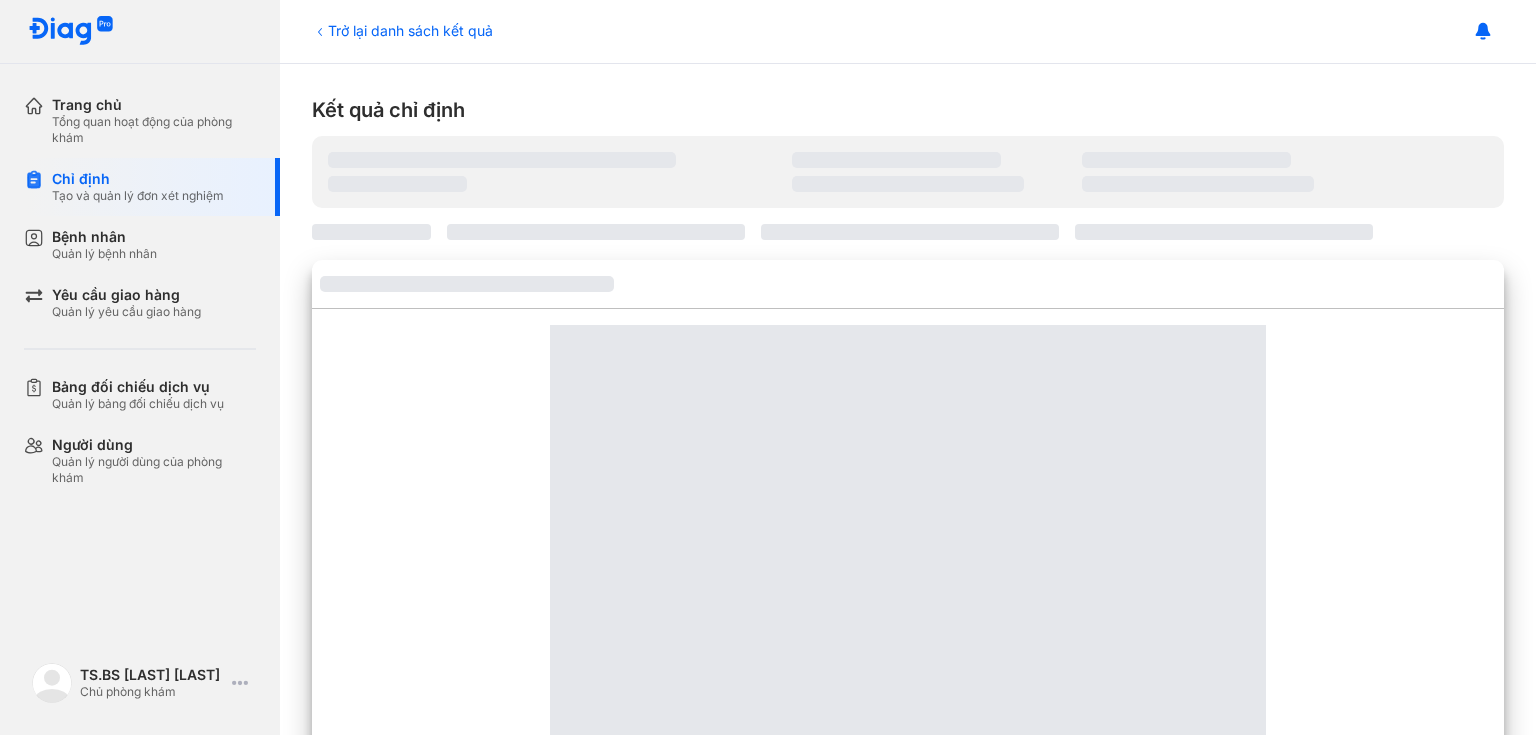 scroll, scrollTop: 0, scrollLeft: 0, axis: both 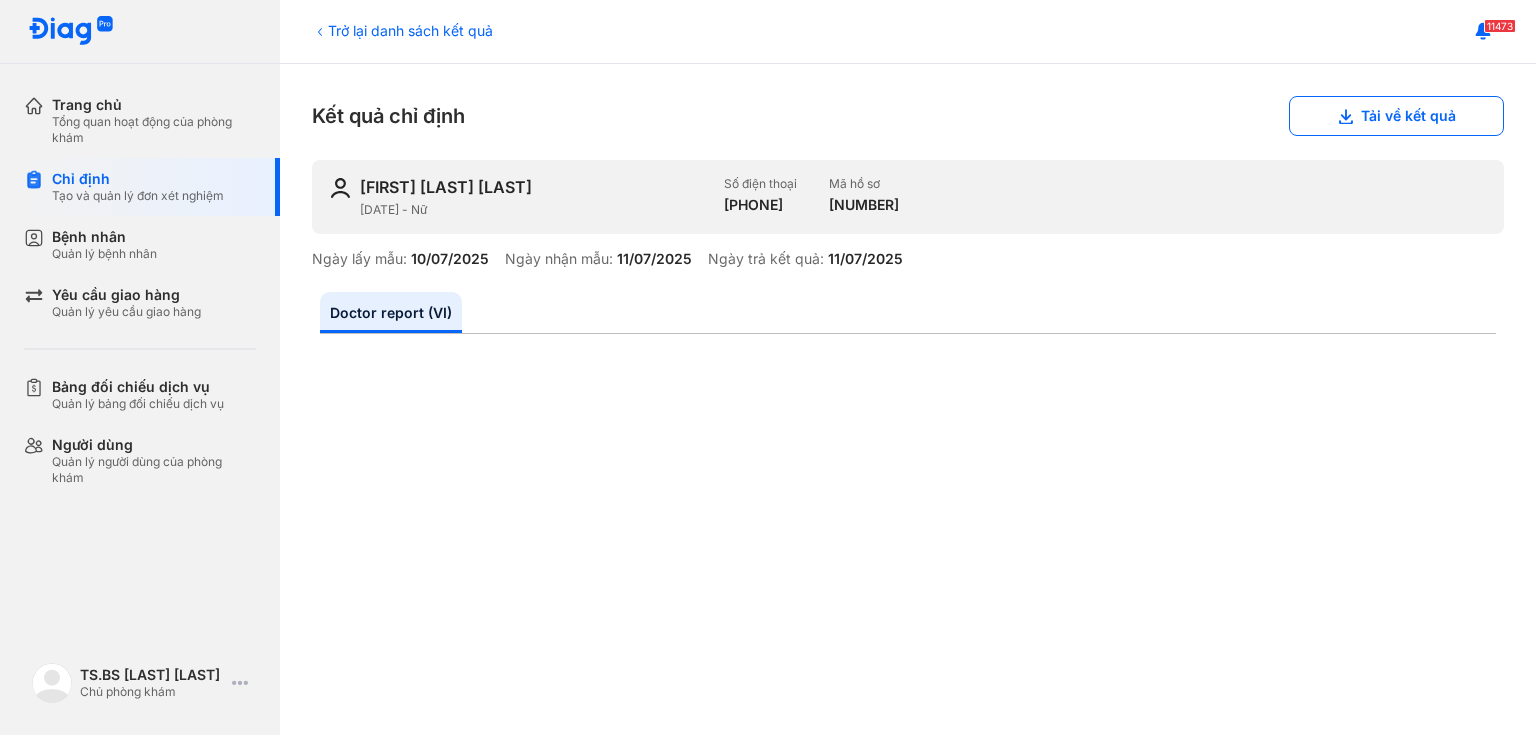 click on "Trở lại danh sách kết quả" at bounding box center (402, 30) 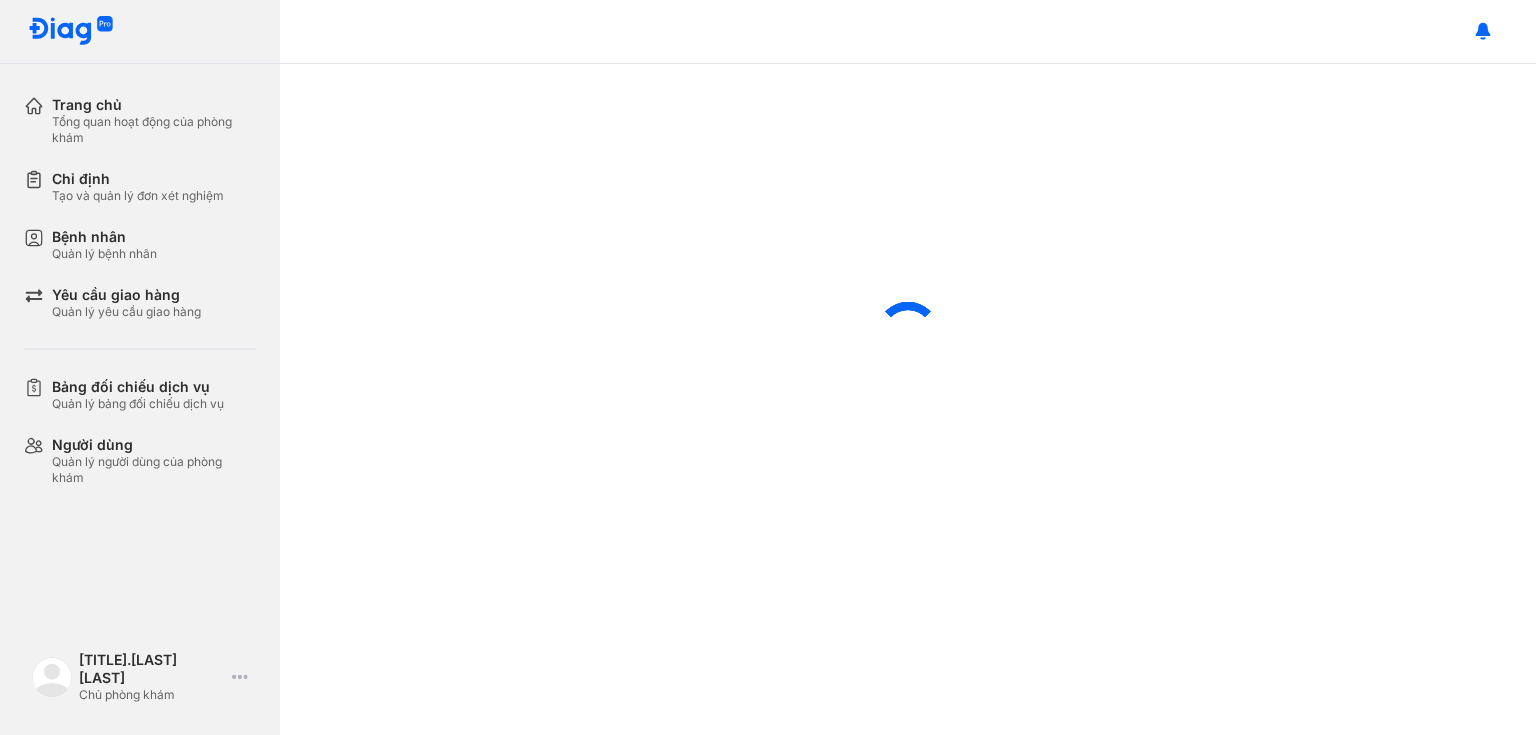 scroll, scrollTop: 0, scrollLeft: 0, axis: both 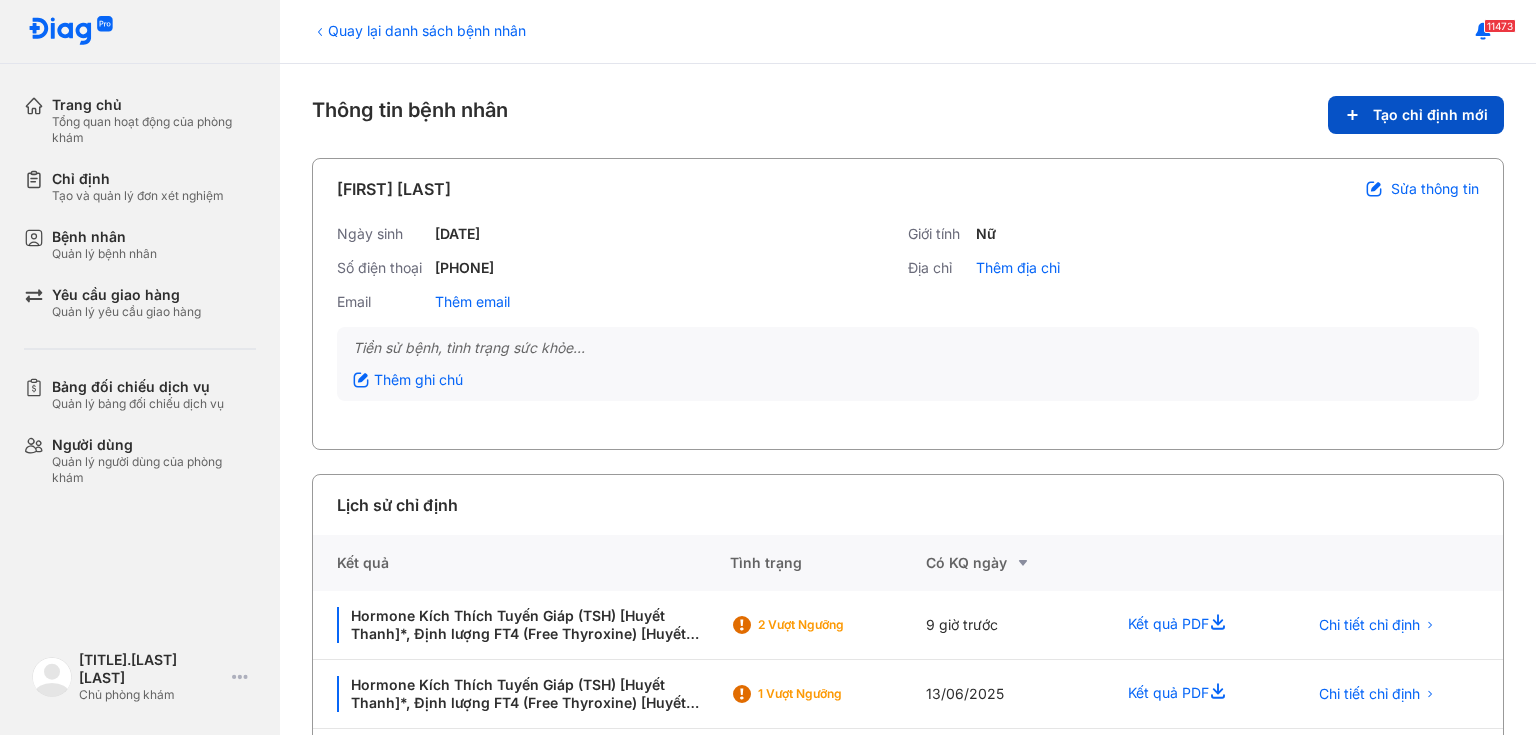 click on "Tạo chỉ định mới" 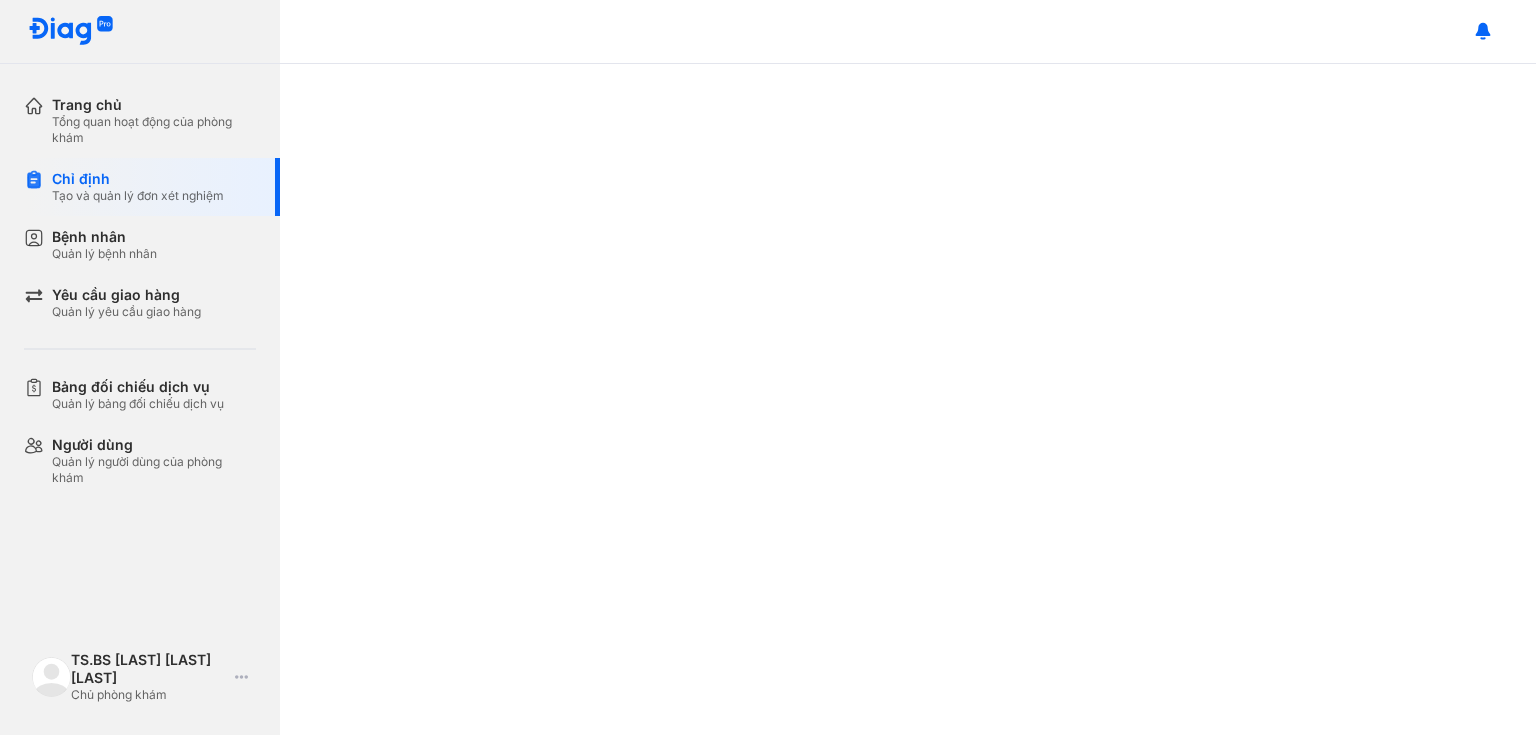 scroll, scrollTop: 0, scrollLeft: 0, axis: both 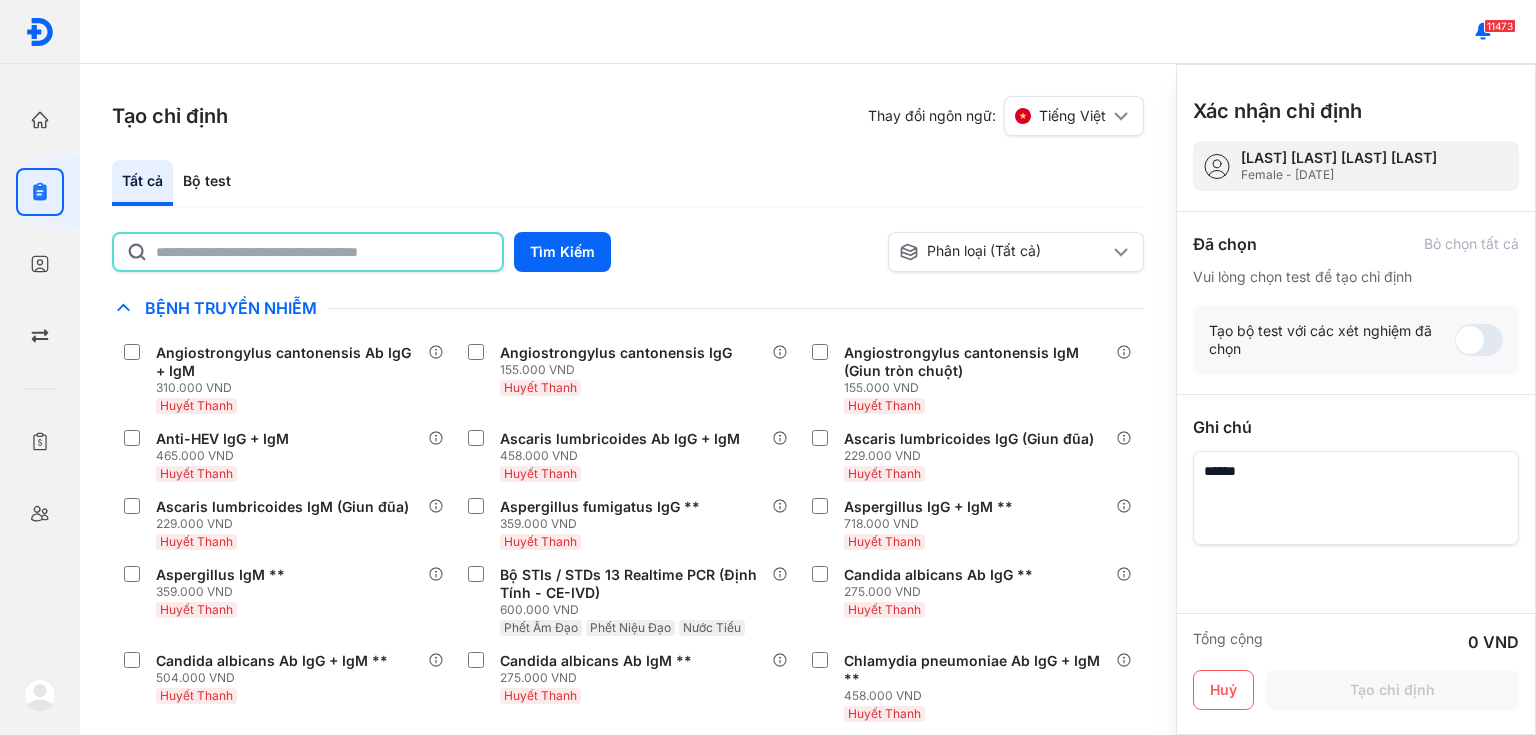 click 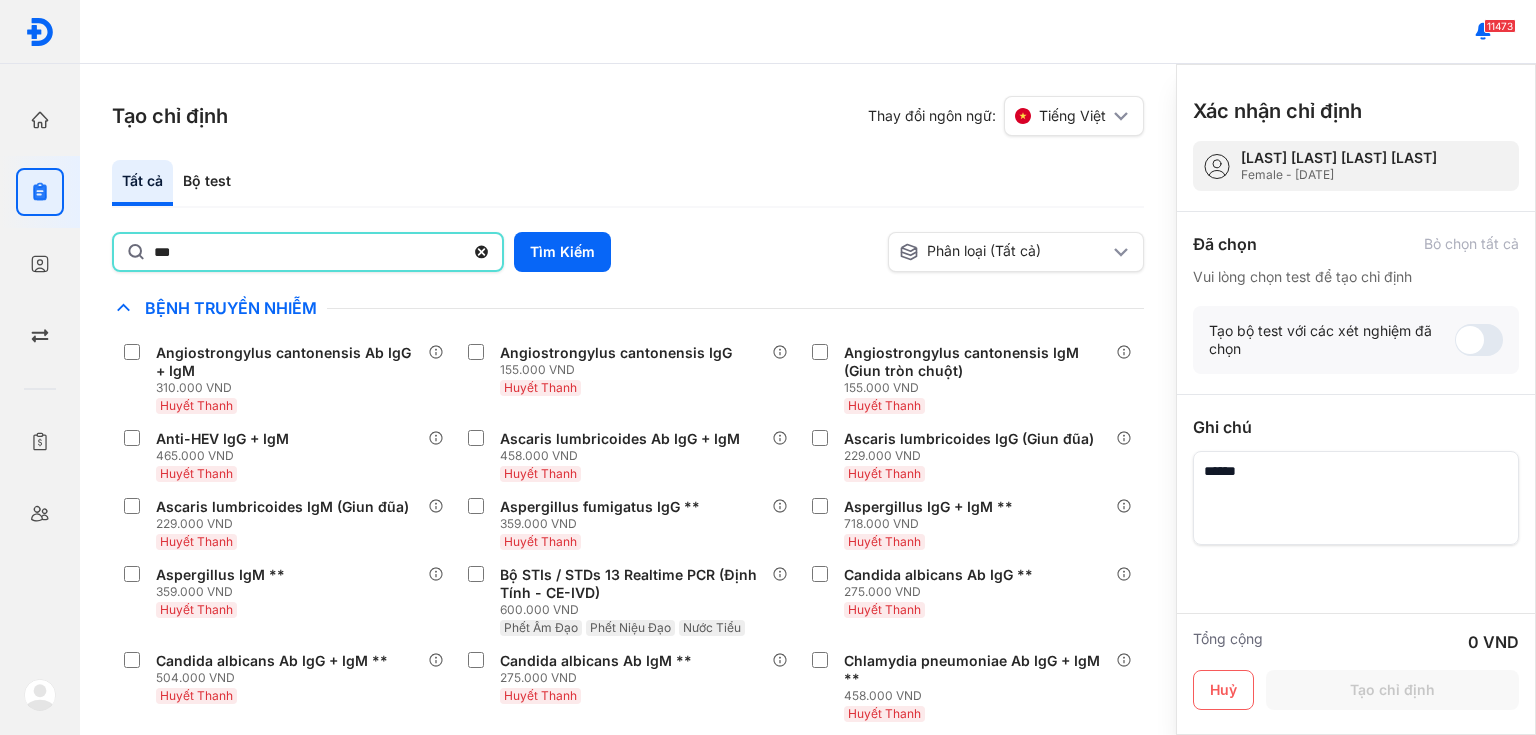 type on "***" 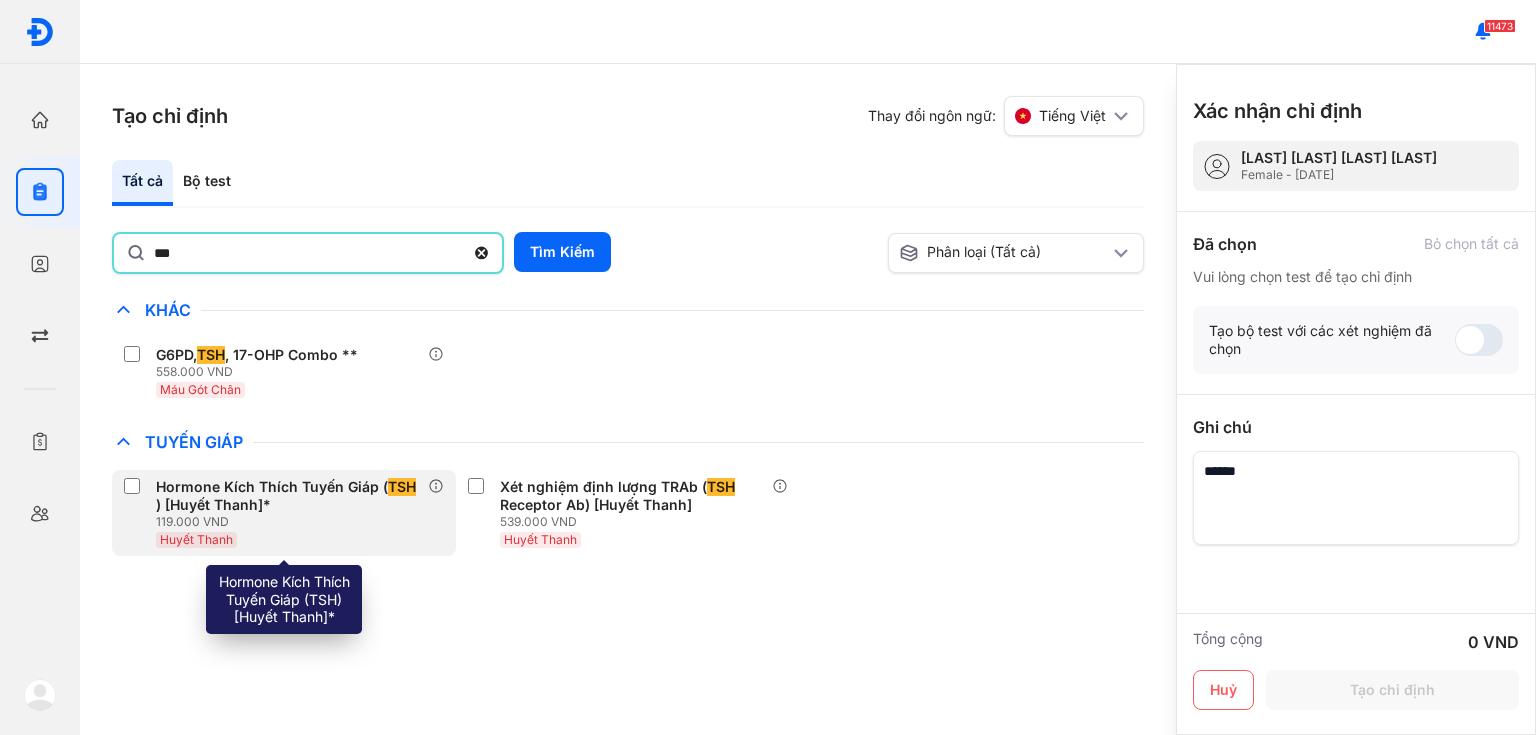 click on "Hormone Kích Thích Tuyến Giáp ( TSH ) [Huyết Thanh]*" at bounding box center [288, 496] 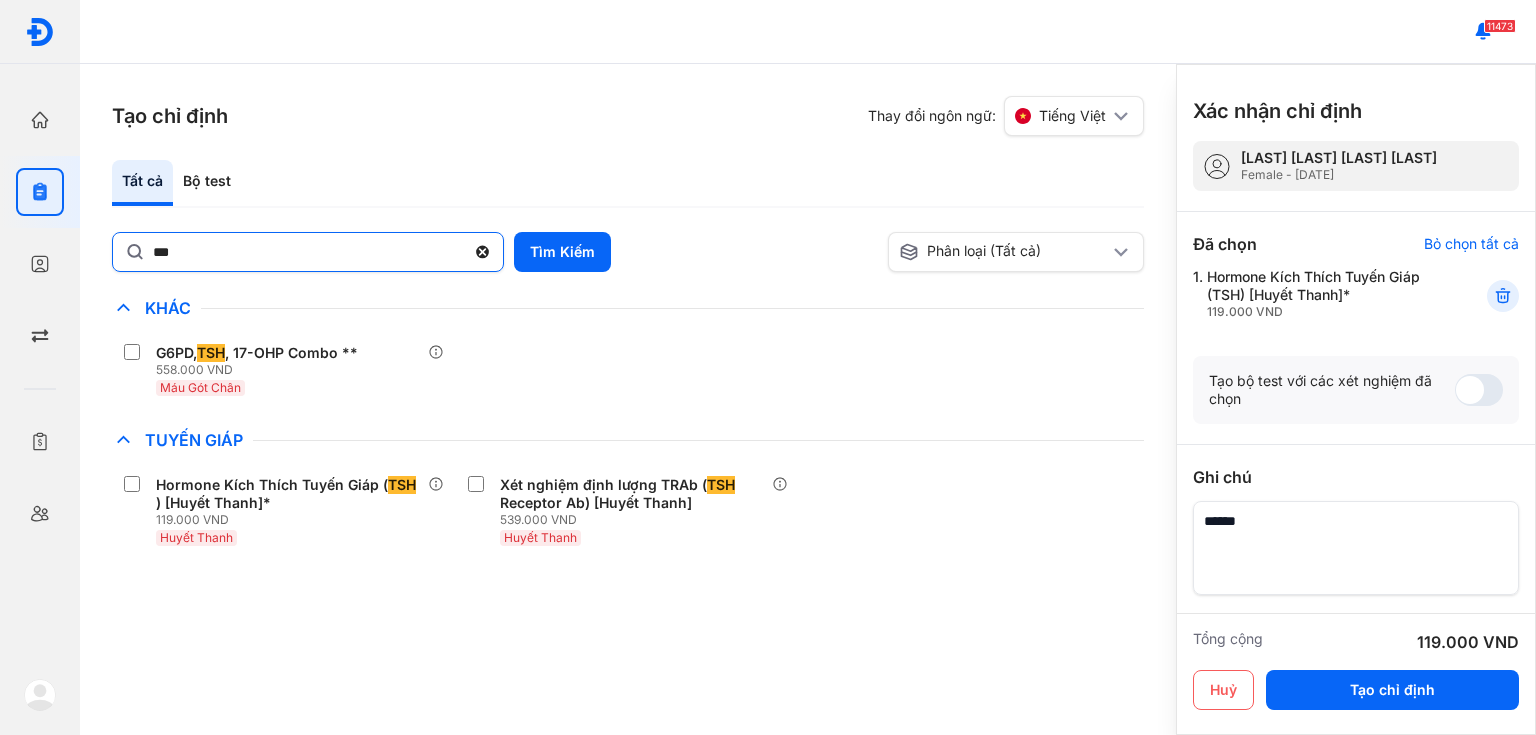 click 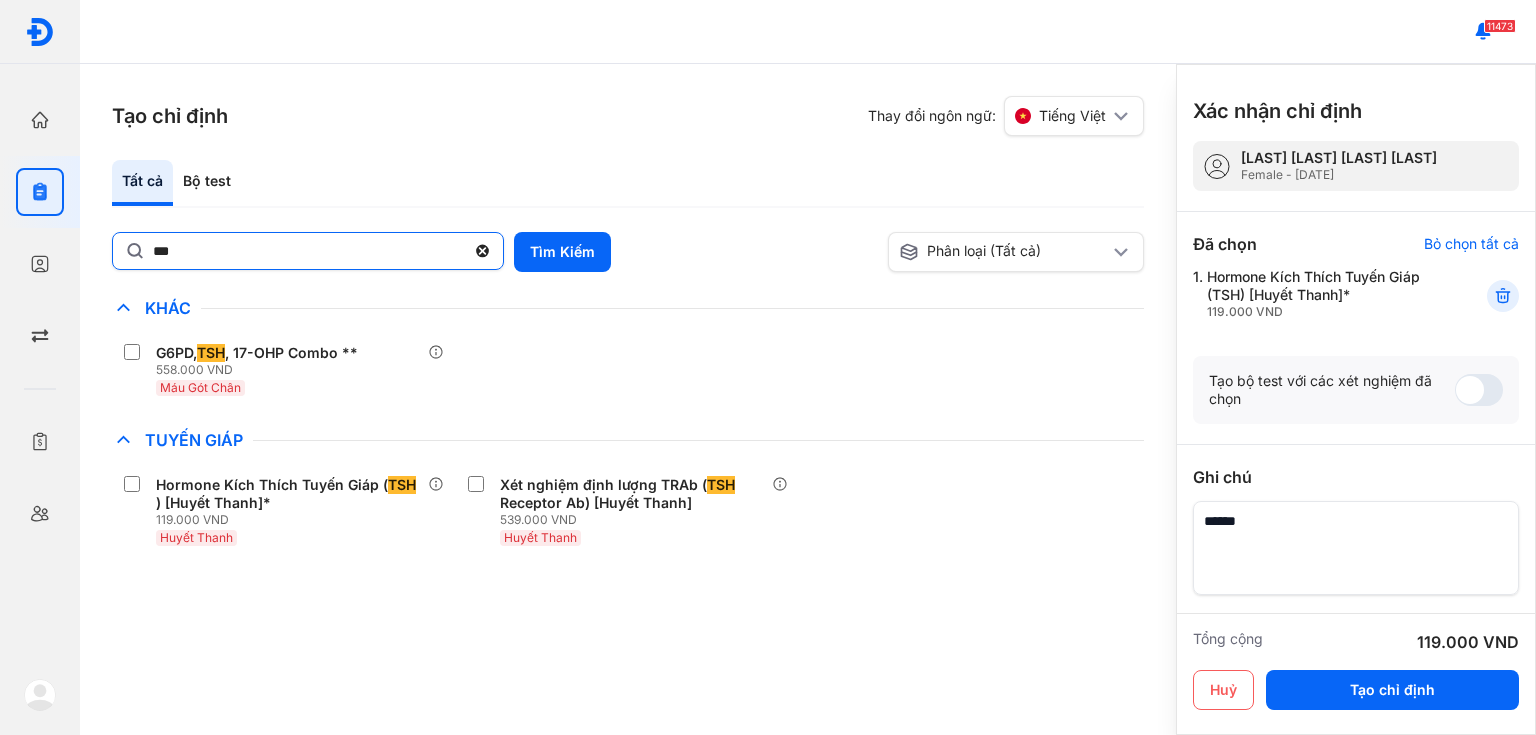 click on "***" 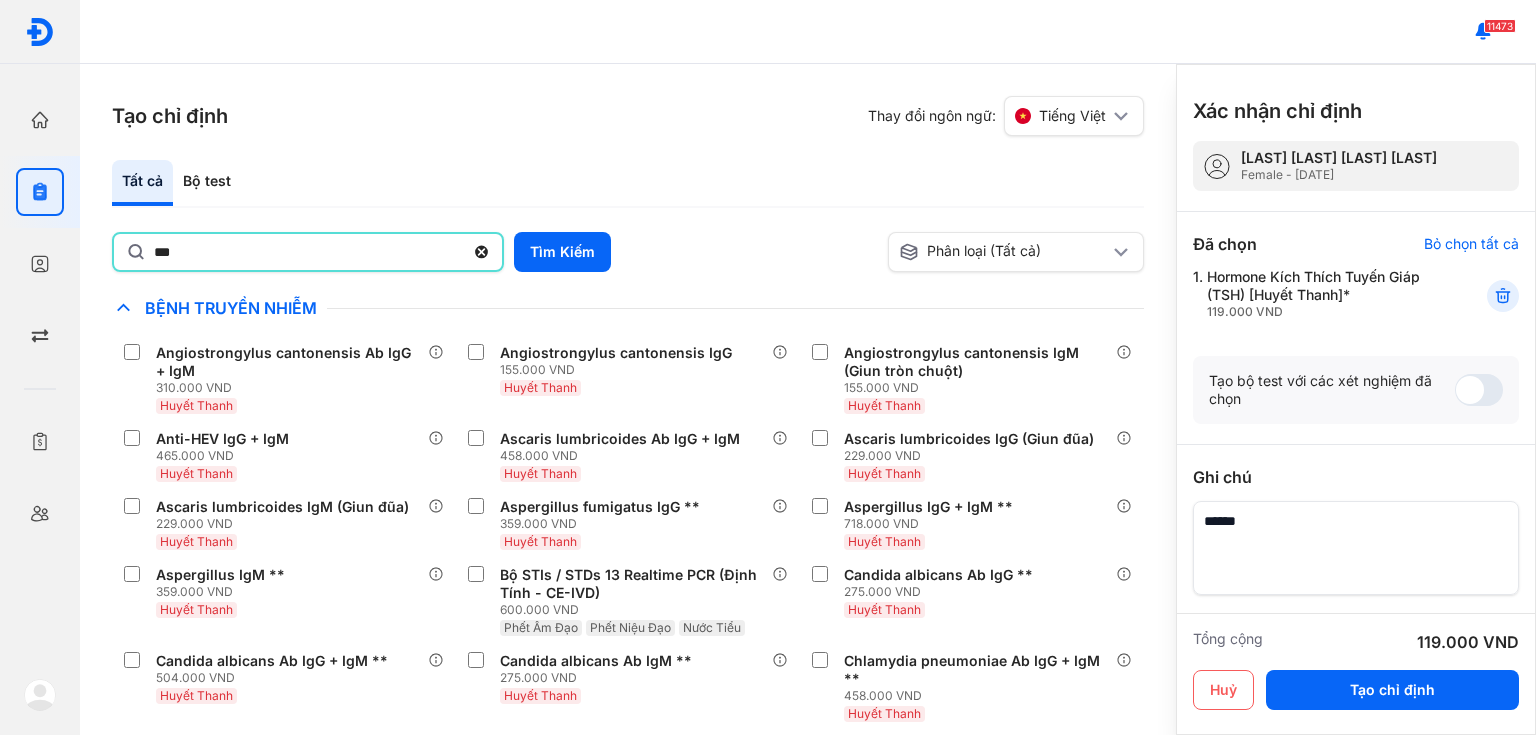 type on "***" 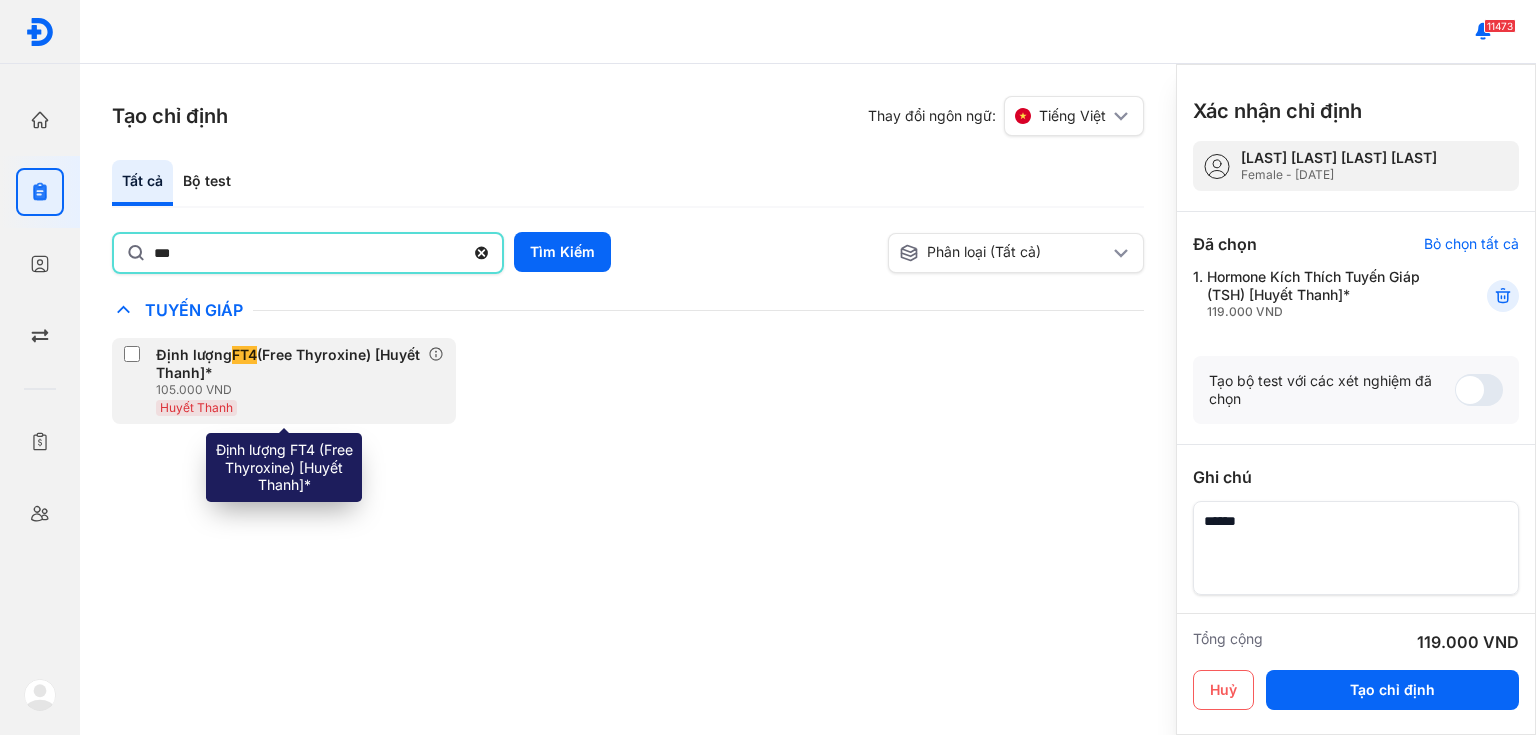 click on "105.000 VND" at bounding box center [292, 390] 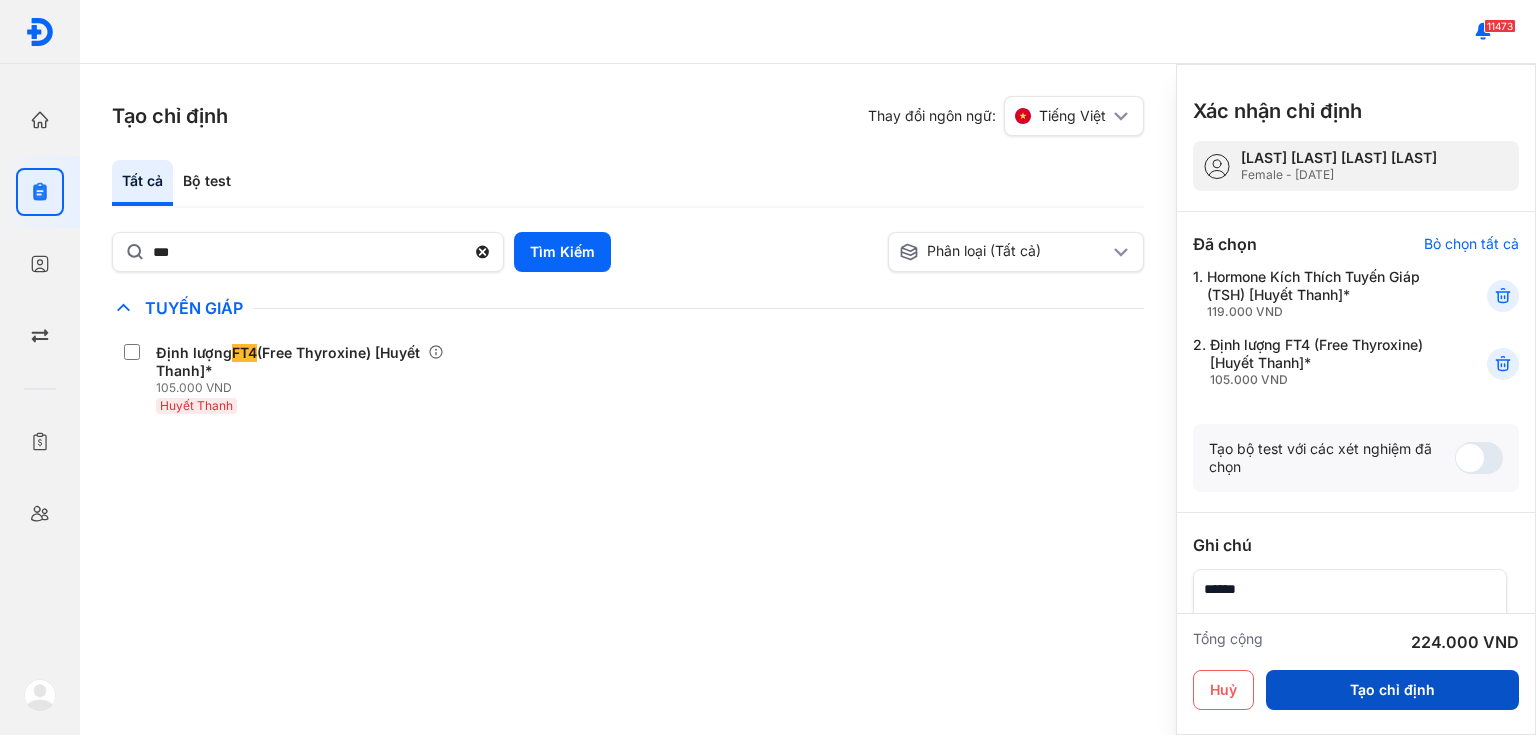 click on "Tạo chỉ định" at bounding box center [1392, 690] 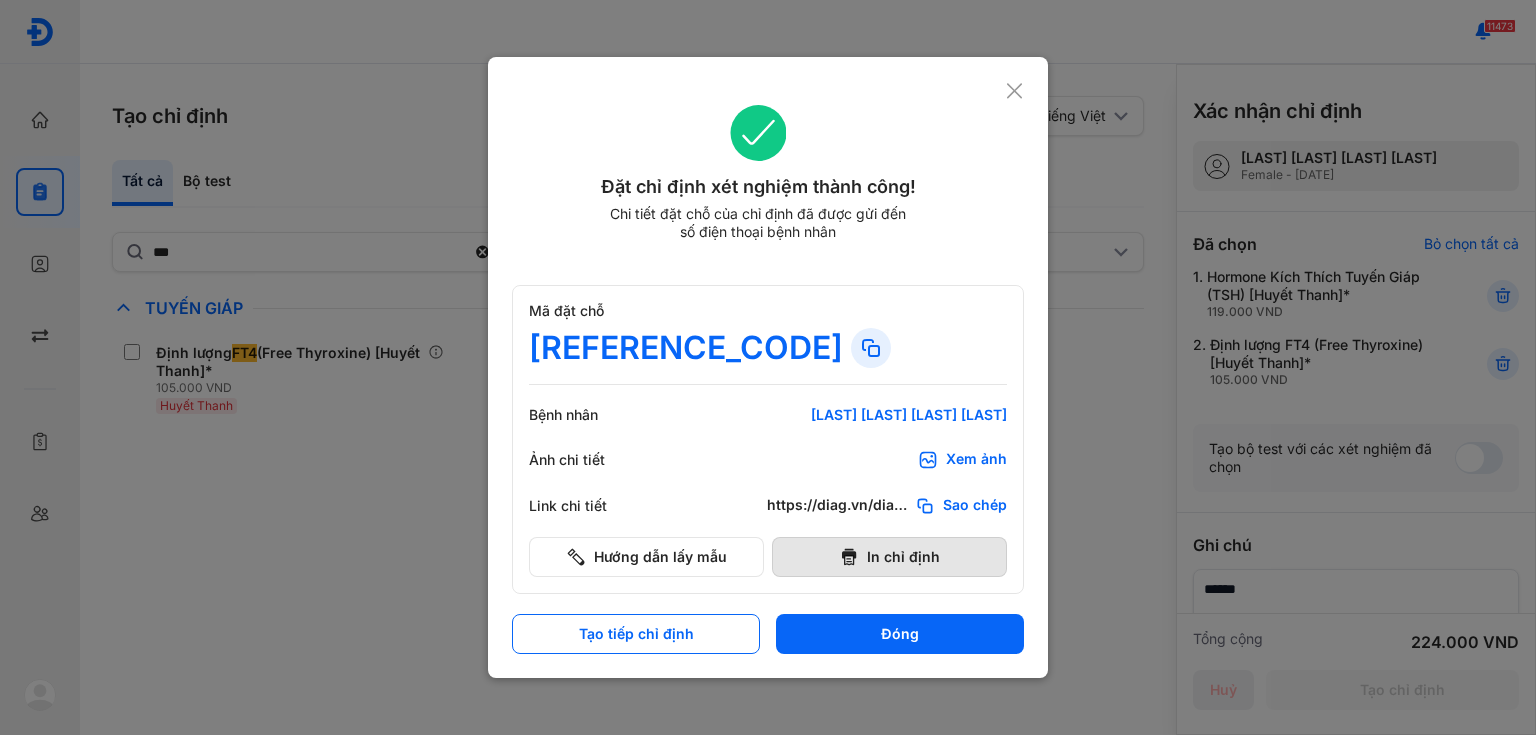 scroll, scrollTop: 0, scrollLeft: 0, axis: both 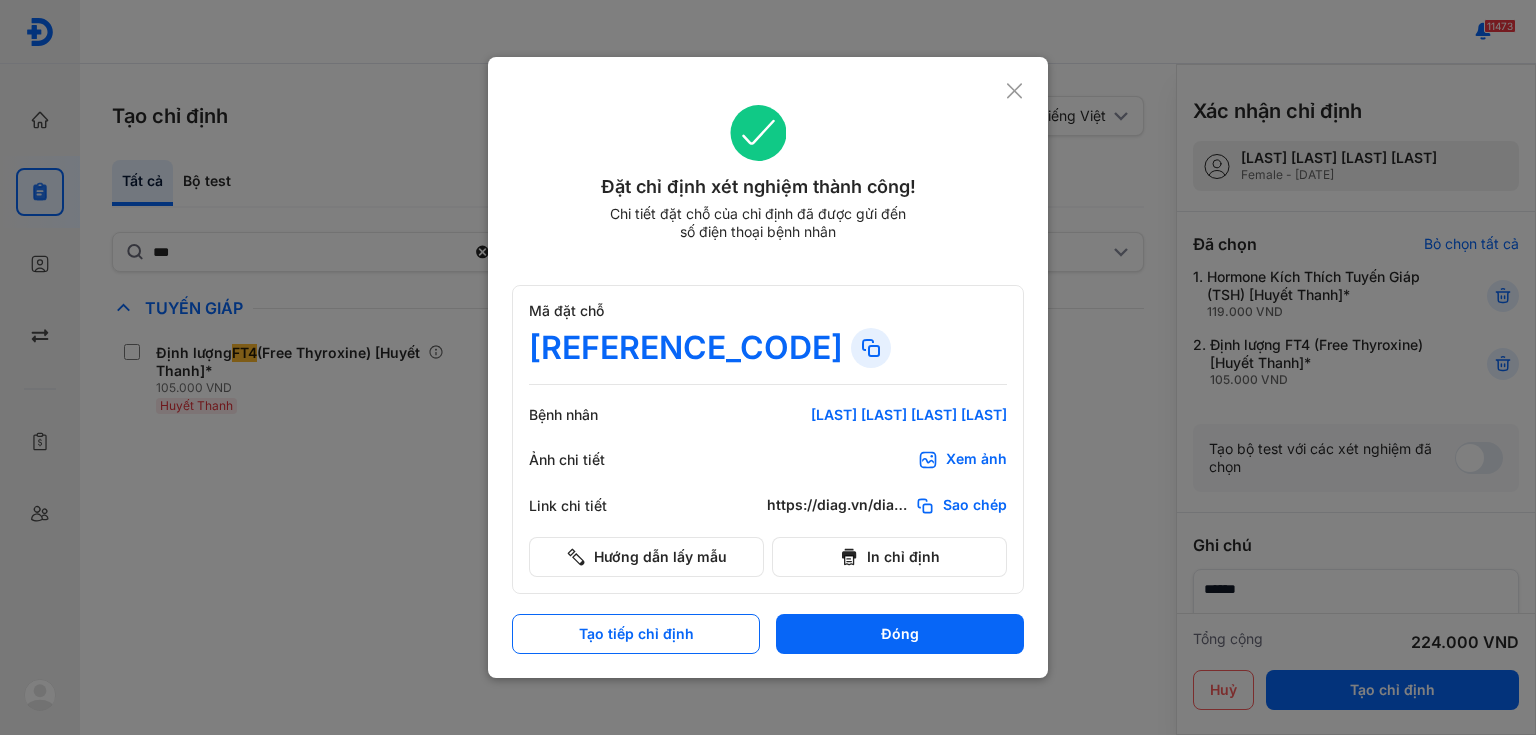 click on "Xem ảnh" at bounding box center (976, 460) 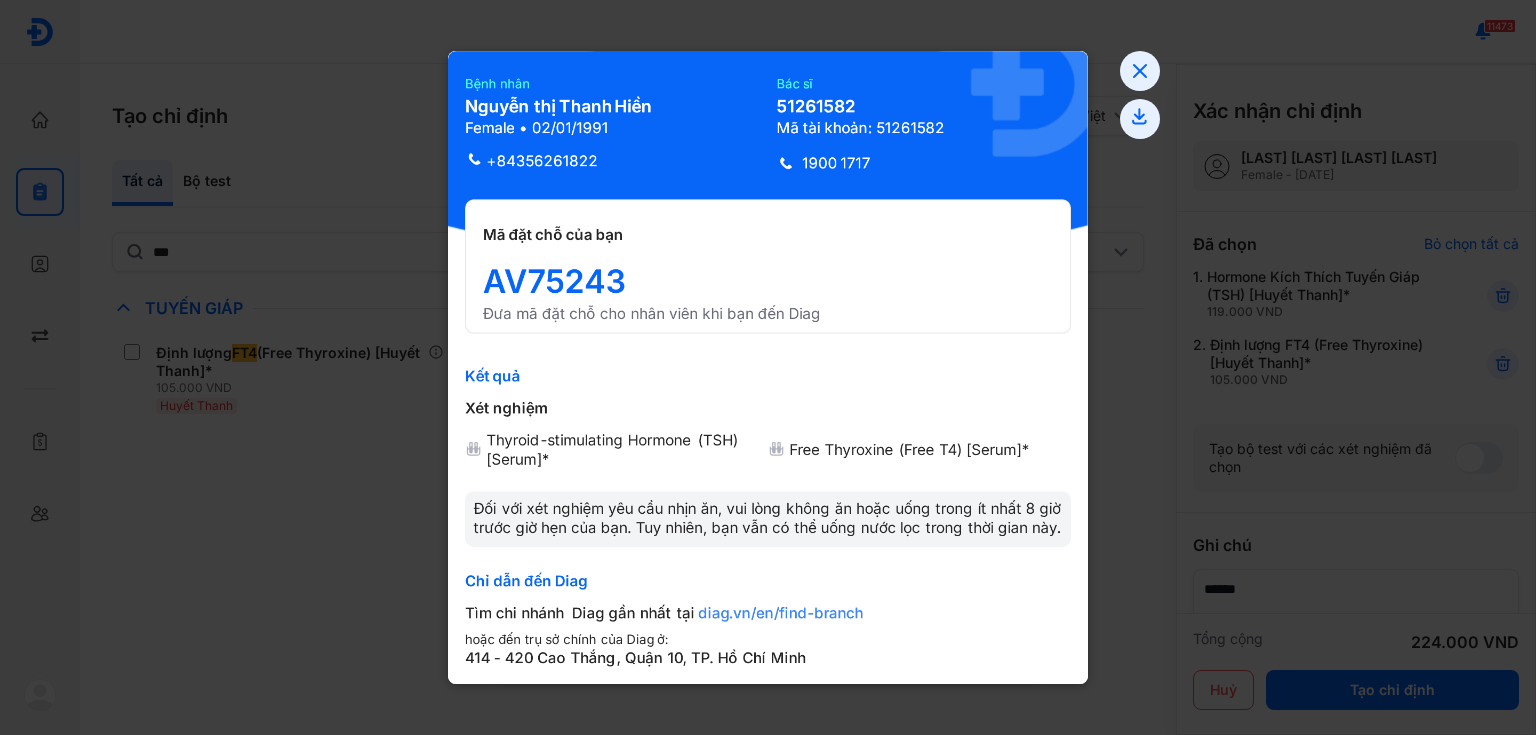 click at bounding box center (768, 367) 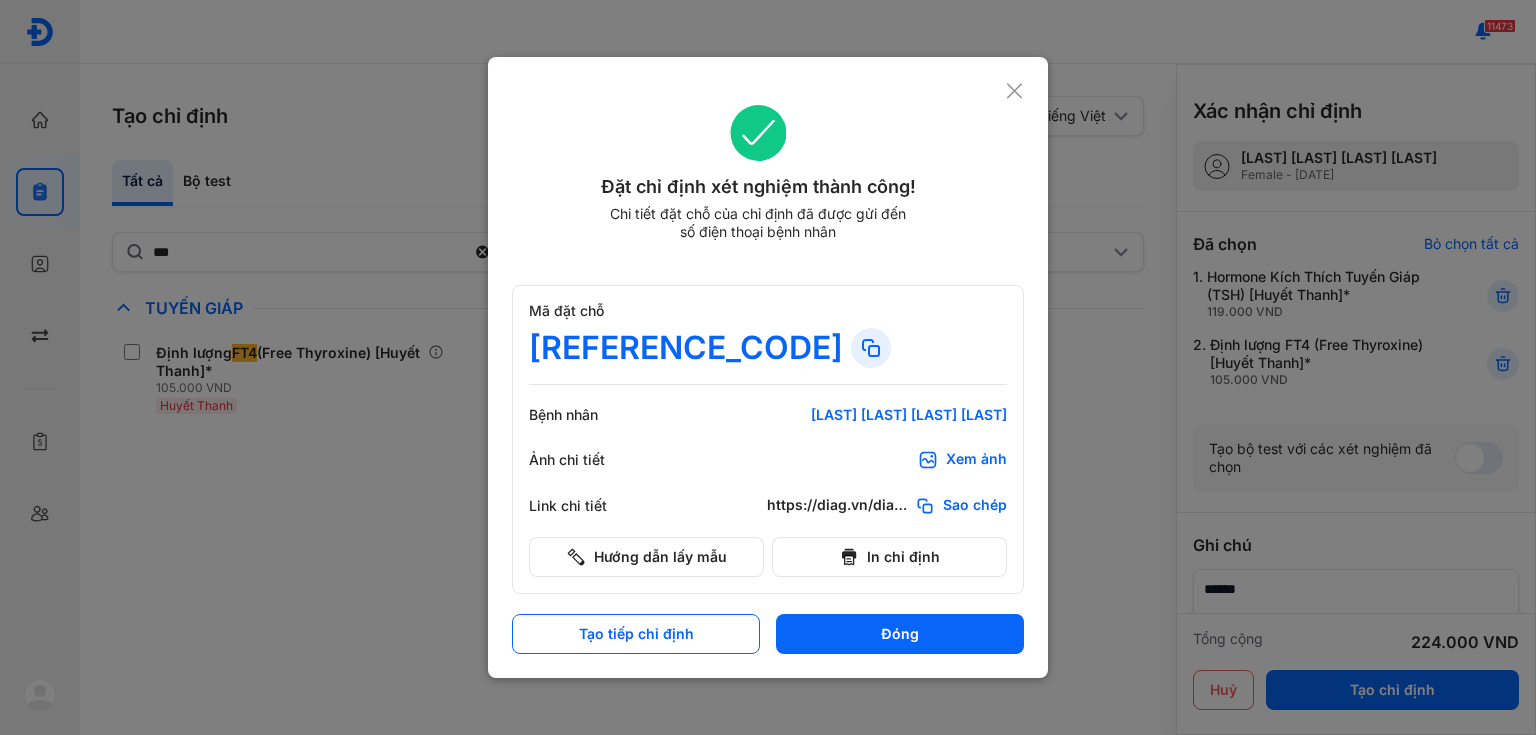 click at bounding box center (768, 367) 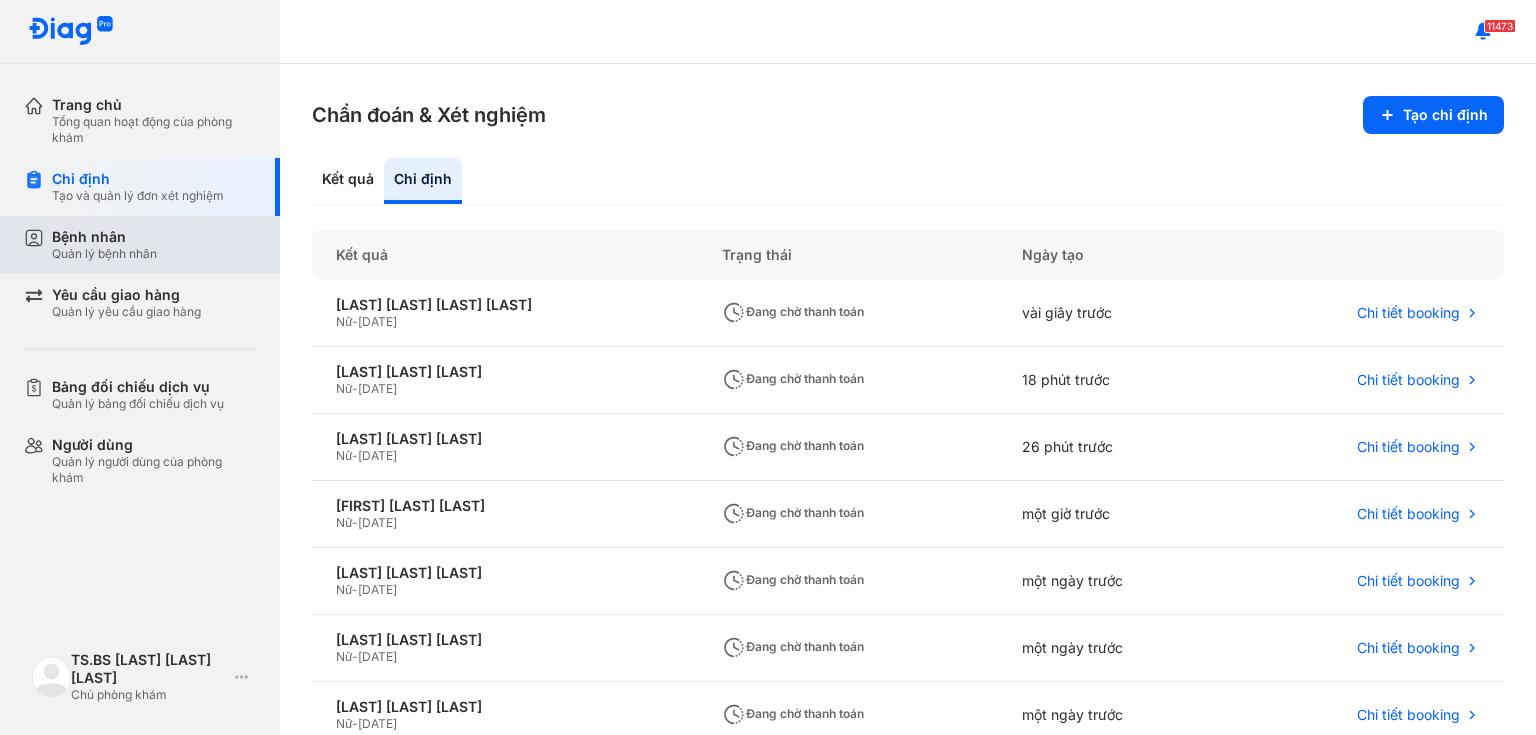 click on "Quản lý bệnh nhân" at bounding box center [104, 254] 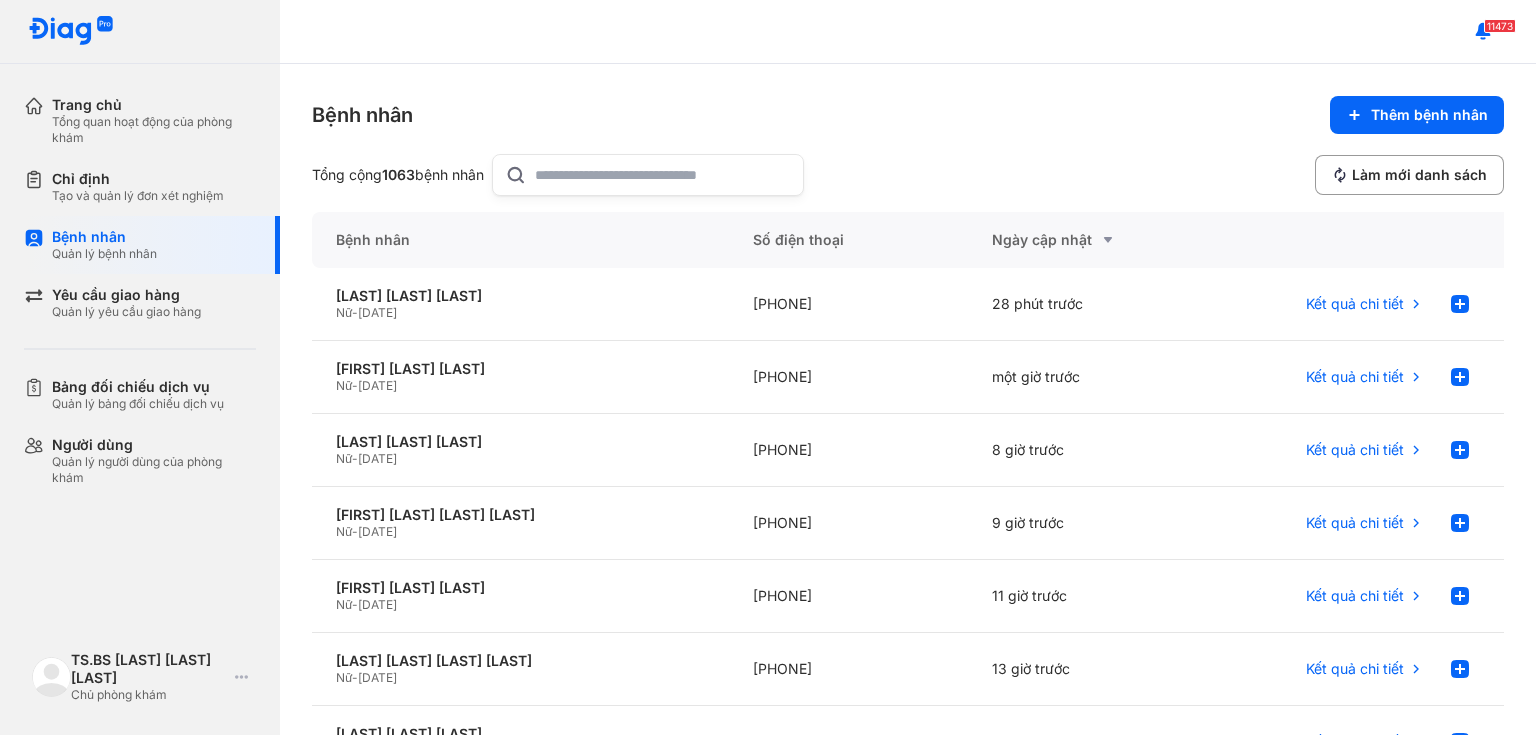 click 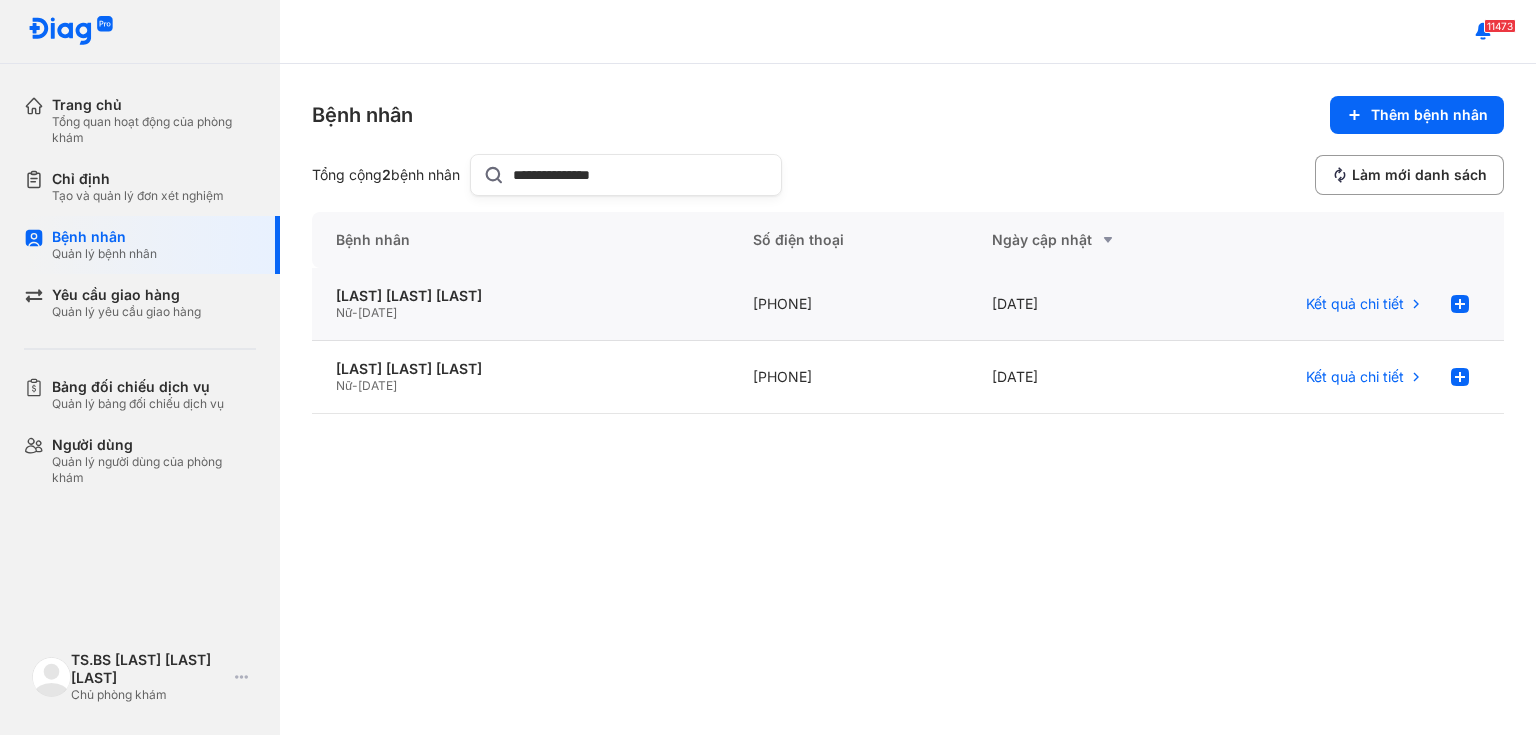type on "**********" 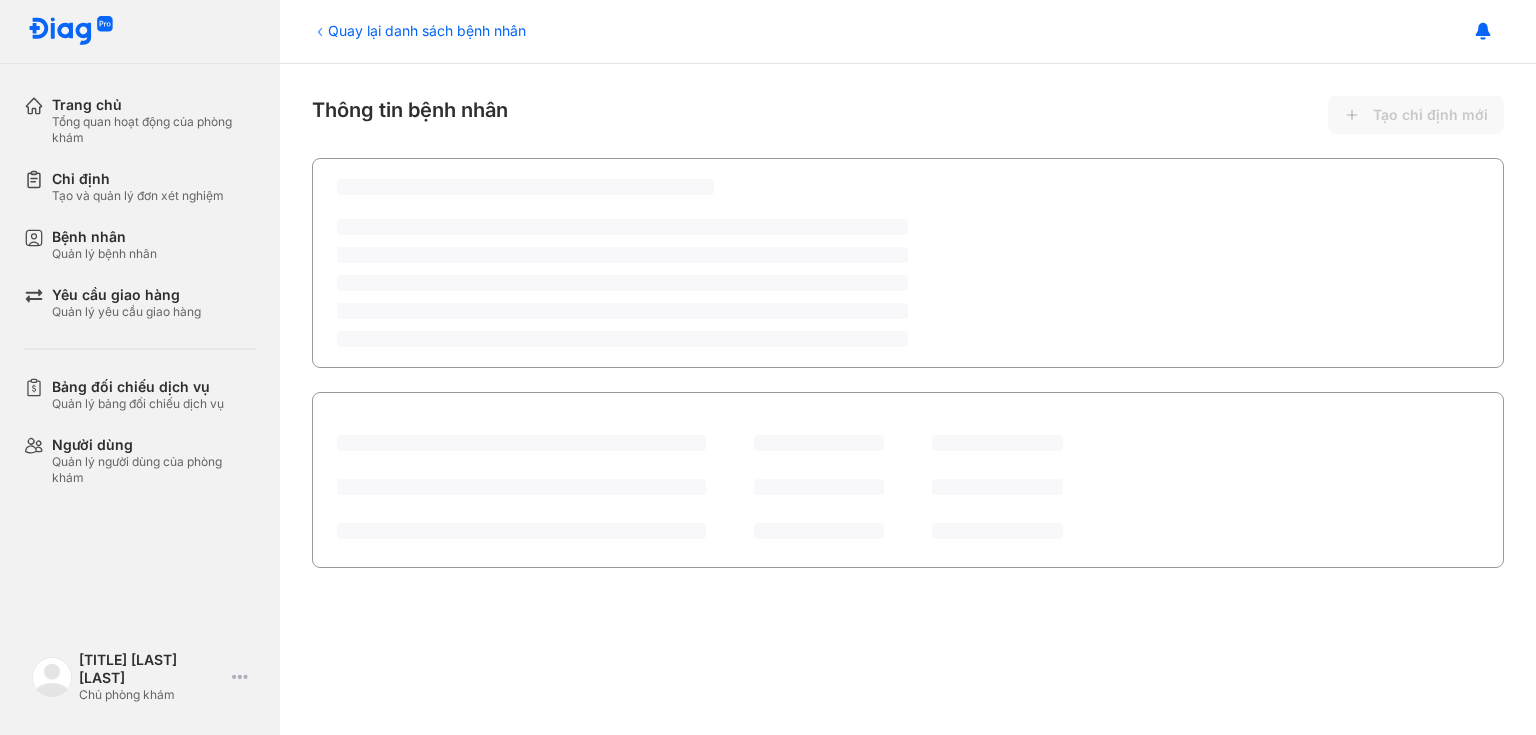 scroll, scrollTop: 0, scrollLeft: 0, axis: both 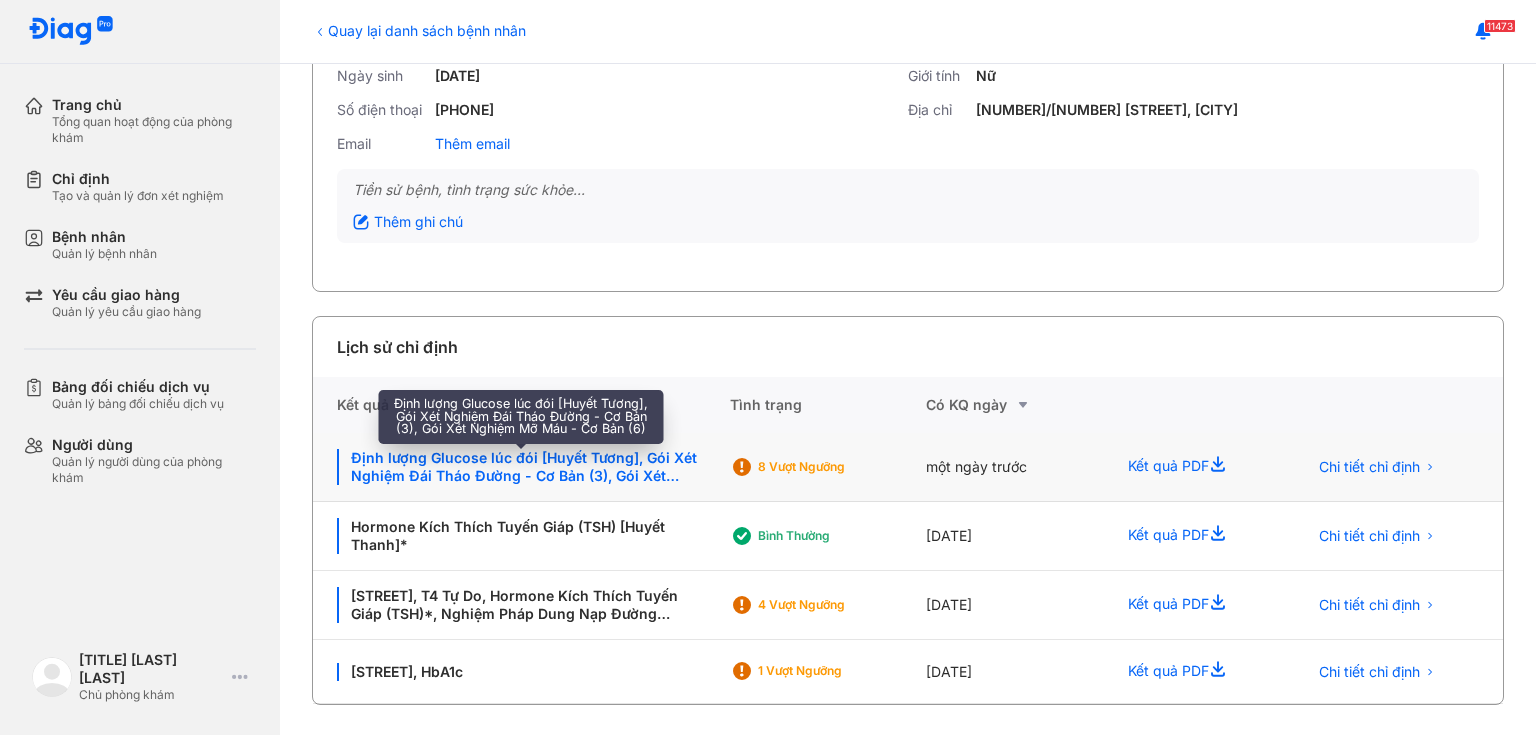 click on "Định lượng Glucose lúc đói [Huyết Tương], Gói Xét Nghiệm Đái Tháo Đường - Cơ Bản (3), Gói Xét Nghiệm Mỡ Máu - Cơ Bản (6)" 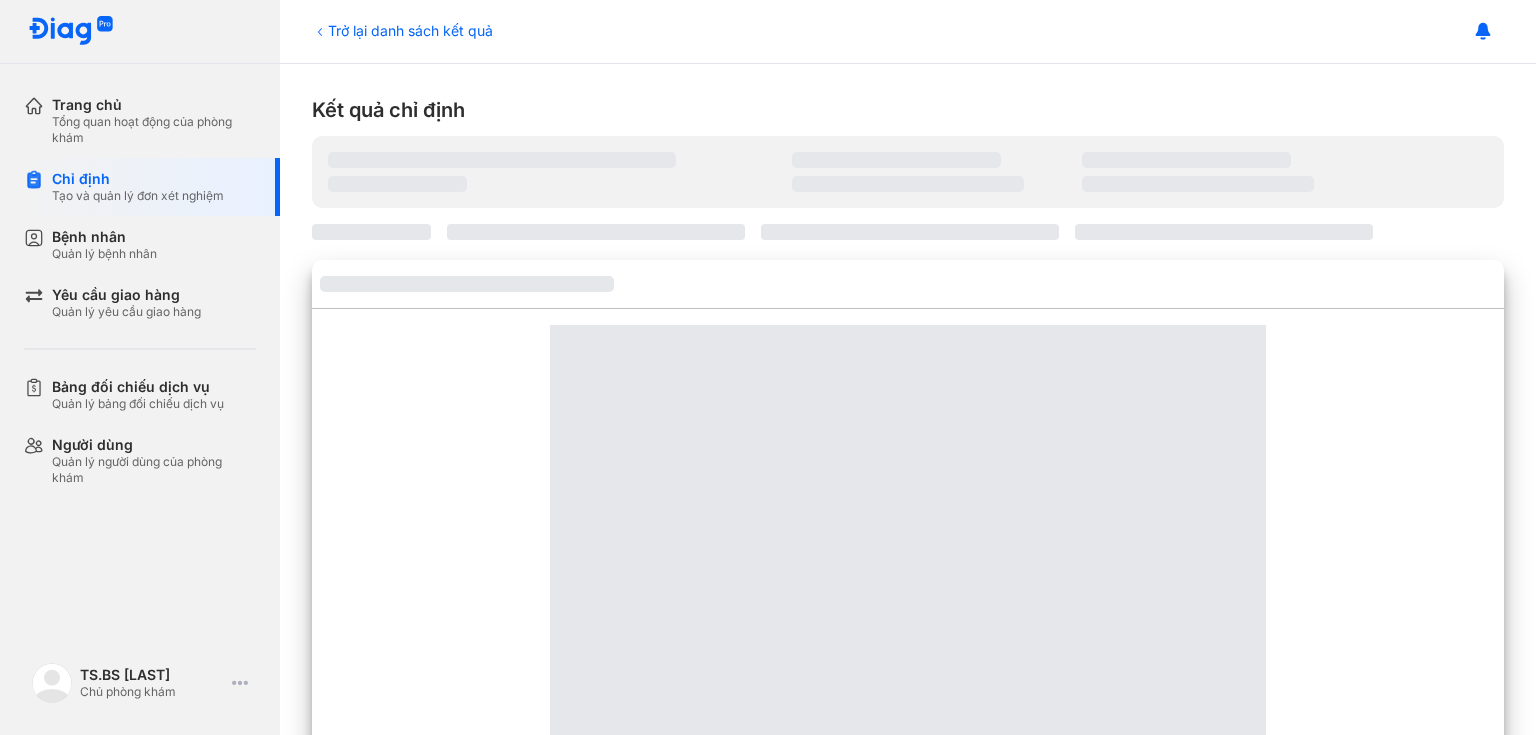 scroll, scrollTop: 0, scrollLeft: 0, axis: both 